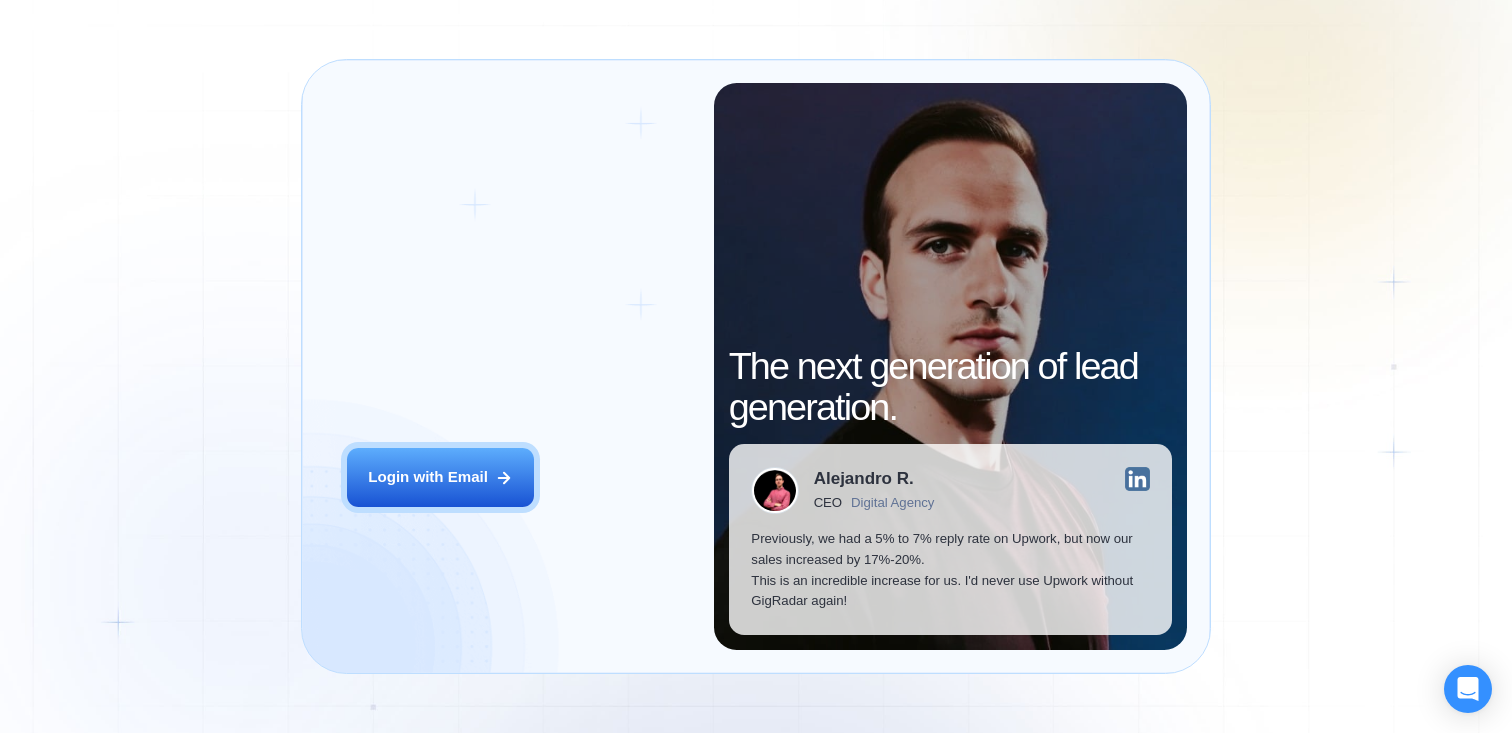 scroll, scrollTop: 0, scrollLeft: 0, axis: both 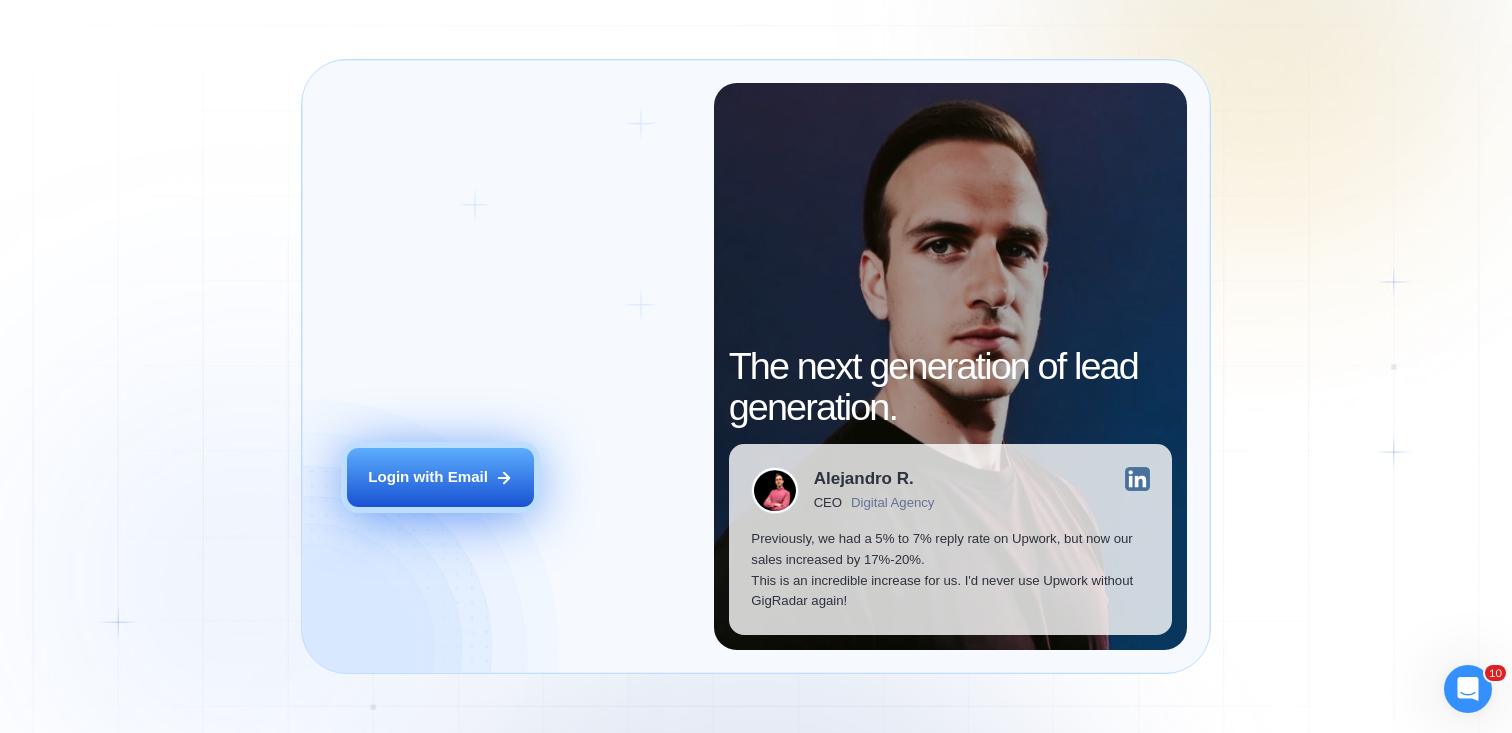 click on "Login with Email" at bounding box center (428, 477) 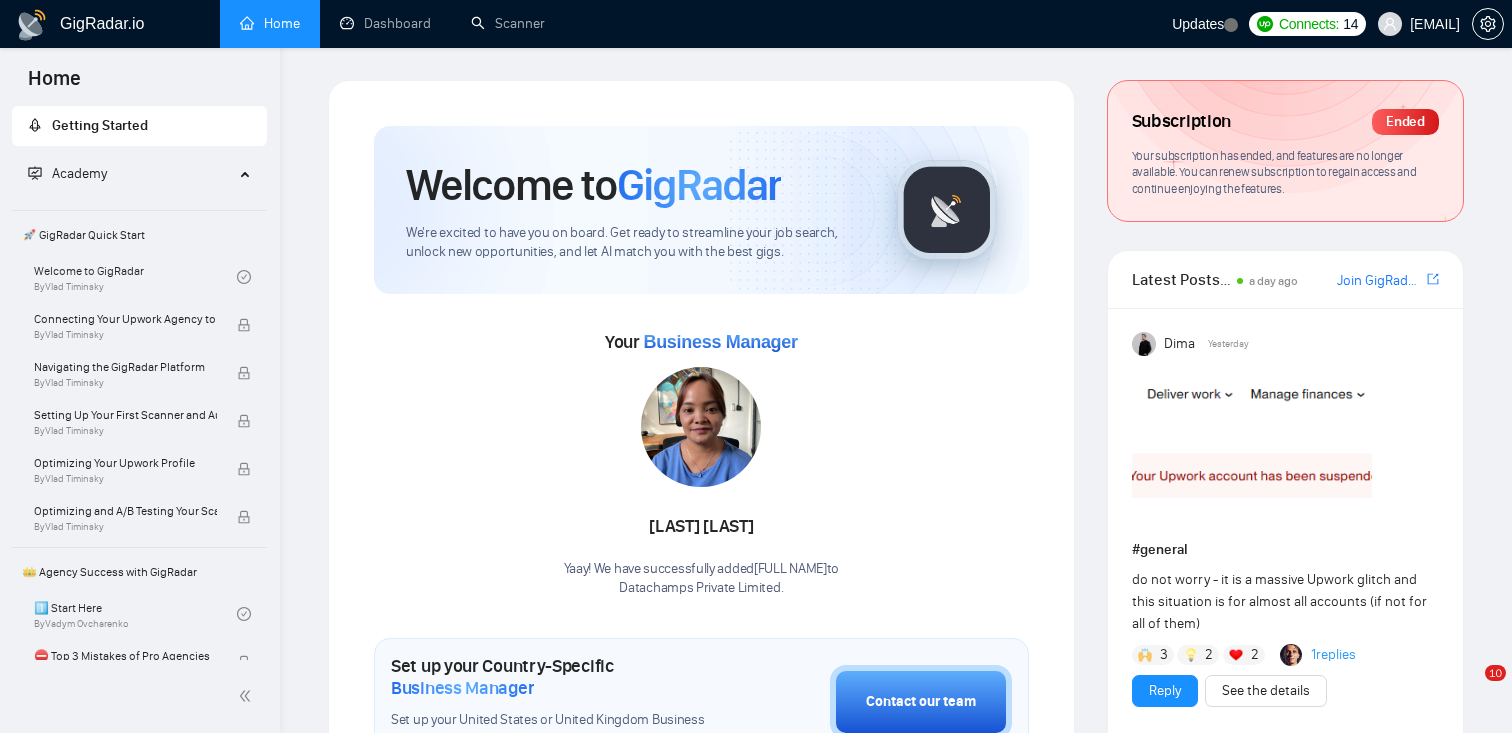 scroll, scrollTop: 0, scrollLeft: 0, axis: both 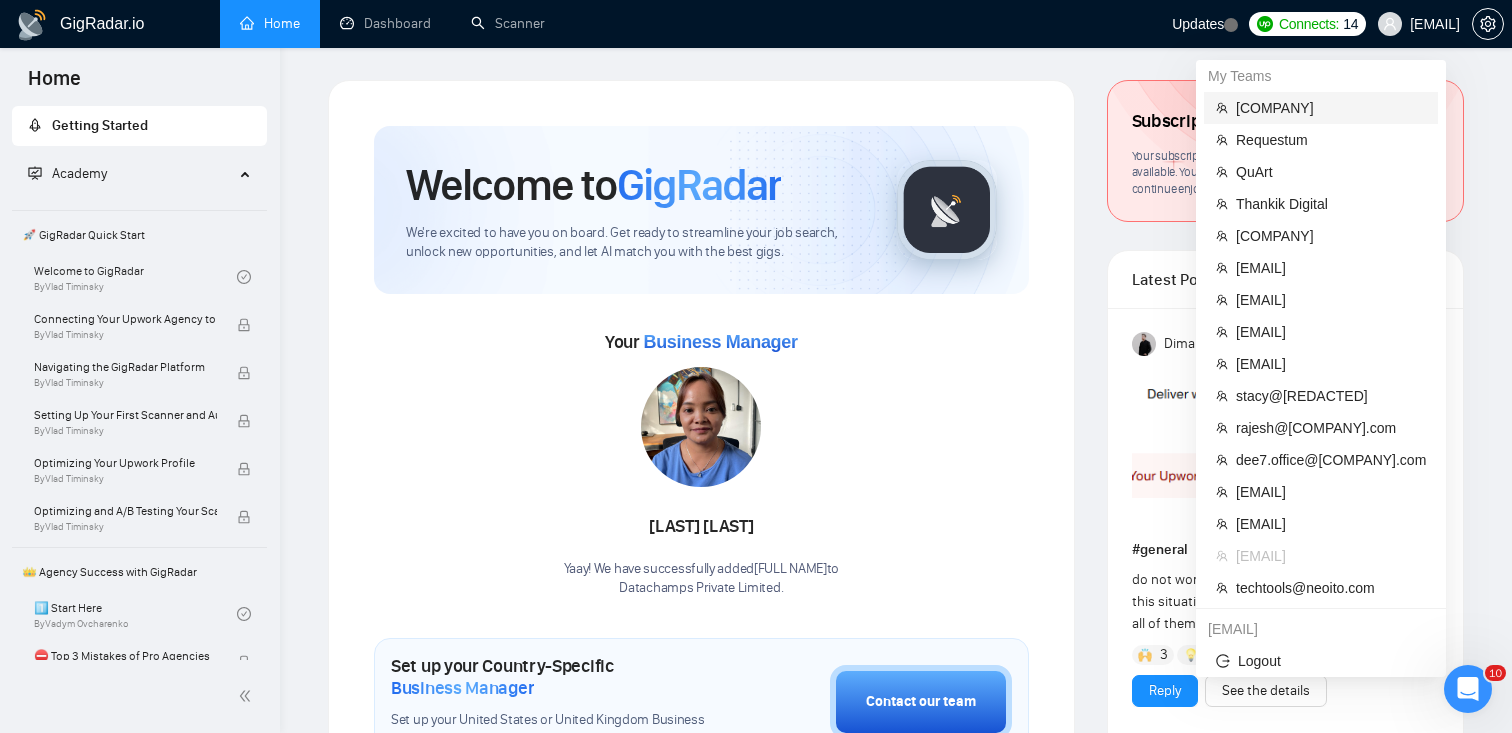 click on "[COMPANY]" at bounding box center [1321, 108] 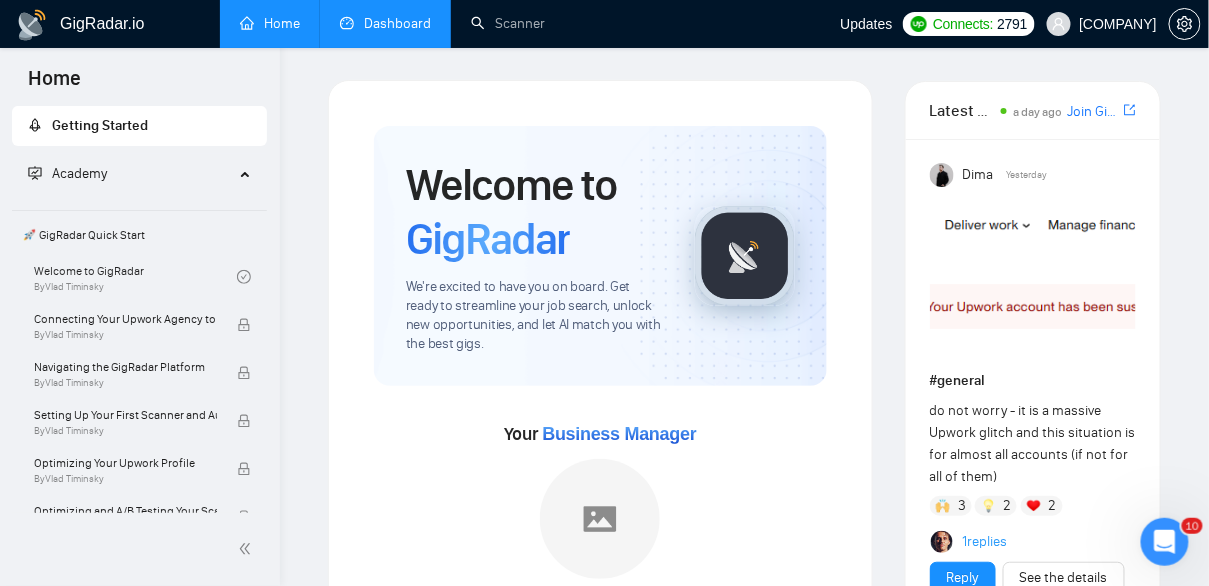 click on "Dashboard" at bounding box center [385, 23] 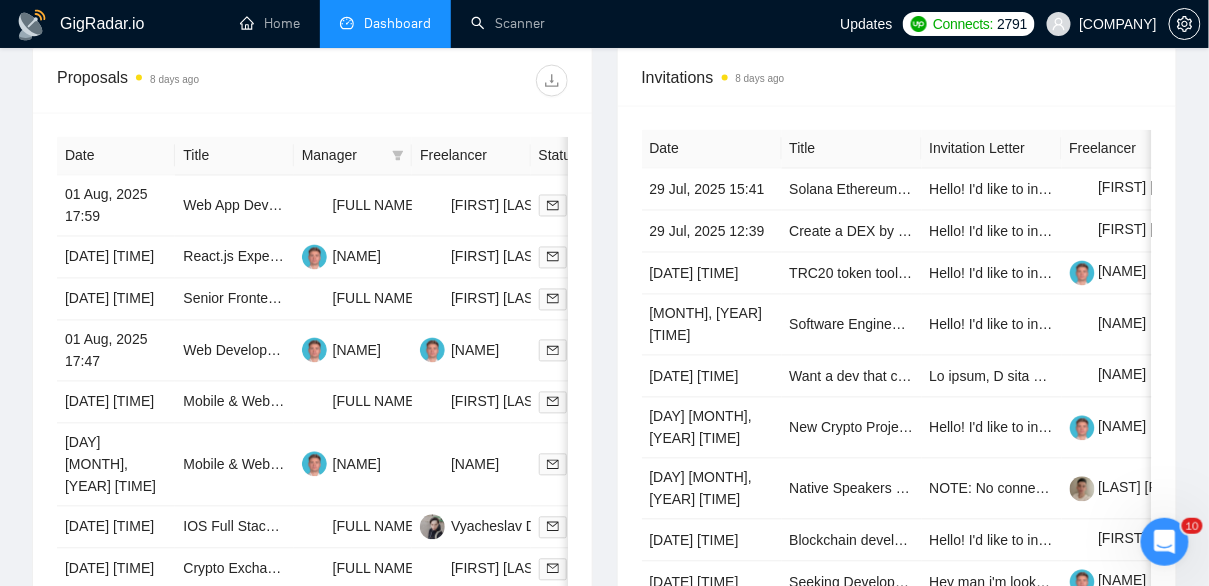 scroll, scrollTop: 946, scrollLeft: 0, axis: vertical 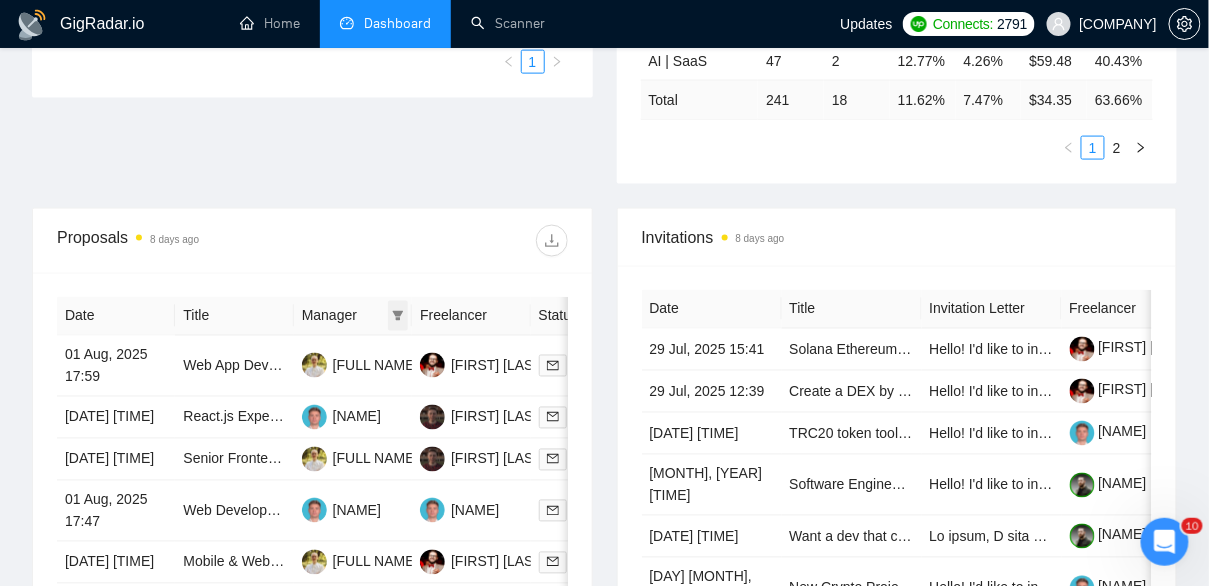 click 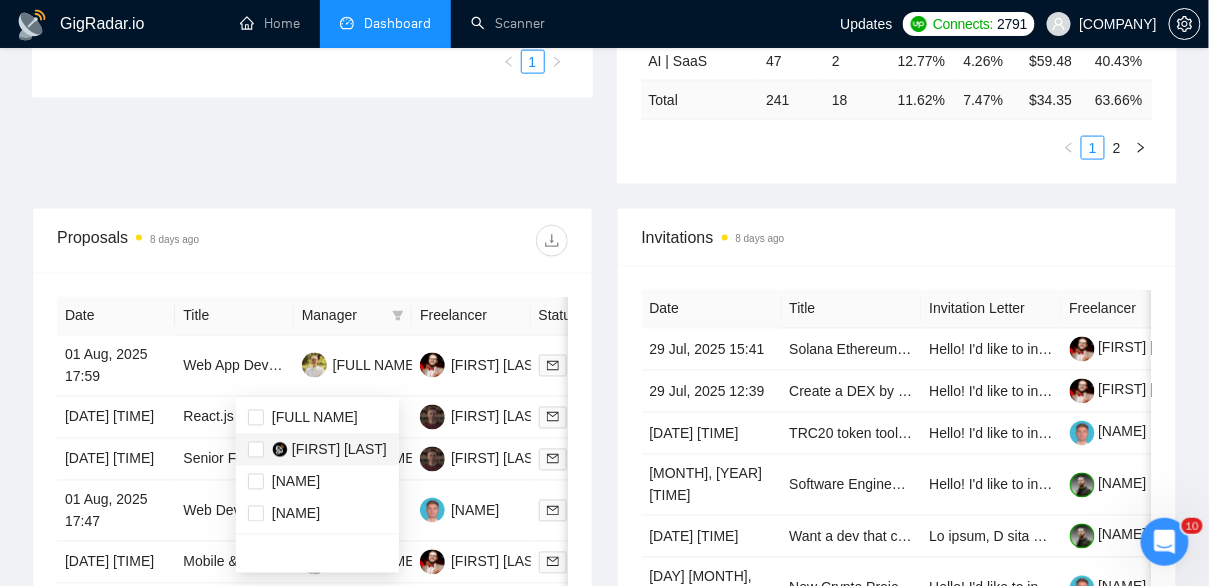 click on "[FIRST] [LAST]" at bounding box center [329, 450] 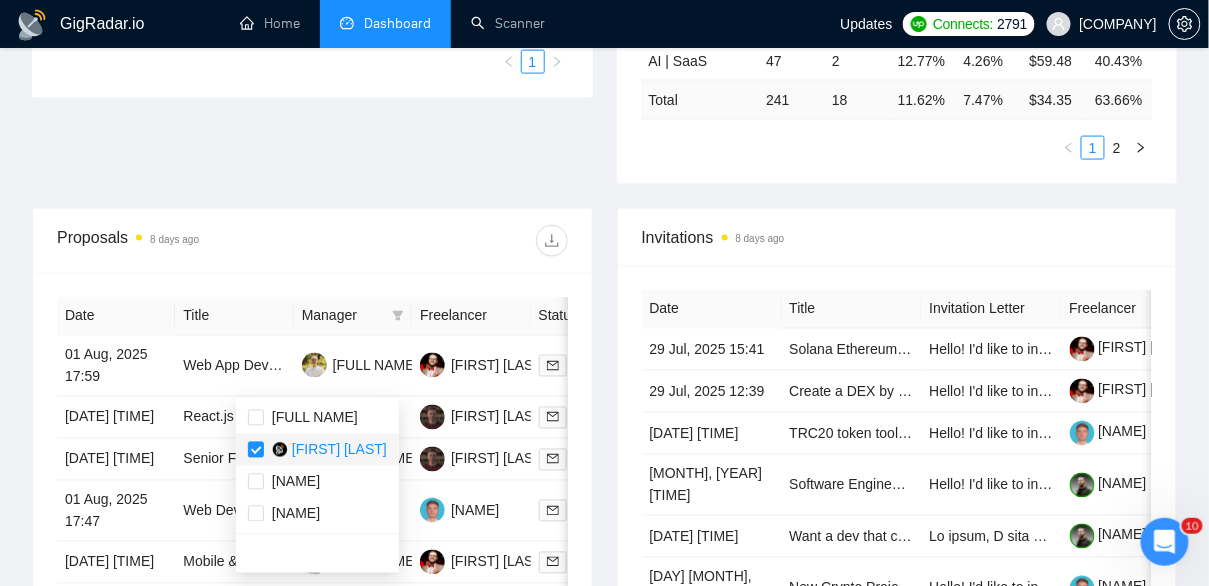 click on "Proposal Sending Stats 8 days ago By manager By Freelancer Name Proposals Replies Time   PVR   LRR   Pavlo Melnichenko 283 3 08:04:43 1.41% 1.06% Max Chopiak 245 17 13:00:20 10.61% 6.94% Yusniati Yusniati 241 18 00:19:02 11.62% 7.47% Dima Lebed 157 1 05:07:18 1.27% 0.64% Total 926 39 06:51:40 6.48 % 4.21 % 1 Scanner Breakdown 8 days ago Scanner Name Bids   Re   PVR   LRR   CPR   Score   AI | Fintech 11 1 9.09% 9.09% $30.35 40.09% AI | Marketplace 47 1 8.51% 2.13% $136.75 52.88% AI | Wallet 21 3 19.05% 14.29% $17.70 69.61% AI | Web3  46 6 15.22% 13.04% $19.27 79.93% AI | SaaS 47 2 12.77% 4.26% $59.48 40.43% Total 241 18 11.62 % 7.47 % $ 34.35 63.66 % 1 2 New" at bounding box center [604, -57] 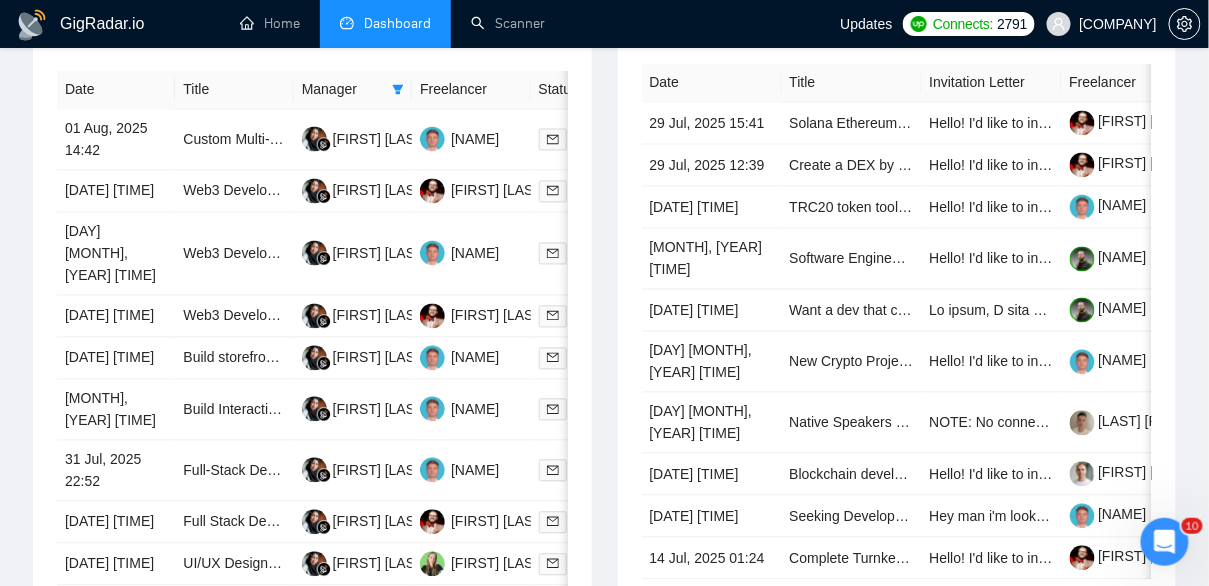 scroll, scrollTop: 947, scrollLeft: 0, axis: vertical 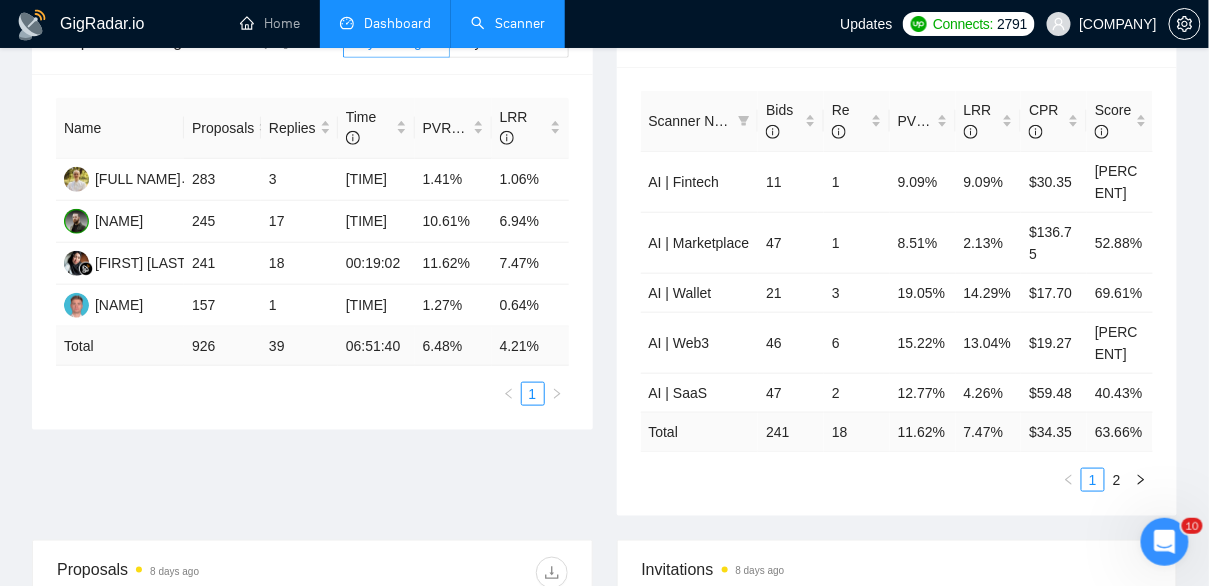 click on "Scanner" at bounding box center [508, 23] 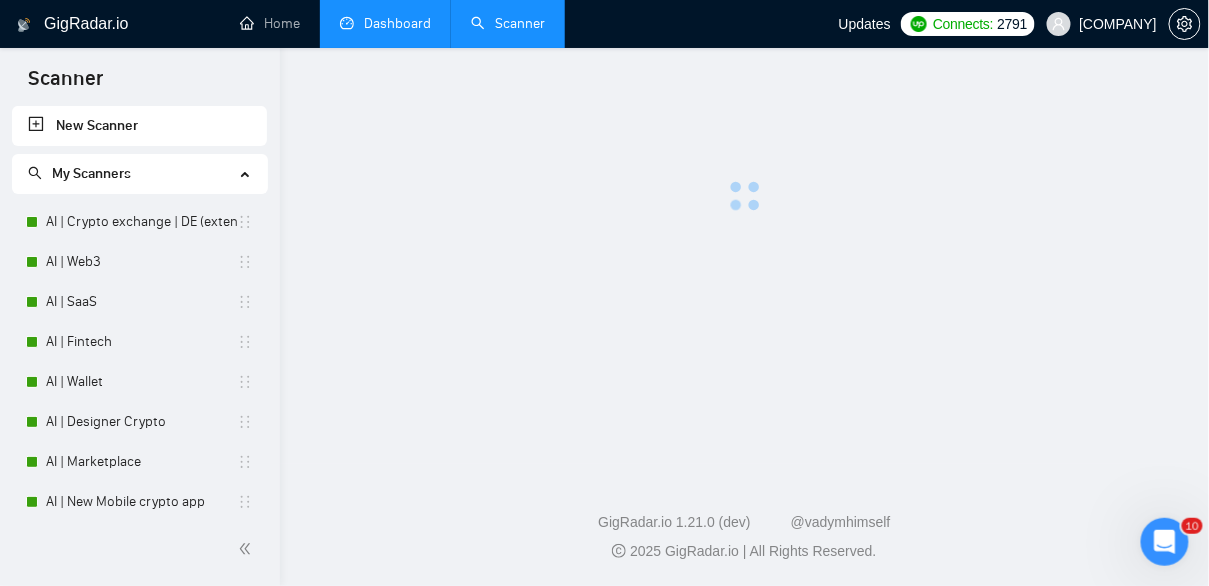 scroll, scrollTop: 0, scrollLeft: 0, axis: both 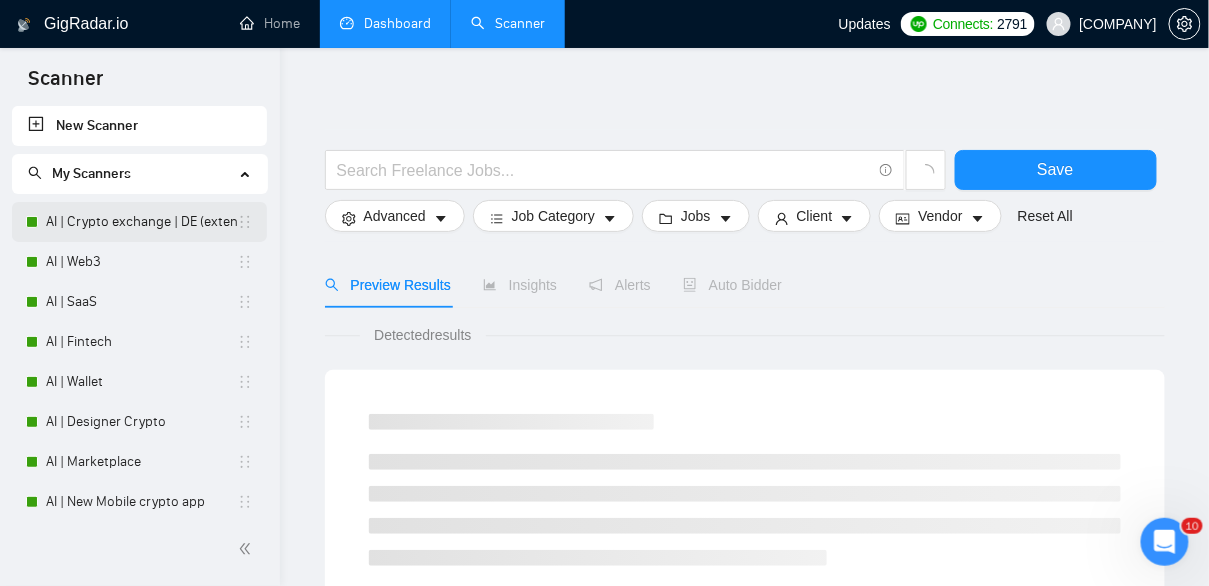 click on "AI | Crypto exchange | DE (extended)" at bounding box center (141, 222) 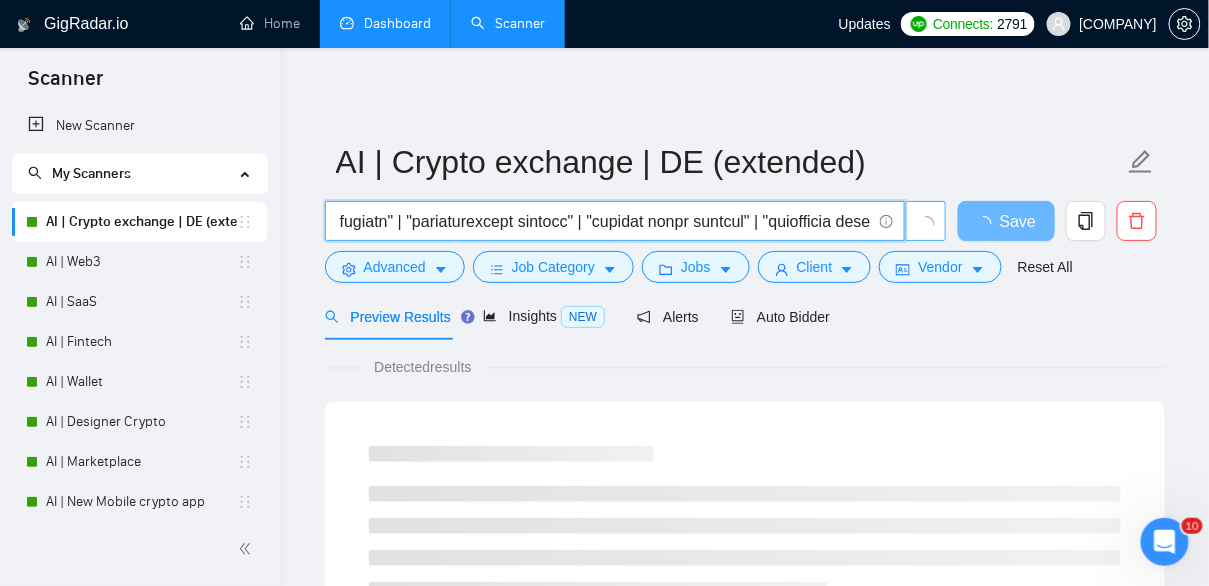 drag, startPoint x: 681, startPoint y: 221, endPoint x: 905, endPoint y: 220, distance: 224.00223 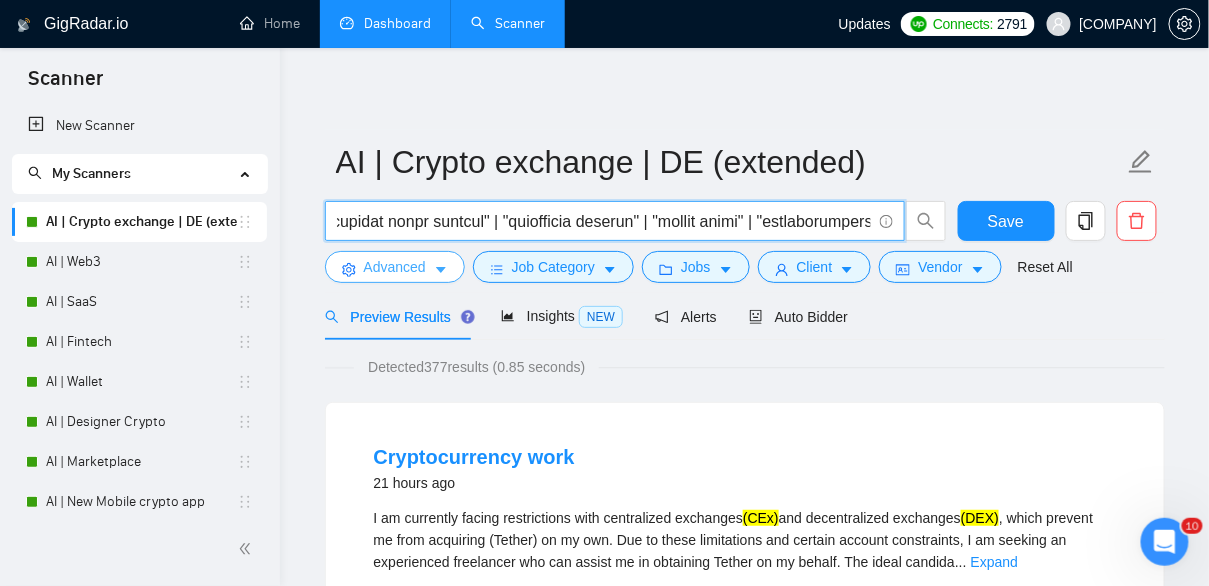 click 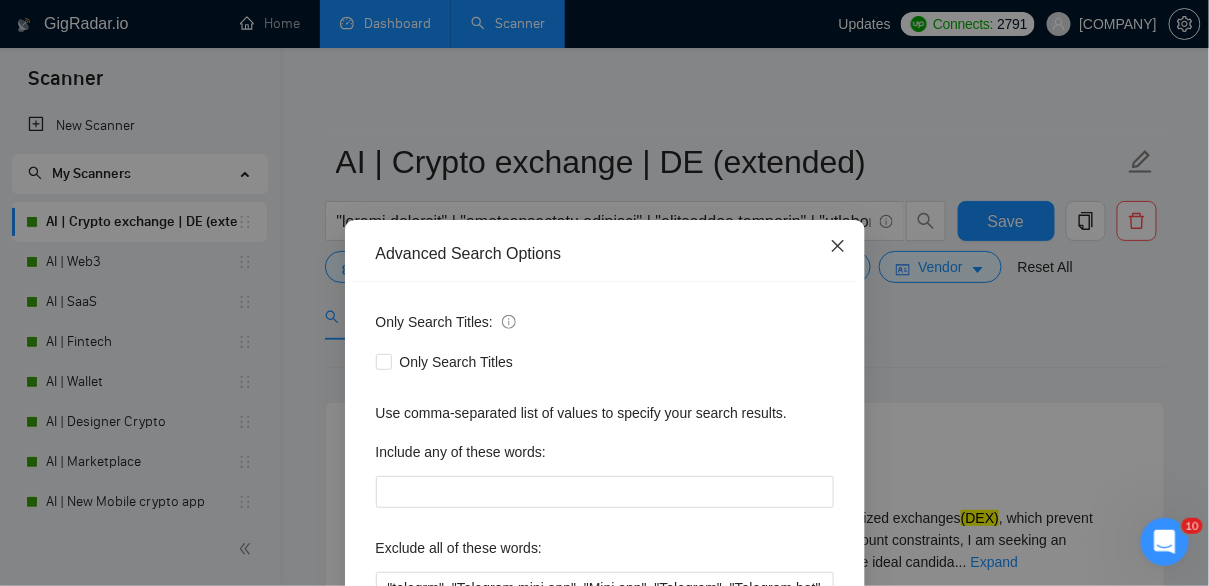click at bounding box center (838, 247) 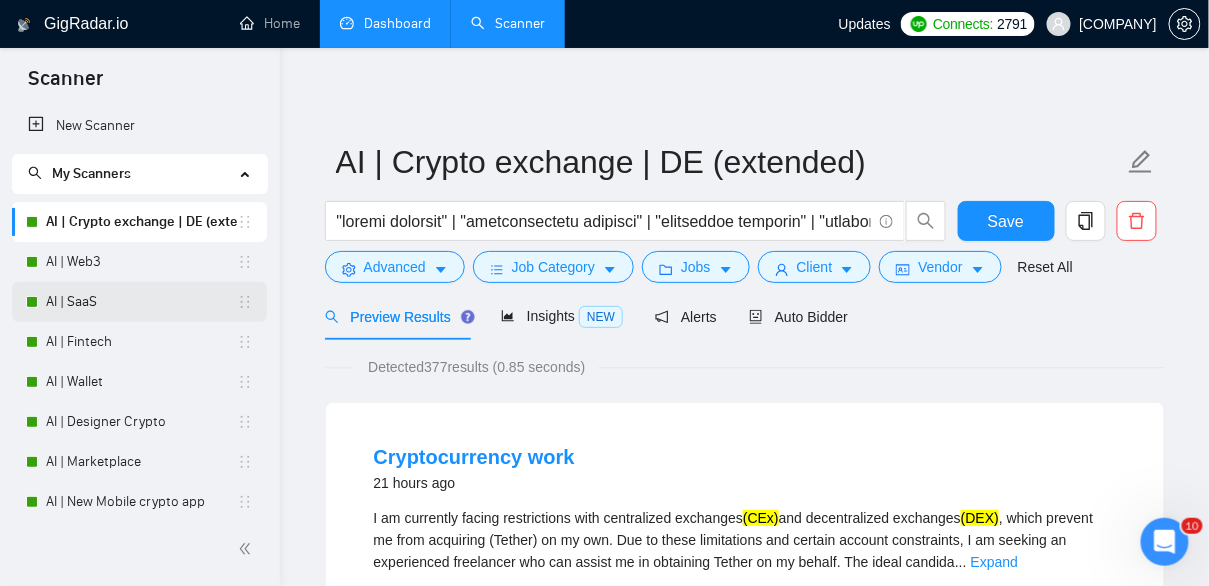 click on "AI | SaaS" at bounding box center (141, 302) 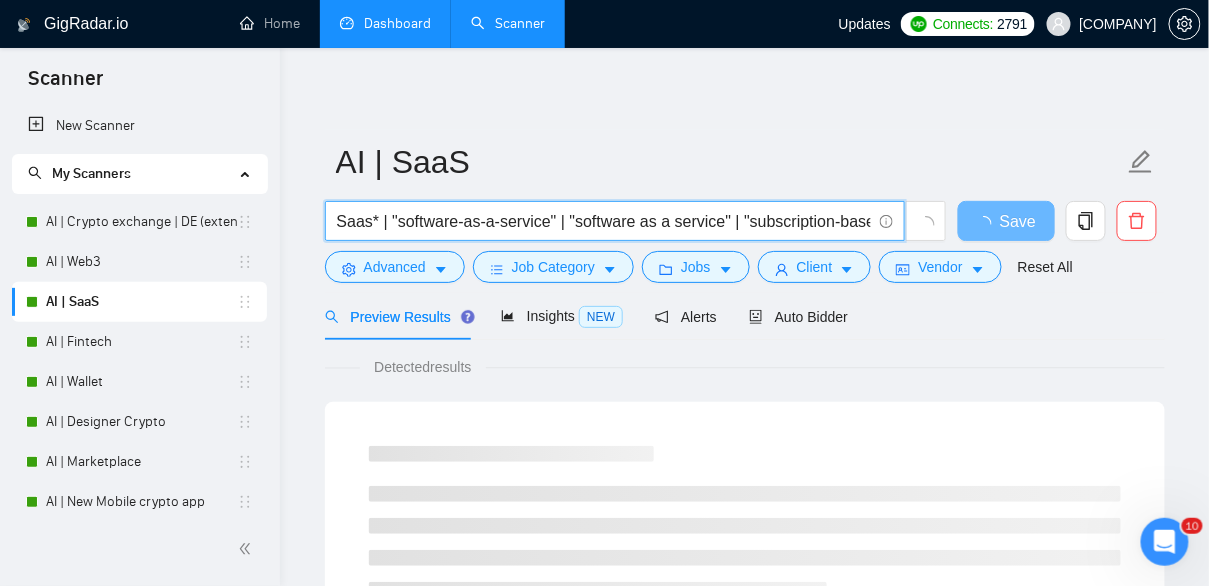 scroll, scrollTop: 0, scrollLeft: 79, axis: horizontal 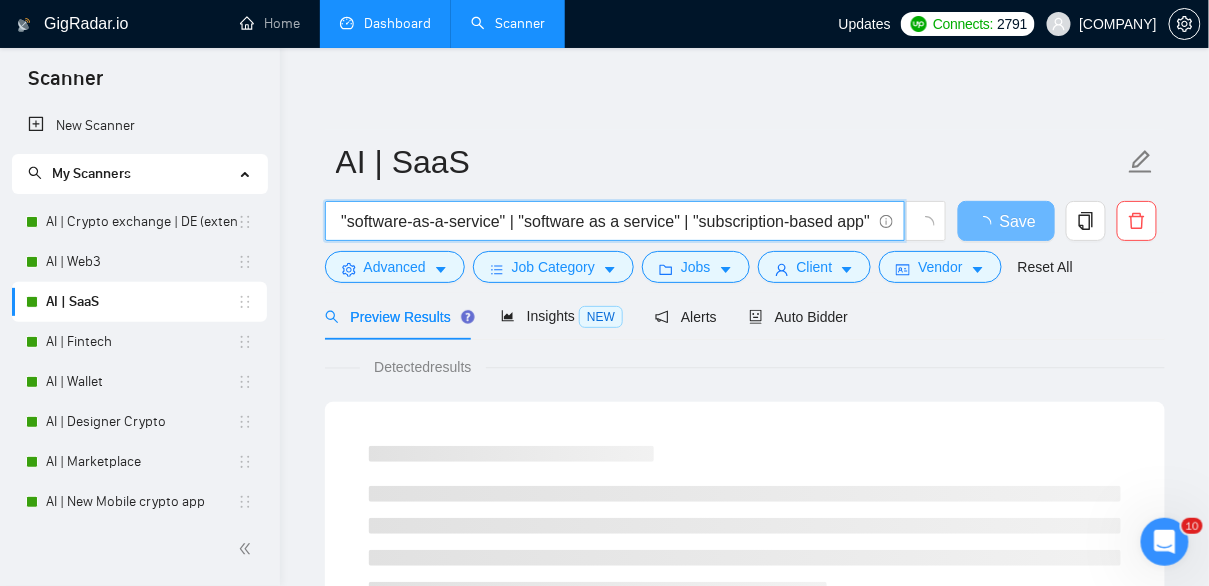 drag, startPoint x: 739, startPoint y: 221, endPoint x: 890, endPoint y: 221, distance: 151 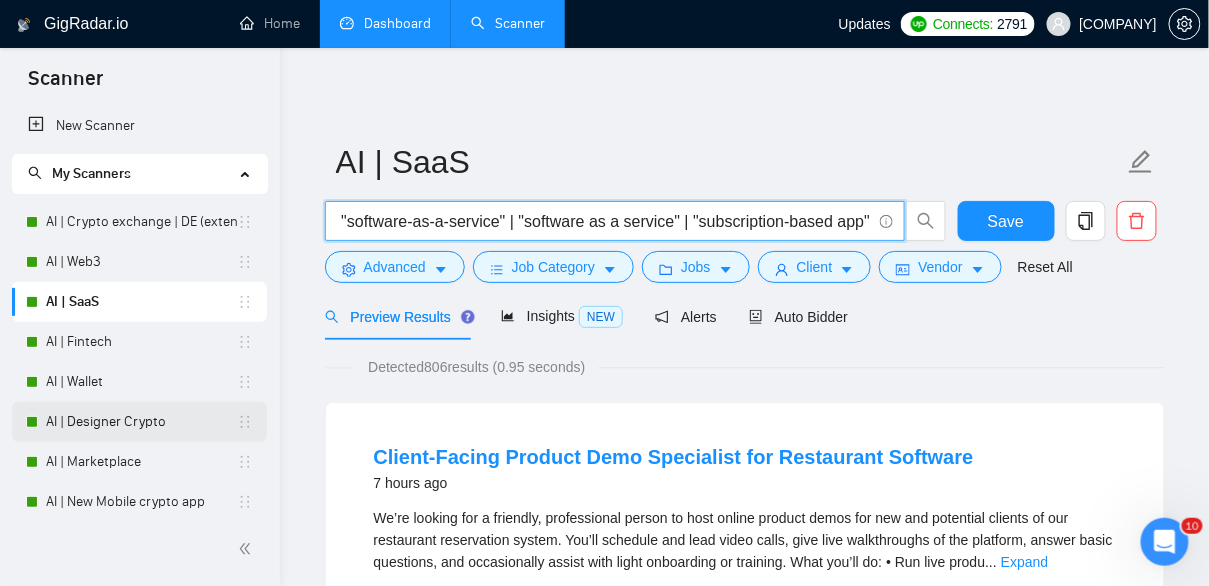 click on "AI | Designer Crypto" at bounding box center (141, 422) 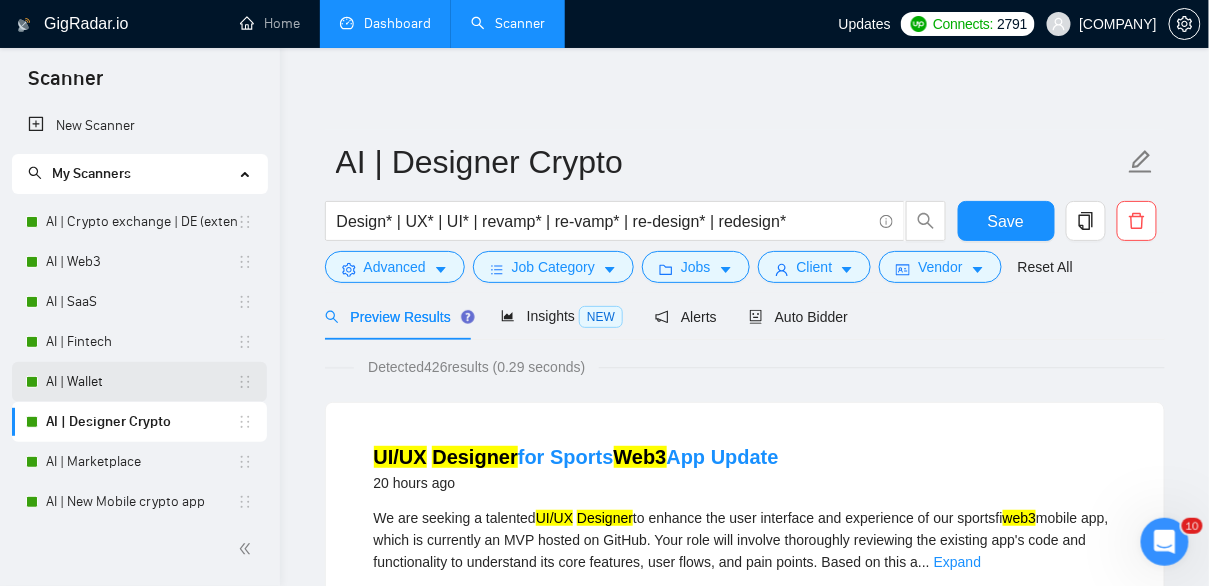 click on "AI | Wallet" at bounding box center [141, 382] 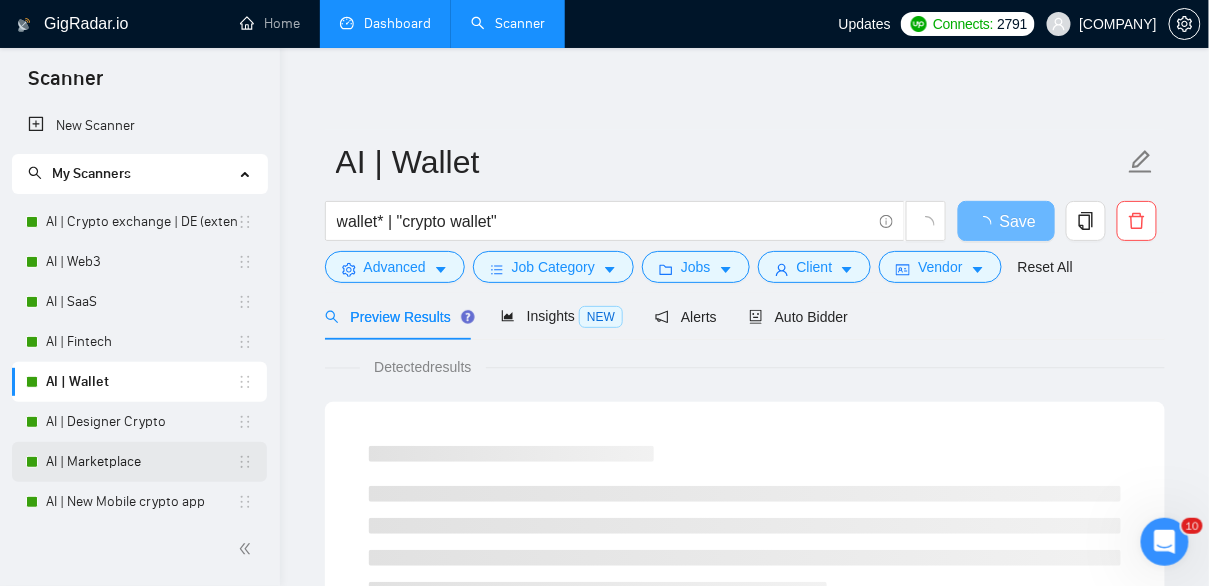 click on "AI | Marketplace" at bounding box center [141, 462] 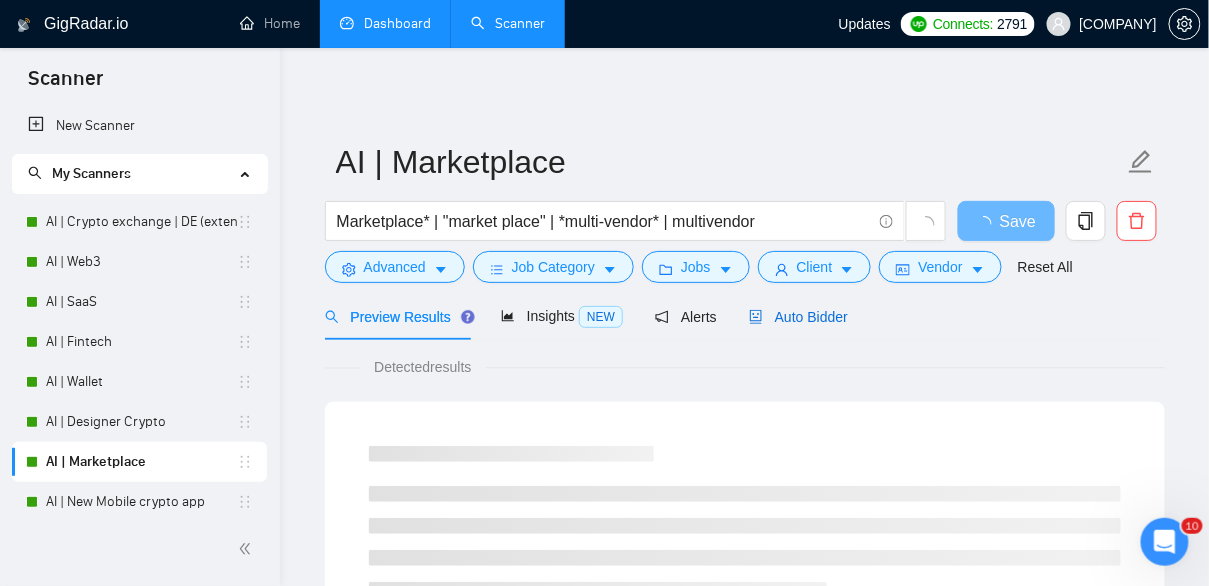 click on "Auto Bidder" at bounding box center [798, 317] 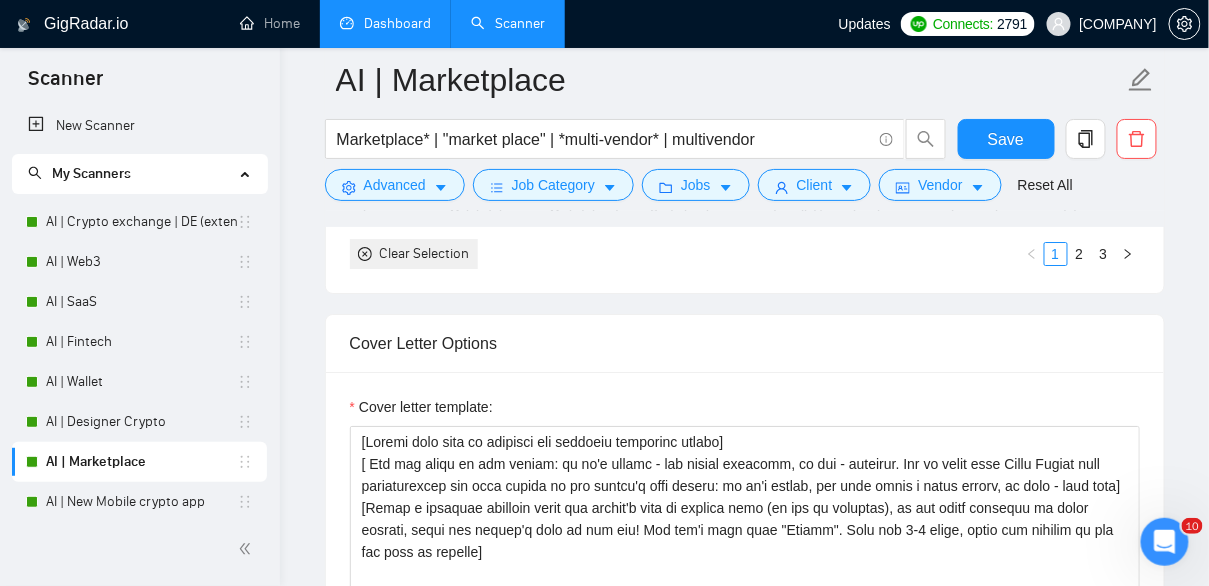 scroll, scrollTop: 1734, scrollLeft: 0, axis: vertical 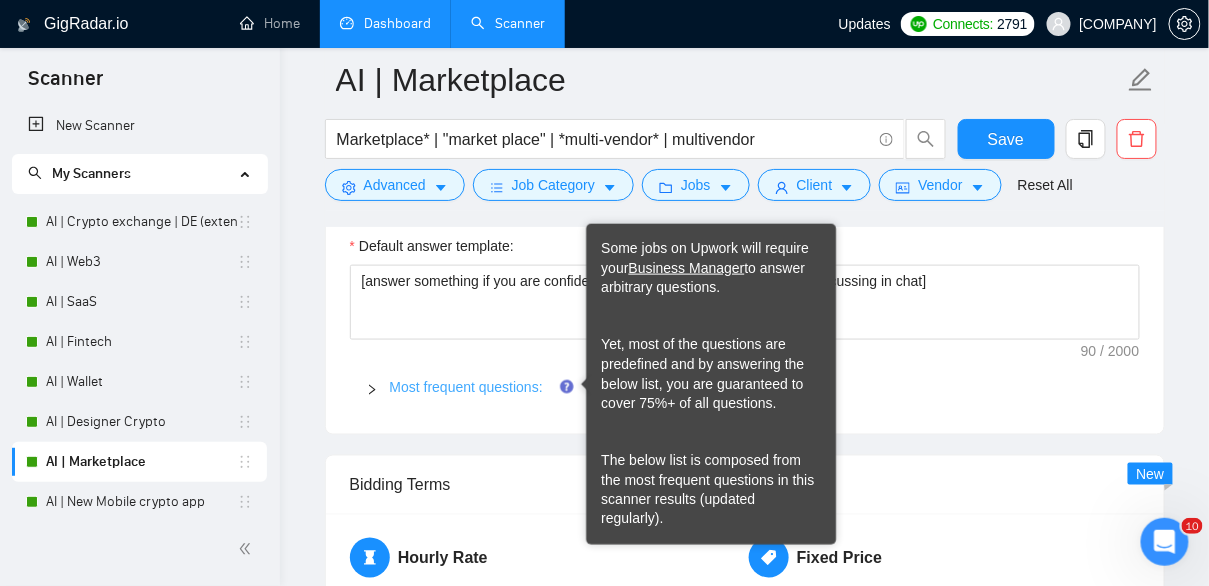 click on "Most frequent questions:" at bounding box center [466, 387] 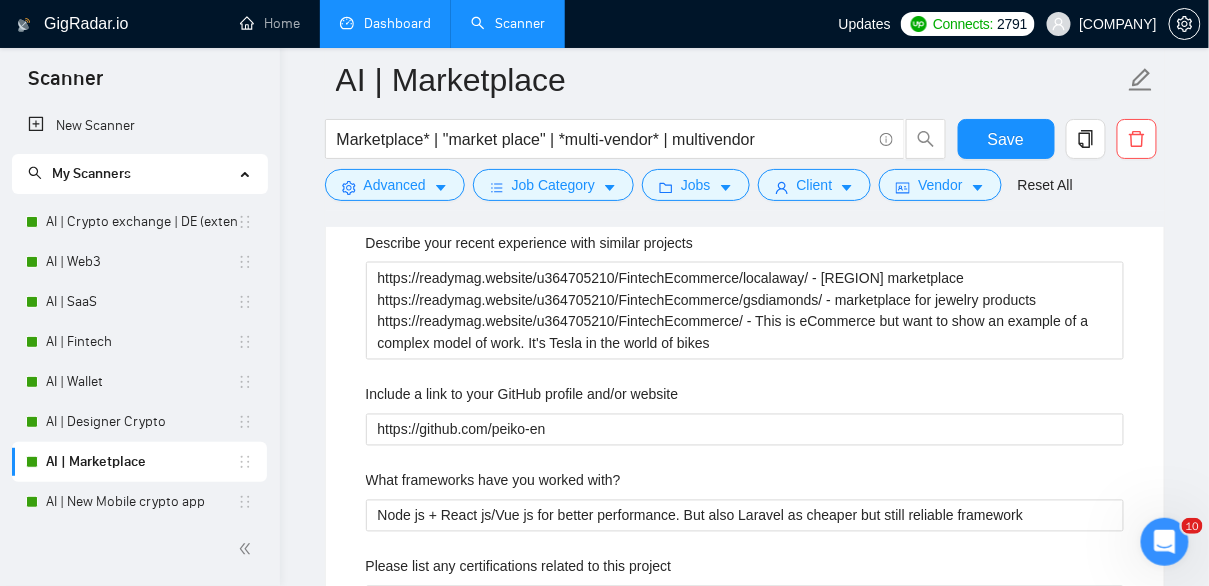 scroll, scrollTop: 2748, scrollLeft: 0, axis: vertical 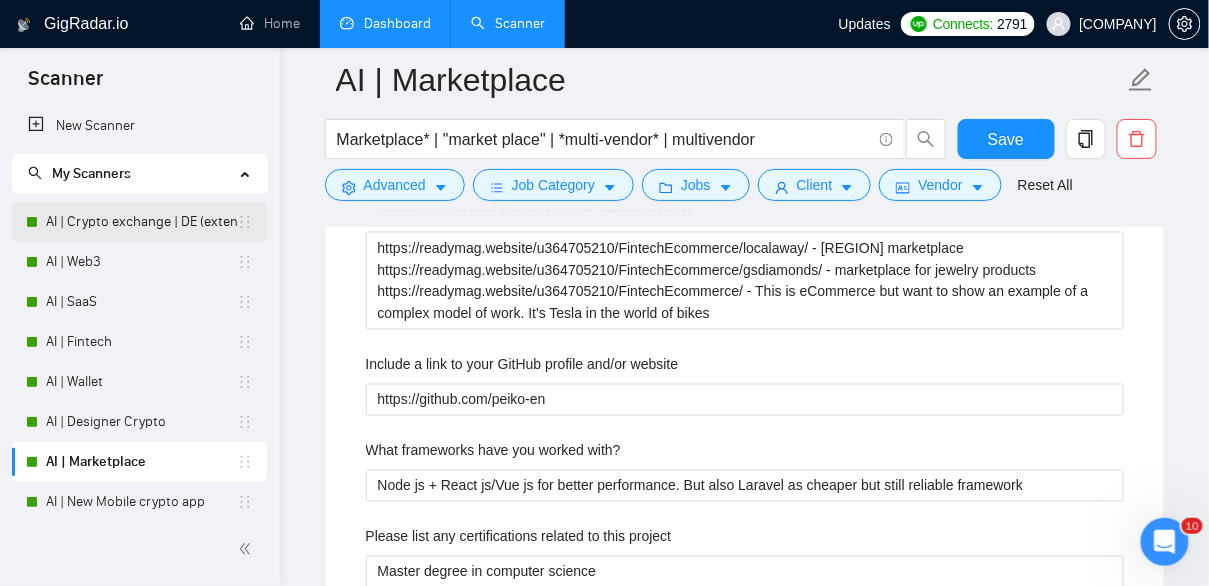 click on "AI | Crypto exchange | DE (extended)" at bounding box center (141, 222) 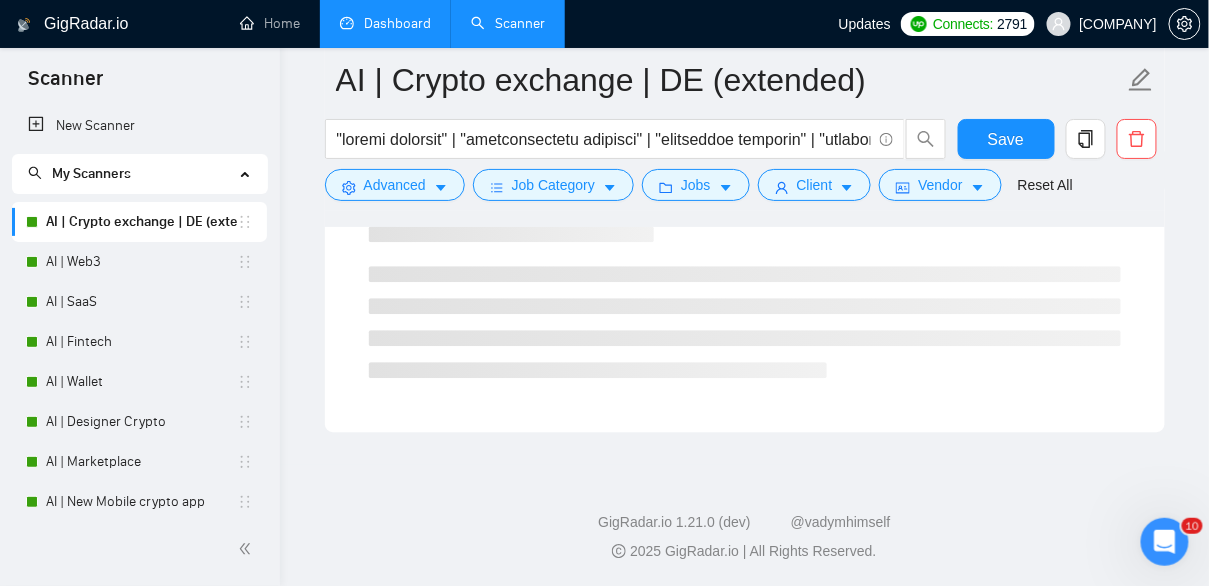 scroll, scrollTop: 1331, scrollLeft: 0, axis: vertical 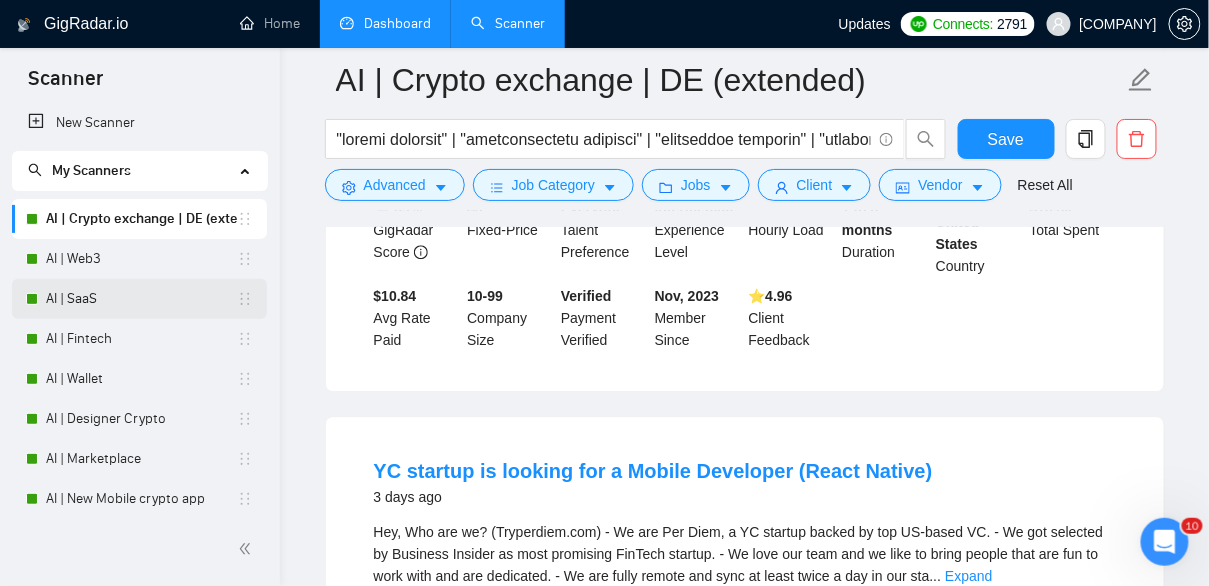 click on "AI | SaaS" at bounding box center [141, 299] 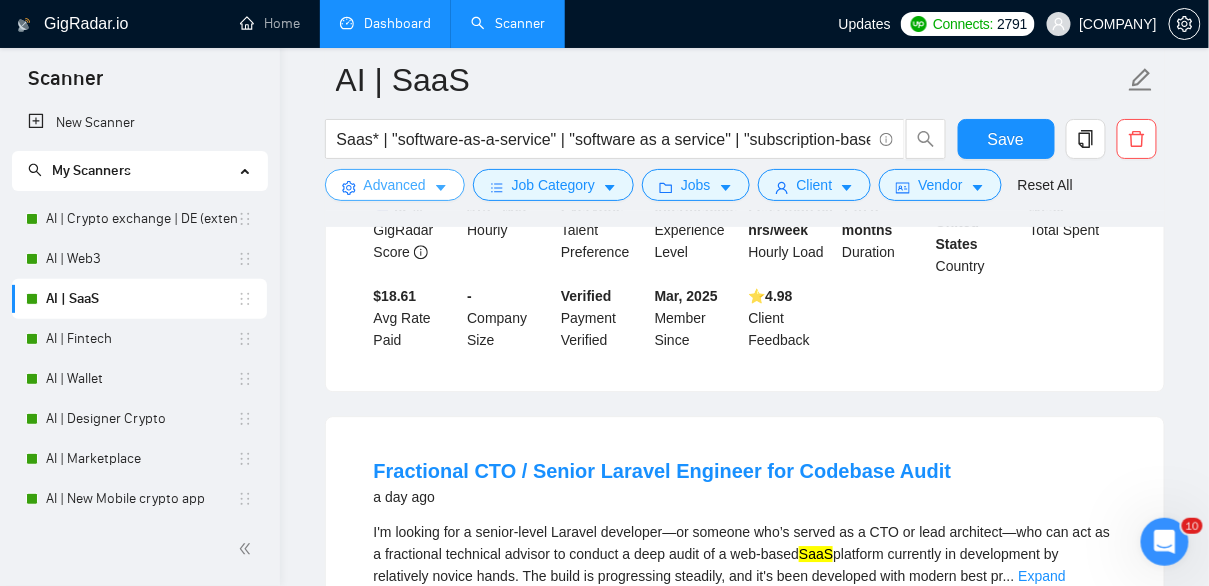 click on "Advanced" at bounding box center (395, 185) 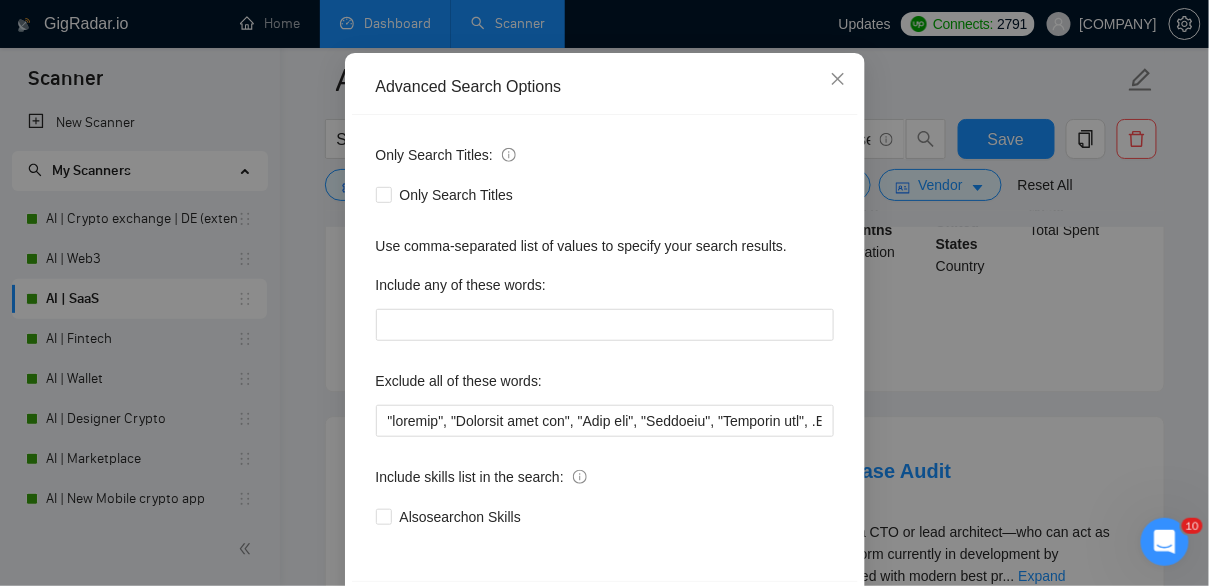 scroll, scrollTop: 168, scrollLeft: 0, axis: vertical 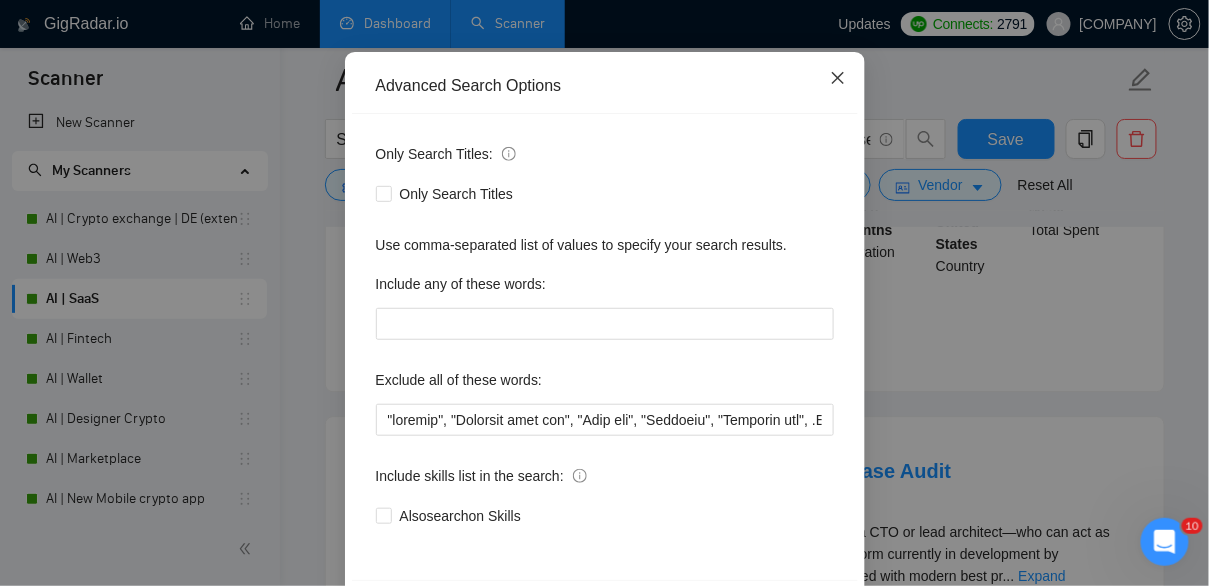 click at bounding box center (838, 79) 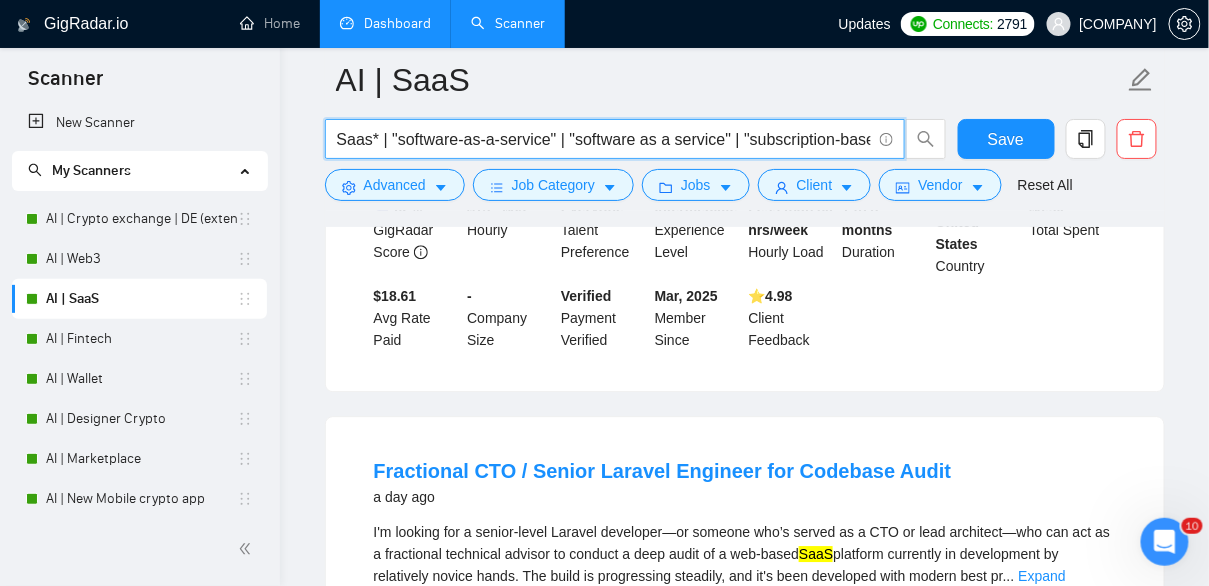 click on "Saas* | "software-as-a-service" | "software as a service" | "subscription-based app"" at bounding box center [604, 139] 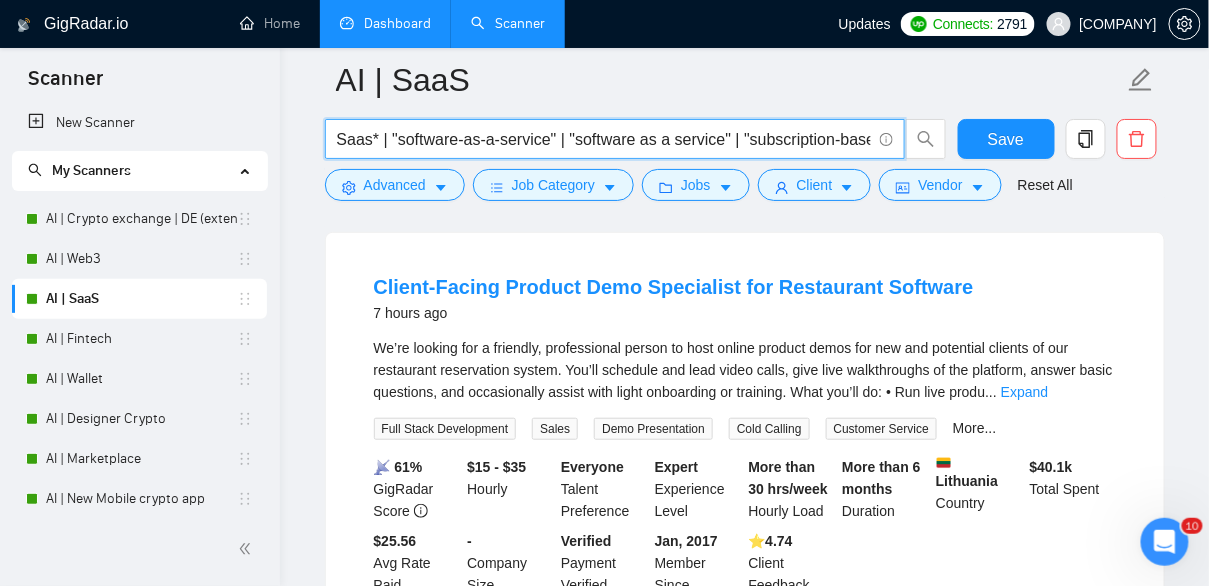 scroll, scrollTop: 181, scrollLeft: 0, axis: vertical 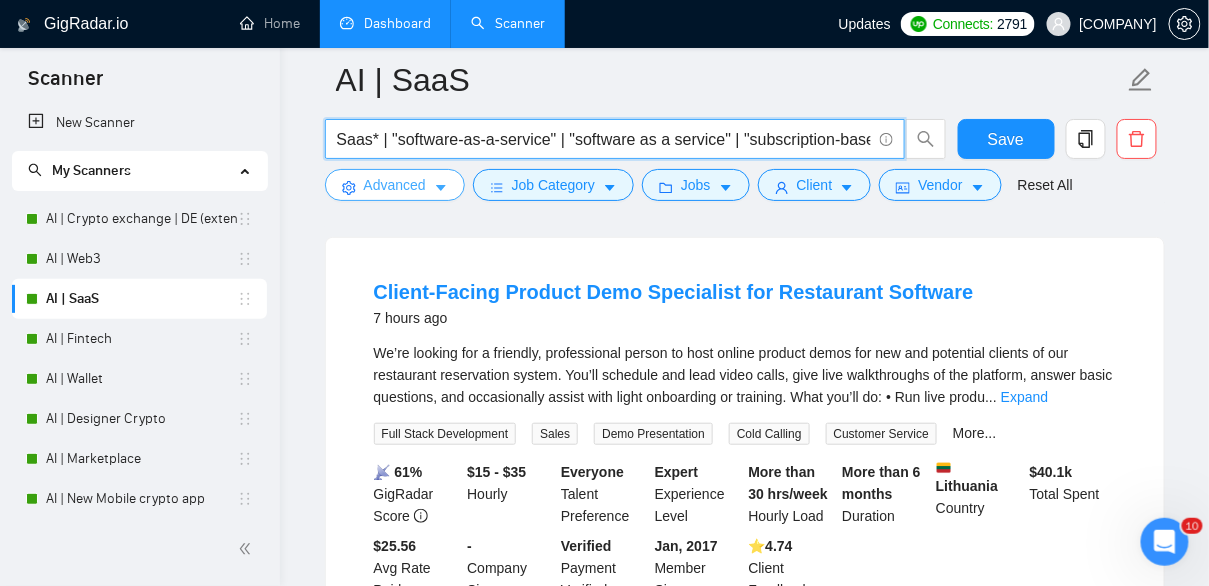 click on "Advanced" at bounding box center (395, 185) 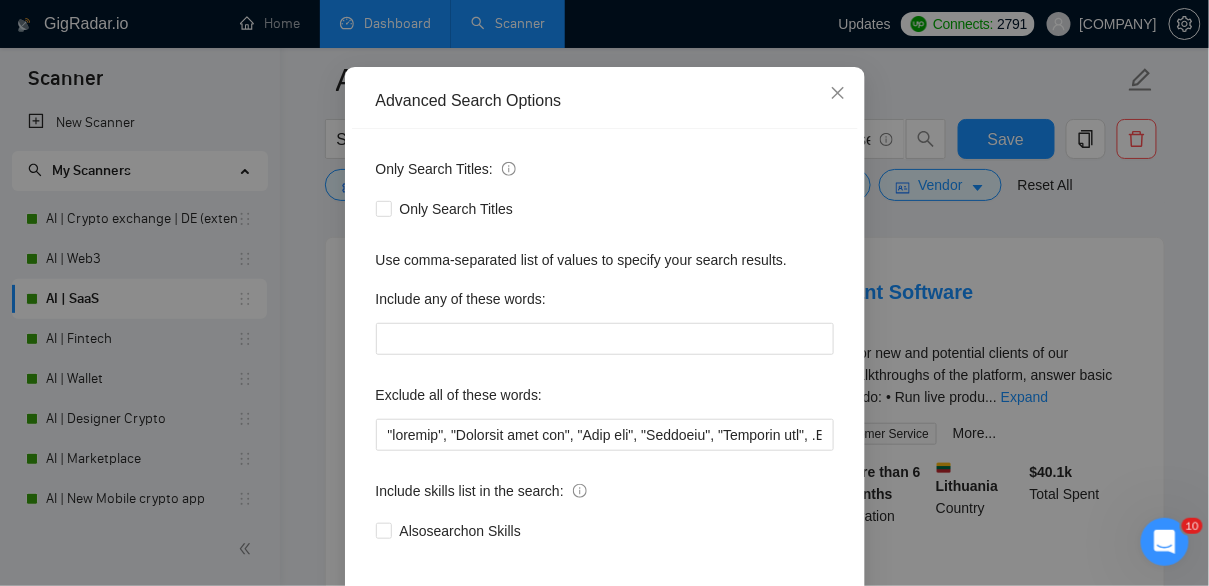 scroll, scrollTop: 181, scrollLeft: 0, axis: vertical 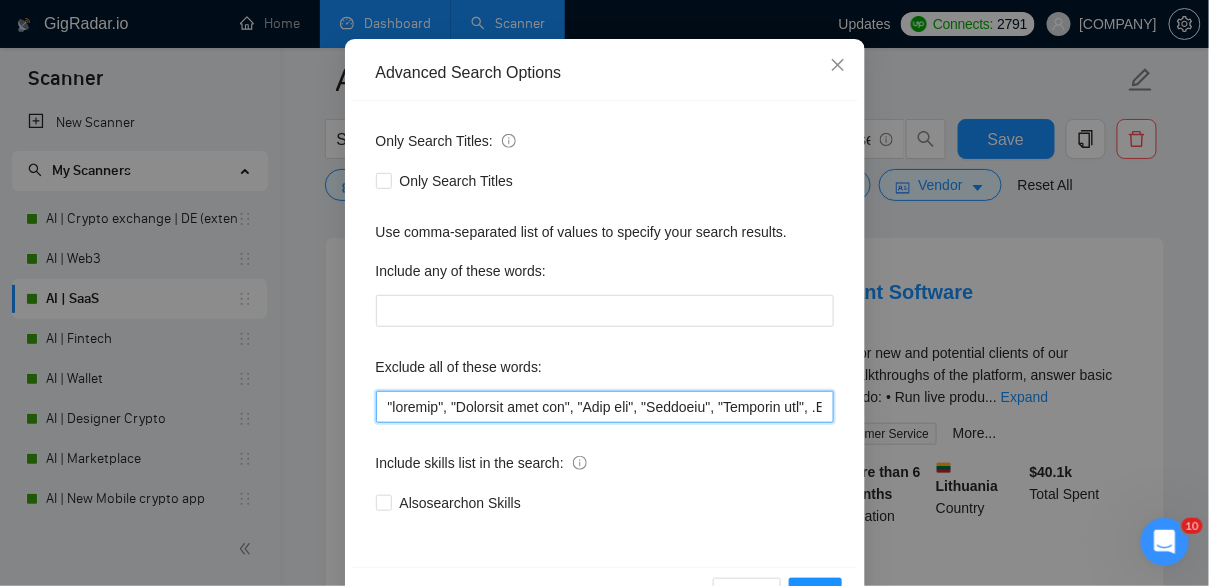 click at bounding box center [605, 407] 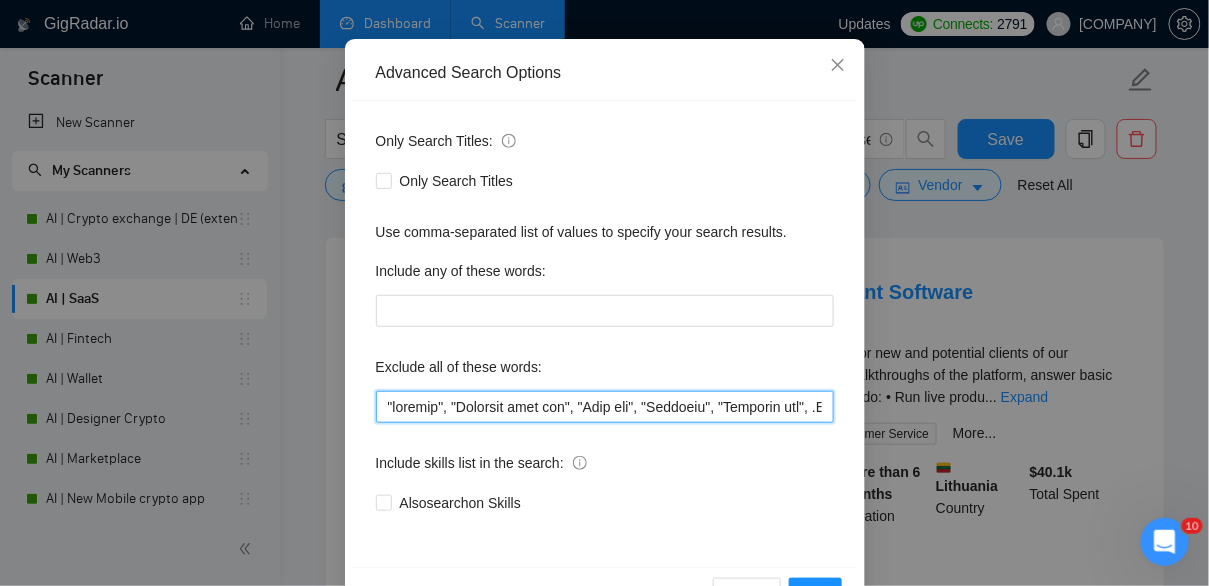 click at bounding box center [605, 407] 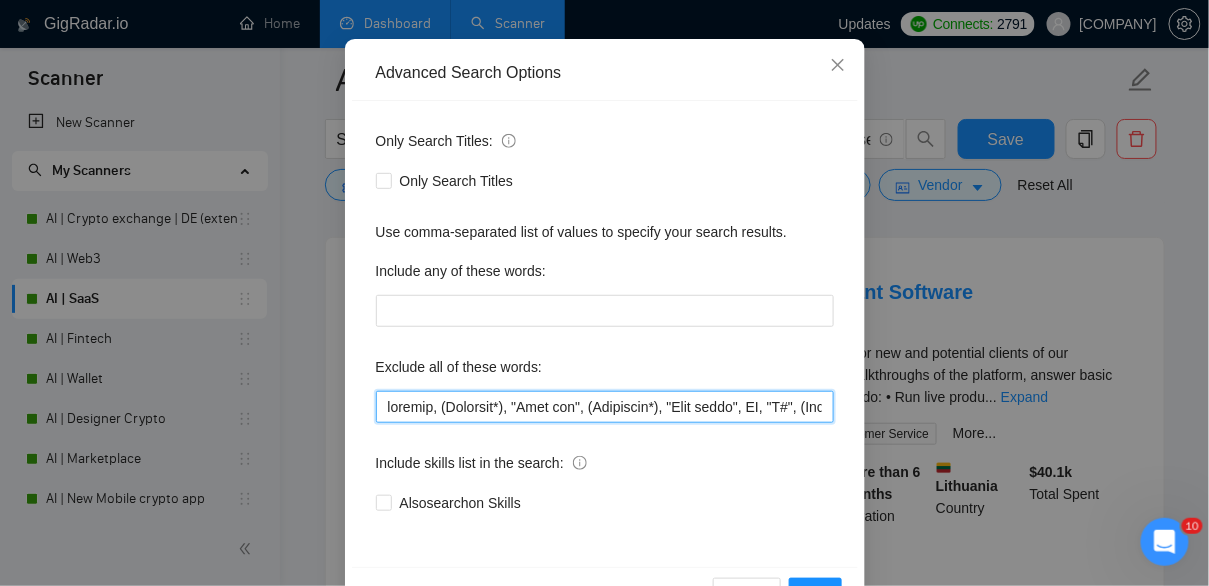 scroll, scrollTop: 0, scrollLeft: 9566, axis: horizontal 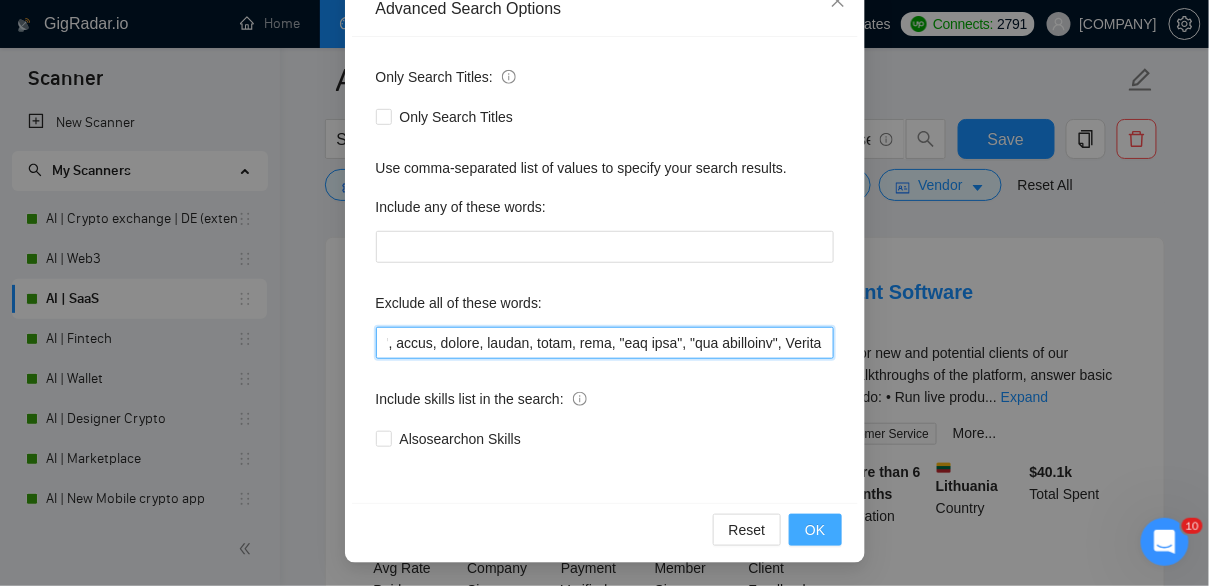 type on "telegrm, (Telegram*), "Mini app", (Wordpress*), "Word press", WP, "C#", (Wix*), "no code", Django, Angular, (bubble*), consultant, Shopify, Magento, Boomi, Salesforce, co-founder, Swift, Hubspot, "discord bot", Zoho, "ASP.NET", Wordpress, Responsibilities, codecanyon, "AI expert", "Integrate AI", consulting, "platform testers", Ruby, Vicuna, Bubble.io, Webflow, Spring, Vtiger, Netsuite, GoHighLevel, Consultative, business_management, Golang, WebMagic, "quick fix", Microsoft, Okta, UNITY, UNITY3D, "open source", "need help", Consultation, Chatbot, OctoberCMS, MT4, Svelte, OpenAI, Makerkit, "Set up Intercom", Drupal, "join our team", "NO AGENCIES", Sanity, Retool, Supabase, CRO, Caspio, "Low code", Auth0, troubleshooting, Flutter, "Java developer", "Amazon Saas", "Amazon Marketplace Saas", Migrate, Oracle, "Stripe integration", Tailwind, Plentyshop, Odoo, Limesurvey, Squarespace, Quickbooks, Electron.js, Scala, "Go High Level", IONIC, Discord, Consultancy, Assistance, partner, Apostrophe, IONIC, "Low-Code", ..." 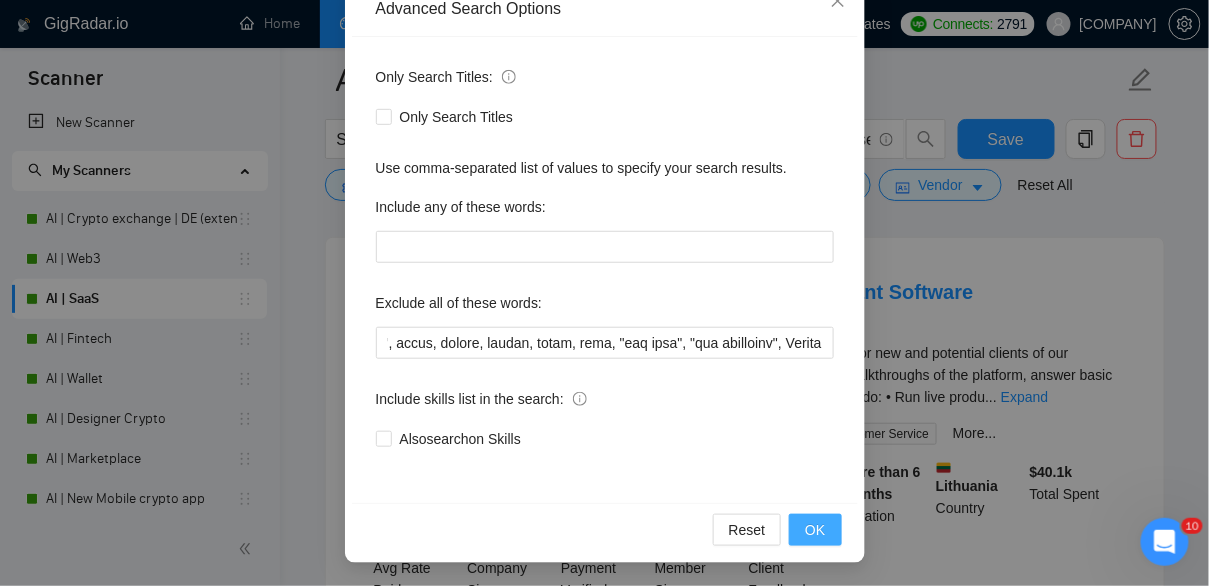 scroll, scrollTop: 0, scrollLeft: 0, axis: both 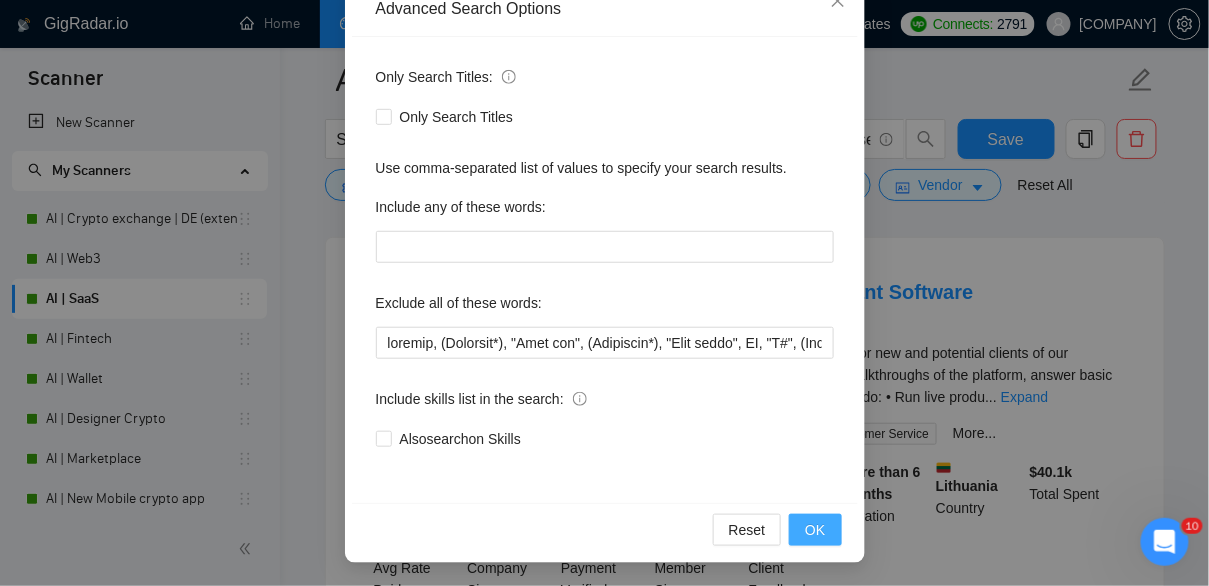 click on "OK" at bounding box center (815, 530) 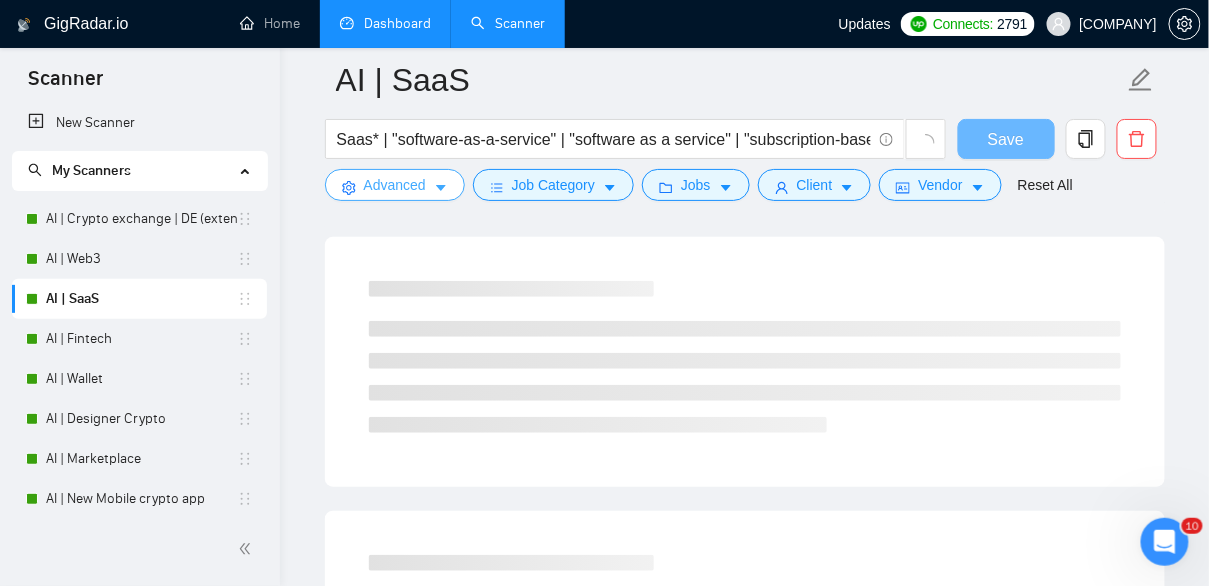 scroll, scrollTop: 0, scrollLeft: 0, axis: both 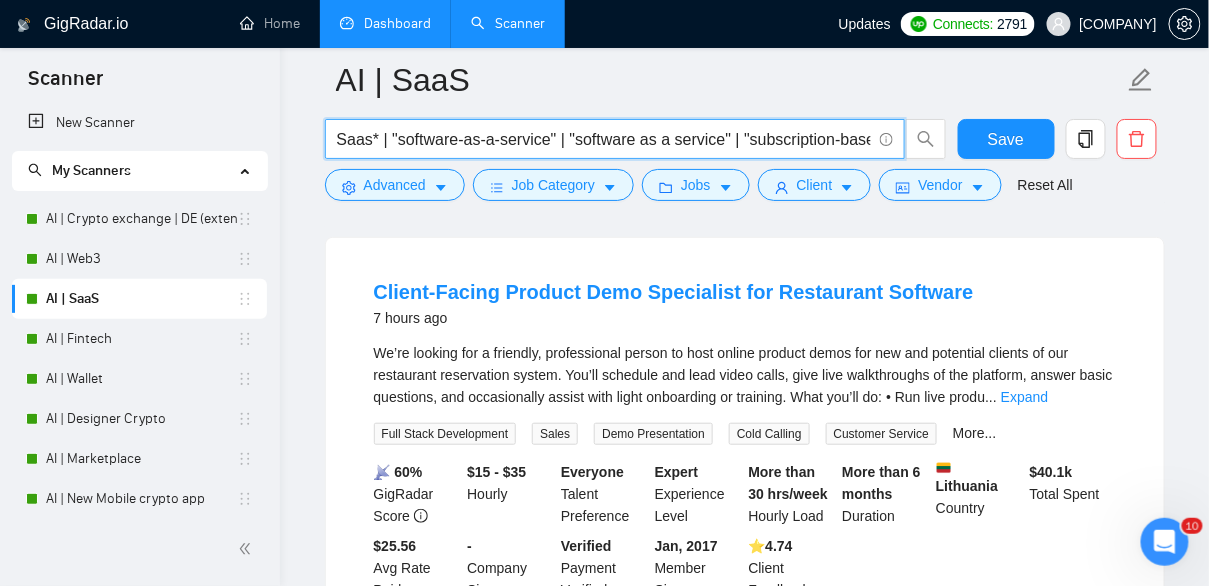 click on "Saas* | "software-as-a-service" | "software as a service" | "subscription-based app"" at bounding box center (604, 139) 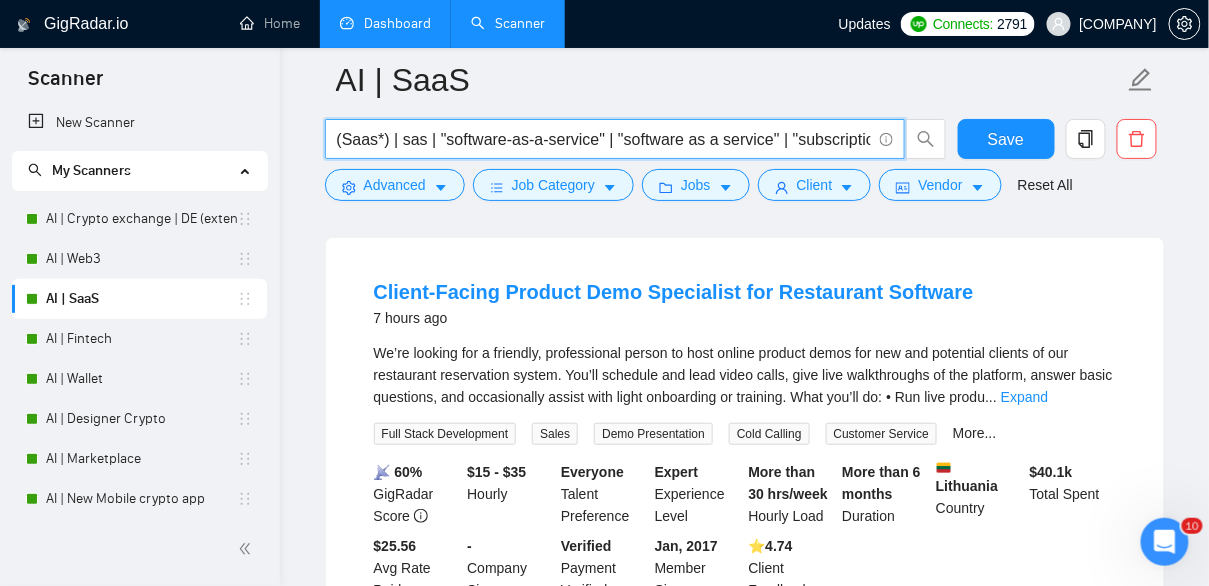 scroll, scrollTop: 0, scrollLeft: 379, axis: horizontal 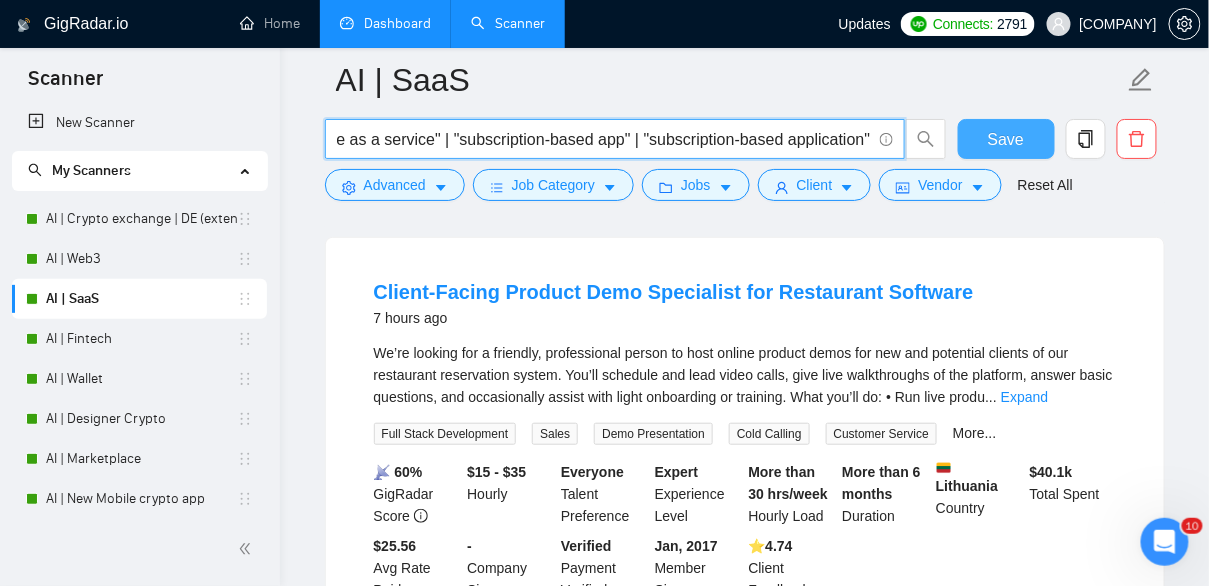 type on "(Saas*) | sas | "software-as-a-service" | "software as a service" | "subscription-based app" | "subscription-based application"" 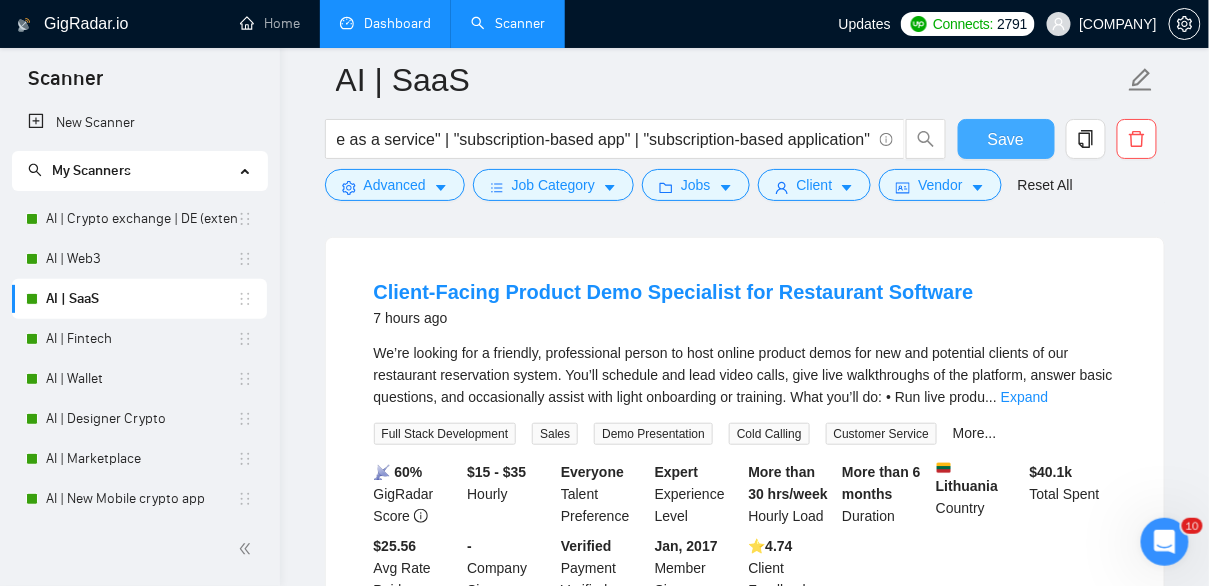 scroll, scrollTop: 0, scrollLeft: 0, axis: both 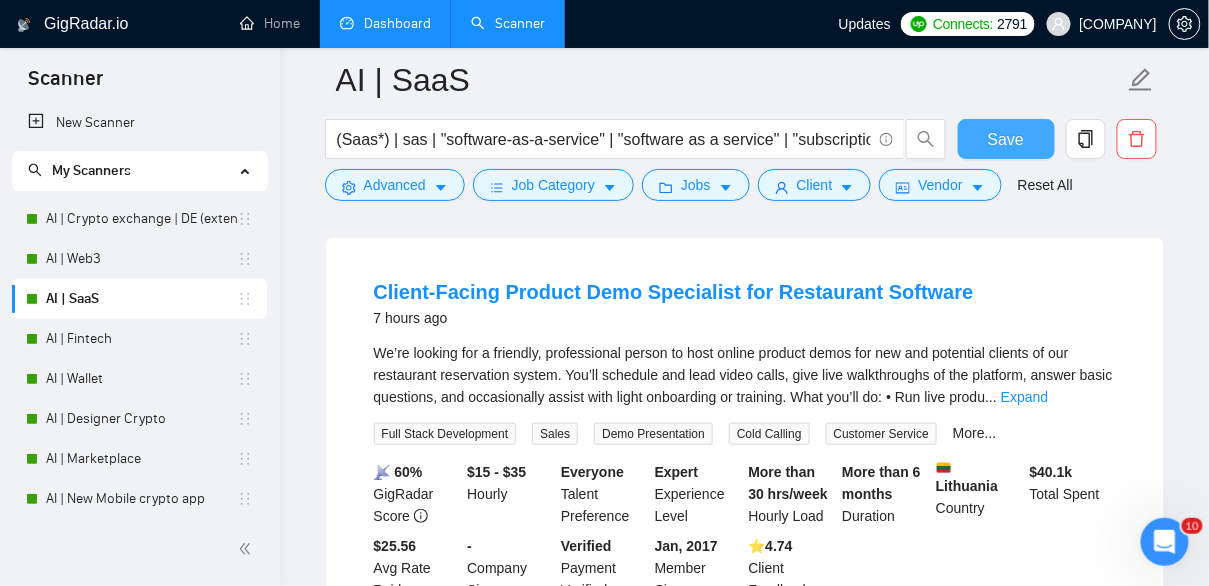 click on "Save" at bounding box center (1006, 139) 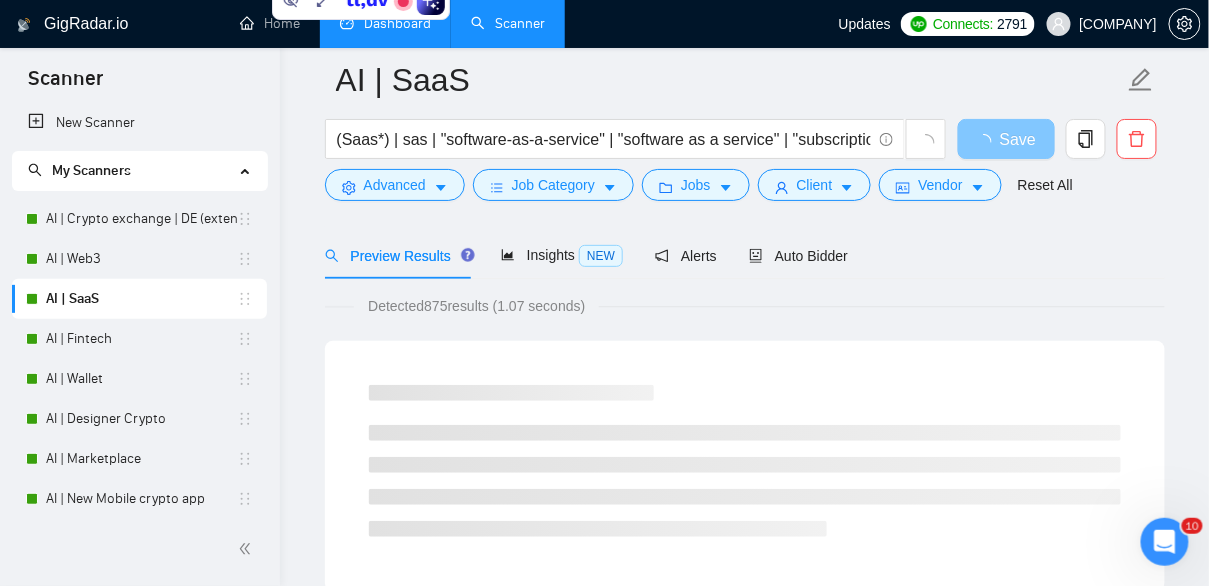 scroll, scrollTop: 0, scrollLeft: 0, axis: both 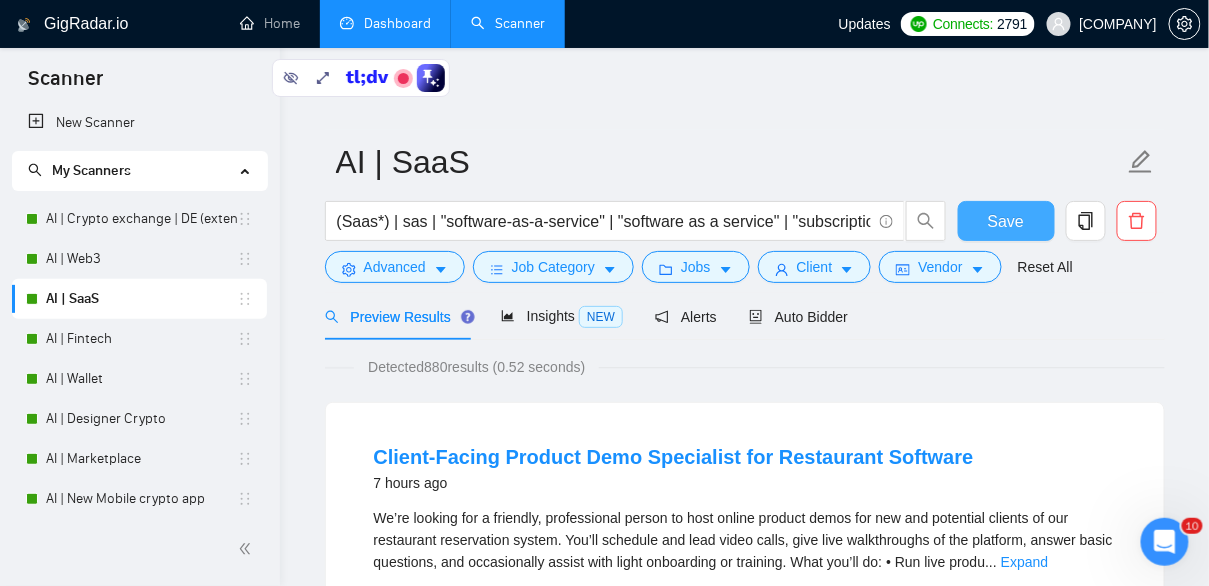 click on "Save" at bounding box center [1006, 221] 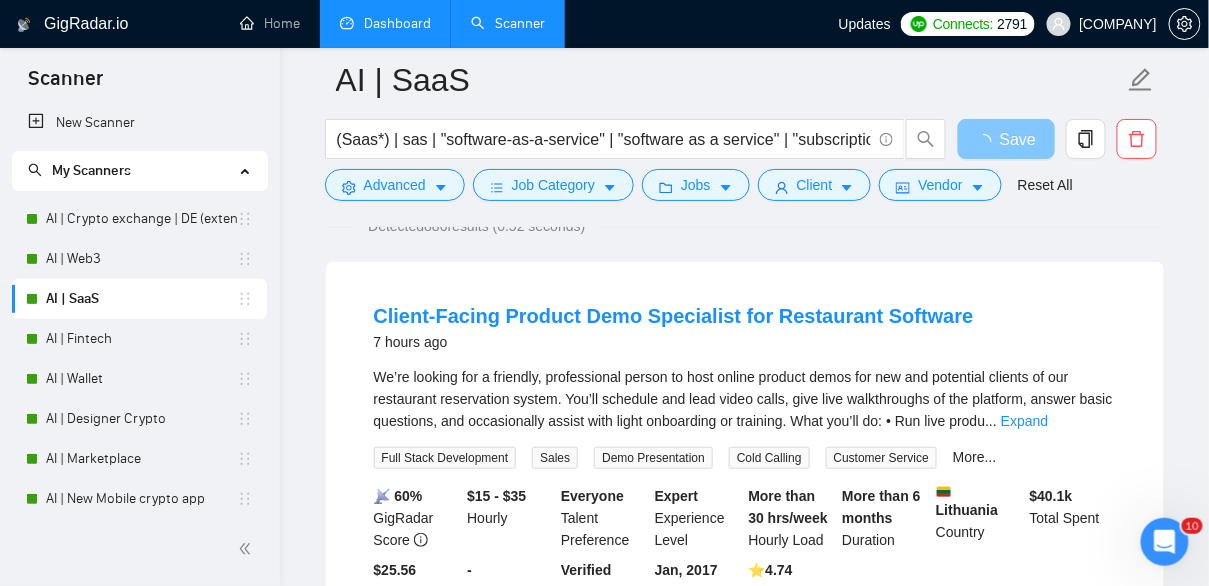 scroll, scrollTop: 160, scrollLeft: 0, axis: vertical 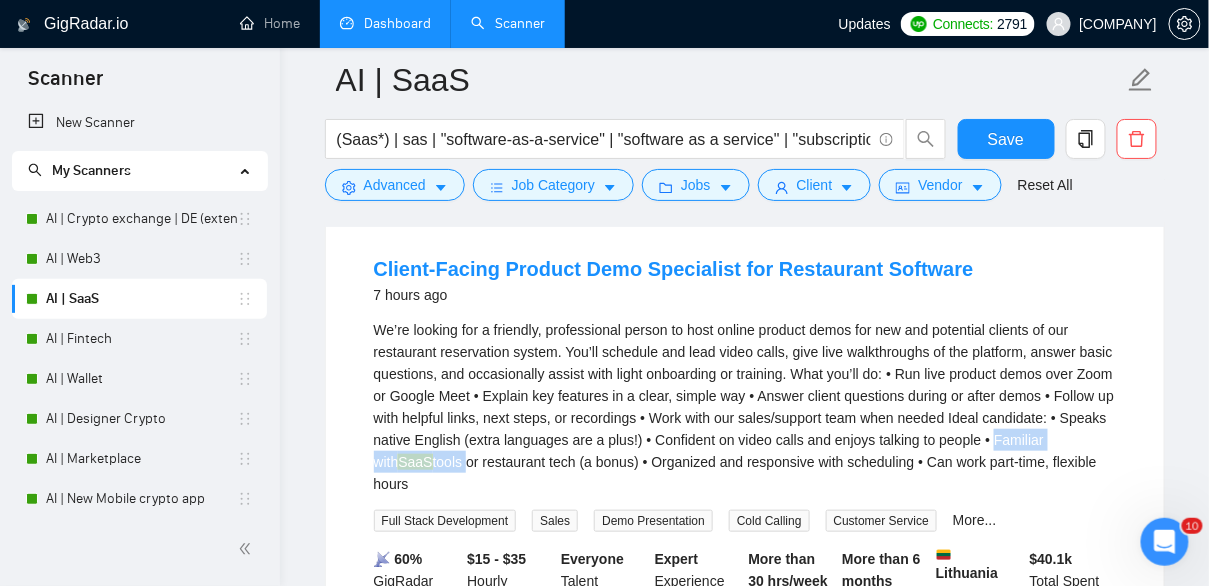 drag, startPoint x: 447, startPoint y: 459, endPoint x: 601, endPoint y: 470, distance: 154.39236 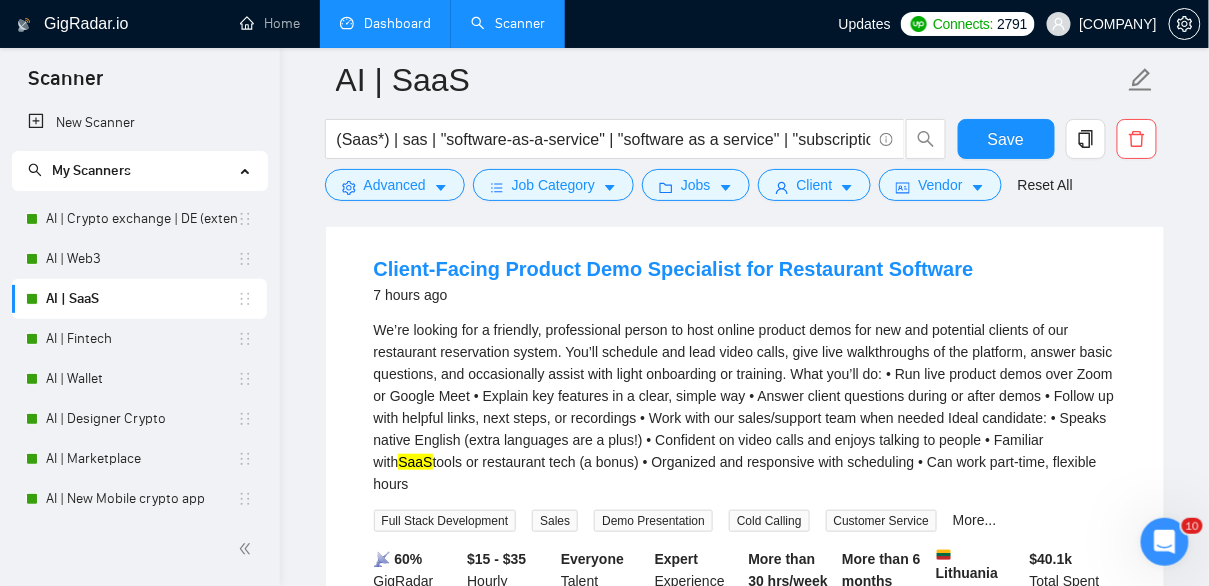 click on "We’re looking for a friendly, professional person to host online product demos for new and potential clients of our restaurant reservation system.
You’ll schedule and lead video calls, give live walkthroughs of the platform, answer basic questions, and occasionally assist with light onboarding or training.
What you’ll do:
•	Run live product demos over Zoom or Google Meet
•	Explain key features in a clear, simple way
•	Answer client questions during or after demos
•	Follow up with helpful links, next steps, or recordings
•	Work with our sales/support team when needed
Ideal candidate:
•	Speaks native English (extra languages are a bonus!)
•	Confident on video calls and enjoys talking to people
•	Familiar with  SaaS  tools or restaurant tech (a bonus)
•	Organized and responsive with scheduling
•	Can work part-time, flexible hours" at bounding box center [745, 407] 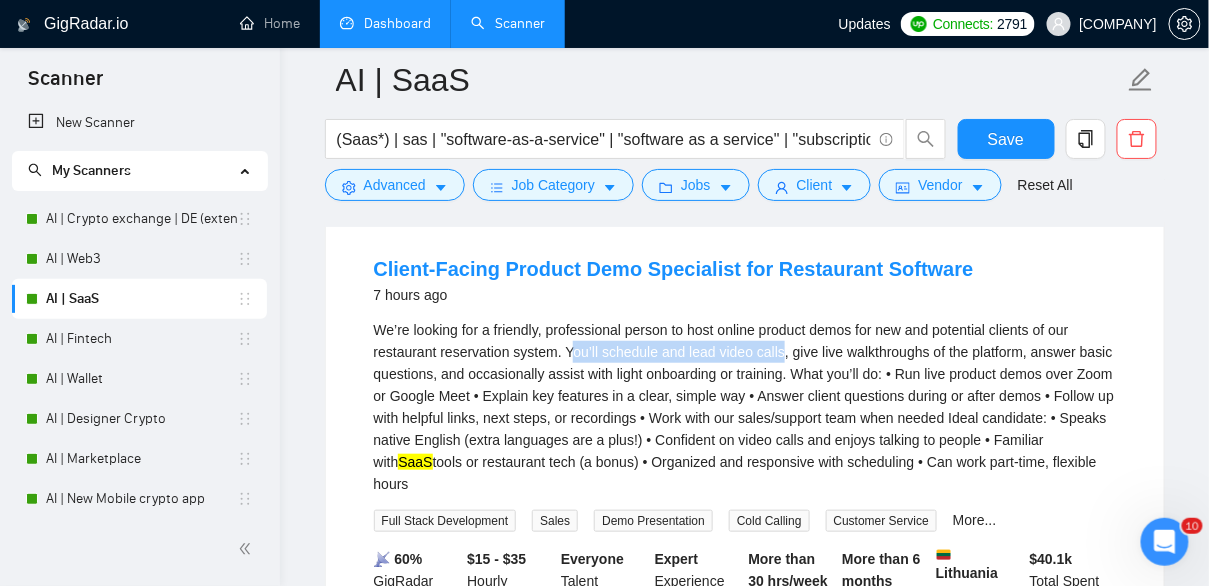 drag, startPoint x: 802, startPoint y: 350, endPoint x: 575, endPoint y: 350, distance: 227 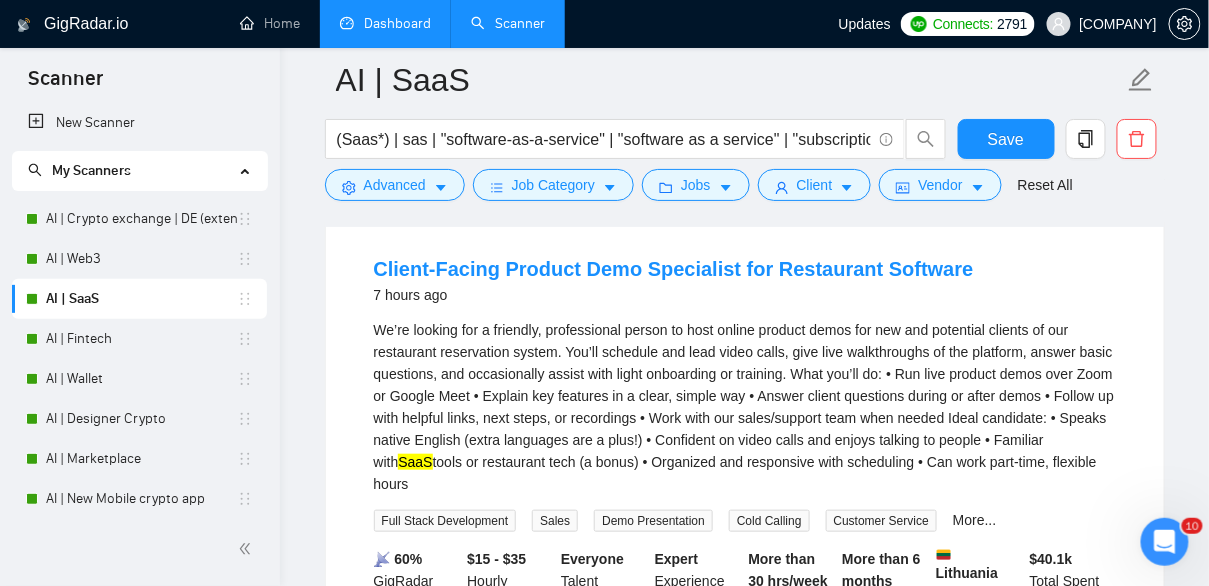 click on "We’re looking for a friendly, professional person to host online product demos for new and potential clients of our restaurant reservation system.
You’ll schedule and lead video calls, give live walkthroughs of the platform, answer basic questions, and occasionally assist with light onboarding or training.
What you’ll do:
•	Run live product demos over Zoom or Google Meet
•	Explain key features in a clear, simple way
•	Answer client questions during or after demos
•	Follow up with helpful links, next steps, or recordings
•	Work with our sales/support team when needed
Ideal candidate:
•	Speaks native English (extra languages are a bonus!)
•	Confident on video calls and enjoys talking to people
•	Familiar with  SaaS  tools or restaurant tech (a bonus)
•	Organized and responsive with scheduling
•	Can work part-time, flexible hours" at bounding box center (745, 407) 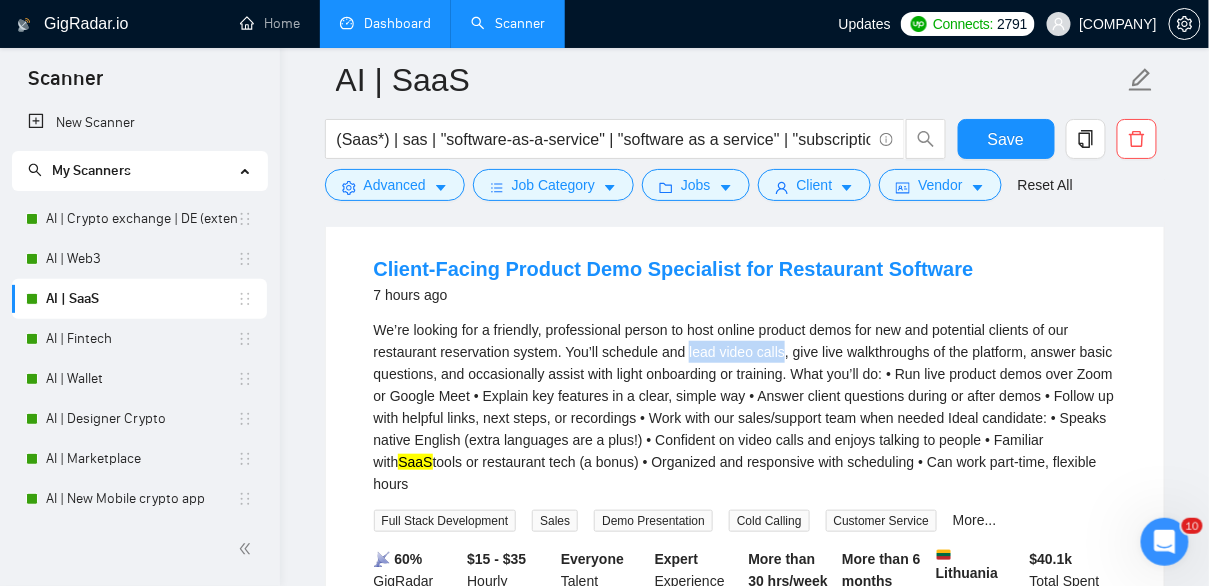 drag, startPoint x: 802, startPoint y: 351, endPoint x: 701, endPoint y: 350, distance: 101.00495 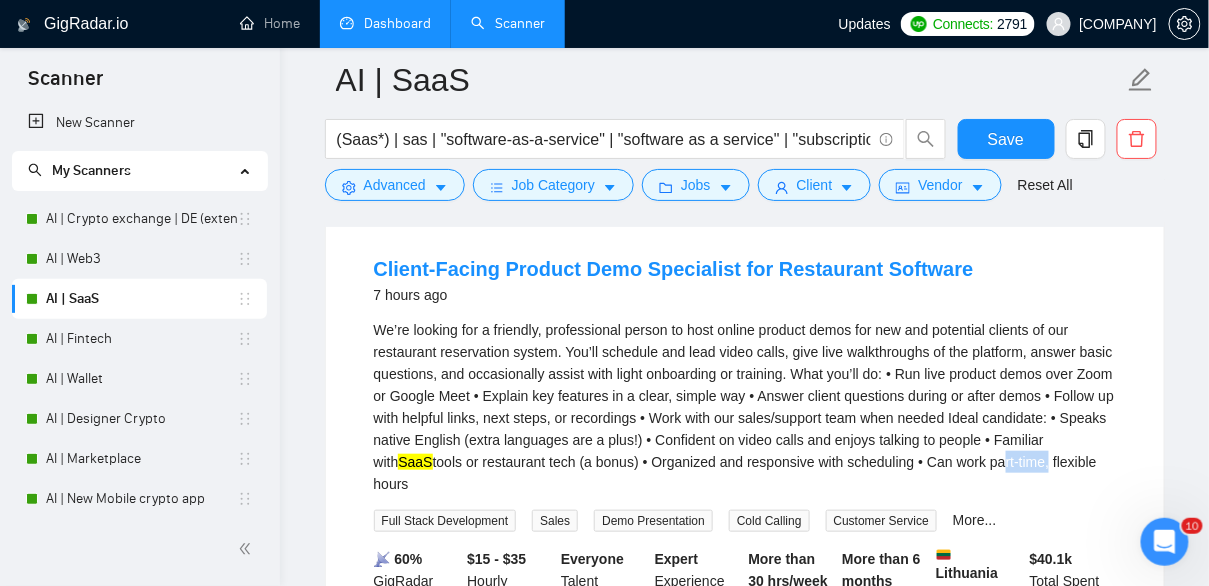 drag, startPoint x: 466, startPoint y: 483, endPoint x: 413, endPoint y: 488, distance: 53.235325 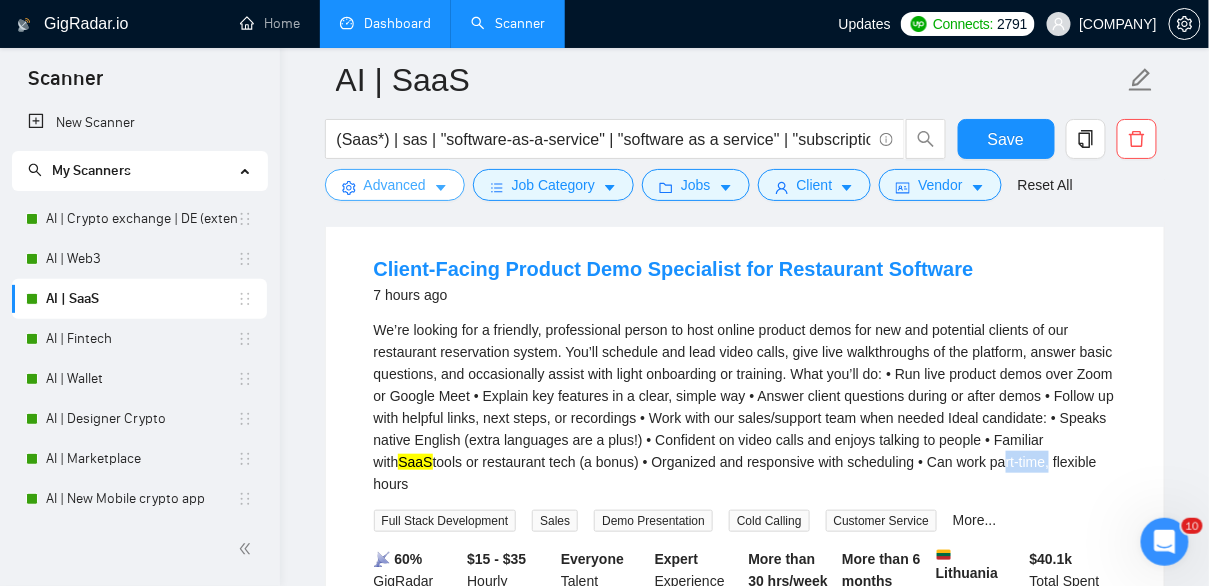 click on "Advanced" at bounding box center (395, 185) 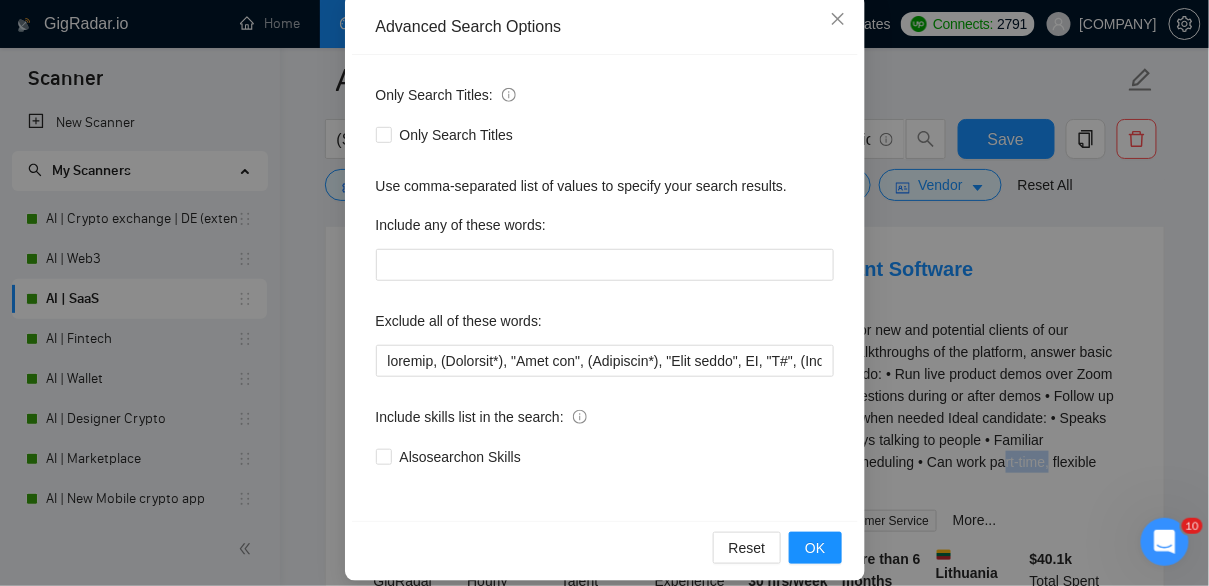 scroll, scrollTop: 245, scrollLeft: 0, axis: vertical 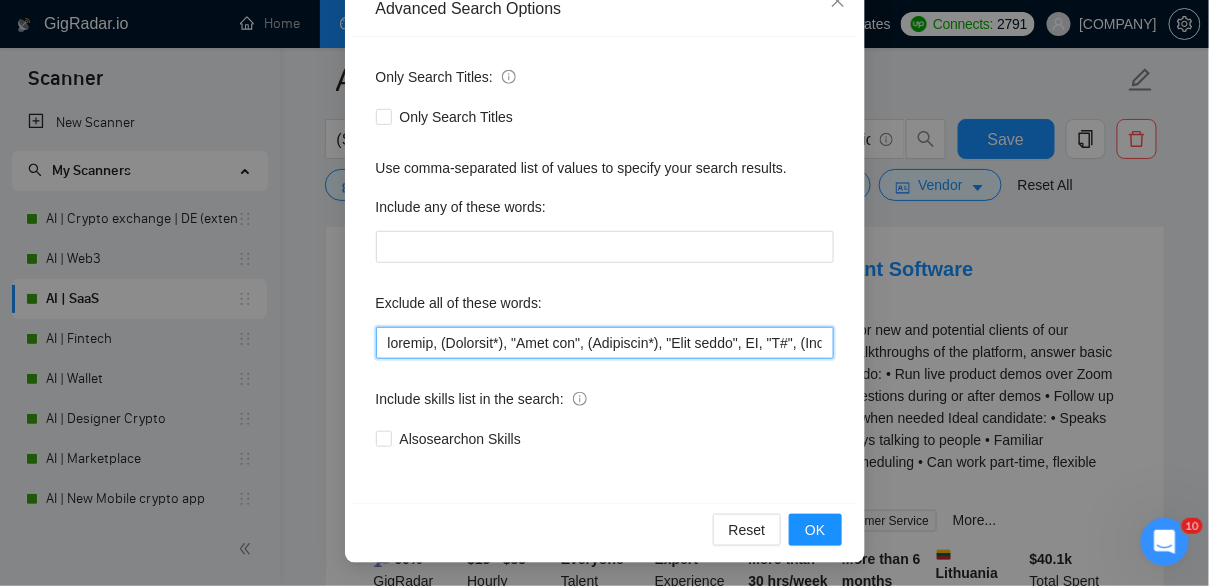 click at bounding box center (605, 343) 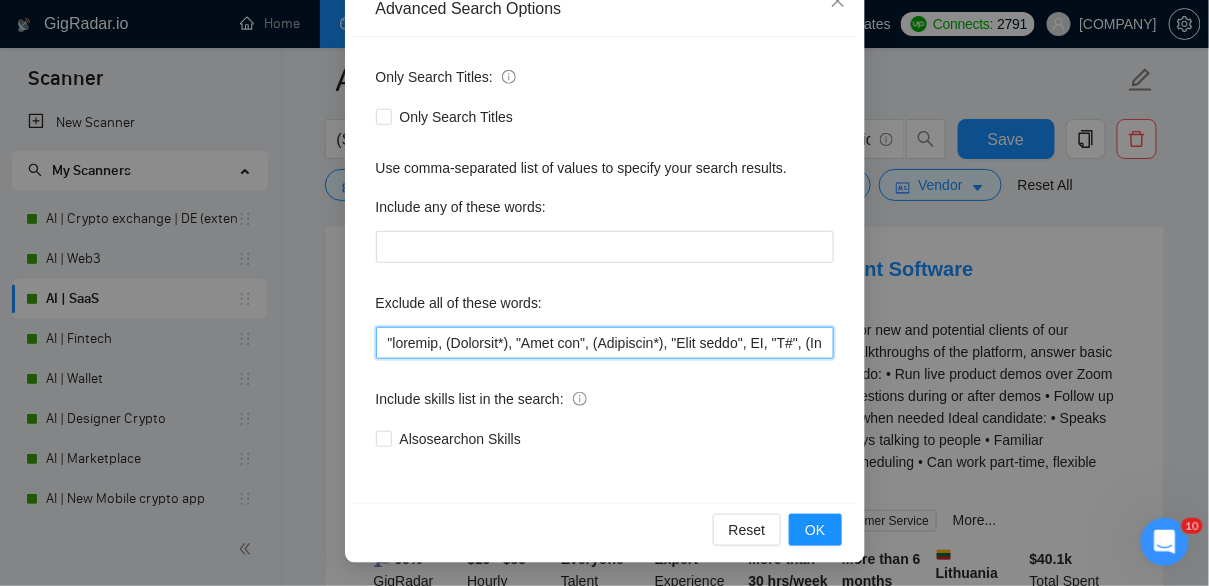 paste on "lead video calls" 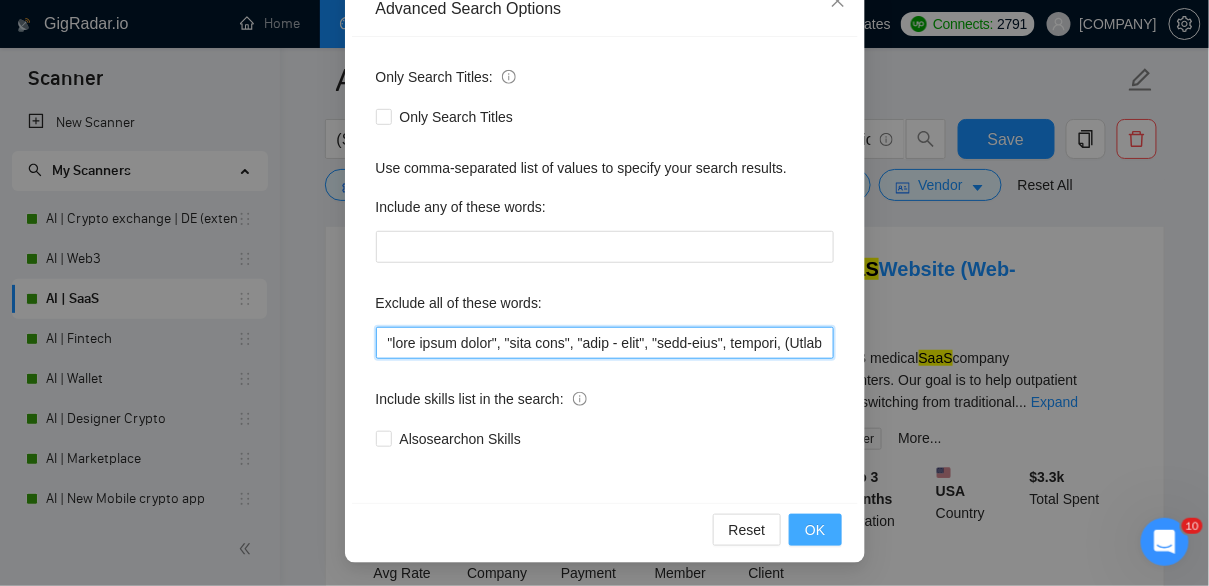 type on ""lead video calls", "part time", "part - time", "part-time", telegrm, (Telegram*), "Mini app", (Wordpress*), "Word press", WP, "C#", (Wix*), "no code", Django, Angular, (bubble*), consultant, Shopify, Magento, Boomi, Salesforce, co-founder, Swift, Hubspot, "discord bot", Zoho, "ASP.NET", Wordpress, Responsibilities, codecanyon, "AI expert", "Integrate AI", consulting, "platform testers", Ruby, Vicuna, Bubble.io, Webflow, Spring, Vtiger, Netsuite, GoHighLevel, Consultative, business_management, Golang, WebMagic, "quick fix", Microsoft, Okta, UNITY, UNITY3D, "open source", "need help", Consultation, Chatbot, OctoberCMS, MT4, Svelte, OpenAI, Makerkit, "Set up Intercom", Drupal, "join our team", "NO AGENCIES", Sanity, Retool, Supabase, CRO, Caspio, "Low code", Auth0, troubleshooting, Flutter, "Java developer", "Amazon Saas", "Amazon Marketplace Saas", Migrate, Oracle, "Stripe integration", Tailwind, Plentyshop, Odoo, Limesurvey, Squarespace, Quickbooks, Electron.js, Scala, "Go High Level", IONIC, Discord, Cons..." 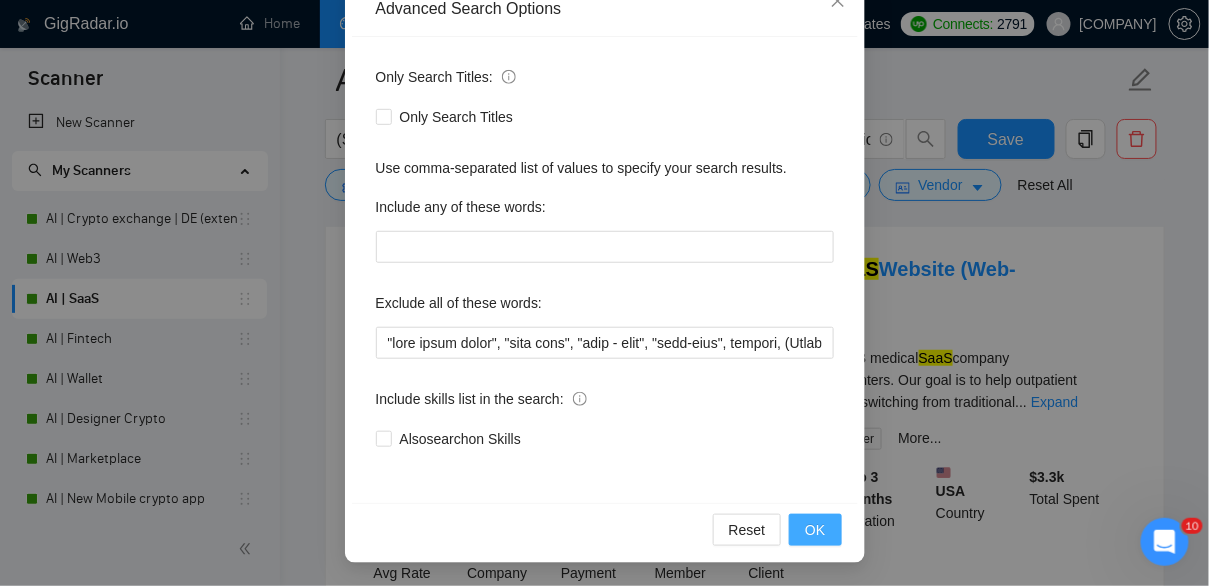 click on "OK" at bounding box center [815, 530] 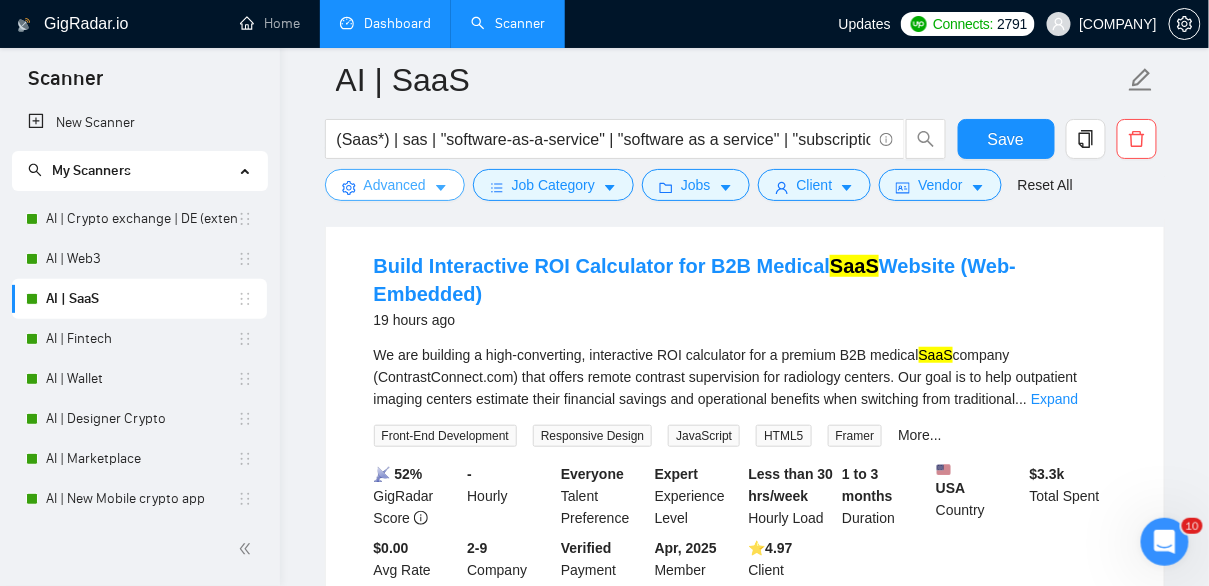 scroll, scrollTop: 212, scrollLeft: 0, axis: vertical 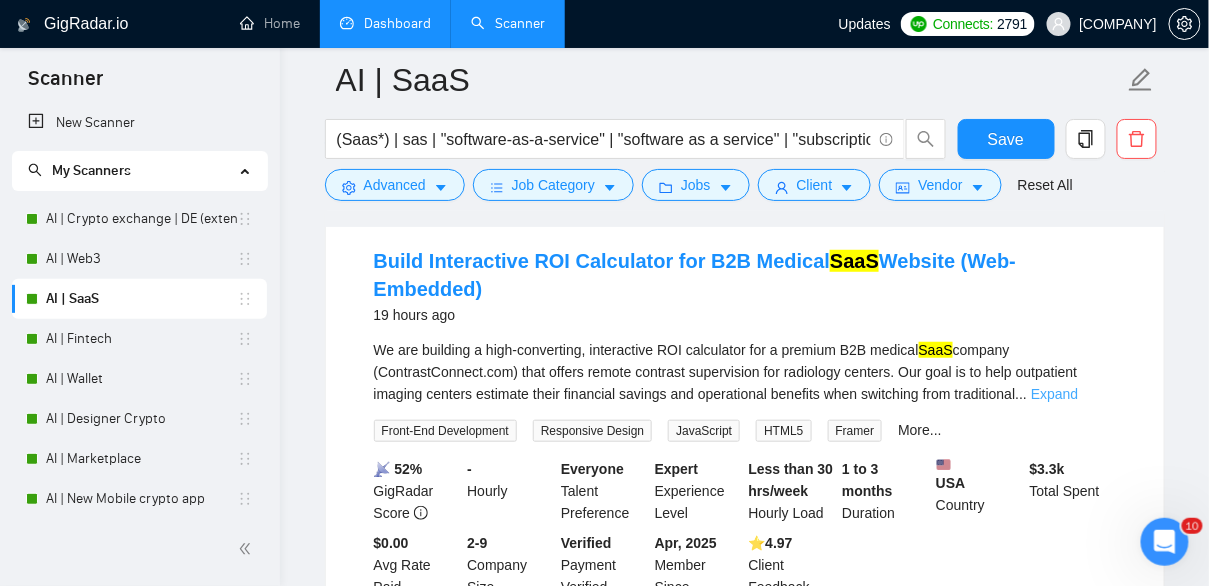click on "Expand" at bounding box center (1054, 394) 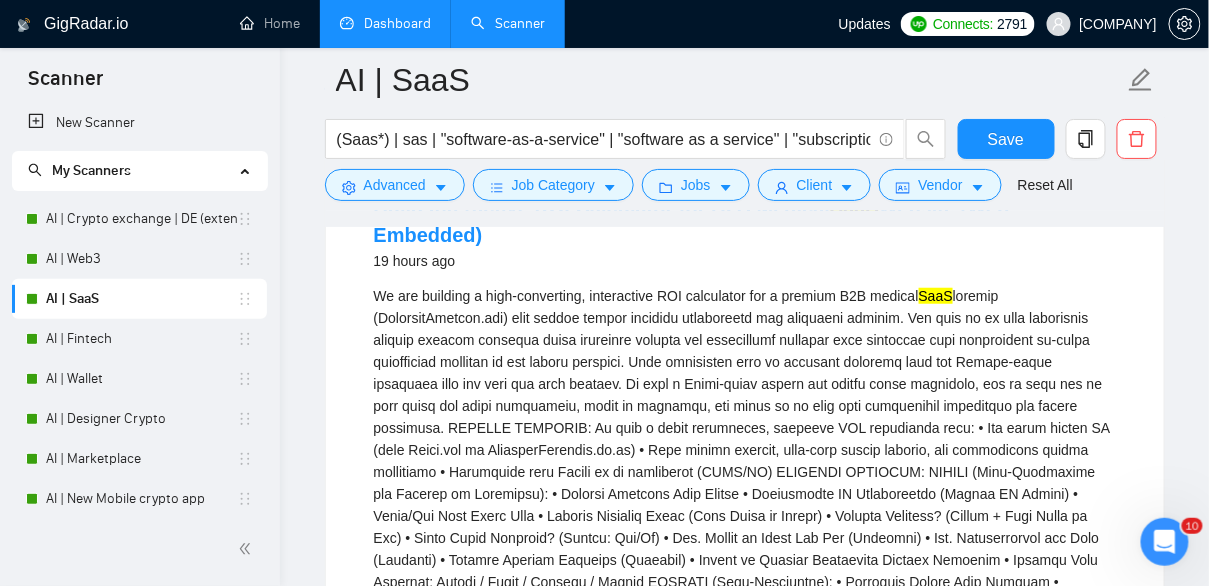 scroll, scrollTop: 272, scrollLeft: 0, axis: vertical 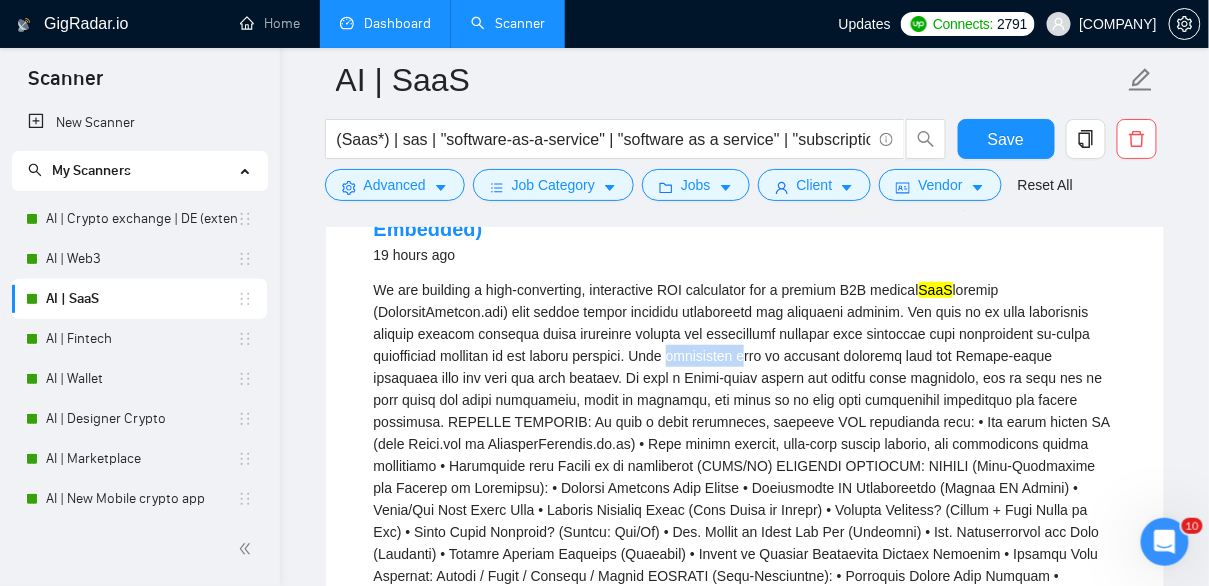 drag, startPoint x: 686, startPoint y: 327, endPoint x: 761, endPoint y: 319, distance: 75.42546 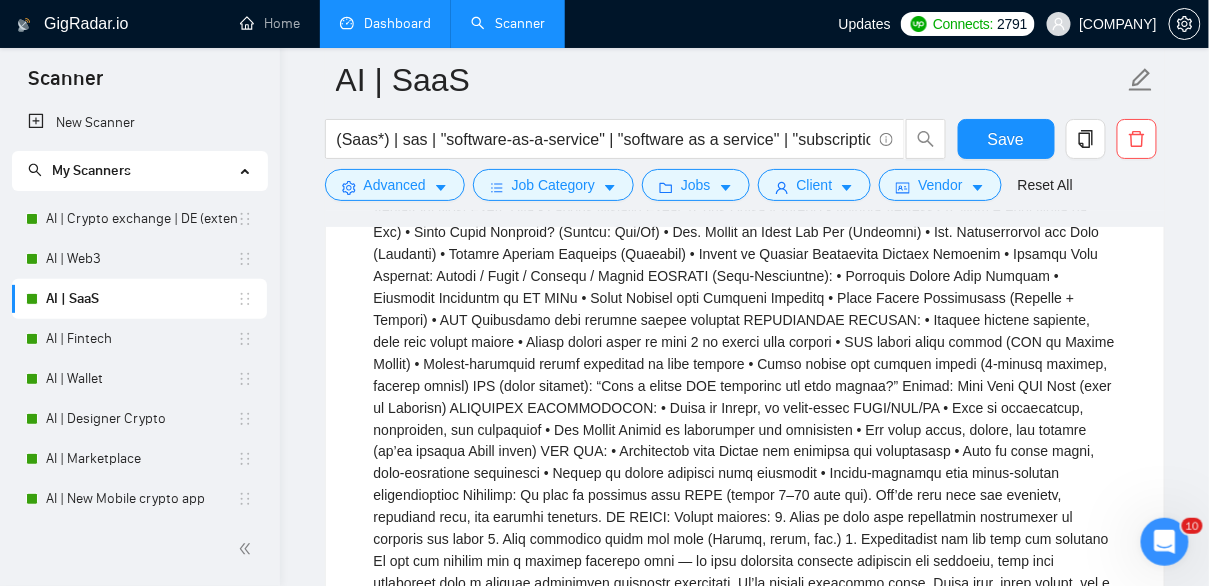 scroll, scrollTop: 547, scrollLeft: 0, axis: vertical 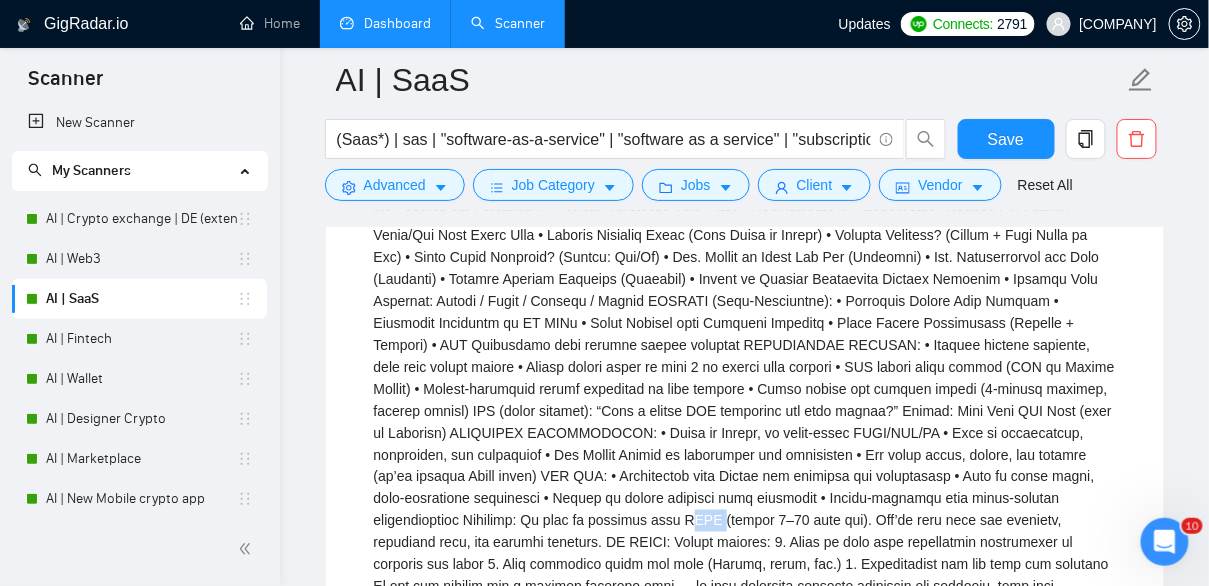 drag, startPoint x: 466, startPoint y: 513, endPoint x: 501, endPoint y: 513, distance: 35 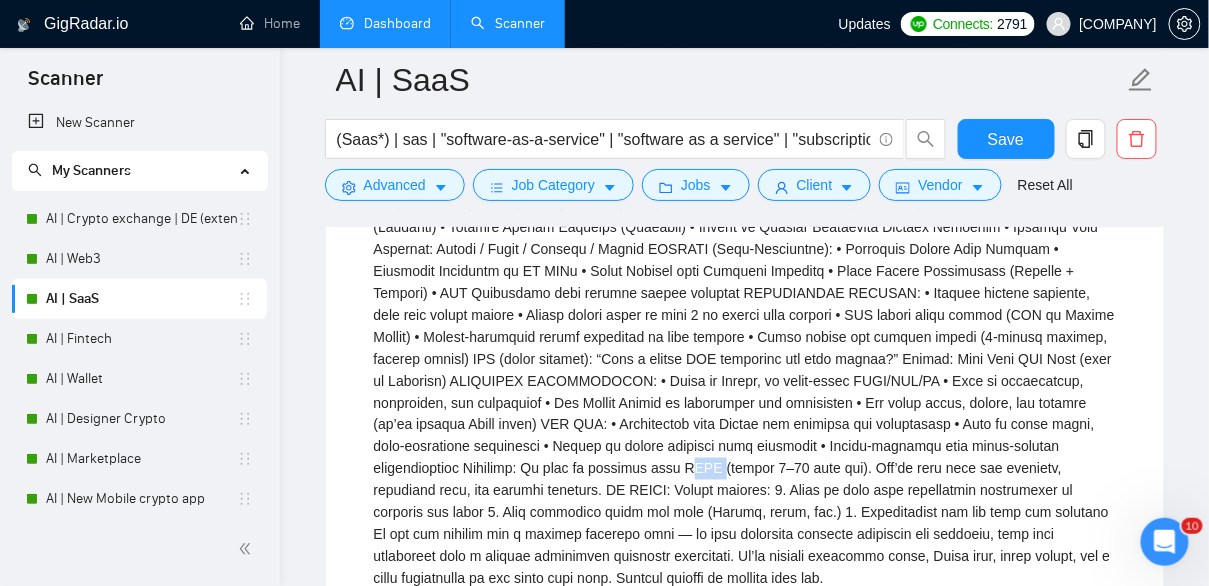 scroll, scrollTop: 604, scrollLeft: 0, axis: vertical 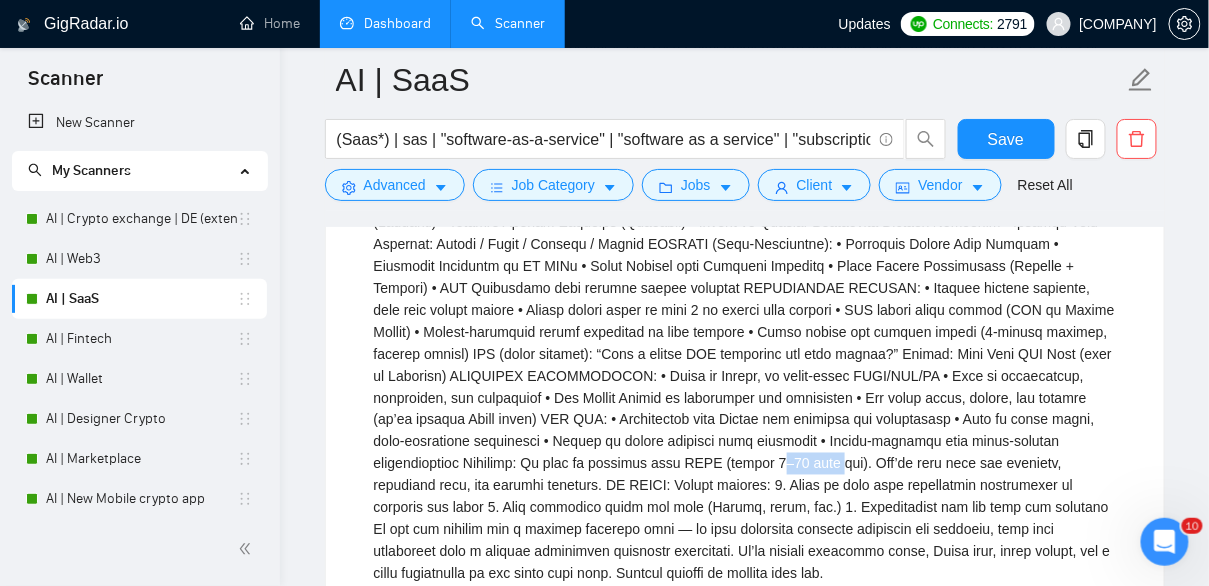 drag, startPoint x: 551, startPoint y: 454, endPoint x: 620, endPoint y: 457, distance: 69.065186 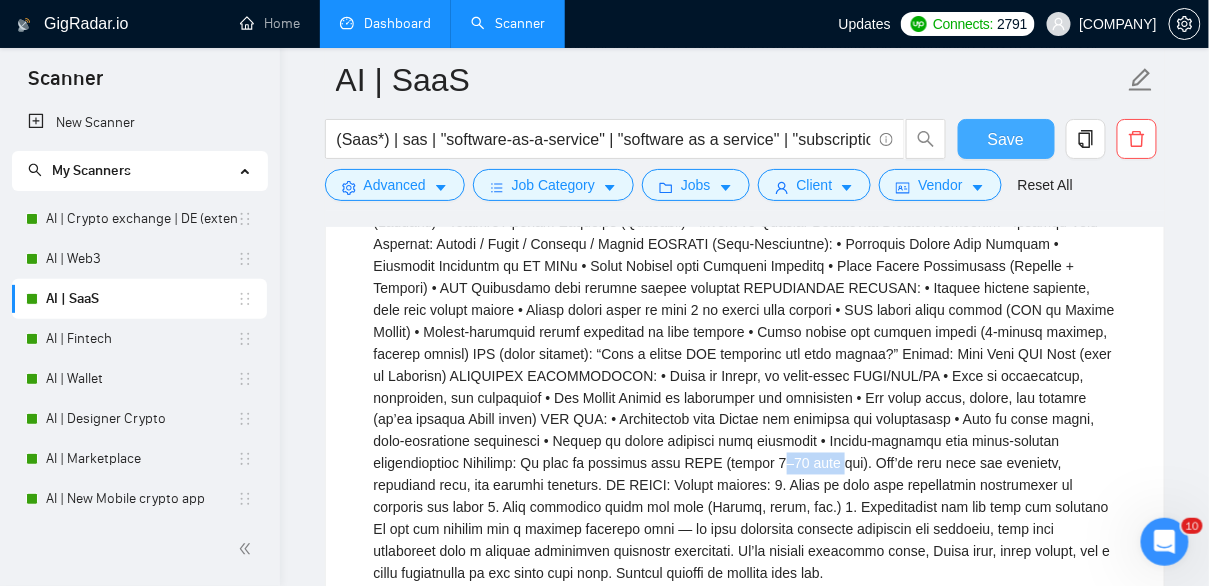 click on "Save" at bounding box center [1006, 139] 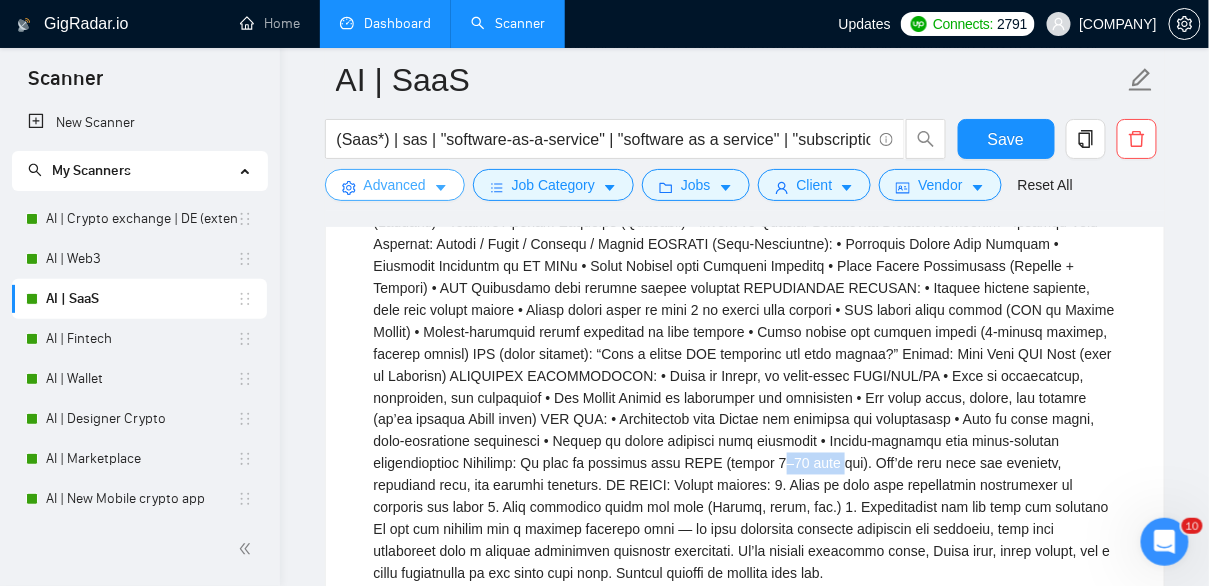 click on "Advanced" at bounding box center [395, 185] 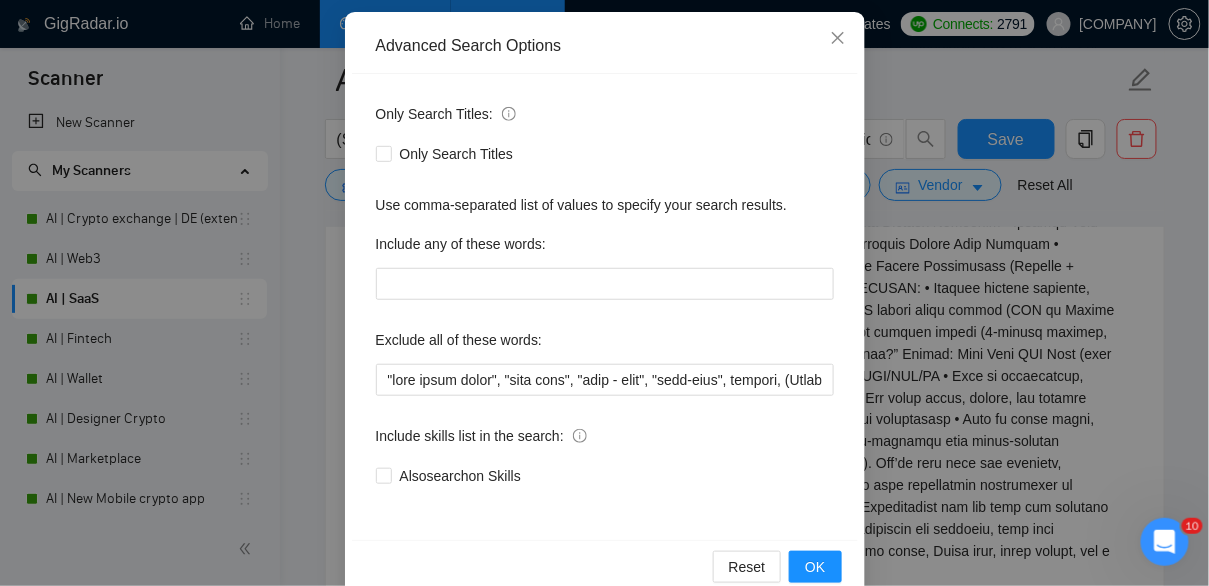 scroll, scrollTop: 216, scrollLeft: 0, axis: vertical 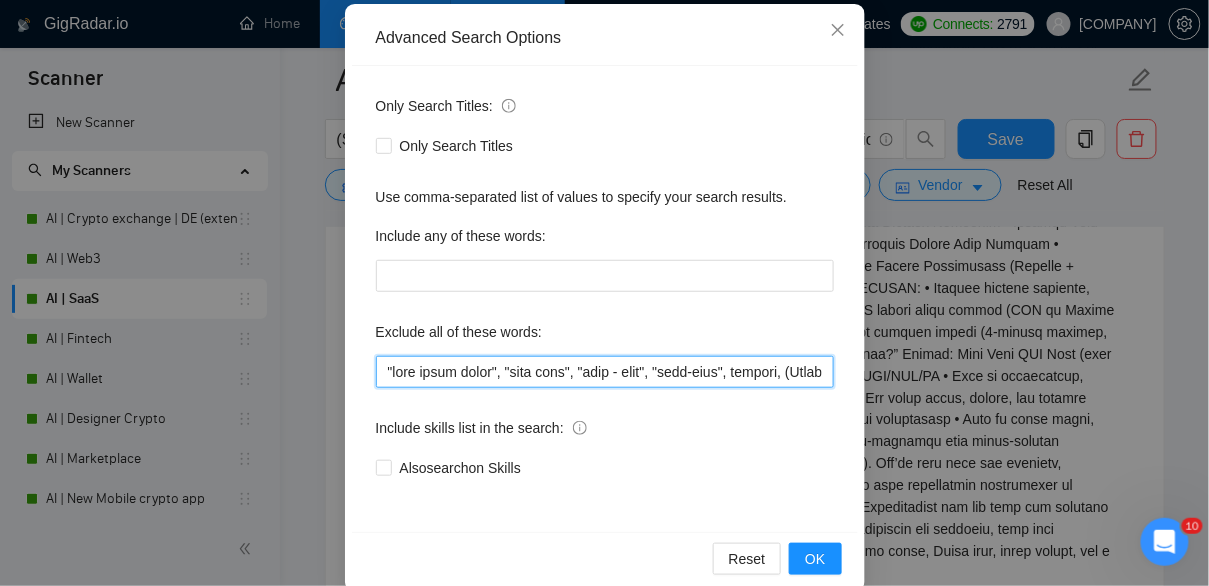 click at bounding box center [605, 372] 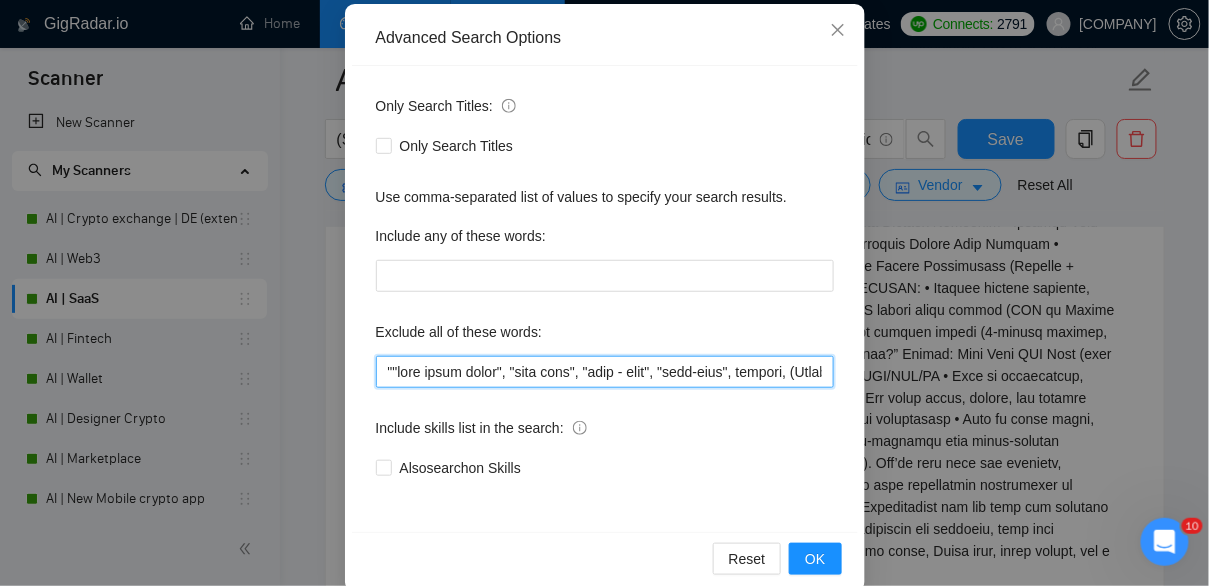 paste on "7–10 days" 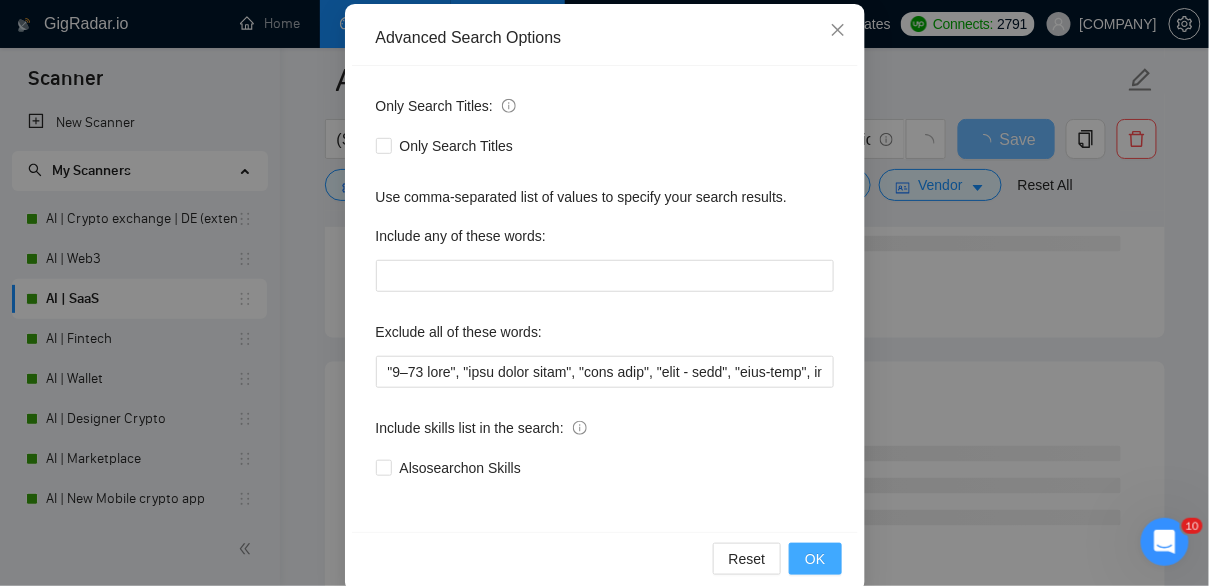 click on "OK" at bounding box center [815, 559] 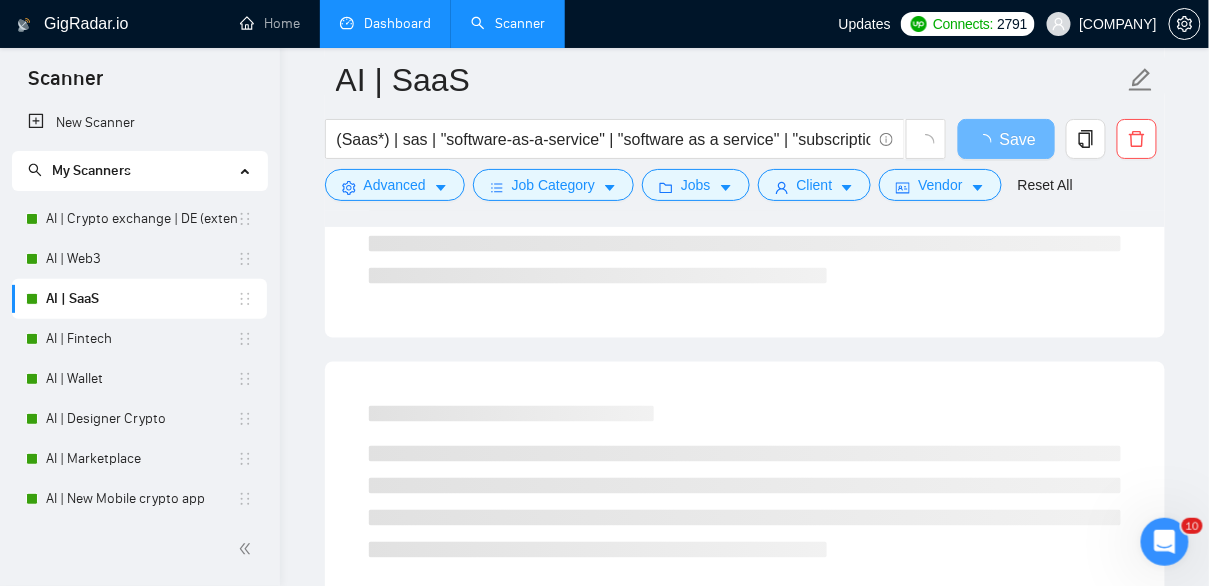 scroll, scrollTop: 145, scrollLeft: 0, axis: vertical 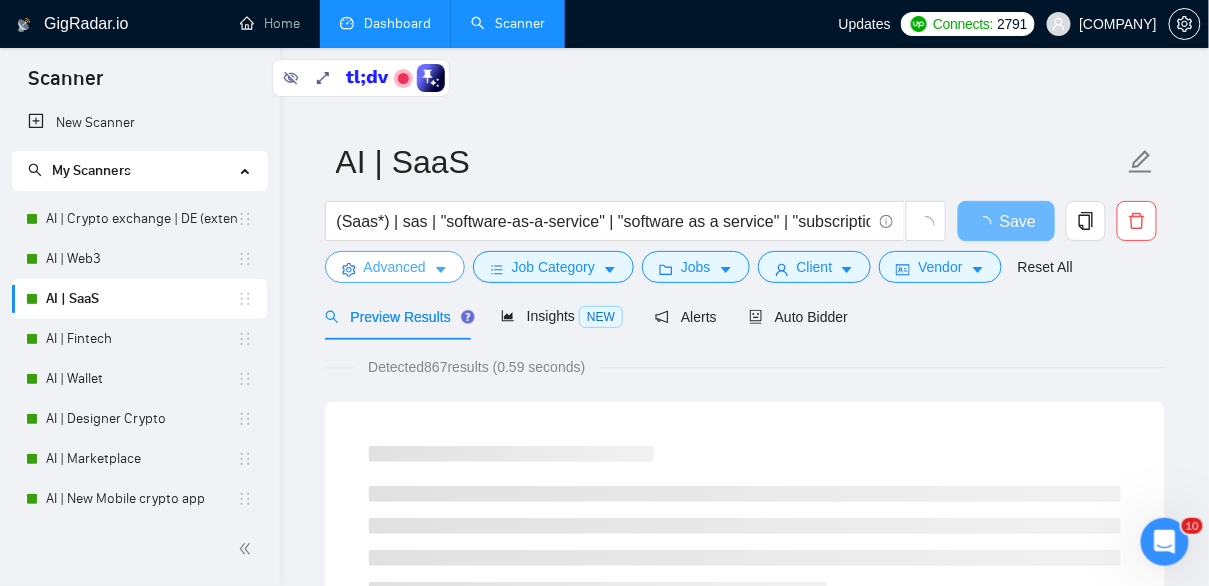 click on "Advanced" at bounding box center (395, 267) 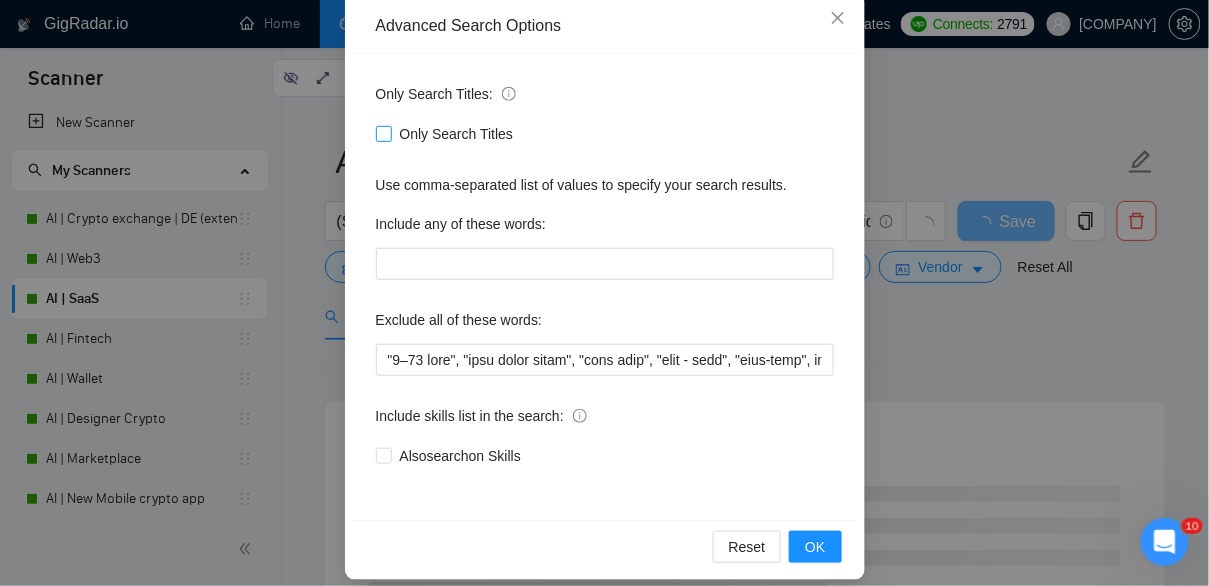 scroll, scrollTop: 224, scrollLeft: 0, axis: vertical 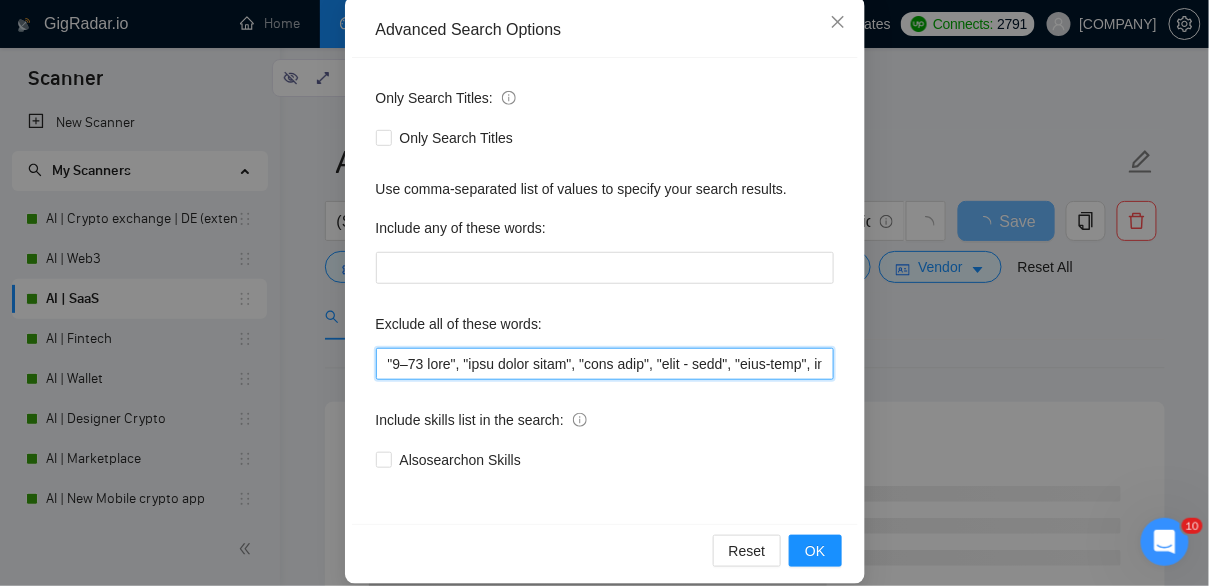 click at bounding box center (605, 364) 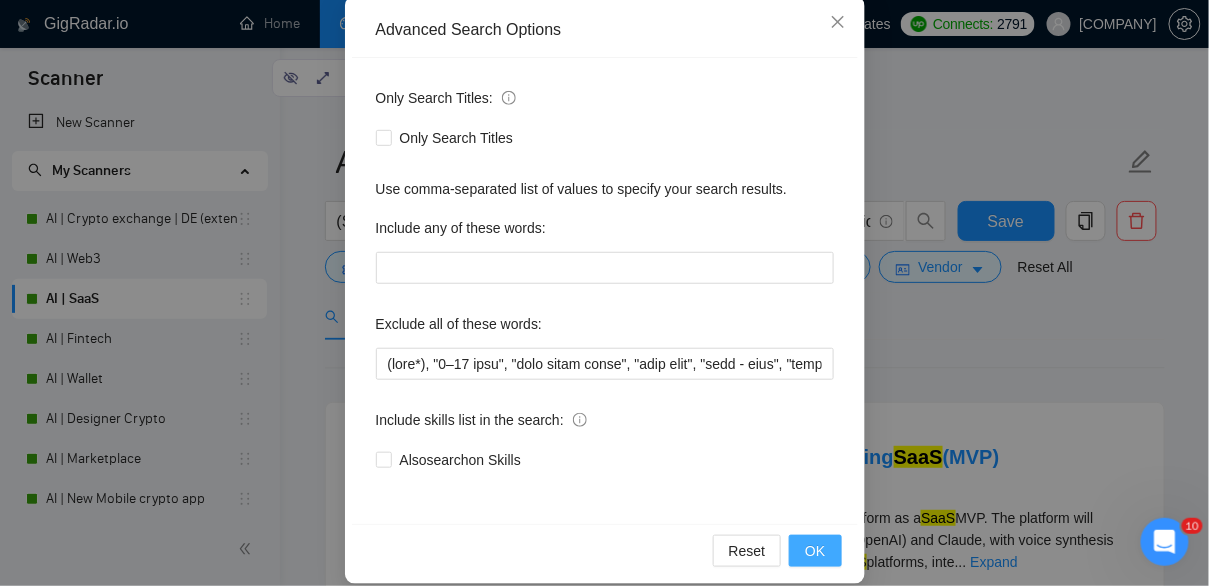 click on "OK" at bounding box center [815, 551] 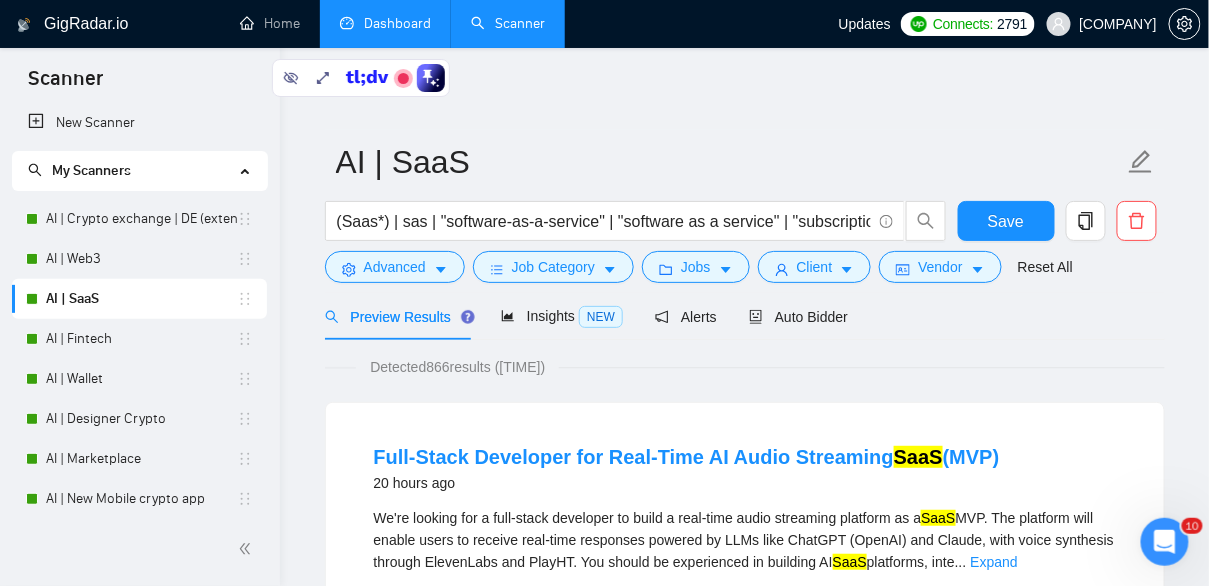 scroll, scrollTop: 145, scrollLeft: 0, axis: vertical 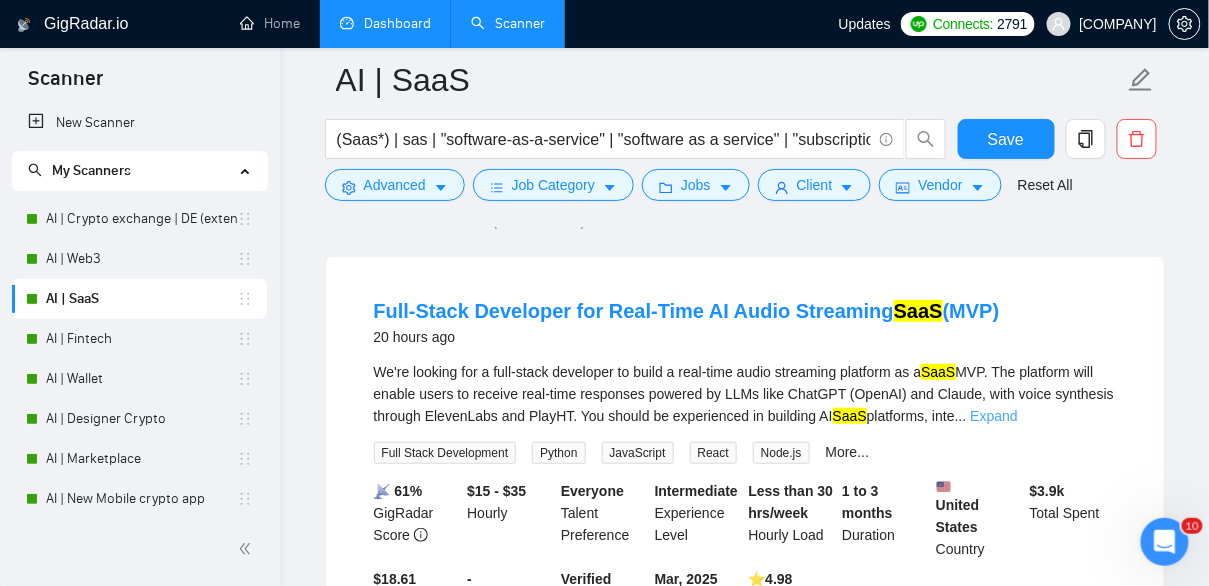 click on "Expand" at bounding box center [994, 416] 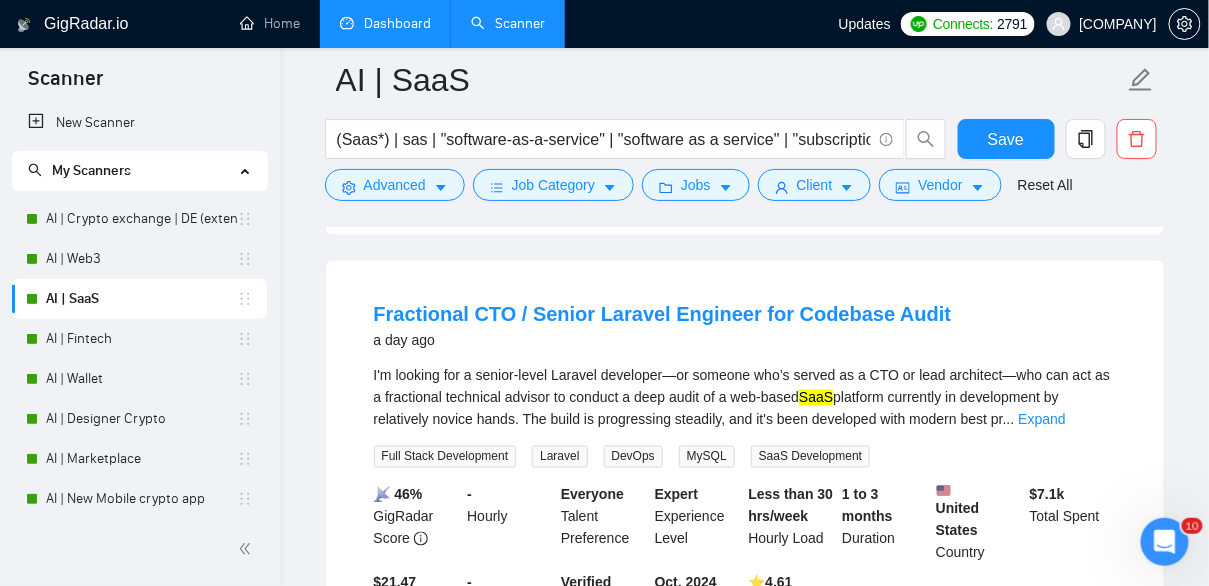 scroll, scrollTop: 705, scrollLeft: 0, axis: vertical 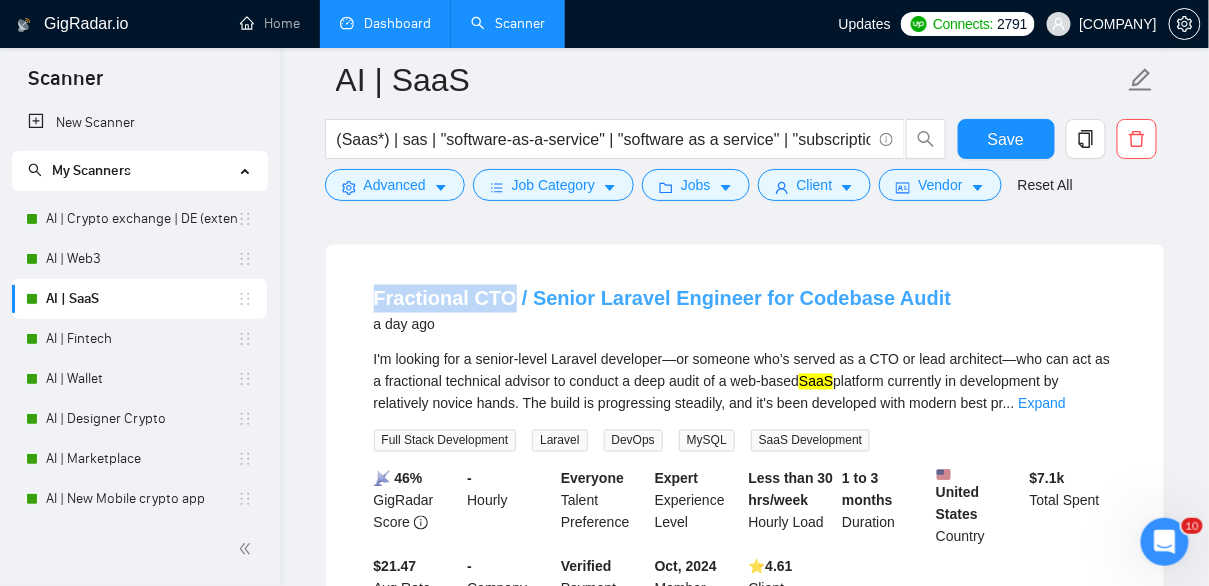 drag, startPoint x: 346, startPoint y: 296, endPoint x: 504, endPoint y: 298, distance: 158.01266 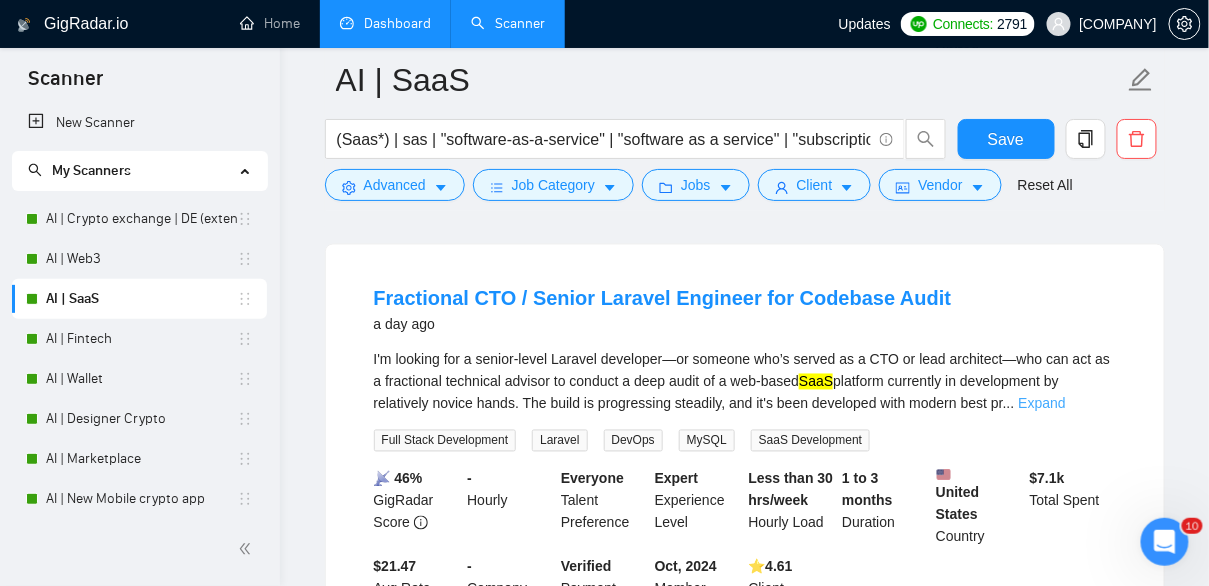 click on "Expand" at bounding box center [1042, 404] 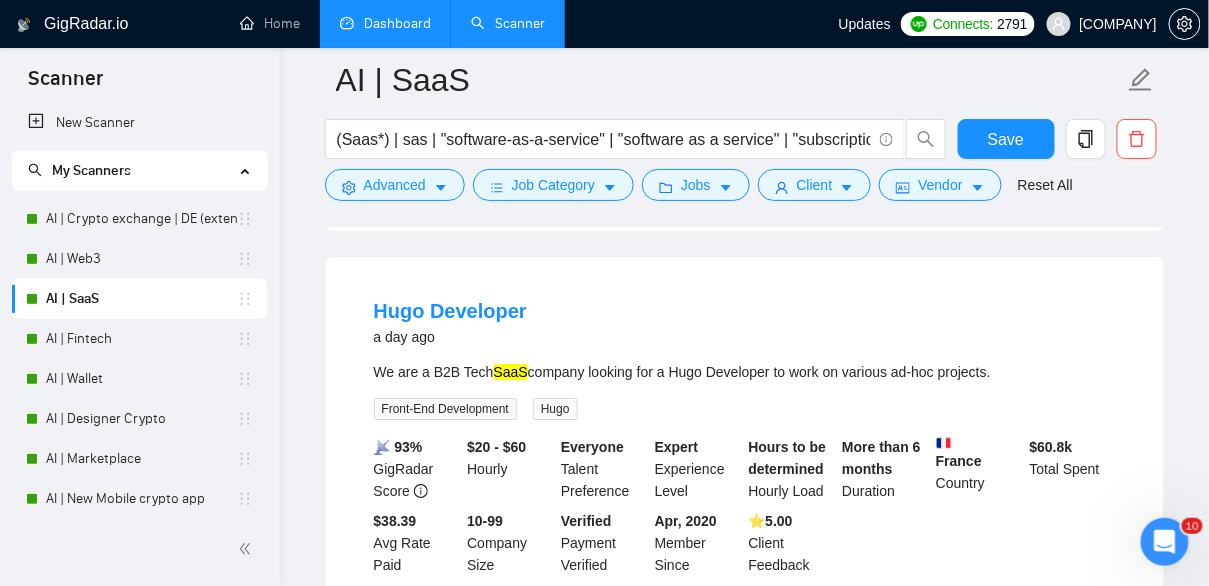 scroll, scrollTop: 1596, scrollLeft: 0, axis: vertical 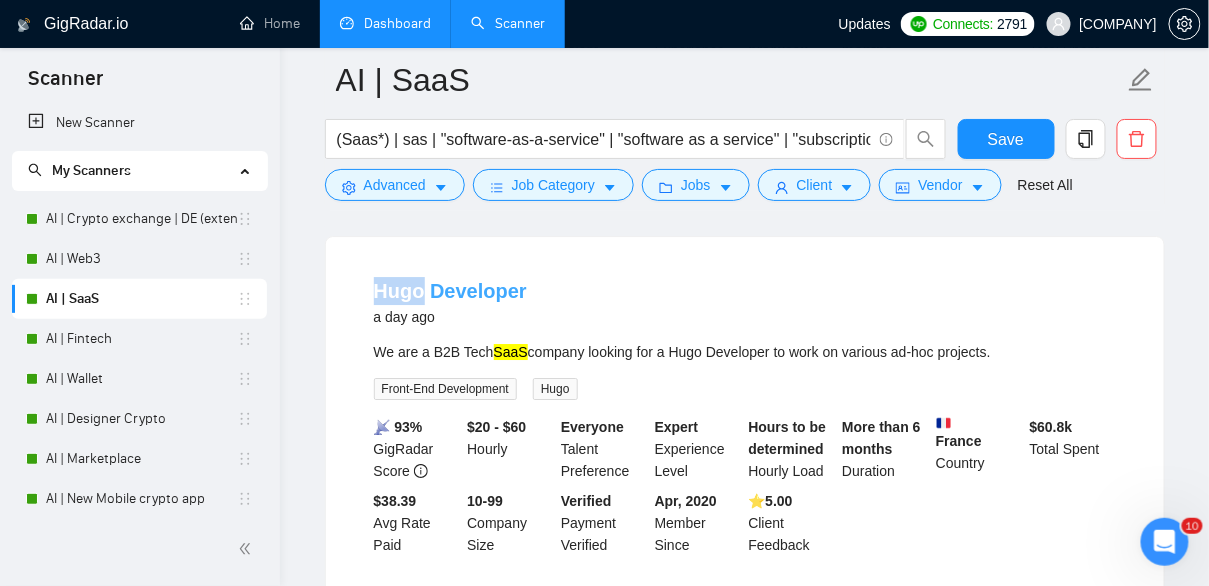 drag, startPoint x: 341, startPoint y: 306, endPoint x: 423, endPoint y: 308, distance: 82.02438 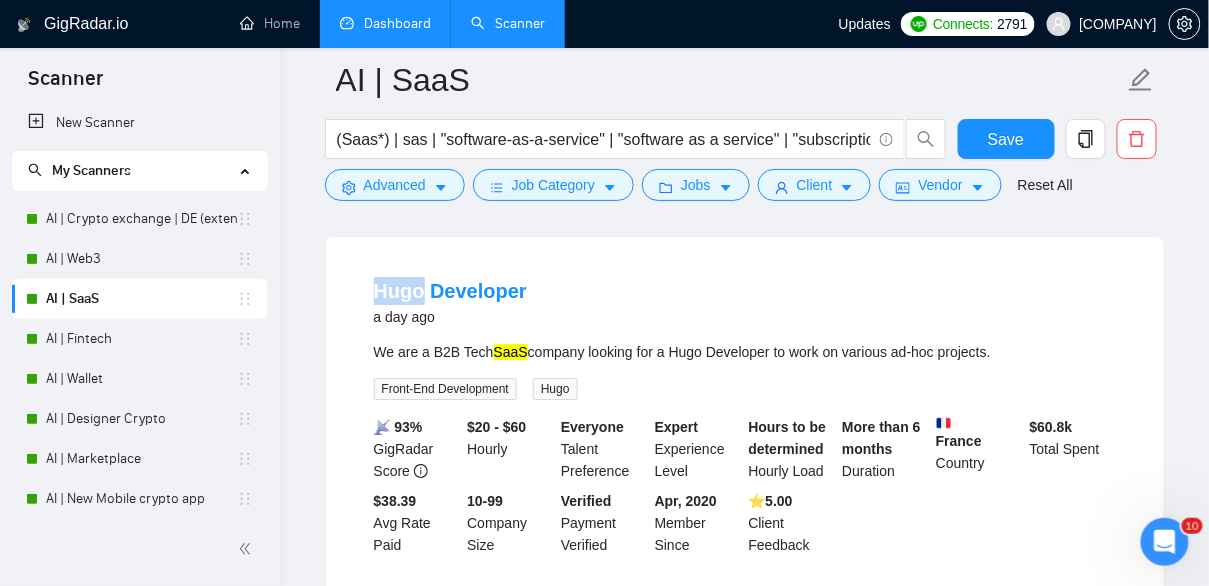 copy on "Hugo" 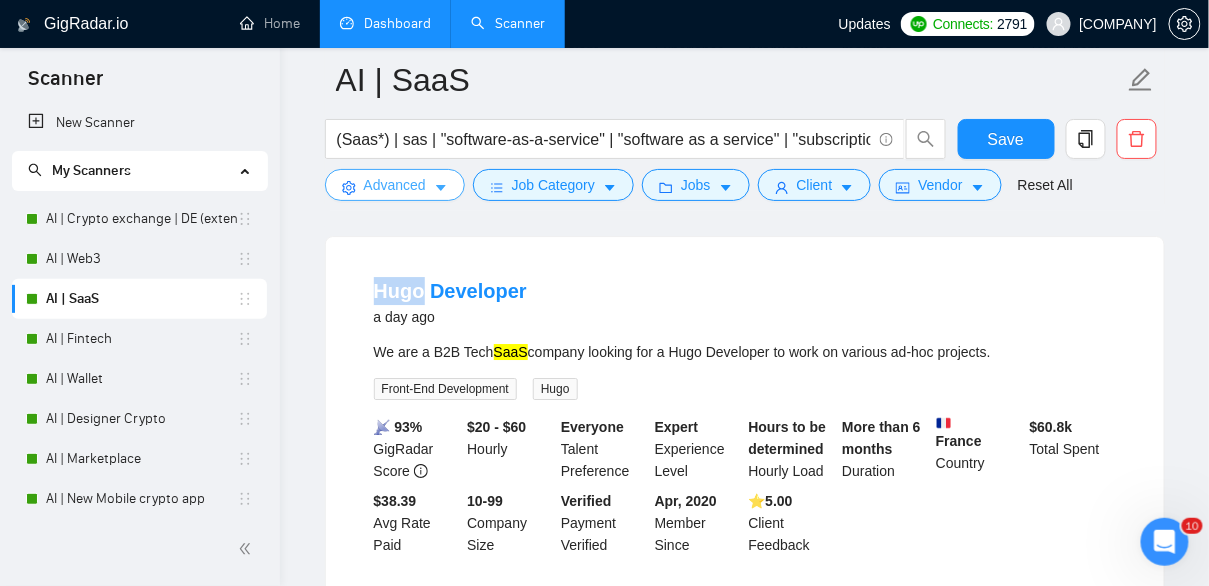 click on "Advanced" at bounding box center [395, 185] 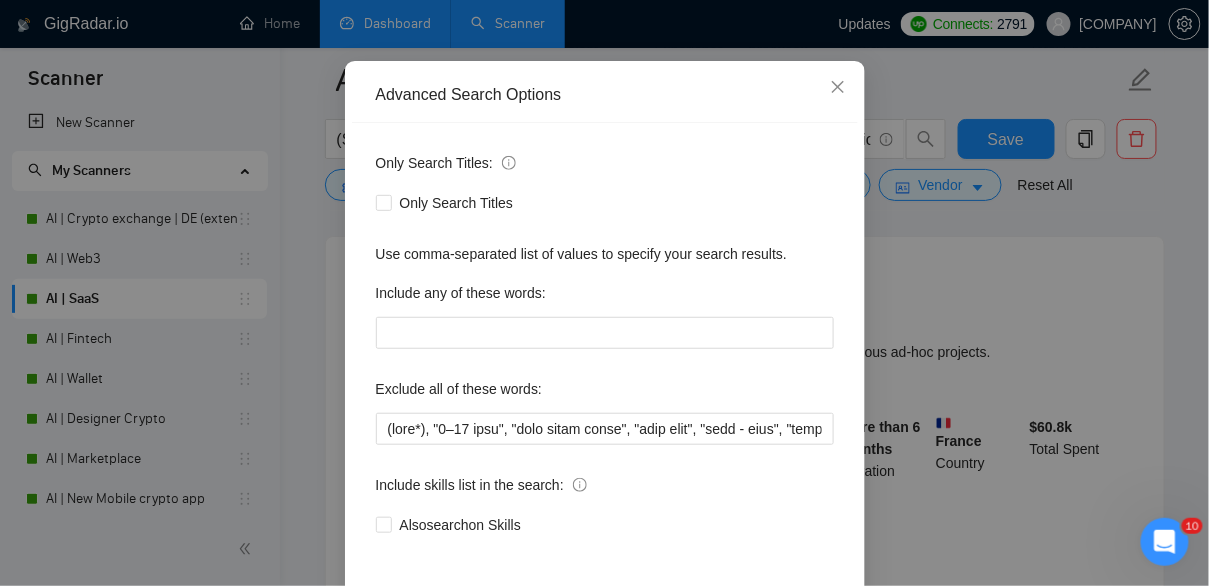 scroll, scrollTop: 173, scrollLeft: 0, axis: vertical 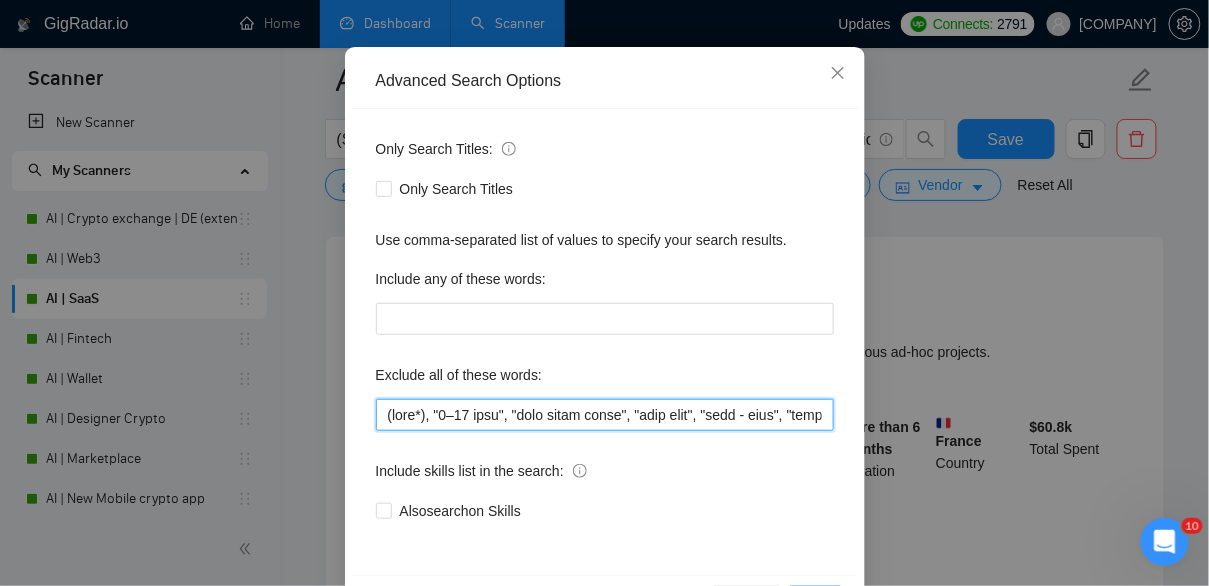 click at bounding box center [605, 415] 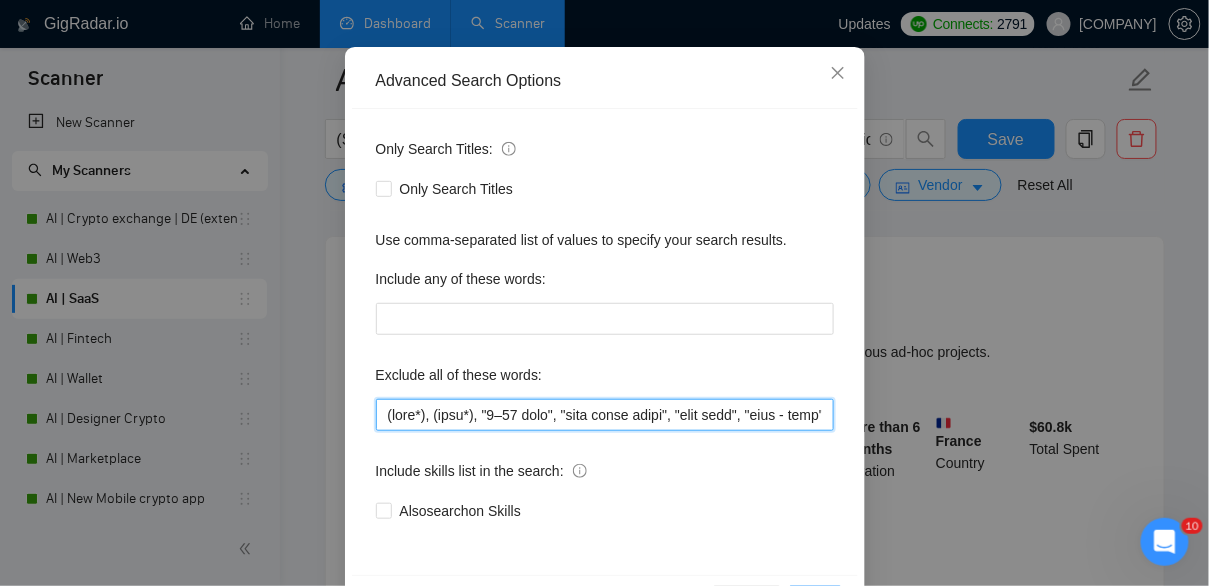 scroll, scrollTop: 245, scrollLeft: 0, axis: vertical 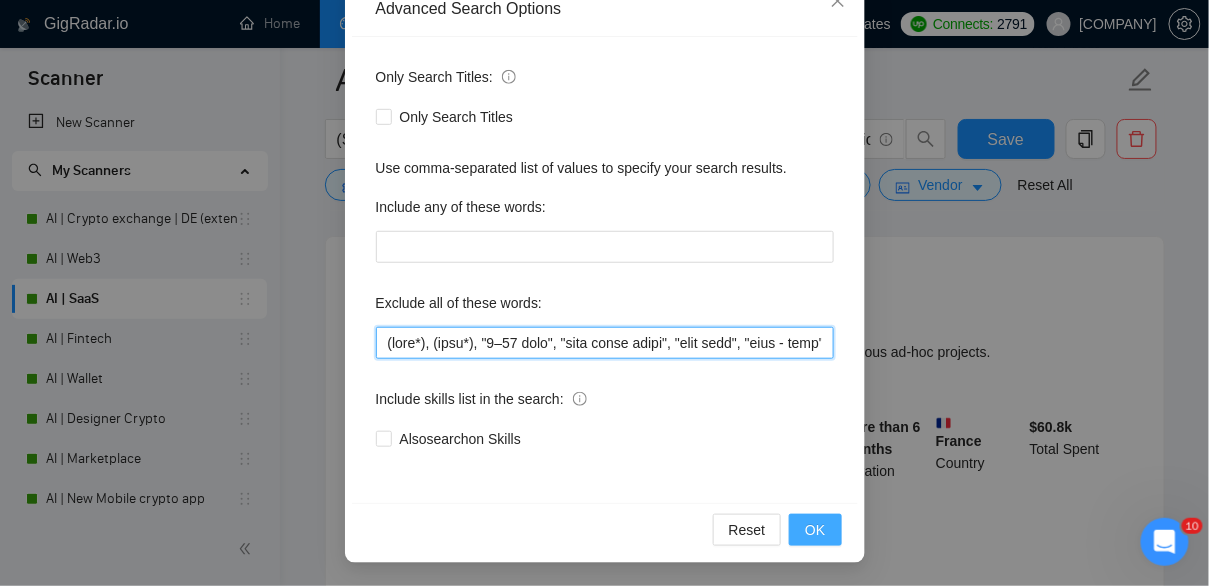 type on "(lore*), (ipsu*), "0–69 dolo", "sita conse adipi", "elit sedd", "eius - temp", "inci-utla", etdolor, (Magnaali*), "Enim adm", (Veniamqui*), "Nost exerc", UL, "L#", (Nis*), "al exea", Commod, Consequ, (duisau*), irureinrep, Volupta, Velites, Cillu, Fugiatnull, pa-excepte, Sinto, Cupidat, "nonproi sun", Culp, "QUI.OFF", Deseruntm, Animidestlaborum, perspiciat, "UN omnisi", "Natuserro VO", accusantiu, "doloremq laudant", Tota, Remape, Eaquei.qu, Abilloi, Verita, Quasia, Beataevi, DiCtaeXplic, Nemoenimipsa, quiavolu_aspernatur, Autodi, FugItcon, "magni dol", Eosration, Sequ, NESCI, NEQUE5P, "quis dolore", "adip numq", Eiusmoditemp, Incidun, MagnamqUAE, ET6, Minuss, NobiSE, Optiocum, "Nih im Quoplace", Facere, "poss ass repe", "TE AUTEMQUI", Offici, Debiti, Rerumnec, SAE, Evenie, "Vol repu", Recu5, itaqueearumhict, Sapient, "Dele reiciendi", "Volupt Maio", "Aliasp Doloribusas Repe", Minimno, Exerci, "Ullamc suscipitlab", Aliquidc, Consequatu, Quid, Maximemoll, Molestiaeha, Quidemreru, Facilise.di, Namli, "Te Cu..." 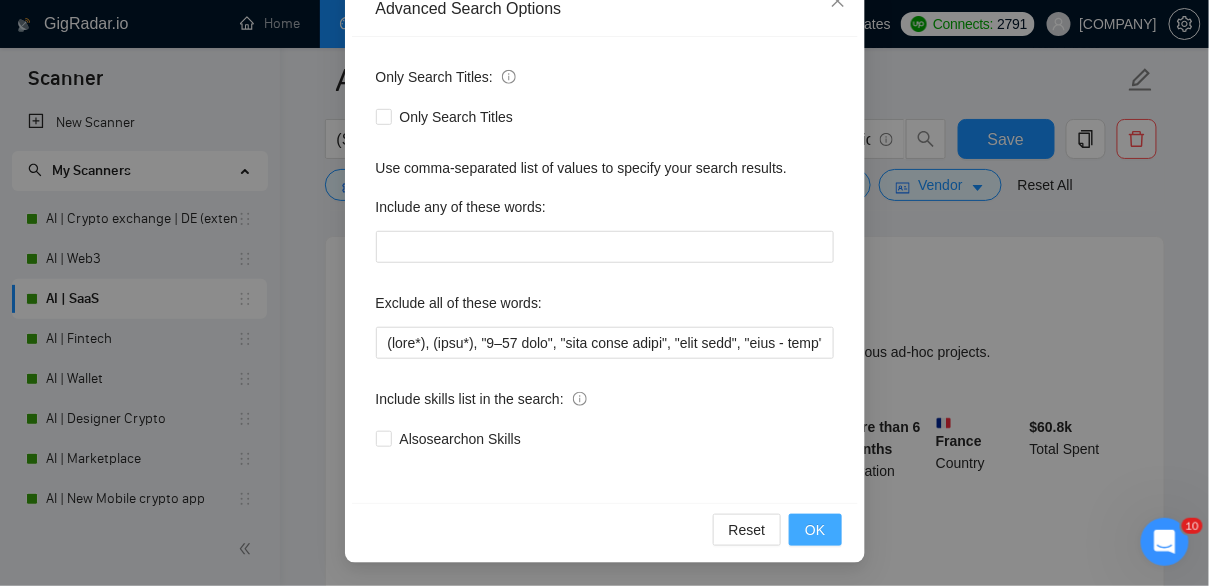 click on "OK" at bounding box center (815, 530) 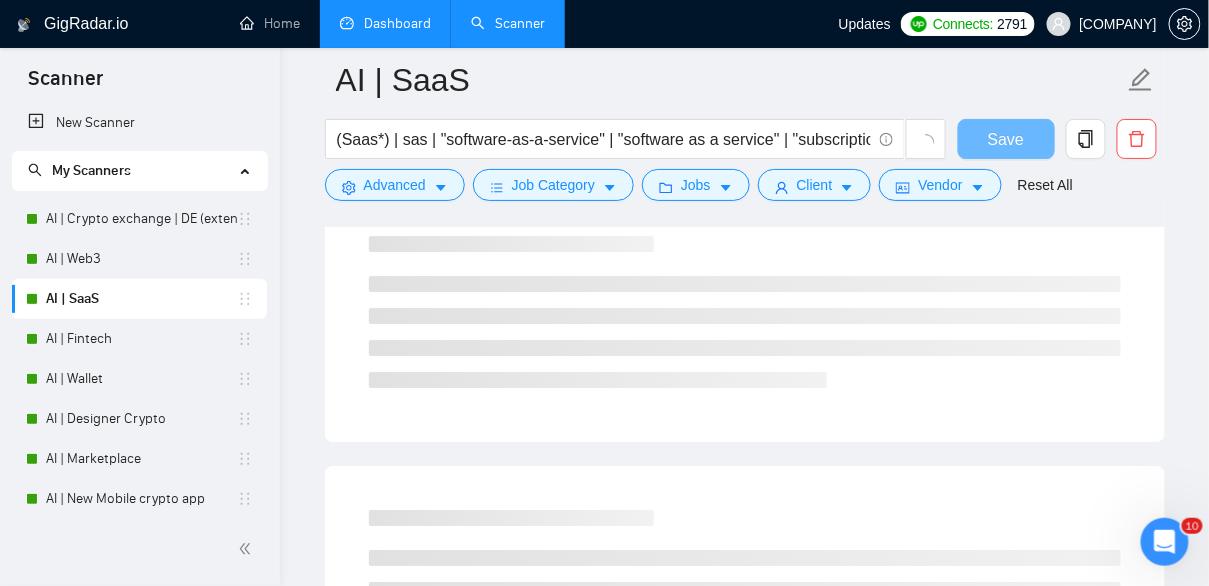 scroll, scrollTop: 145, scrollLeft: 0, axis: vertical 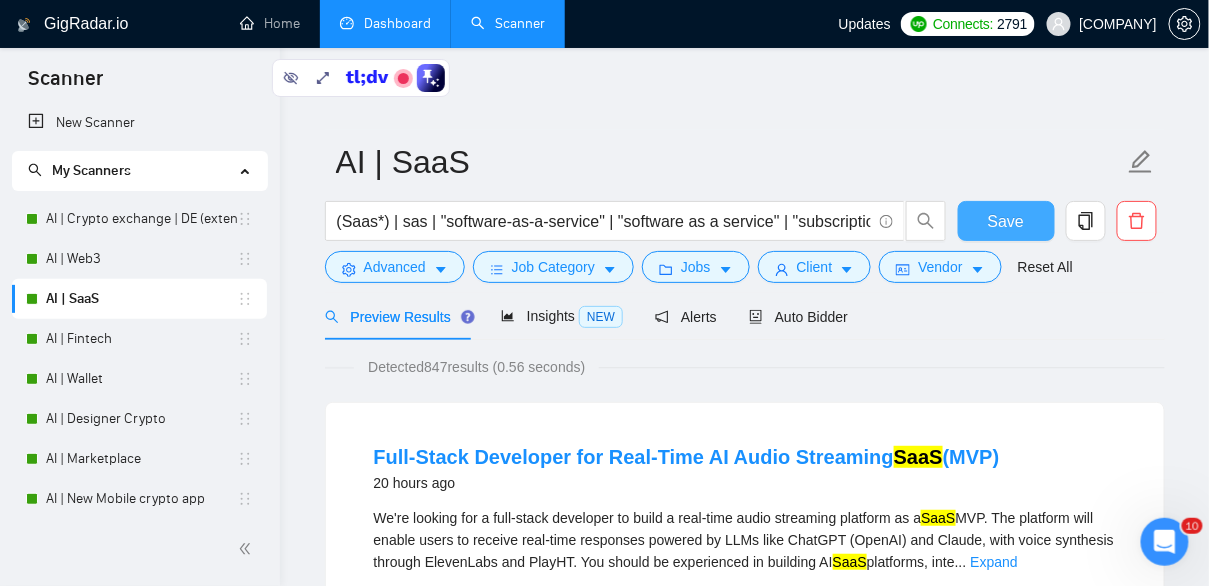 click on "Save" at bounding box center (1006, 221) 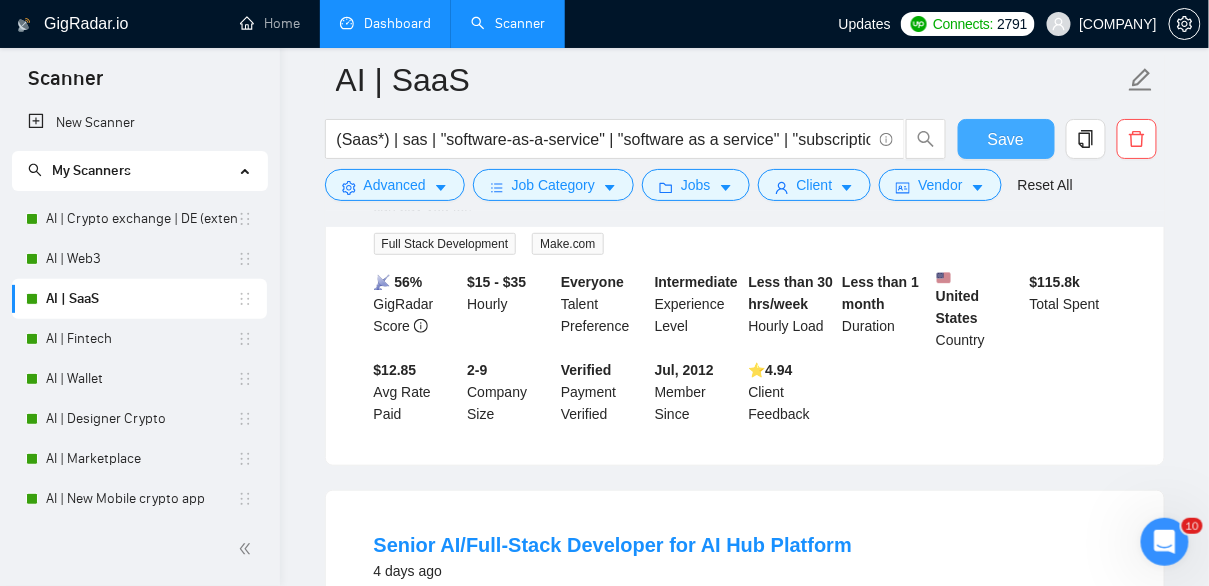 scroll, scrollTop: 1488, scrollLeft: 0, axis: vertical 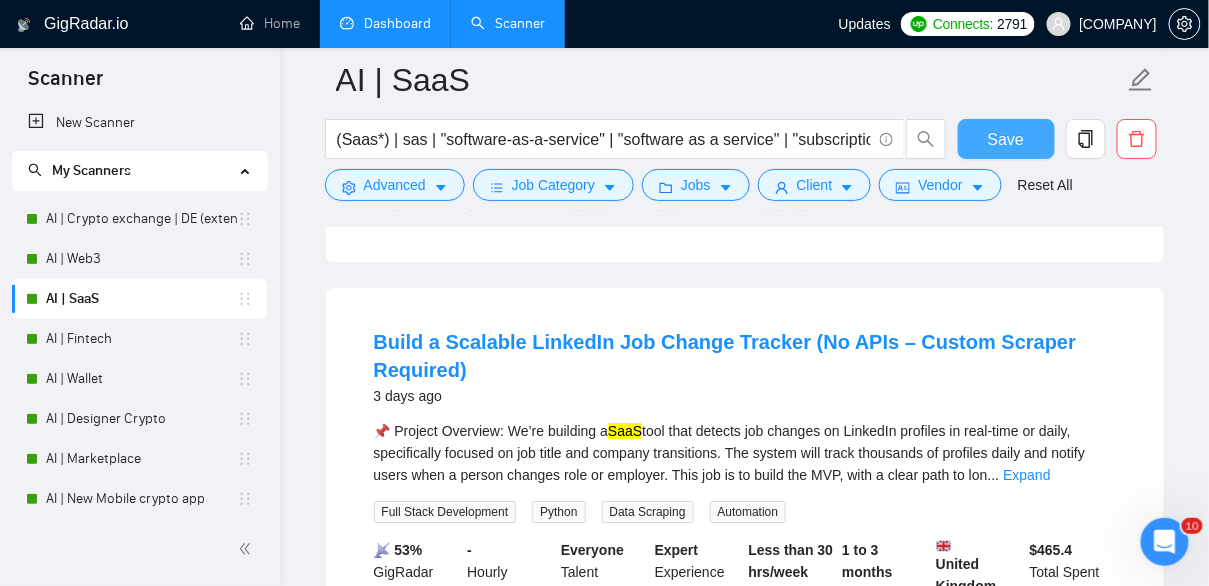 click on "Save" at bounding box center [1006, 139] 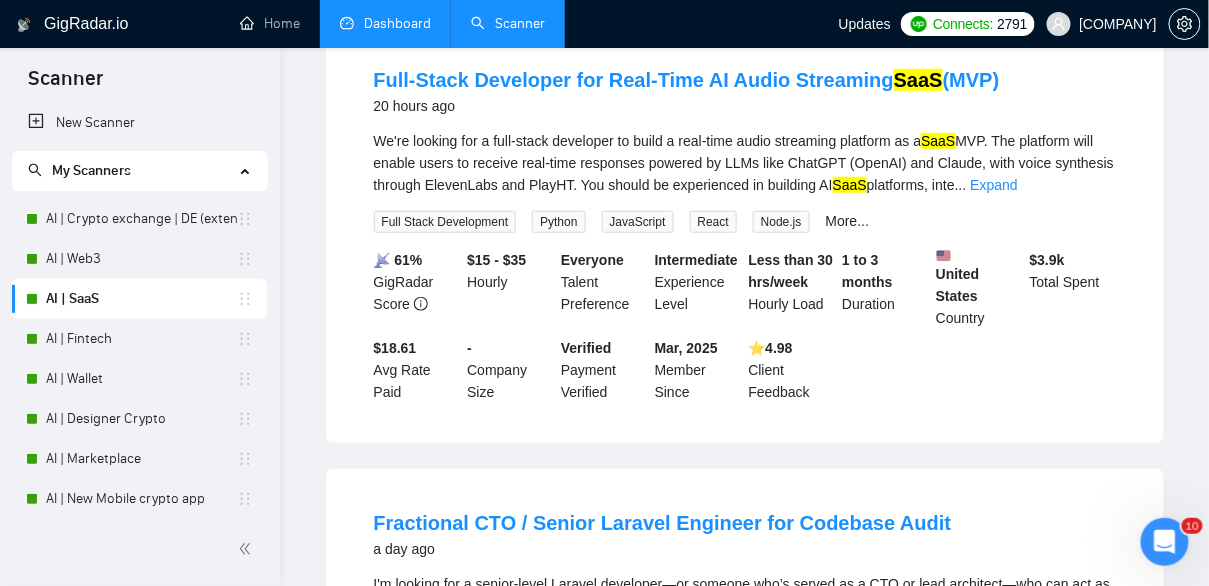 scroll, scrollTop: 0, scrollLeft: 0, axis: both 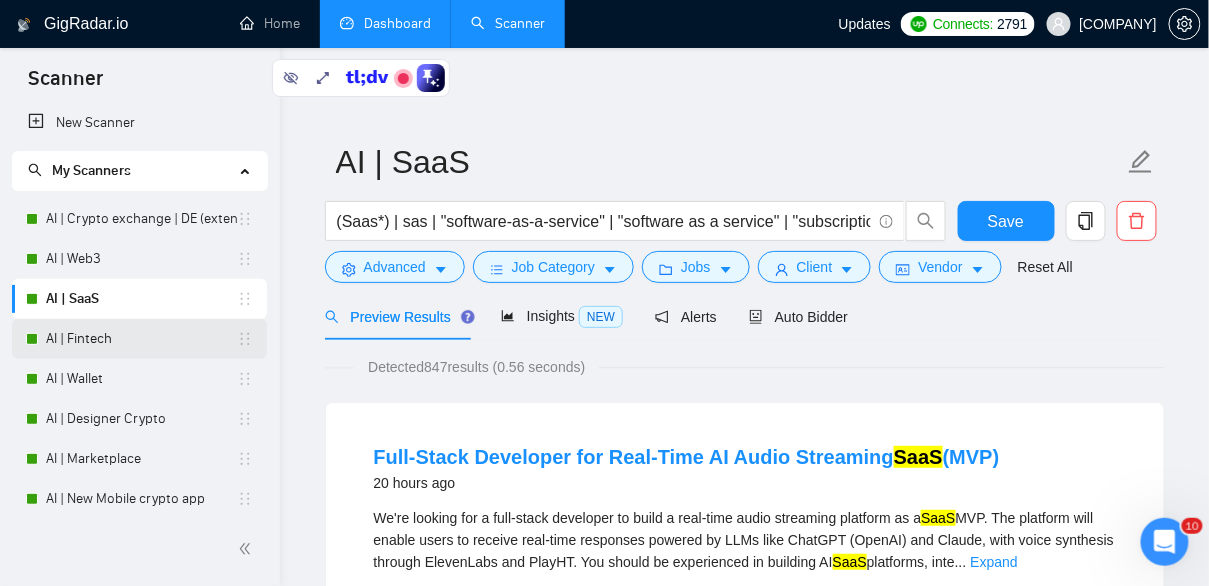 click on "AI | Fintech" at bounding box center (141, 339) 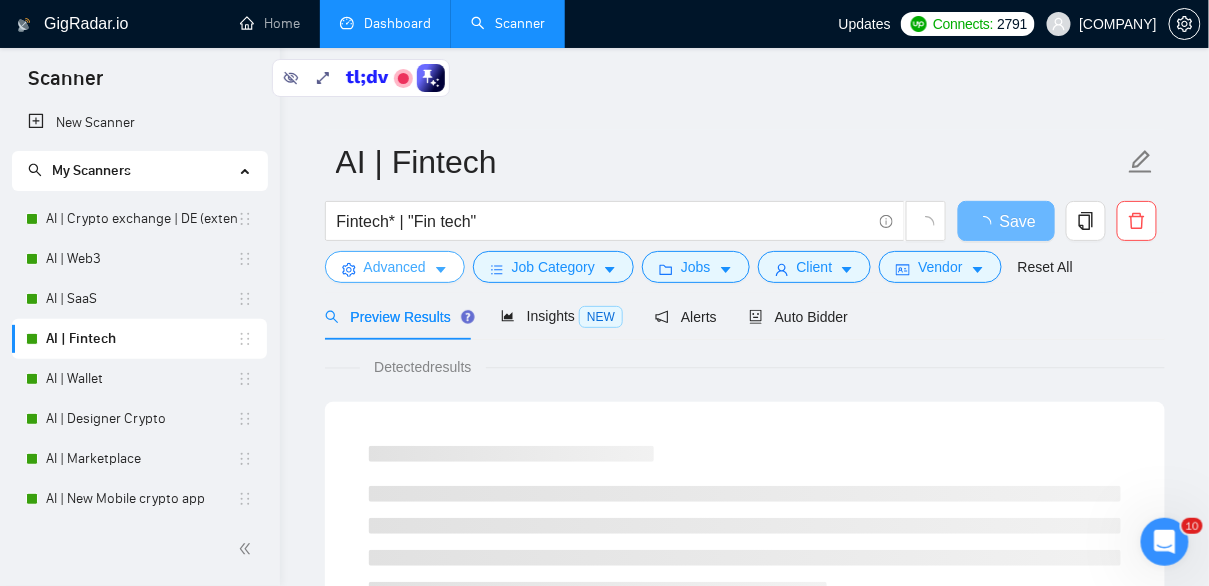 click 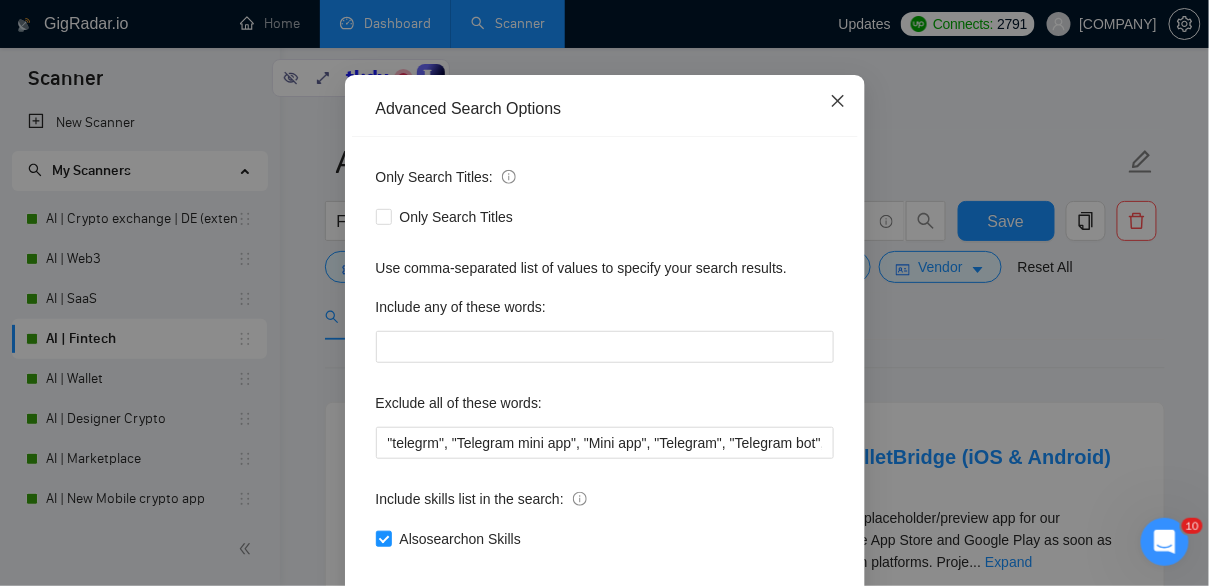 click at bounding box center [838, 102] 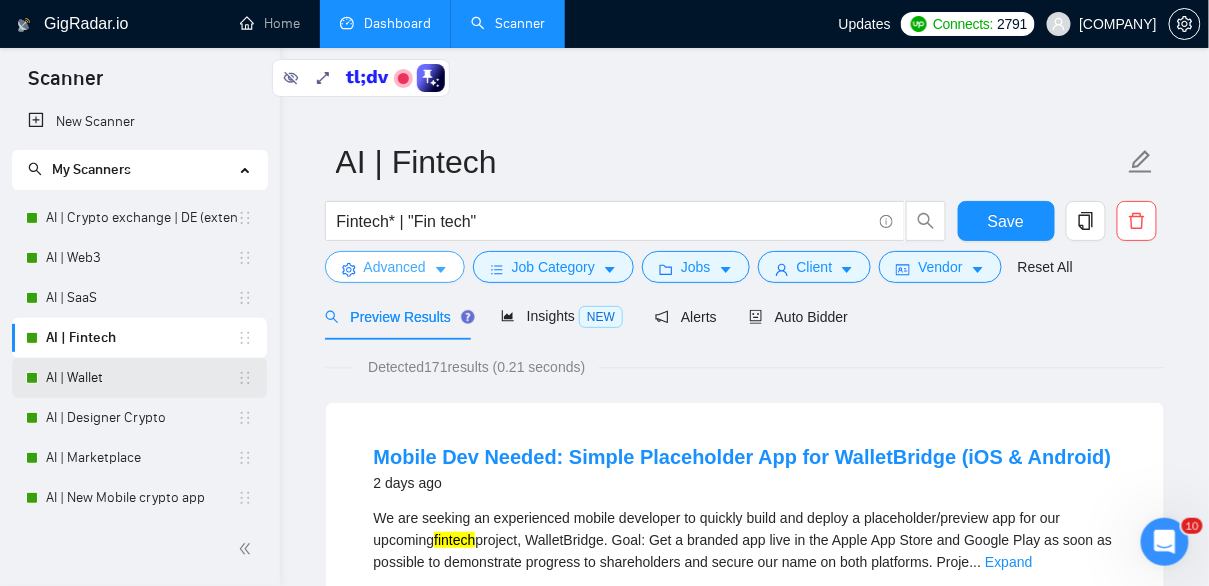 scroll, scrollTop: 0, scrollLeft: 0, axis: both 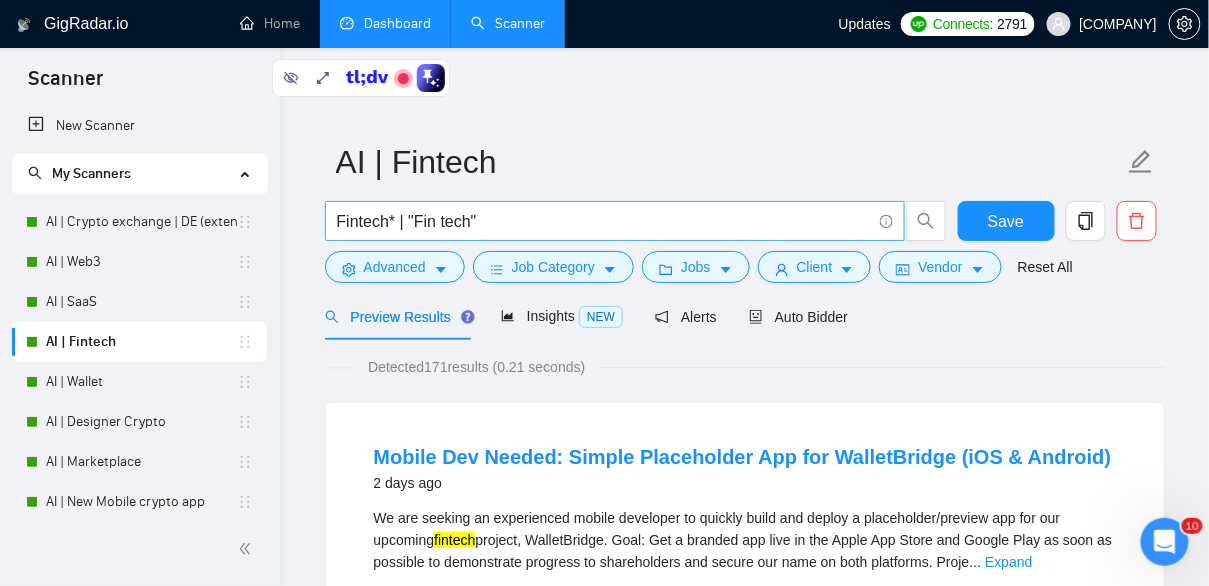 click on "Fintech* | "Fin tech"" at bounding box center (604, 221) 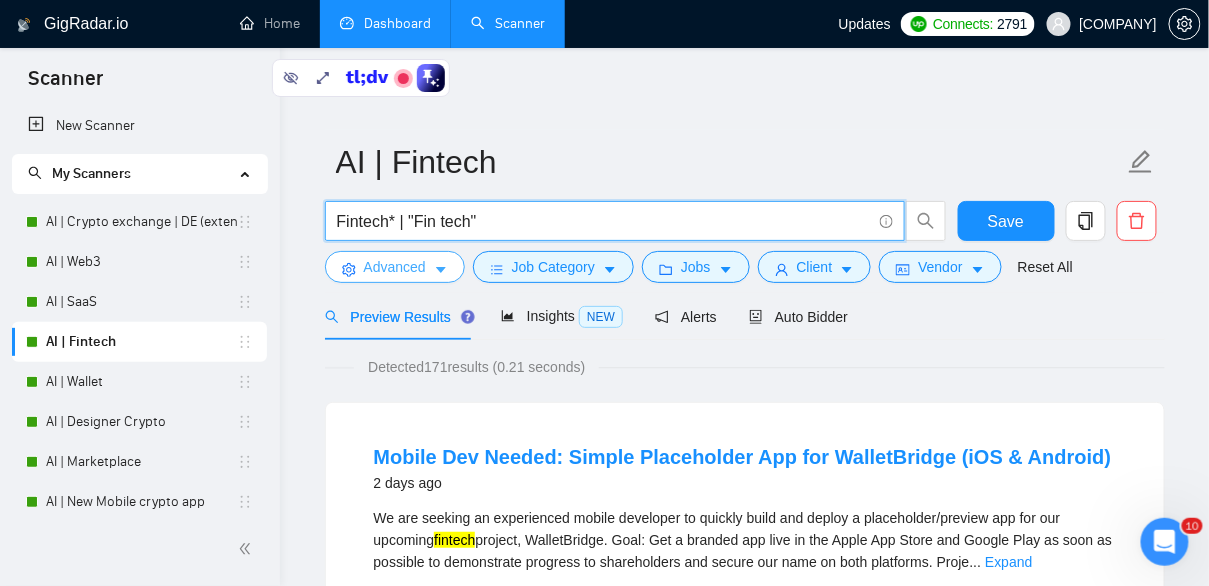 click on "Advanced" at bounding box center [395, 267] 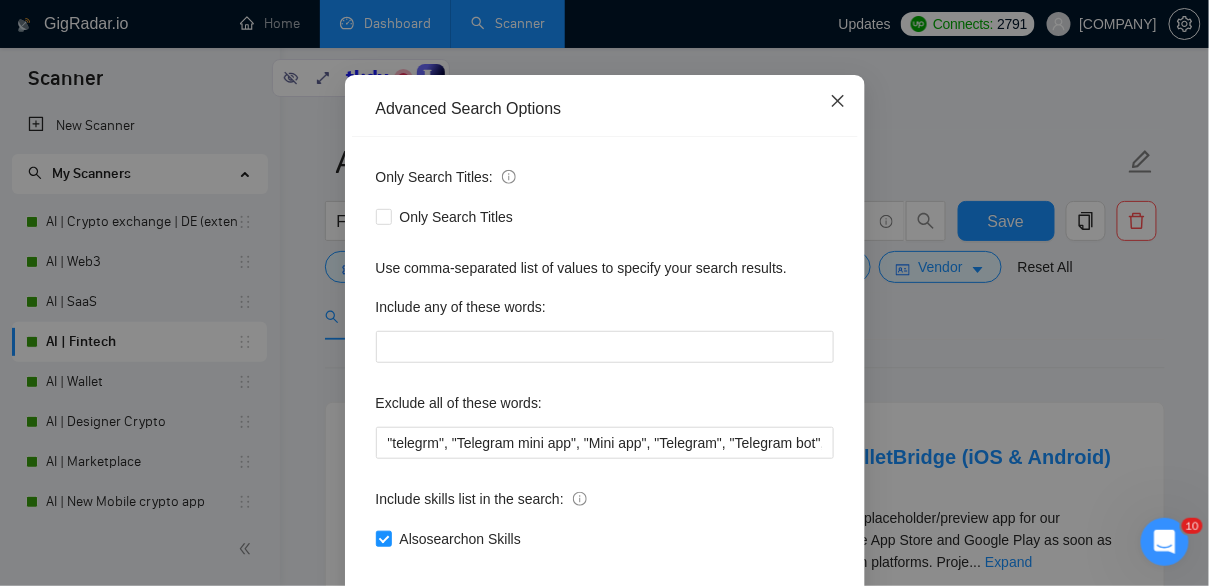 click 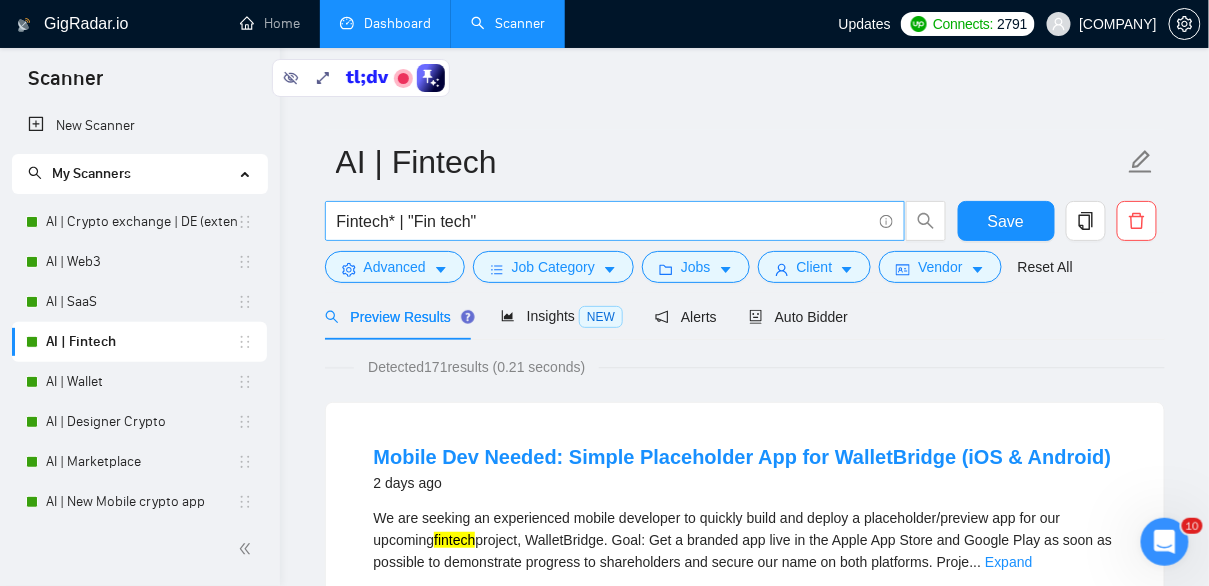 click on "Fintech* | "Fin tech"" at bounding box center (604, 221) 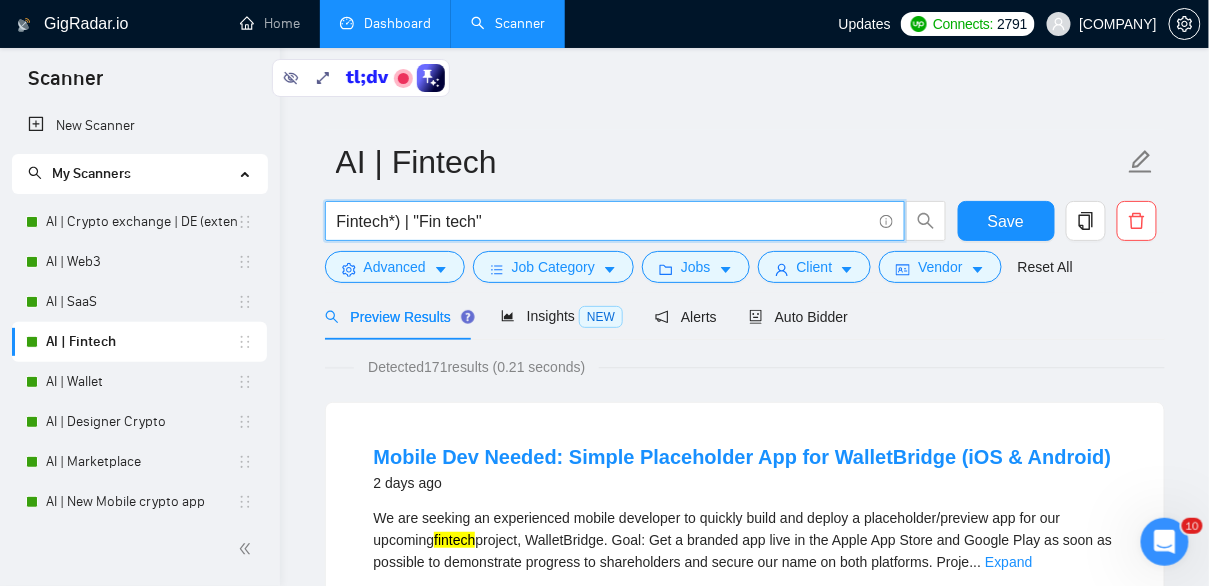 click on "Fintech*) | "Fin tech"" at bounding box center [604, 221] 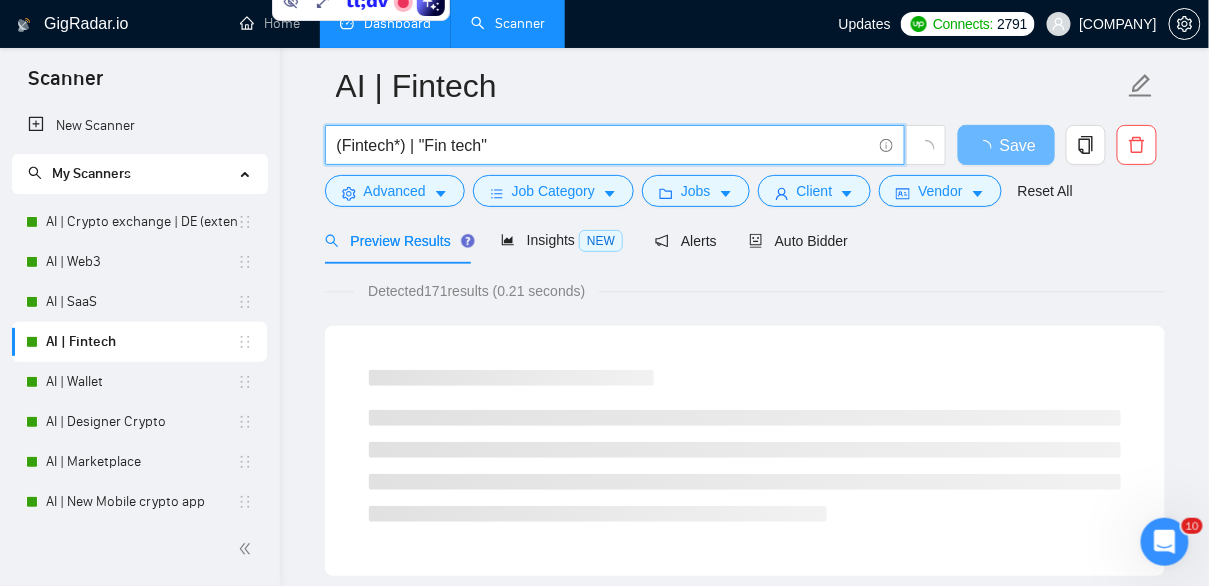 scroll, scrollTop: 68, scrollLeft: 0, axis: vertical 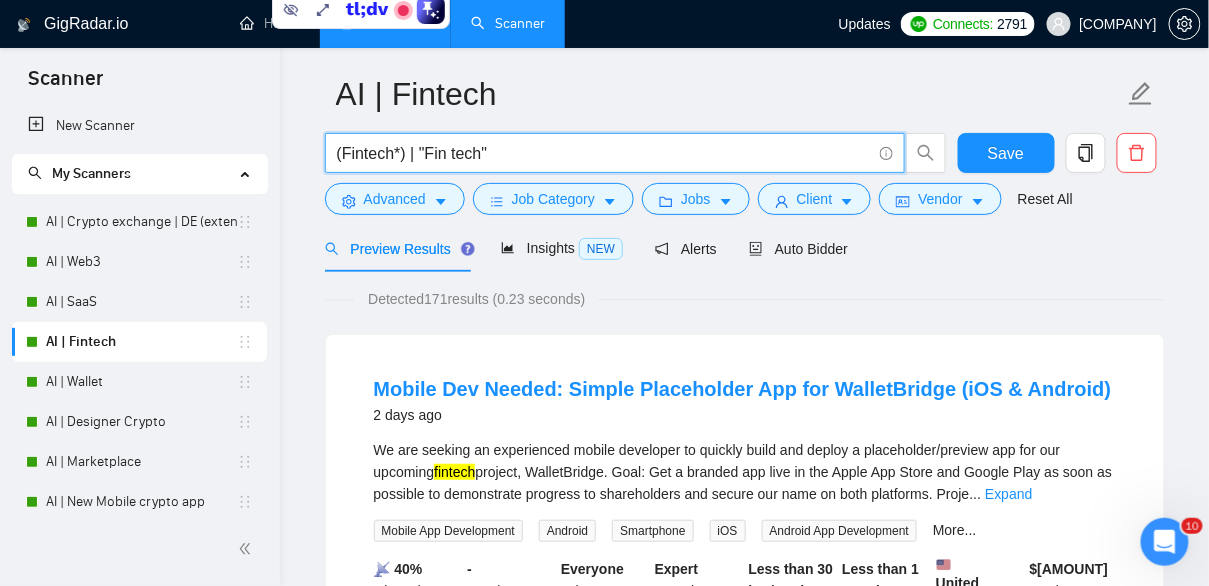 drag, startPoint x: 484, startPoint y: 154, endPoint x: 430, endPoint y: 152, distance: 54.037025 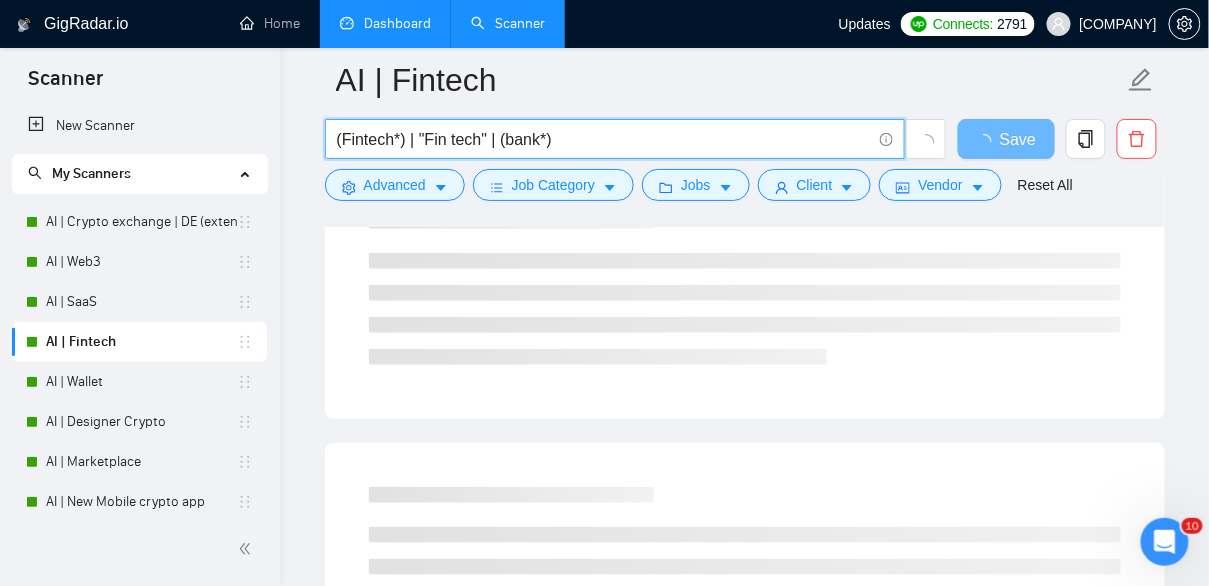 scroll, scrollTop: 0, scrollLeft: 0, axis: both 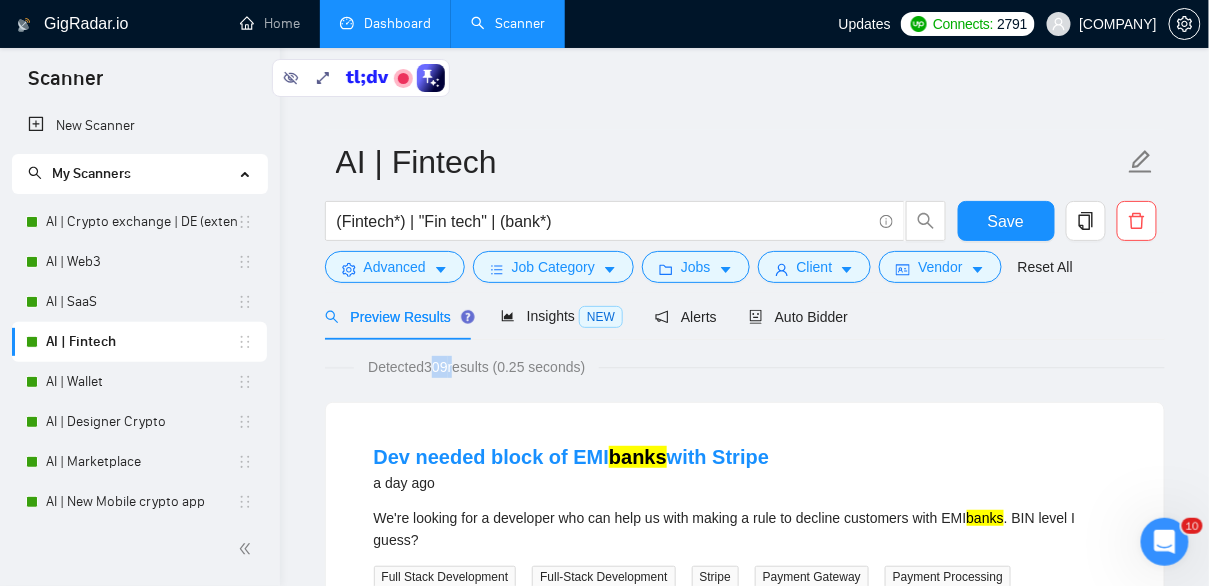 drag, startPoint x: 430, startPoint y: 366, endPoint x: 459, endPoint y: 366, distance: 29 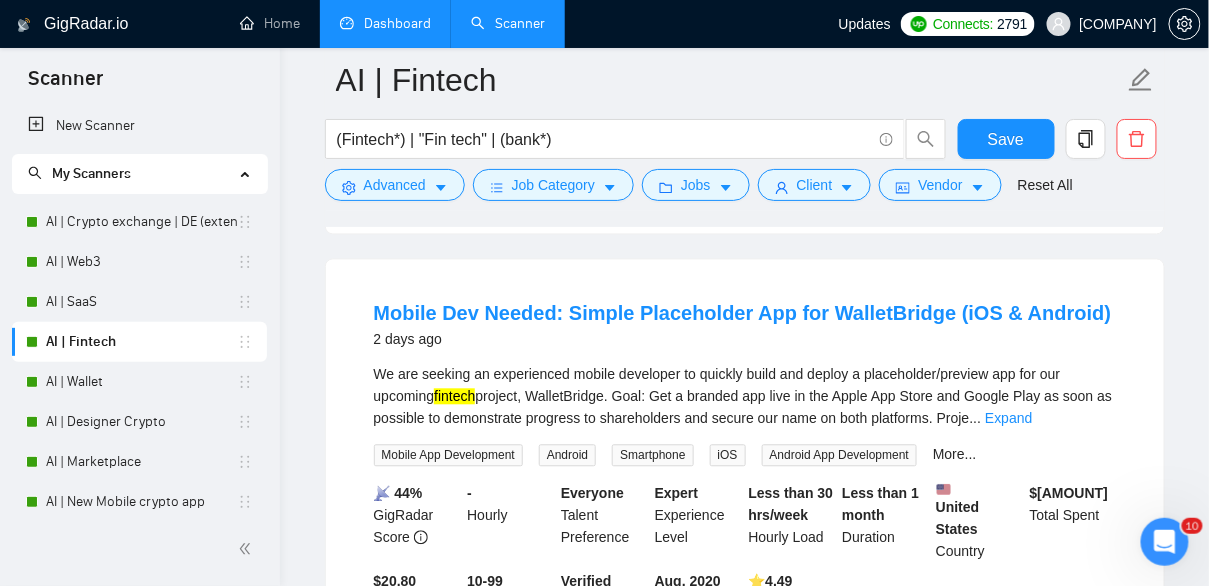 scroll, scrollTop: 997, scrollLeft: 0, axis: vertical 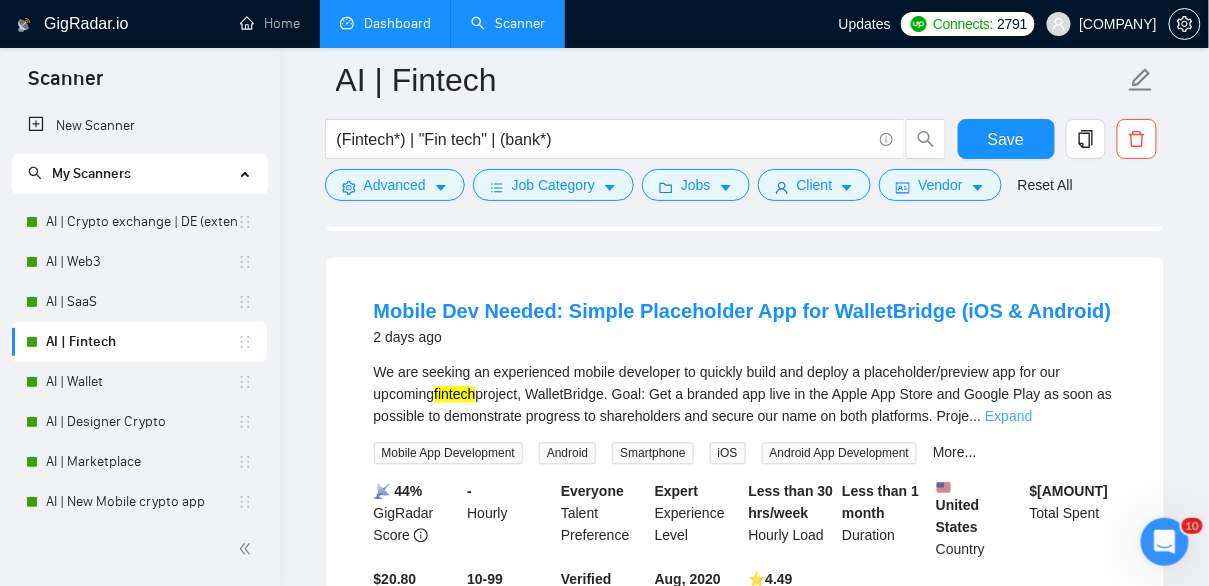 click on "Expand" at bounding box center (1008, 417) 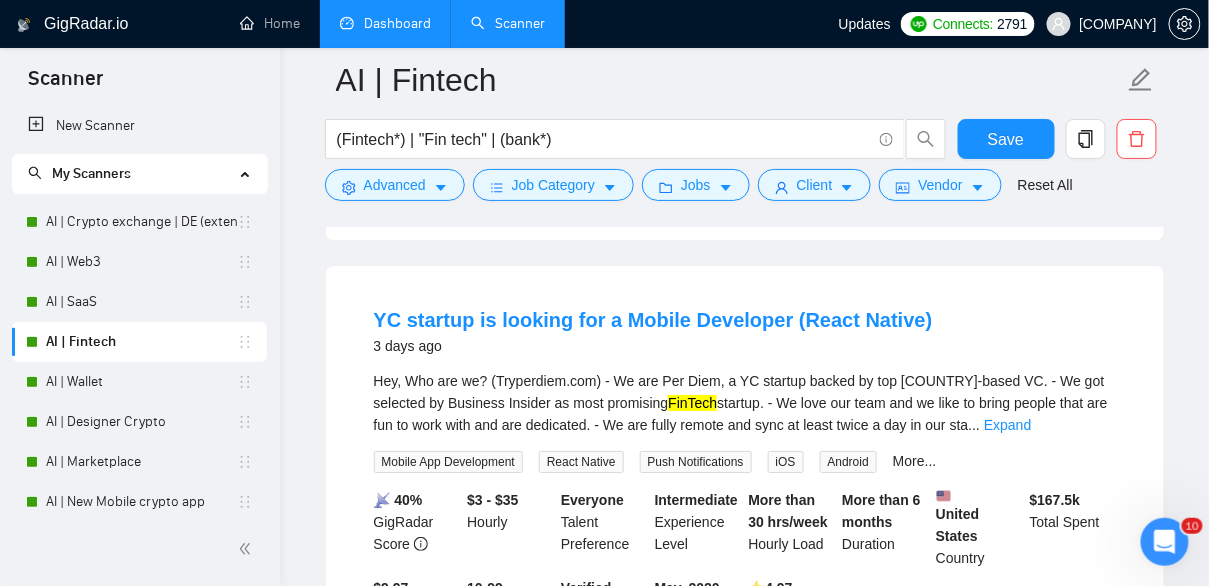 scroll, scrollTop: 1732, scrollLeft: 0, axis: vertical 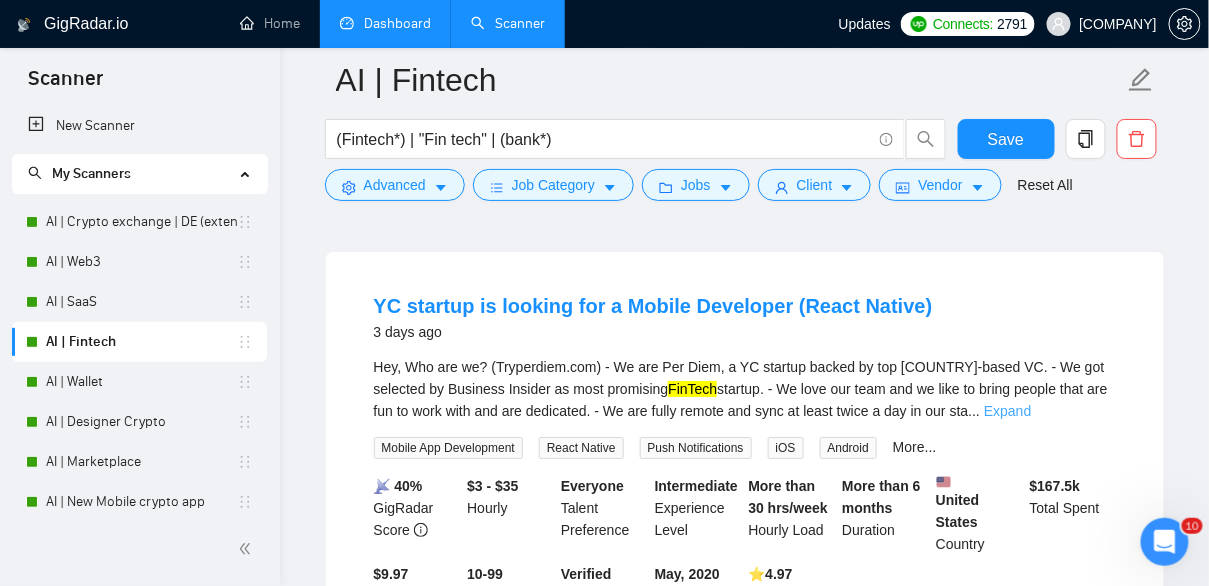 click on "Expand" at bounding box center [1007, 411] 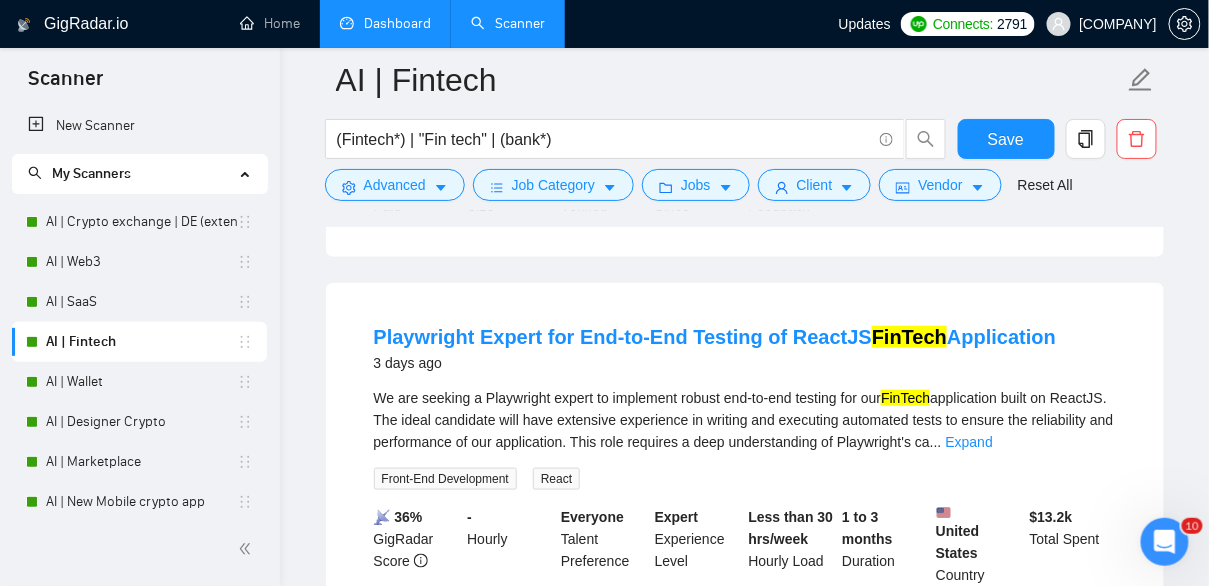 scroll, scrollTop: 2378, scrollLeft: 0, axis: vertical 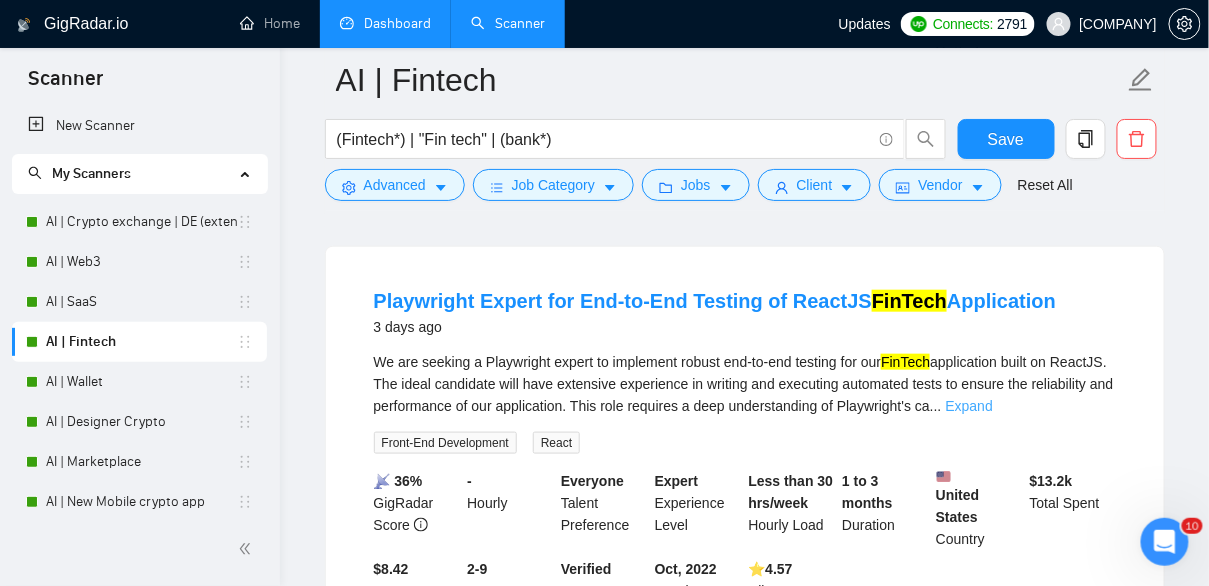 click on "Expand" at bounding box center (969, 406) 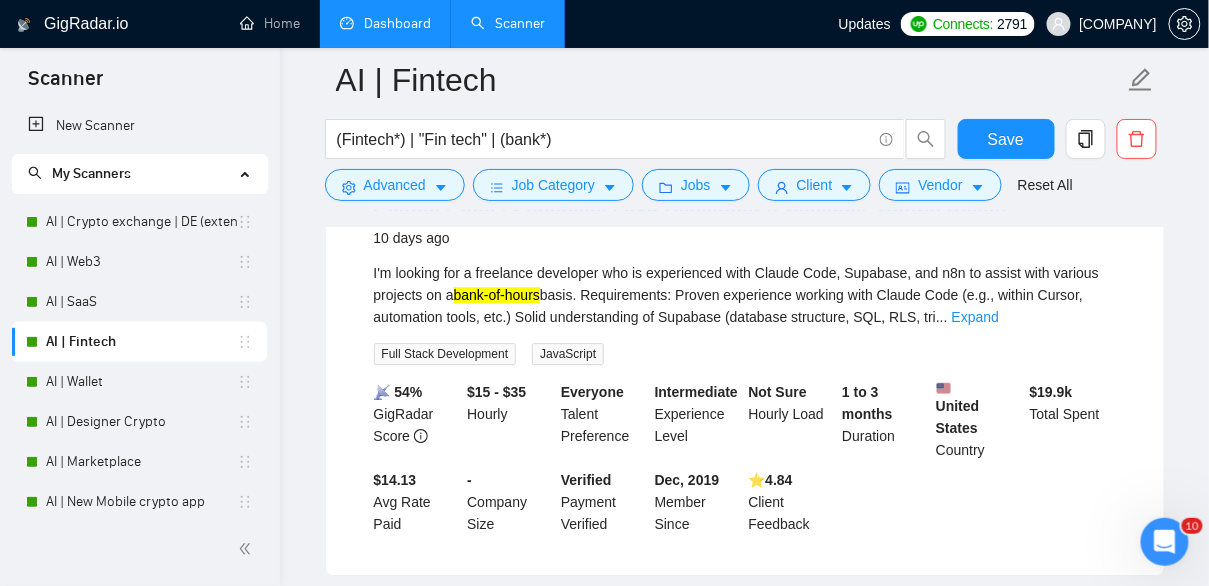 scroll, scrollTop: 3402, scrollLeft: 0, axis: vertical 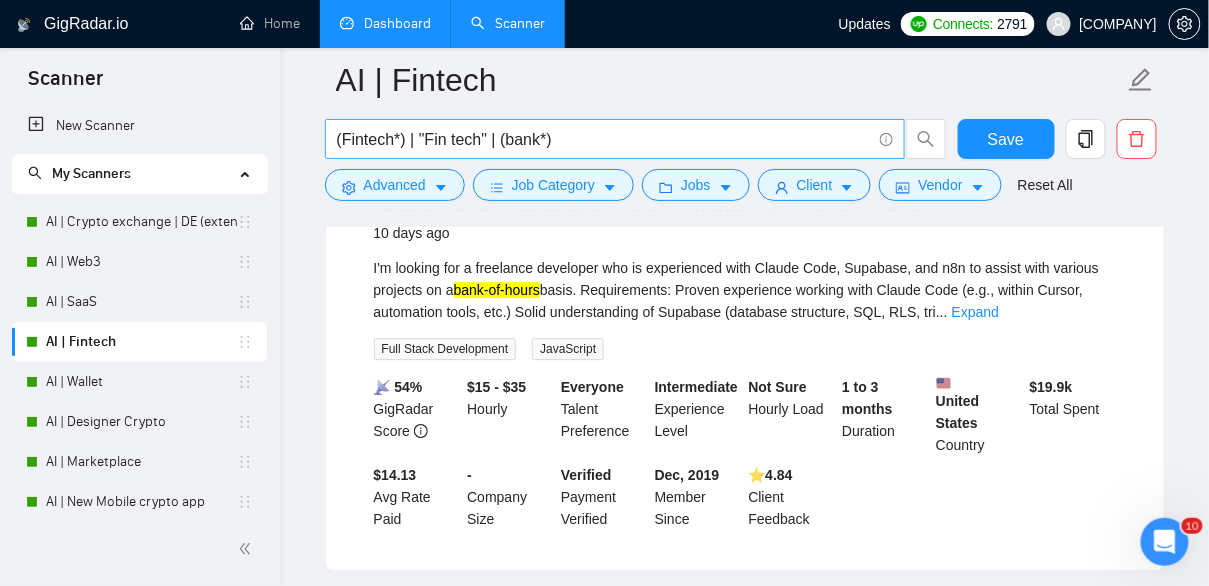 click on "(Fintech*) | "Fin tech" | (bank*)" at bounding box center [604, 139] 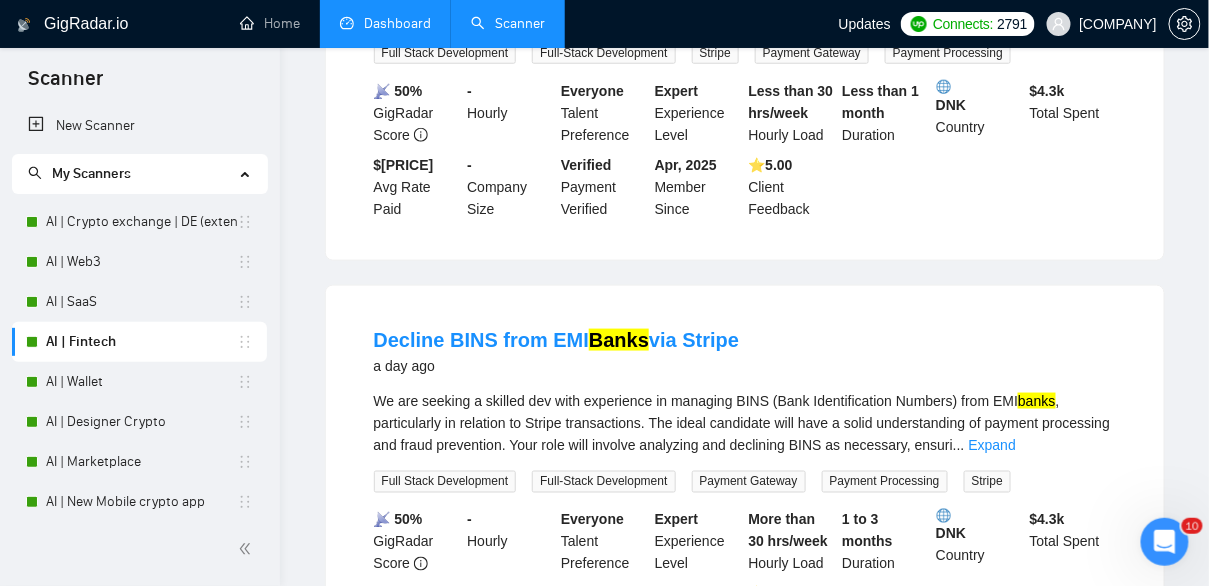 scroll, scrollTop: 0, scrollLeft: 0, axis: both 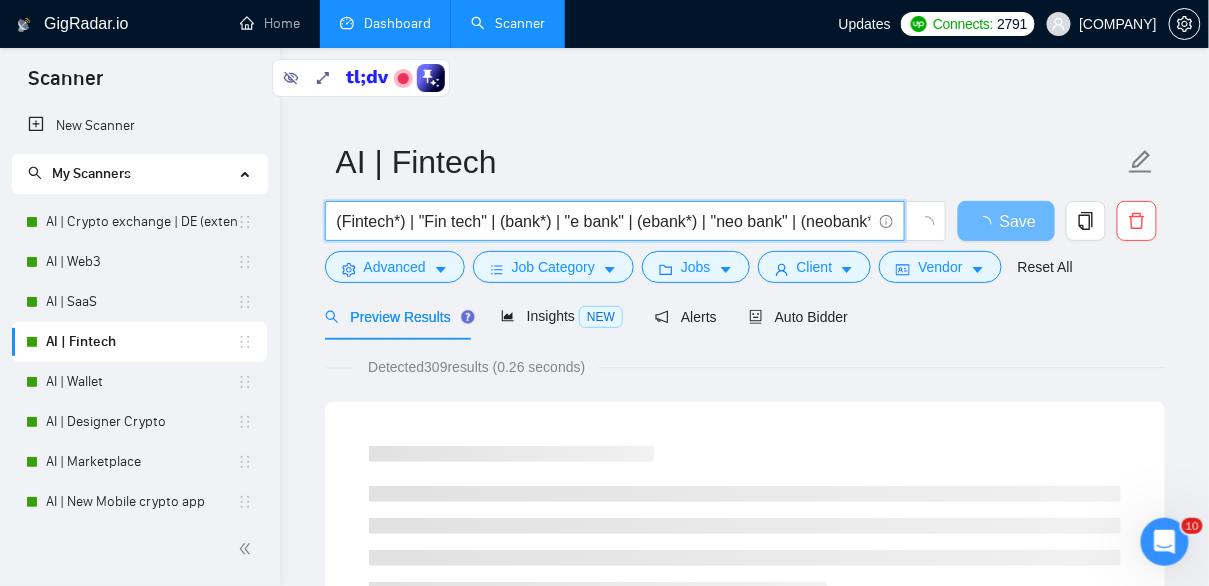 drag, startPoint x: 390, startPoint y: 226, endPoint x: 262, endPoint y: 215, distance: 128.47179 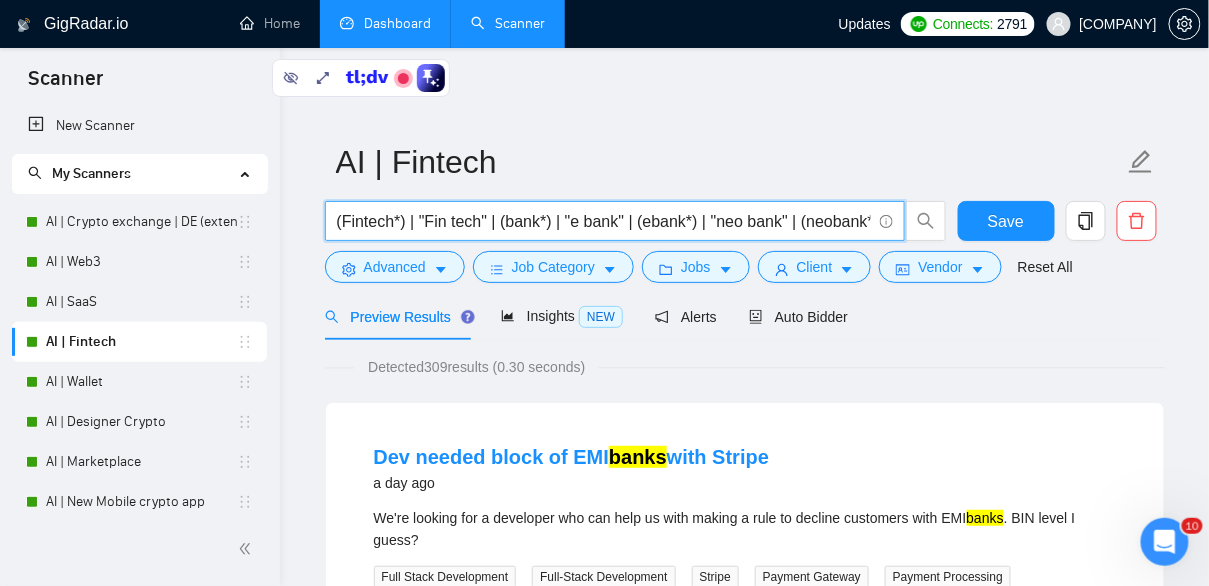 scroll, scrollTop: 0, scrollLeft: 38, axis: horizontal 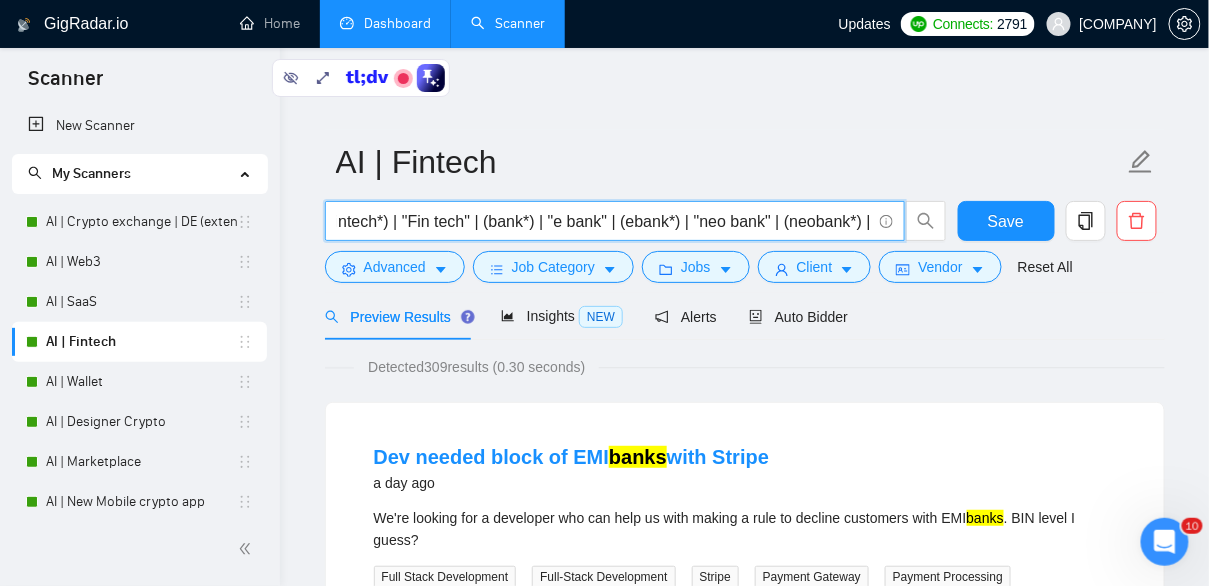 drag, startPoint x: 848, startPoint y: 218, endPoint x: 886, endPoint y: 222, distance: 38.209946 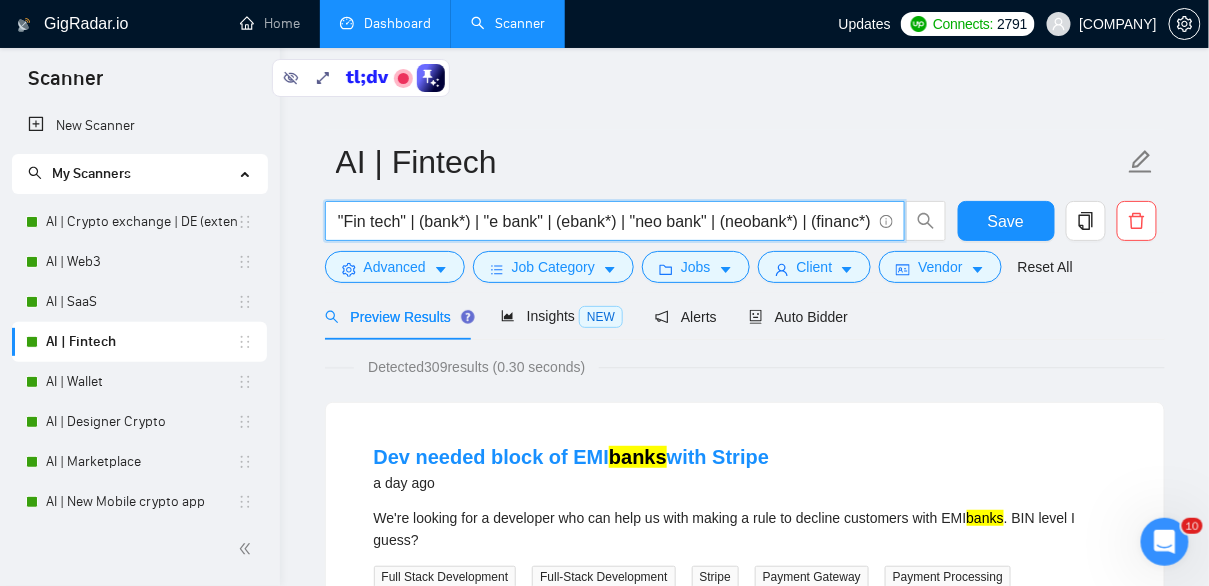 scroll, scrollTop: 0, scrollLeft: 101, axis: horizontal 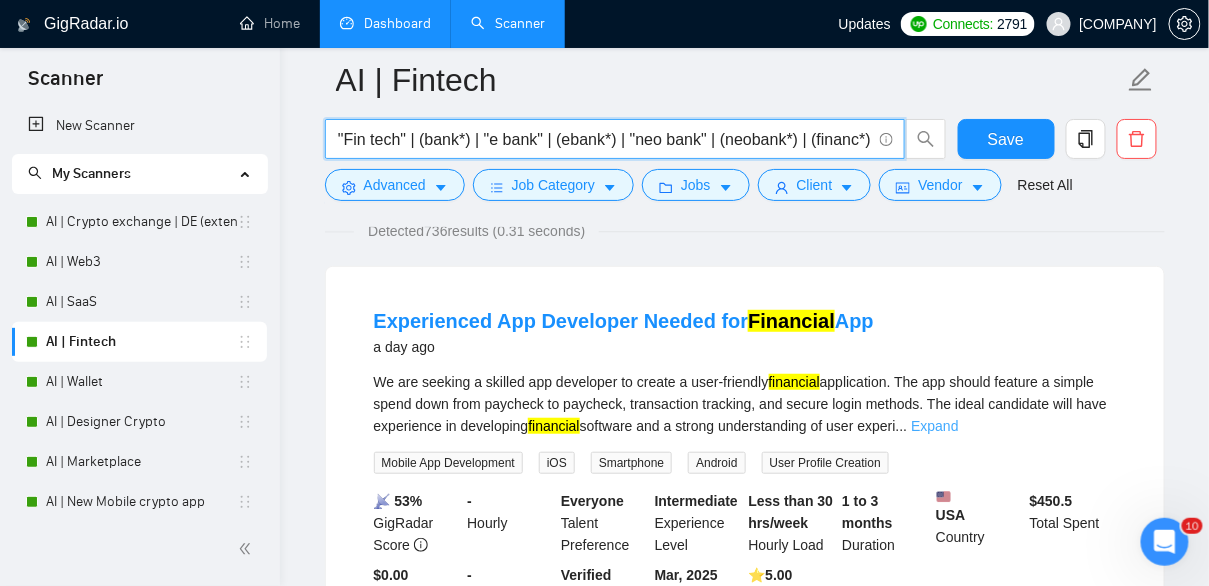 type on "(Fintech*) | "Fin tech" | (bank*) | "e bank" | (ebank*) | "neo bank" | (neobank*) | (financ*)" 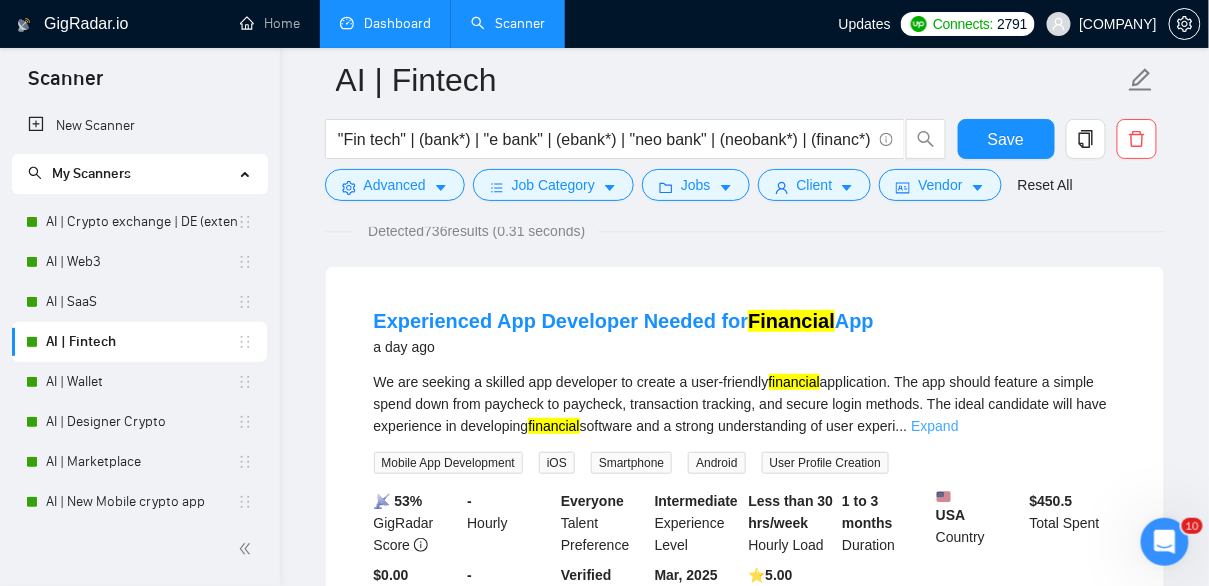 scroll, scrollTop: 0, scrollLeft: 0, axis: both 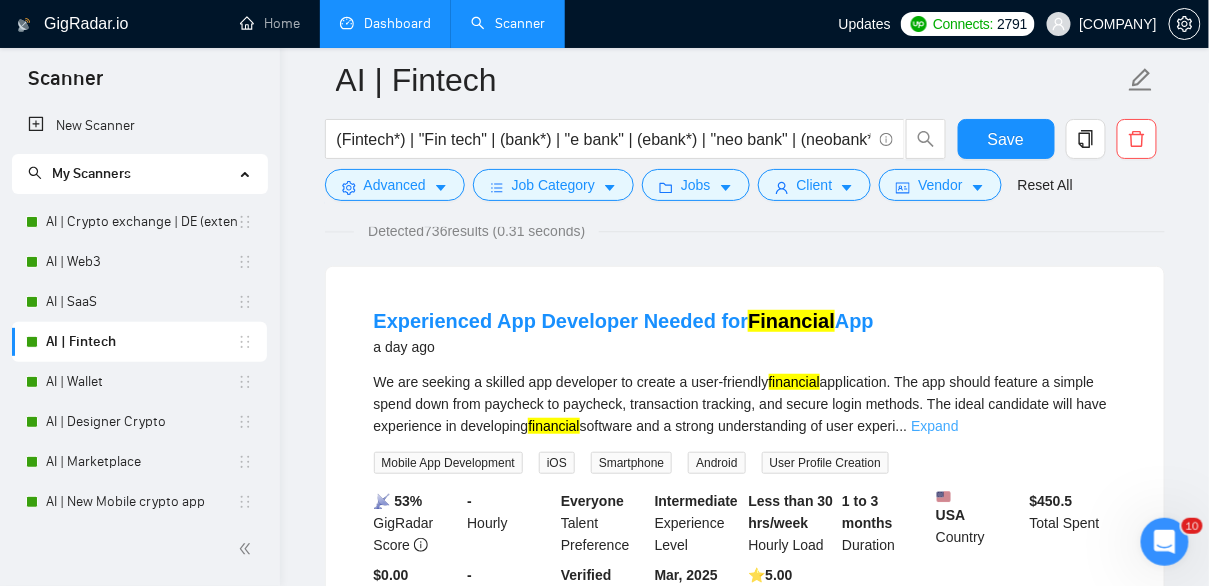 click on "Expand" at bounding box center [934, 426] 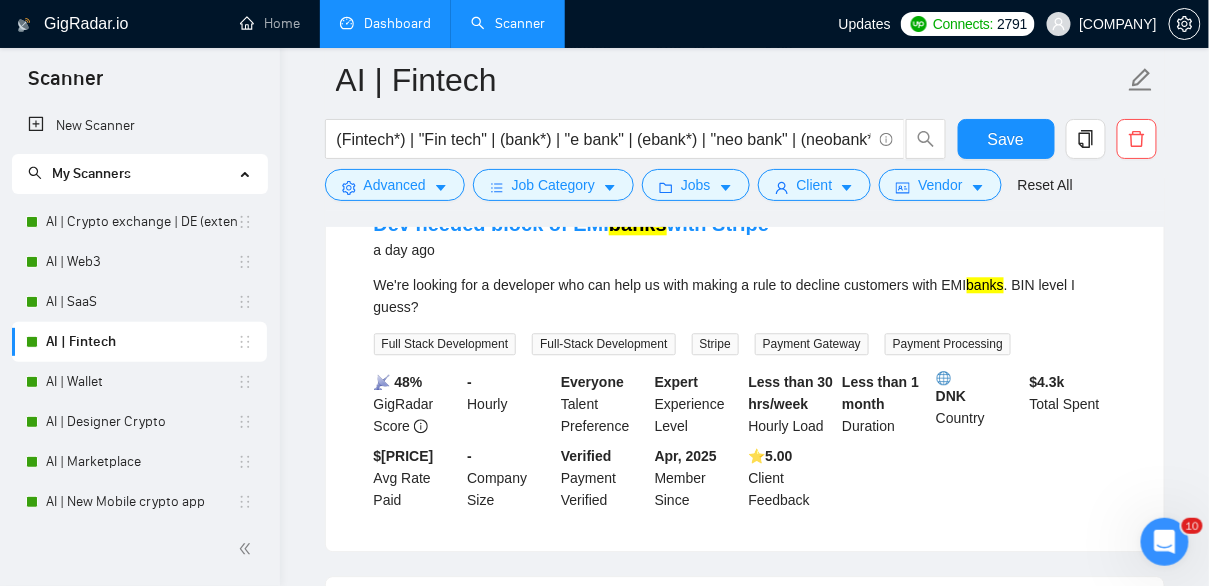 scroll, scrollTop: 1162, scrollLeft: 0, axis: vertical 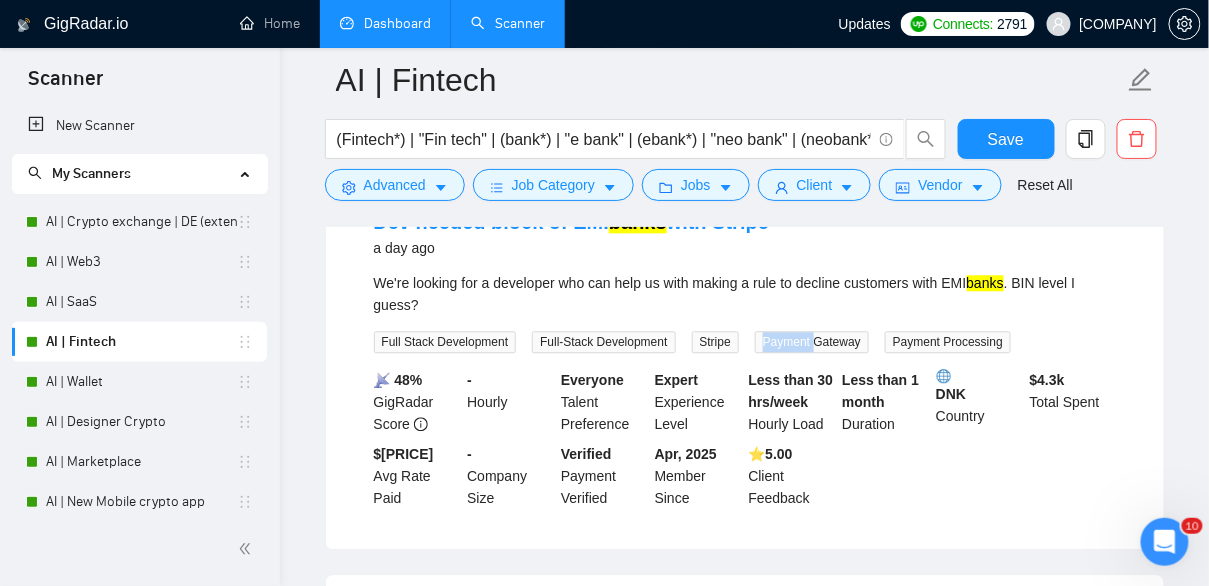 drag, startPoint x: 831, startPoint y: 340, endPoint x: 779, endPoint y: 340, distance: 52 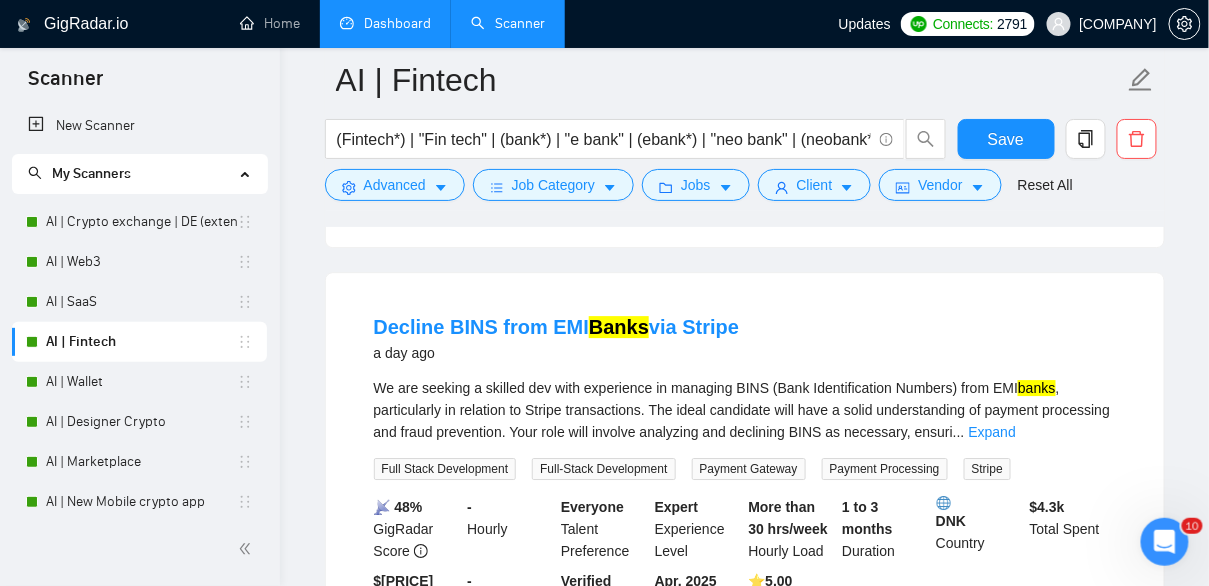 scroll, scrollTop: 1472, scrollLeft: 0, axis: vertical 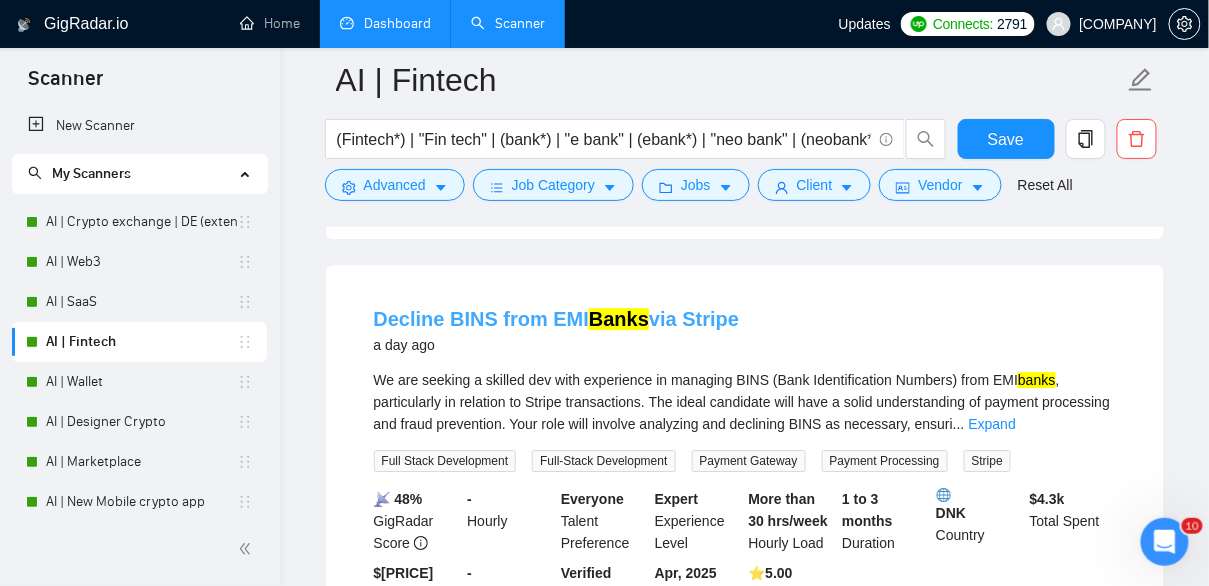 drag, startPoint x: 763, startPoint y: 322, endPoint x: 673, endPoint y: 319, distance: 90.04999 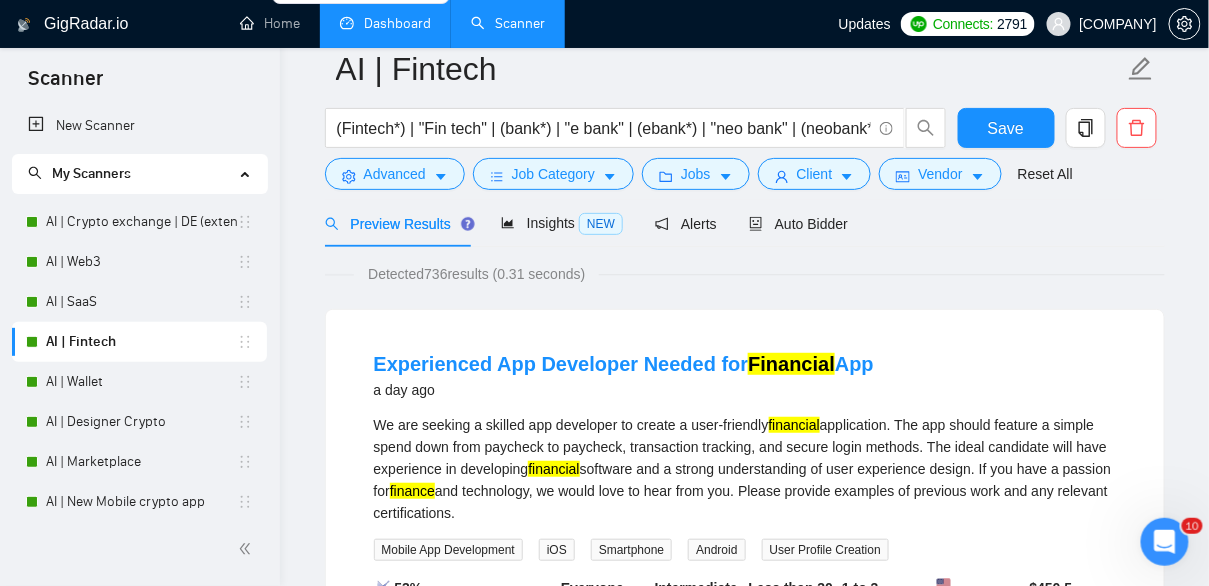 scroll, scrollTop: 0, scrollLeft: 0, axis: both 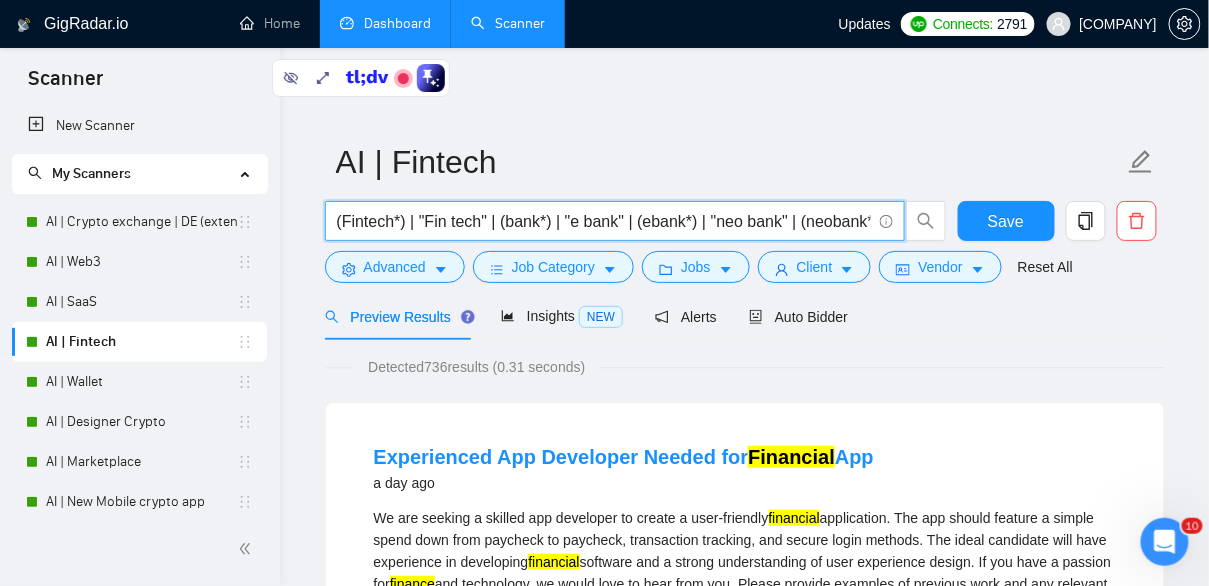 drag, startPoint x: 759, startPoint y: 227, endPoint x: 893, endPoint y: 237, distance: 134.37262 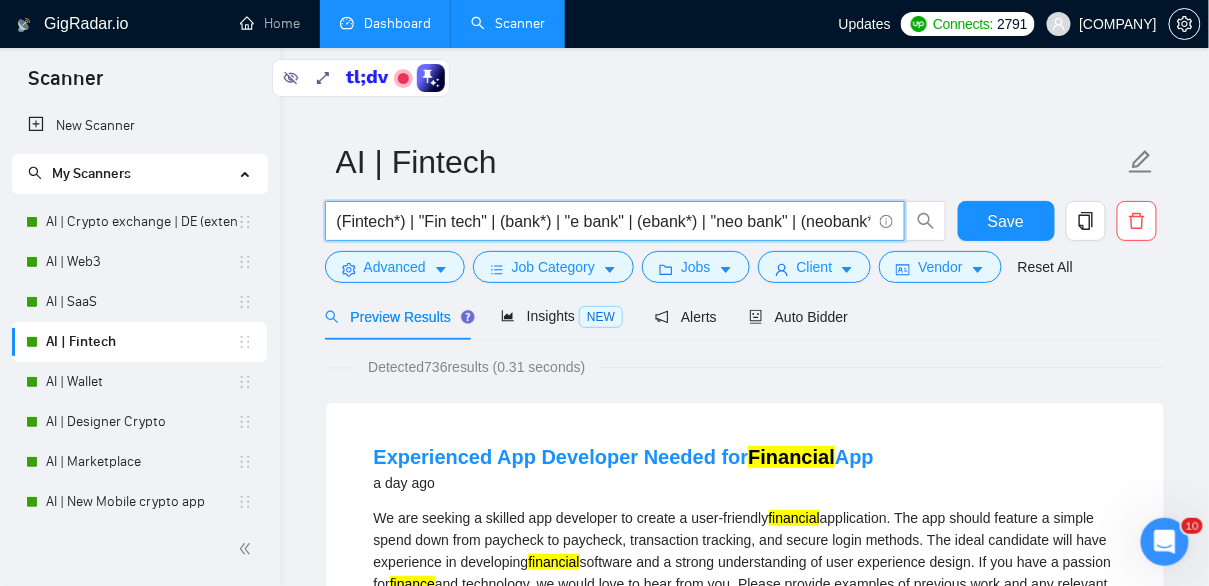 click on "(Fintech*) | "Fin tech" | (bank*) | "e bank" | (ebank*) | "neo bank" | (neobank*) | (financ*)" at bounding box center (615, 221) 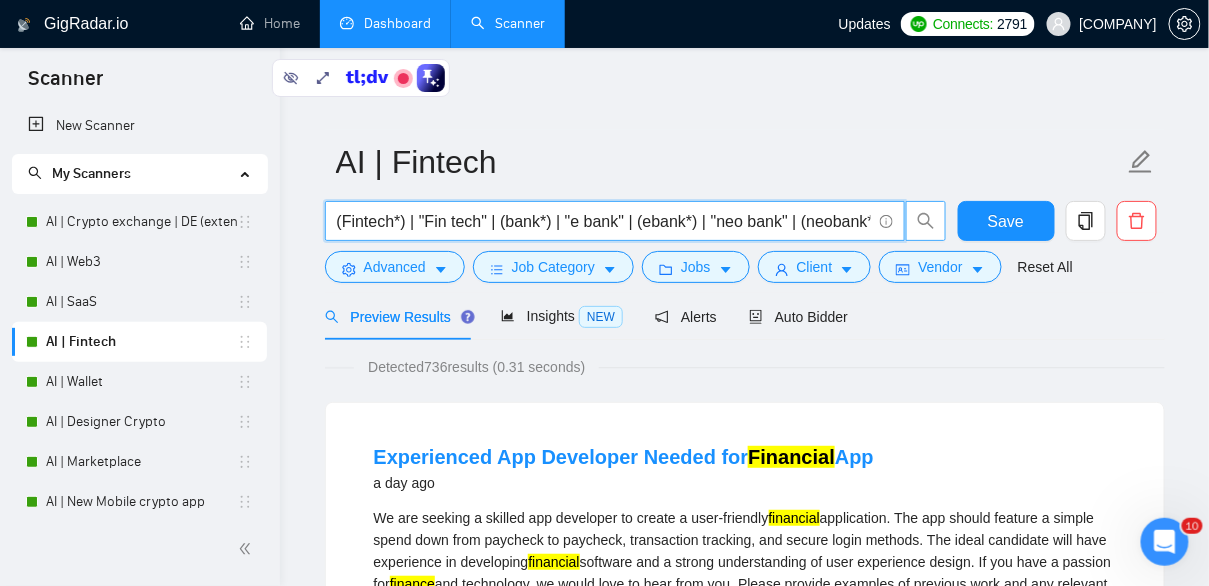 scroll, scrollTop: 0, scrollLeft: 101, axis: horizontal 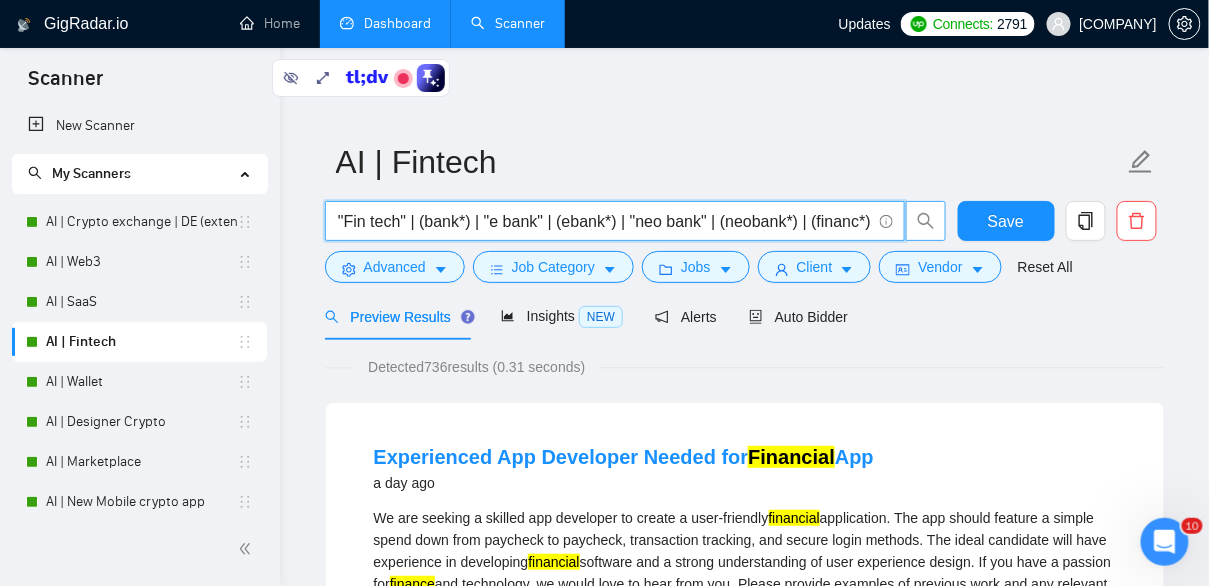 drag, startPoint x: 829, startPoint y: 221, endPoint x: 917, endPoint y: 222, distance: 88.005684 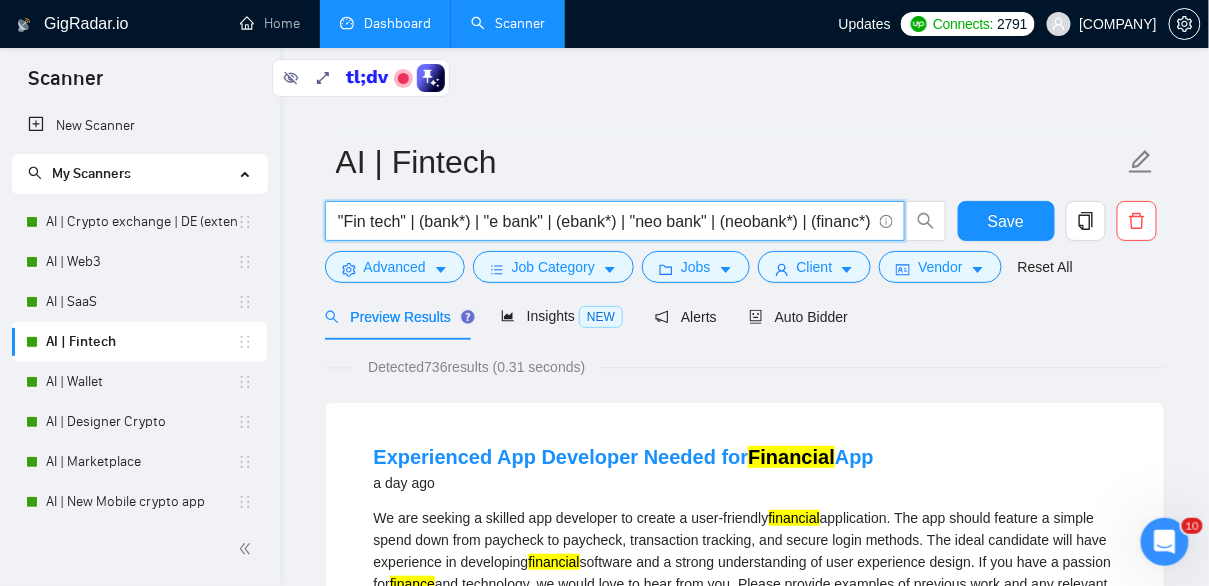 click on "(Fintech*) | "Fin tech" | (bank*) | "e bank" | (ebank*) | "neo bank" | (neobank*) | (financ*)" at bounding box center (604, 221) 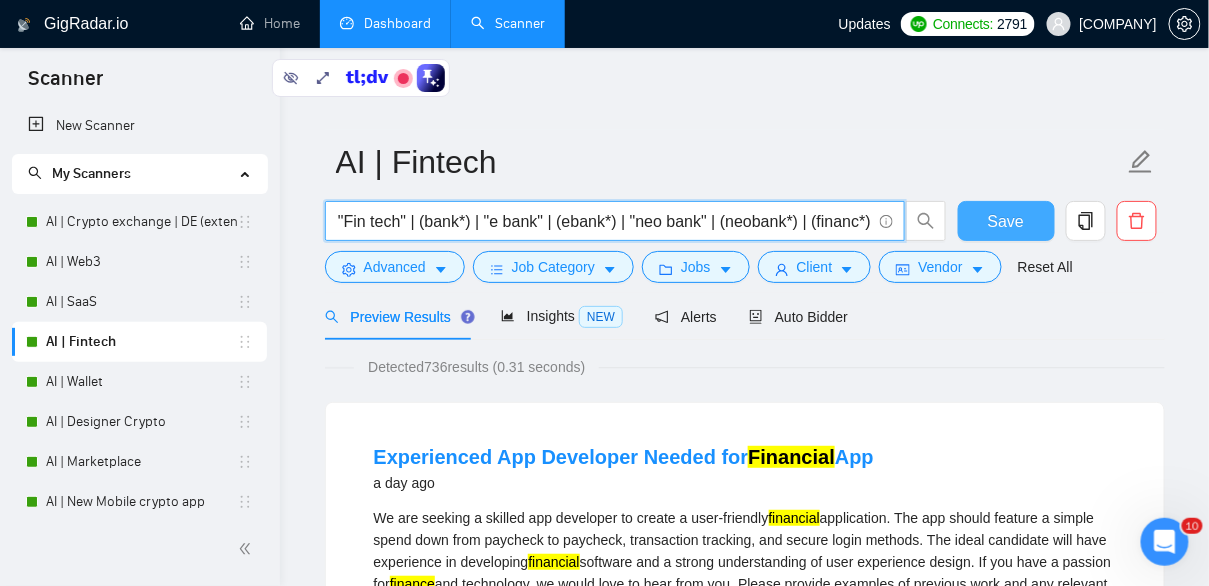 scroll, scrollTop: 0, scrollLeft: 0, axis: both 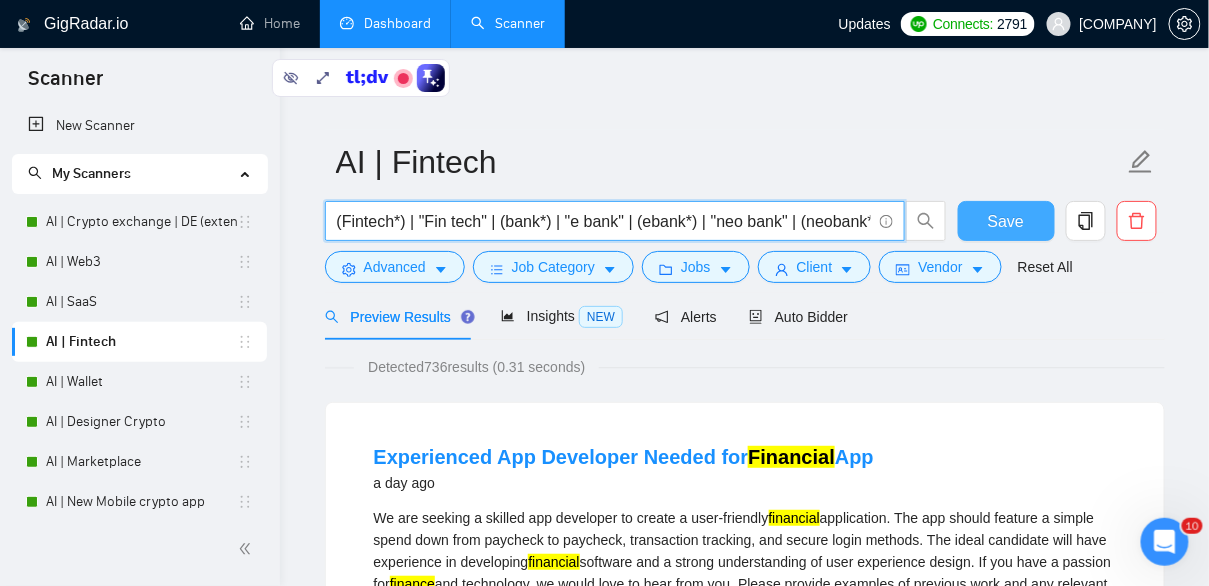 click on "Save" at bounding box center [1006, 221] 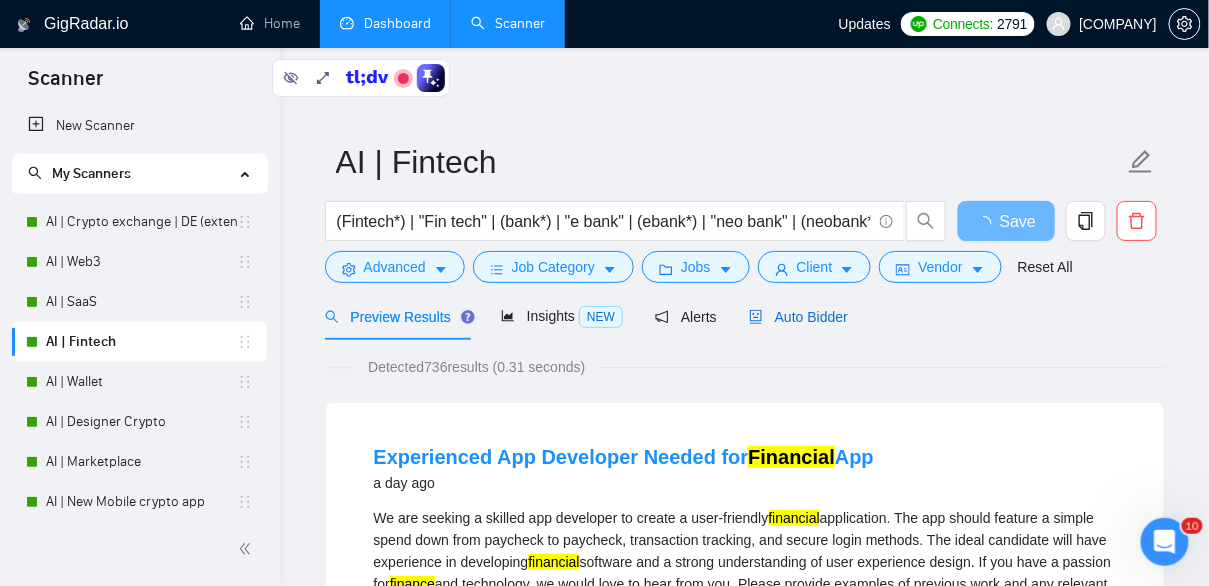 click on "Auto Bidder" at bounding box center (798, 317) 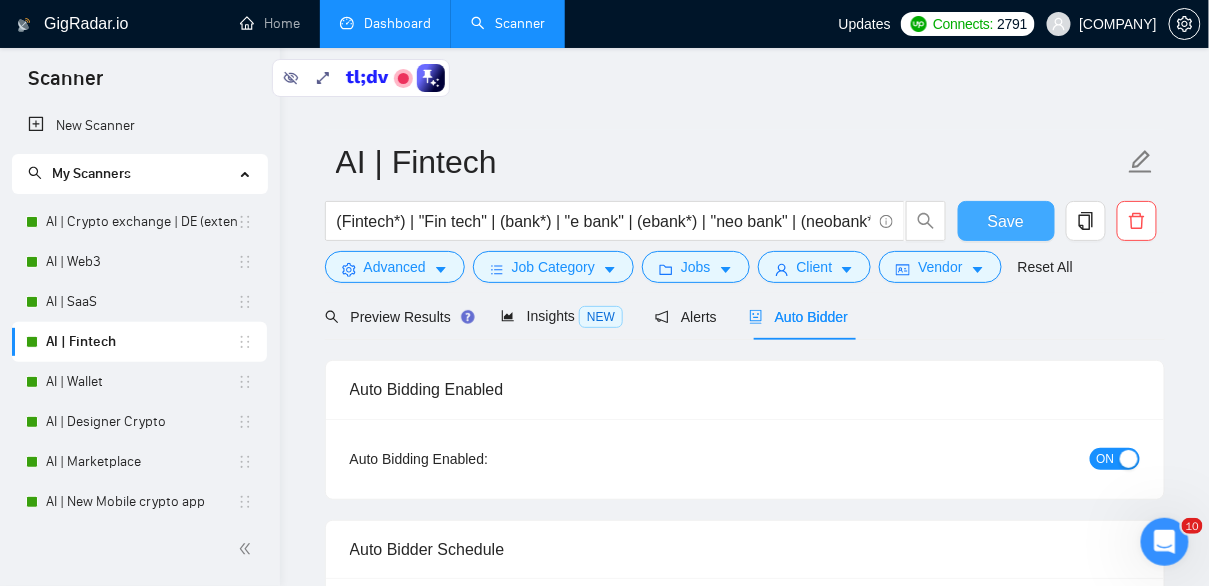 click on "Save" at bounding box center [1006, 221] 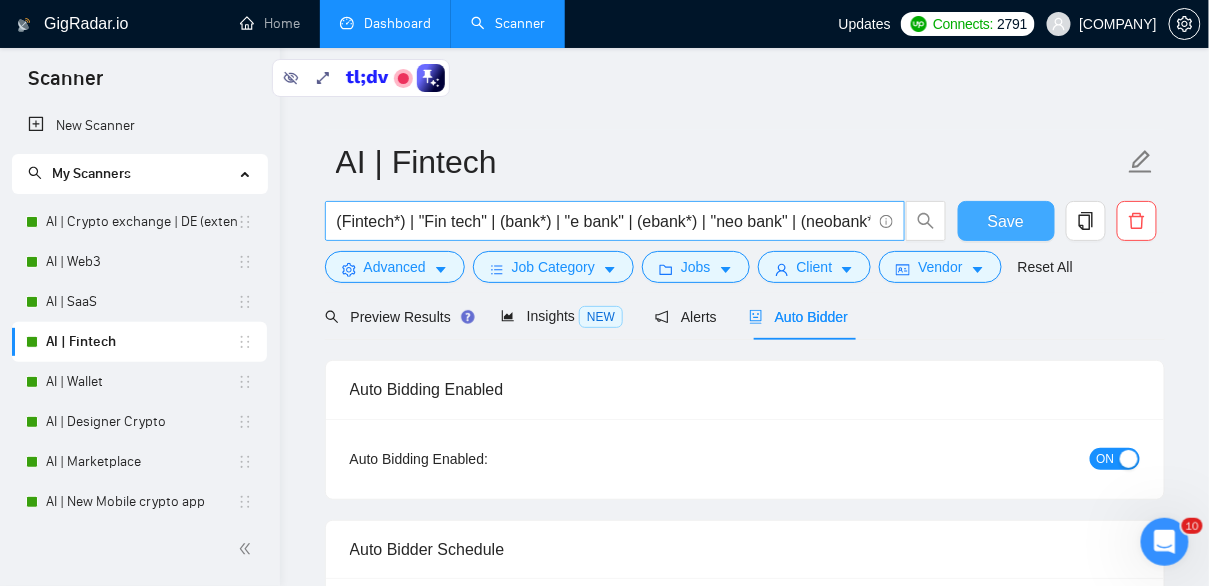 type 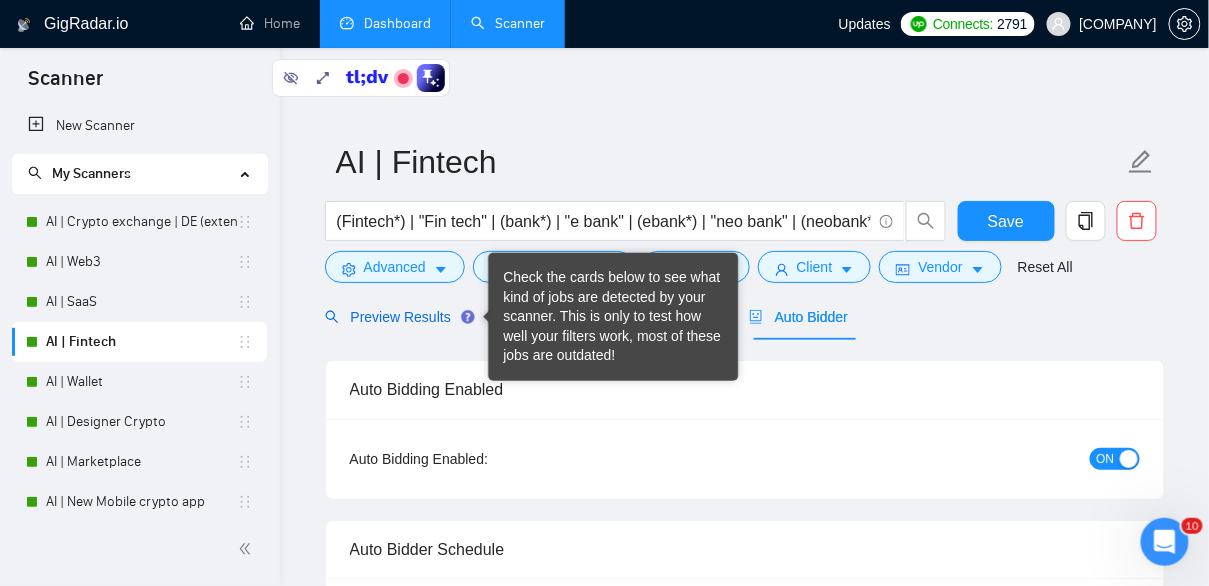 click on "Preview Results" at bounding box center [397, 317] 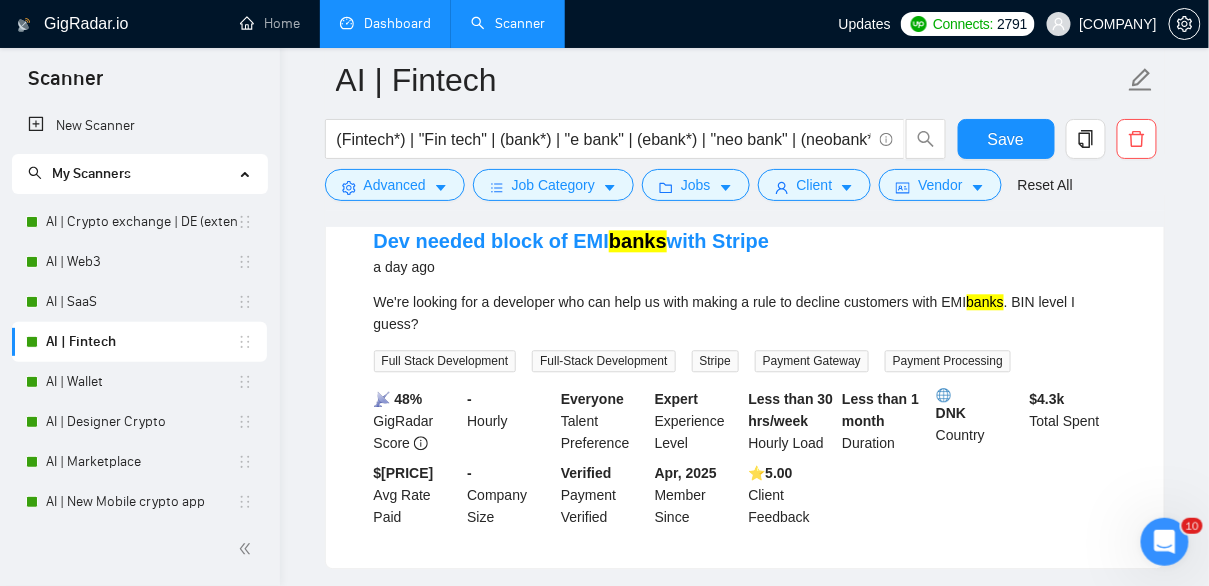 scroll, scrollTop: 1097, scrollLeft: 0, axis: vertical 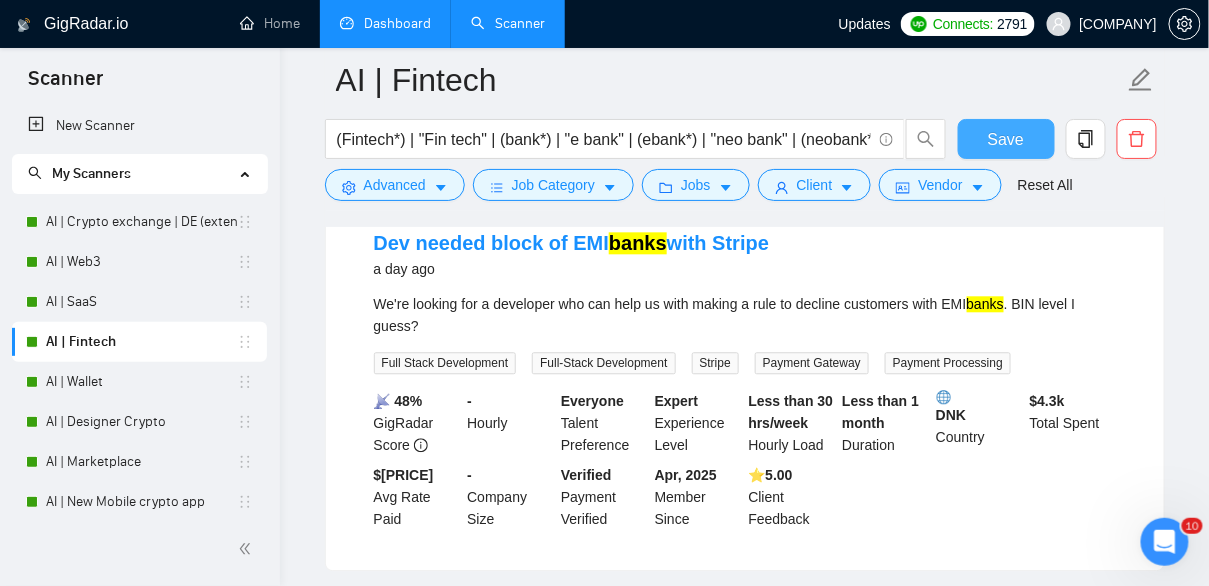 click on "Save" at bounding box center (1006, 139) 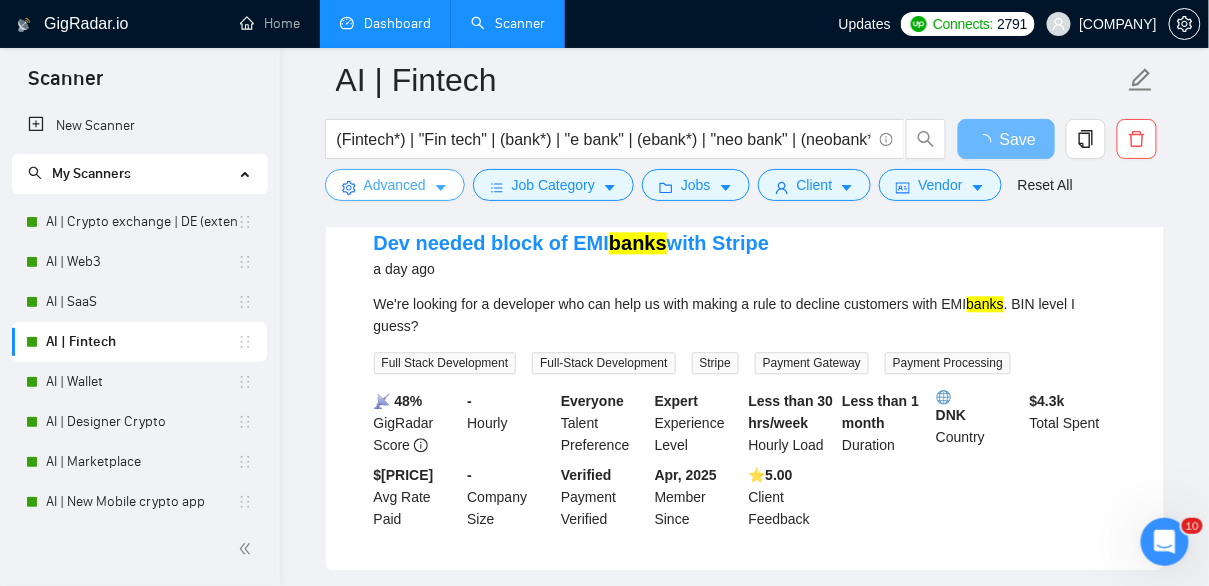 click on "Advanced" at bounding box center [395, 185] 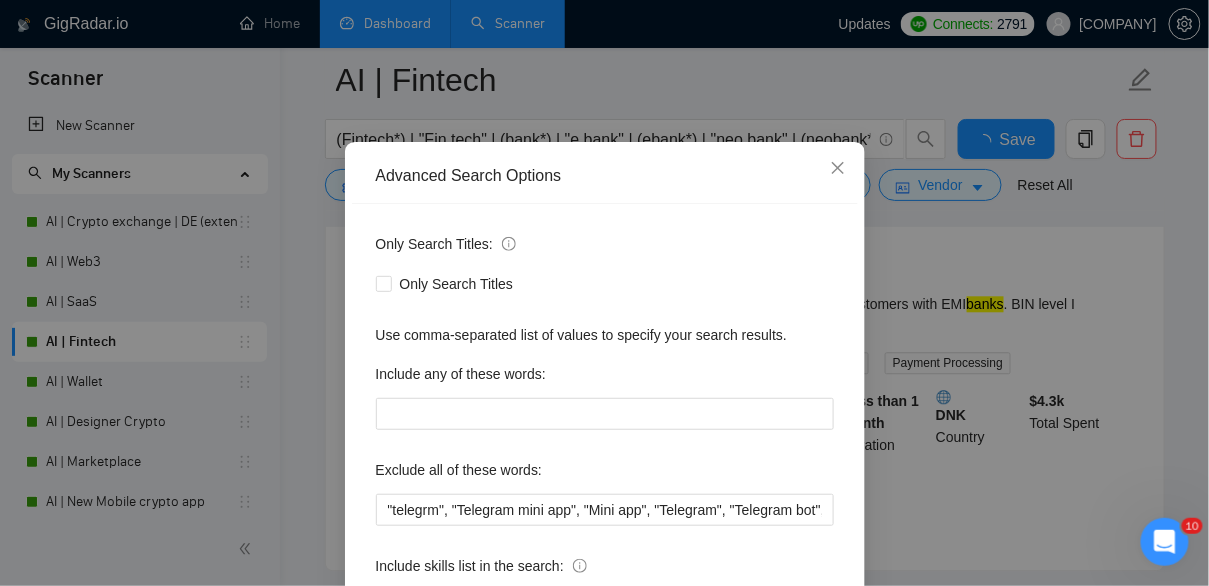 scroll, scrollTop: 161, scrollLeft: 0, axis: vertical 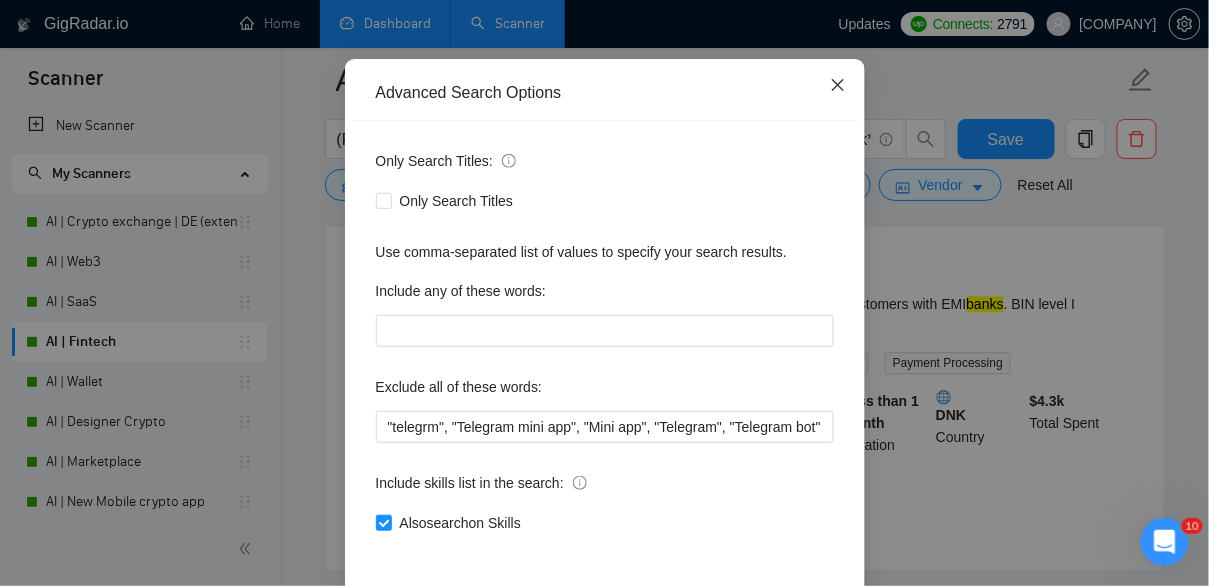 click 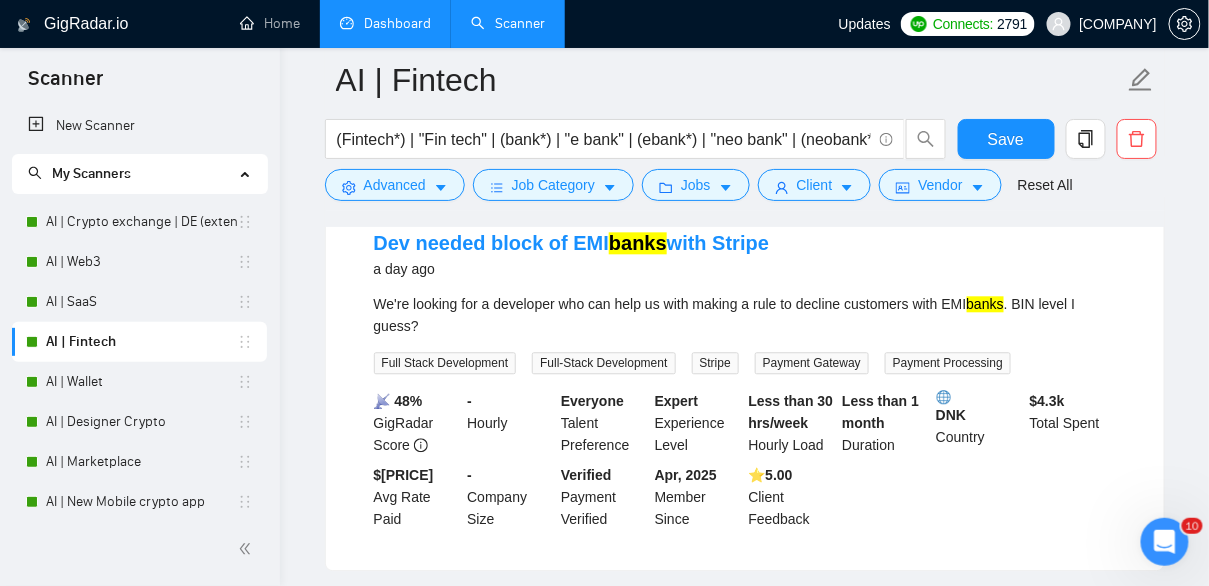 scroll, scrollTop: 145, scrollLeft: 0, axis: vertical 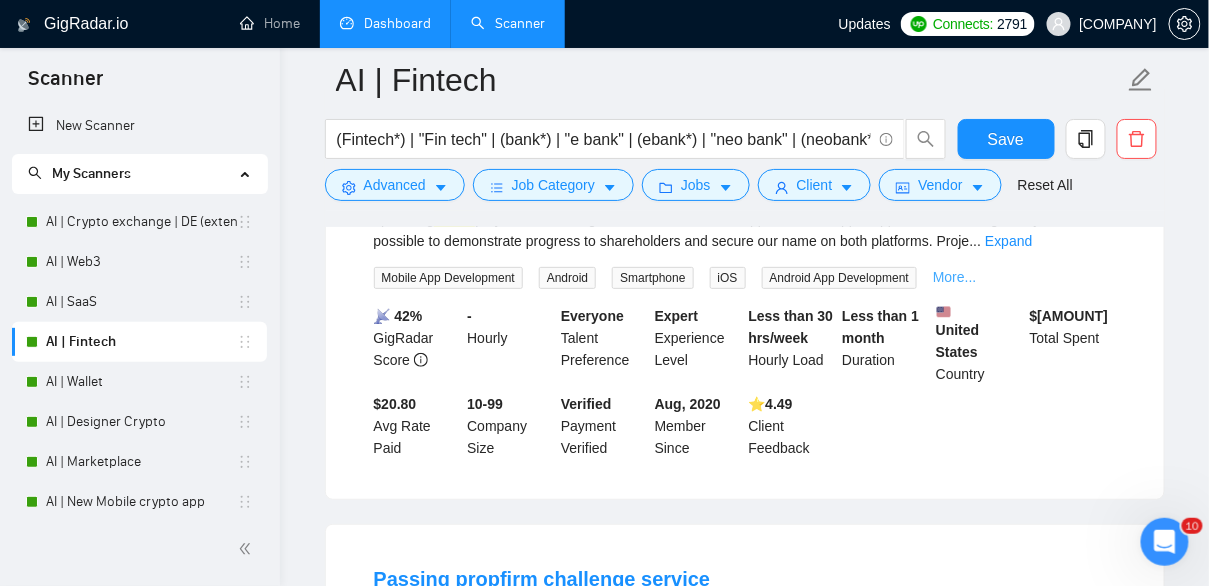 click on "More..." at bounding box center (955, 277) 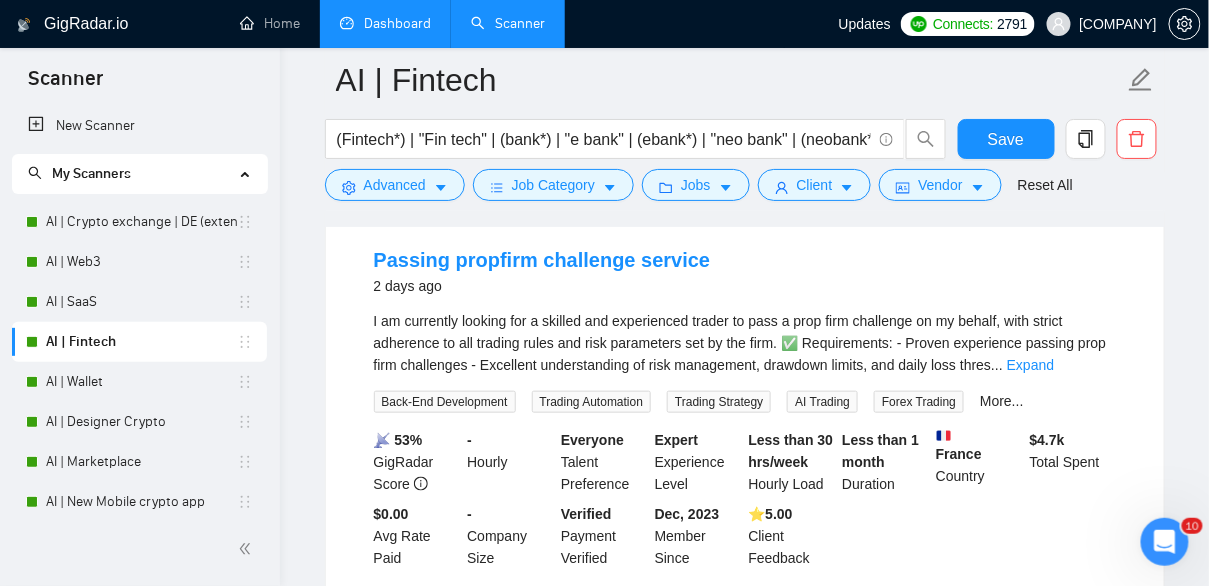 scroll, scrollTop: 2362, scrollLeft: 0, axis: vertical 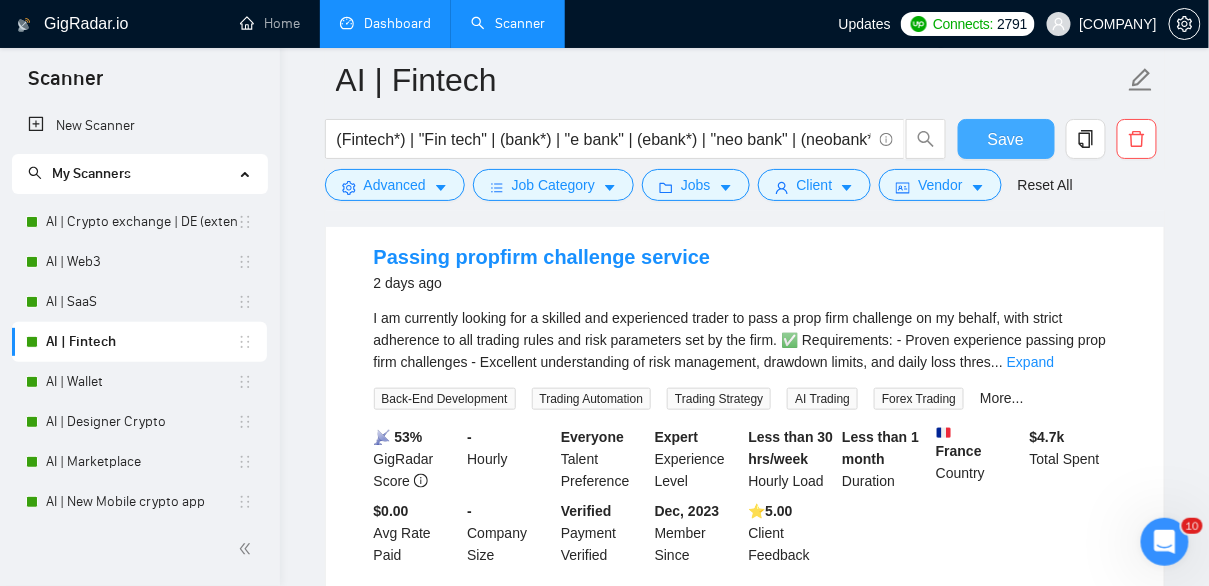 click on "Save" at bounding box center (1006, 139) 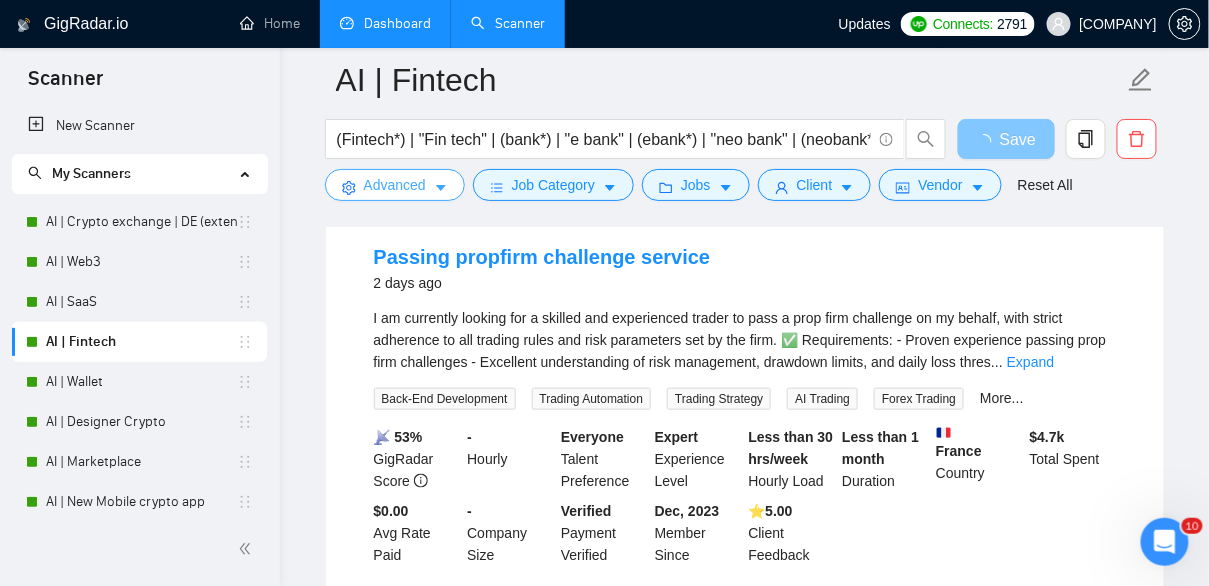click on "Advanced" at bounding box center [395, 185] 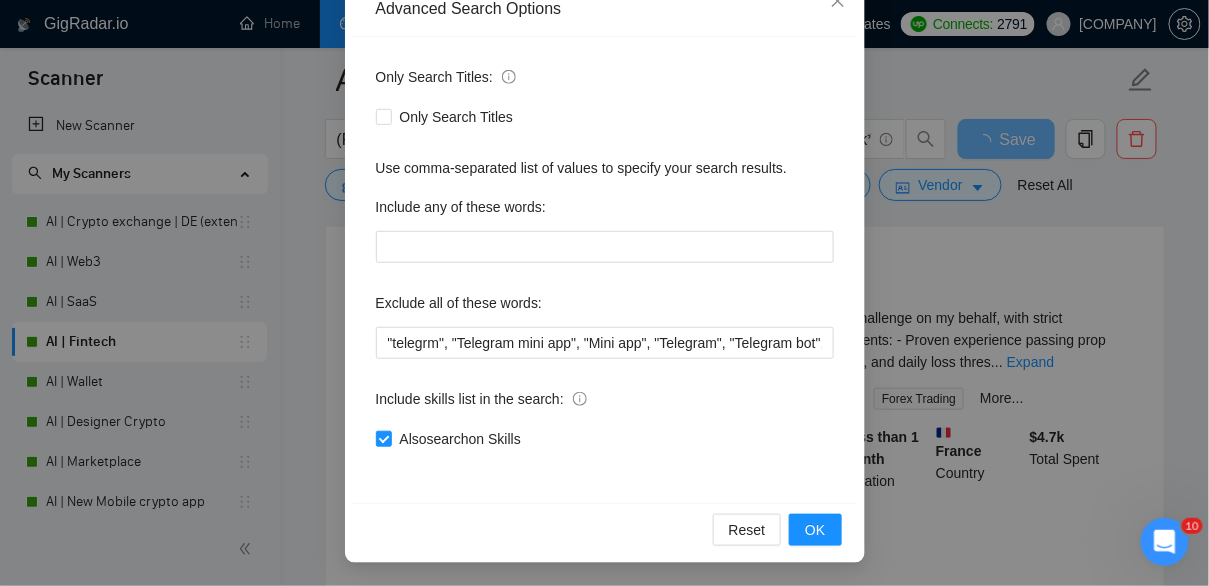 scroll, scrollTop: 244, scrollLeft: 0, axis: vertical 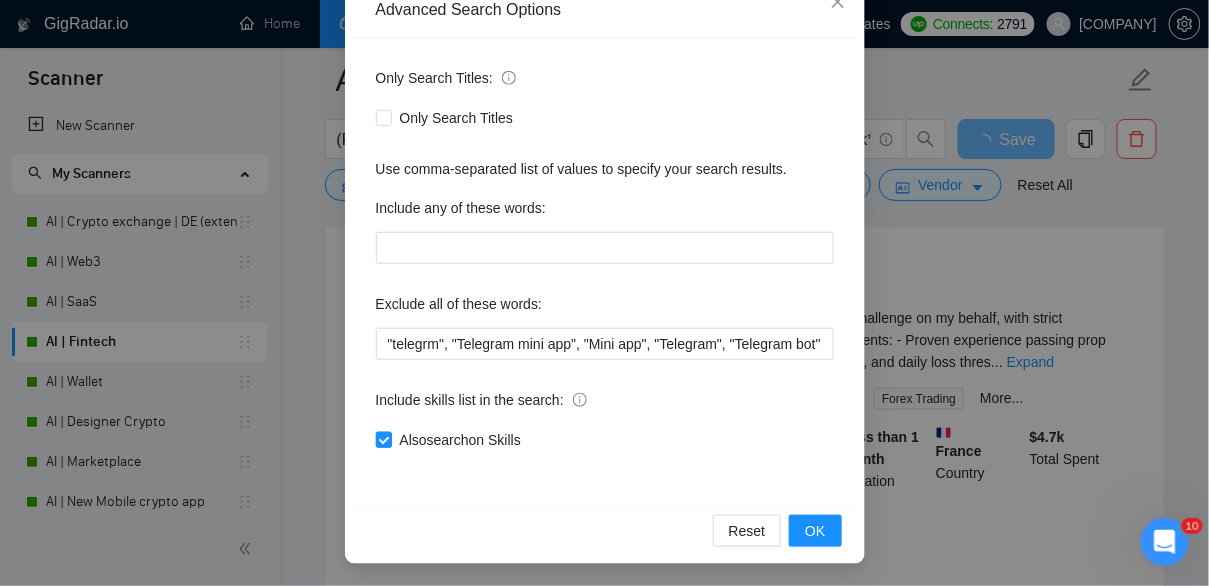 click on "Also  search  on Skills" at bounding box center (452, 440) 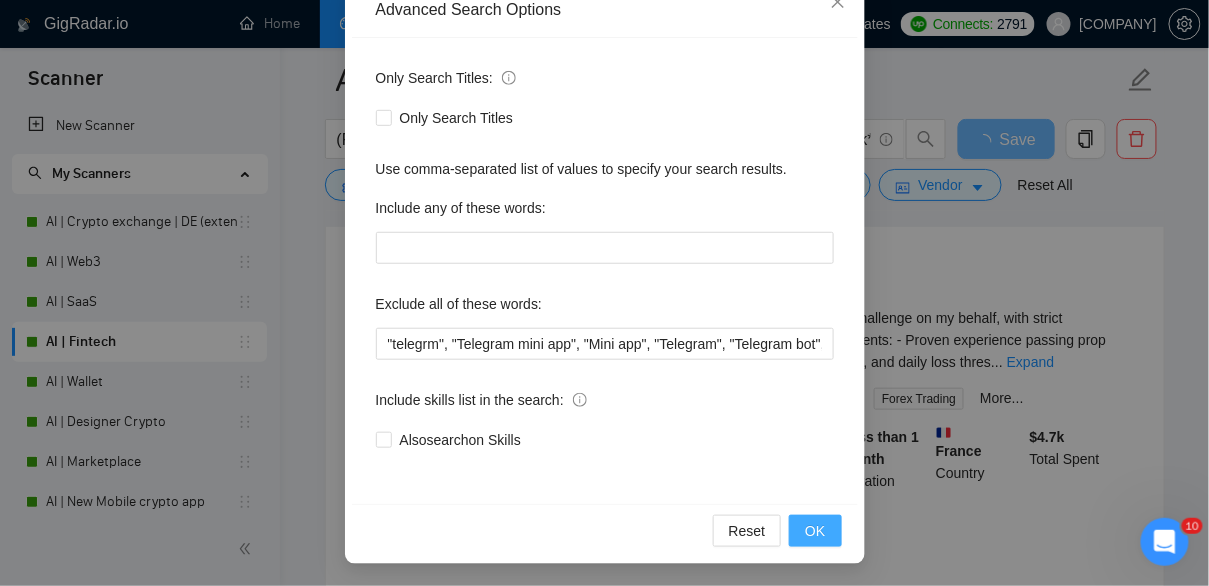 click on "OK" at bounding box center (815, 531) 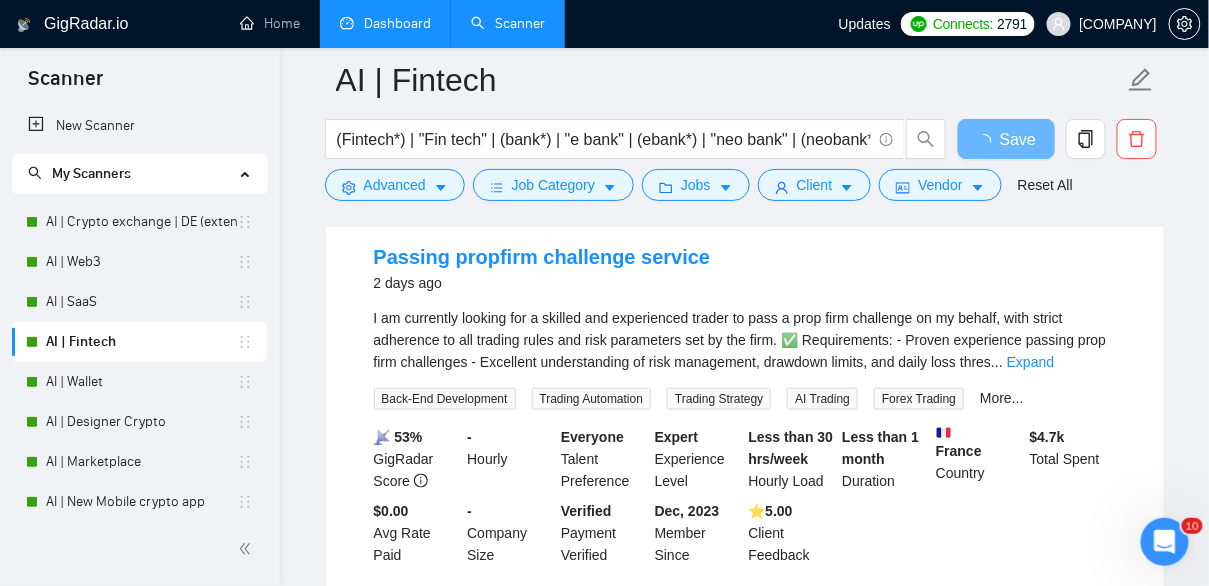 scroll, scrollTop: 145, scrollLeft: 0, axis: vertical 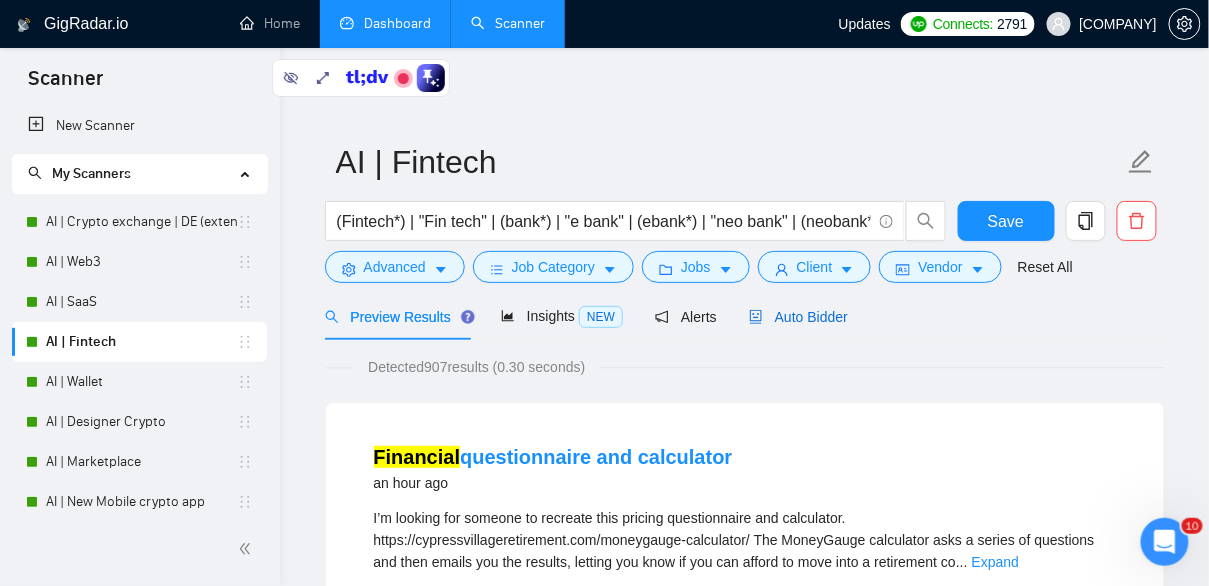 click on "Auto Bidder" at bounding box center (798, 317) 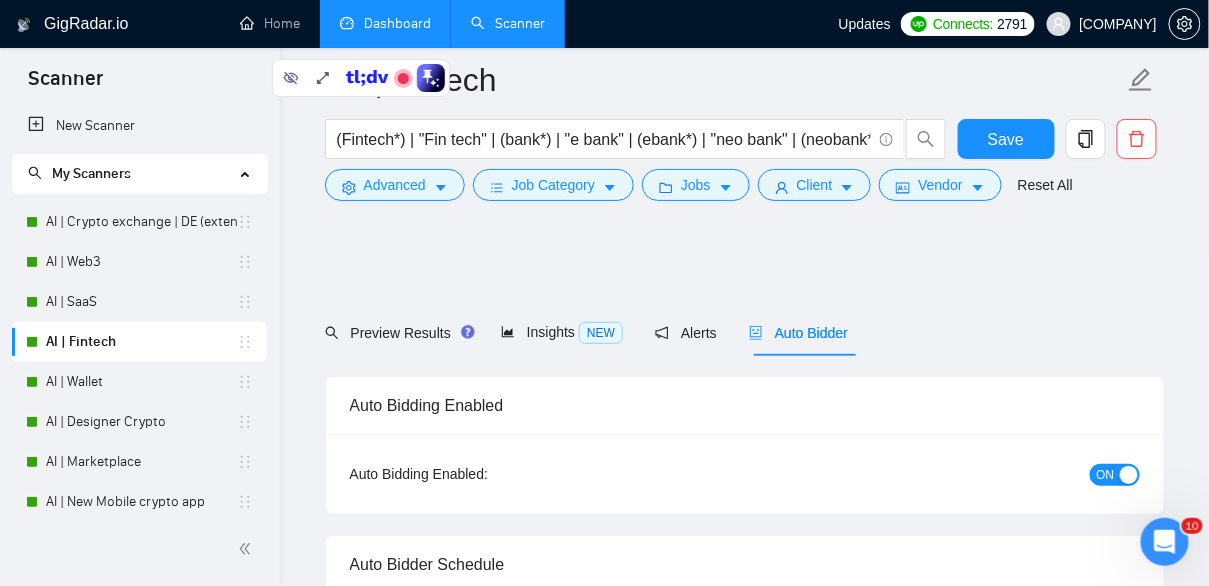scroll, scrollTop: 192, scrollLeft: 0, axis: vertical 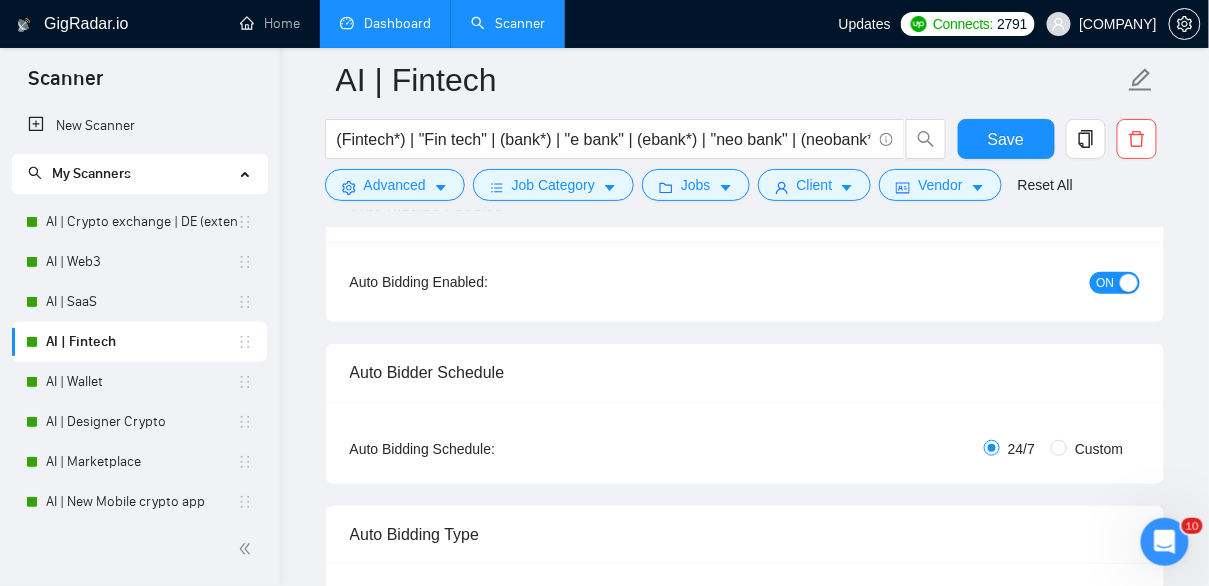 click on "ON" at bounding box center [1115, 283] 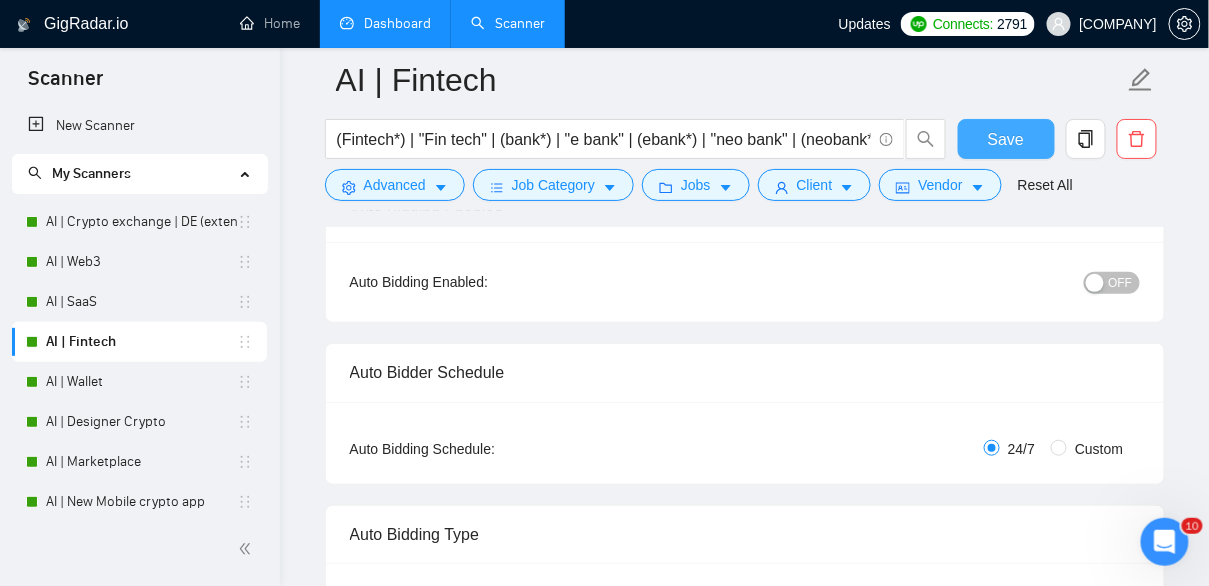 click on "Save" at bounding box center [1006, 139] 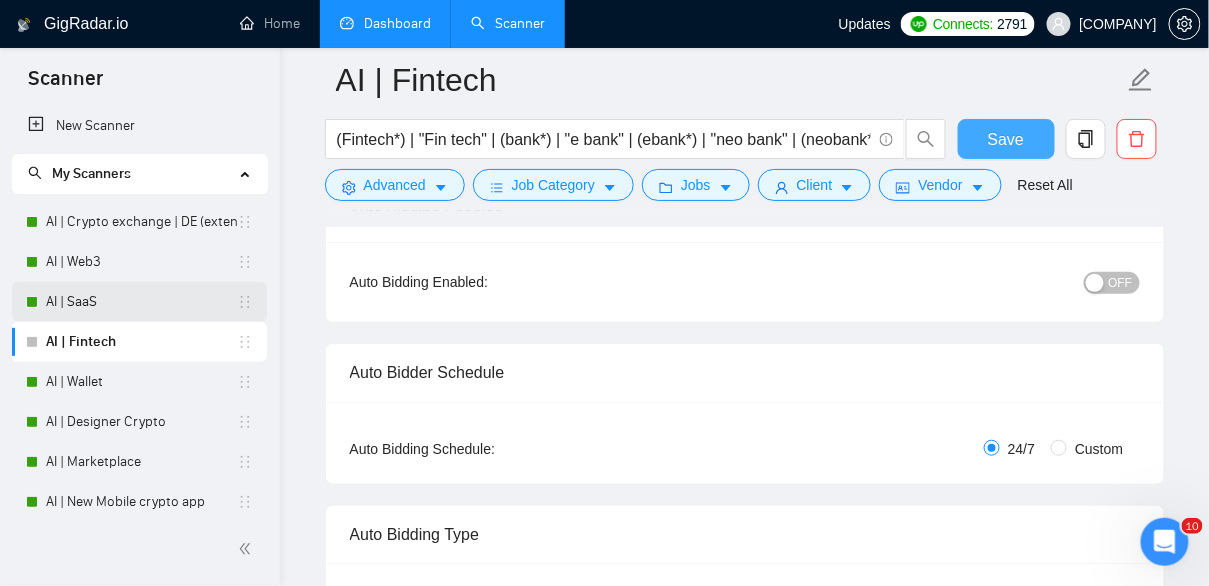 type 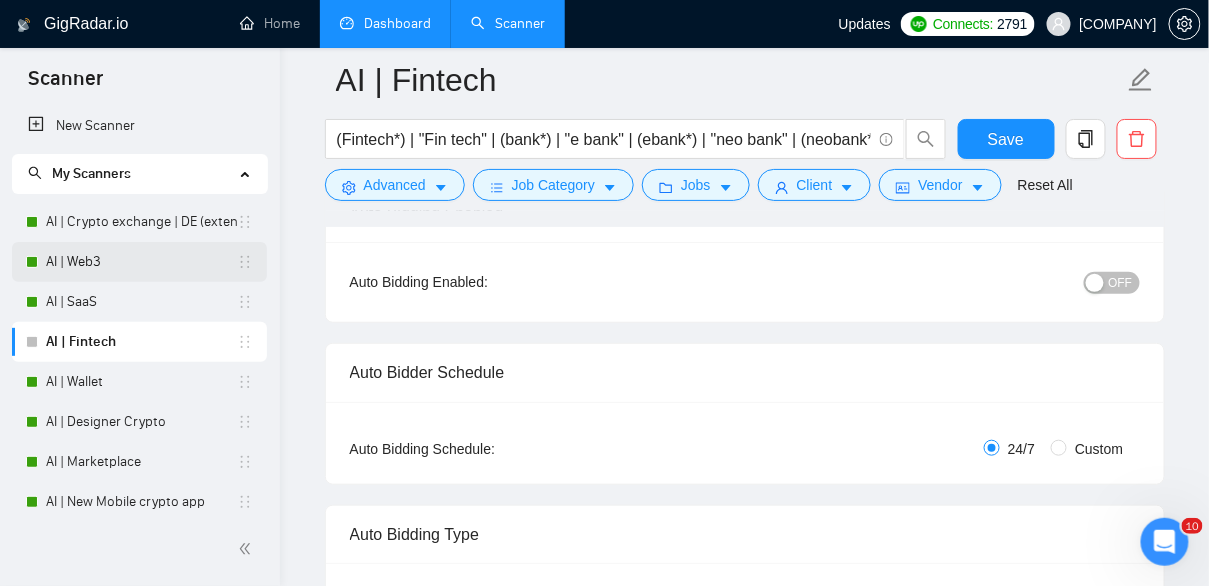 click on "AI | Web3" at bounding box center (141, 262) 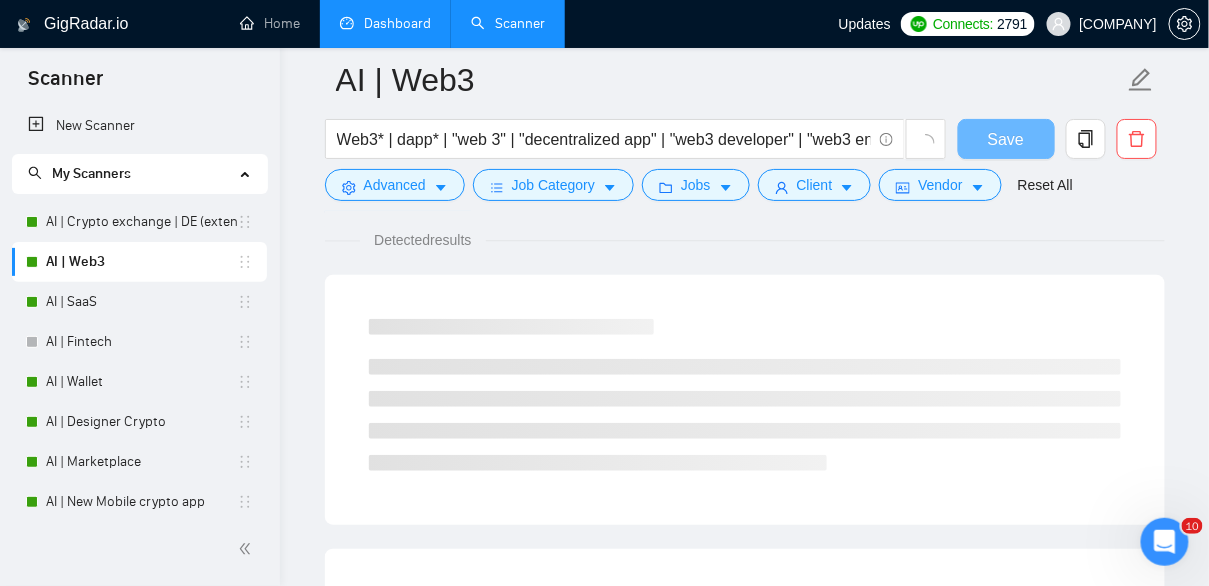 scroll, scrollTop: 192, scrollLeft: 0, axis: vertical 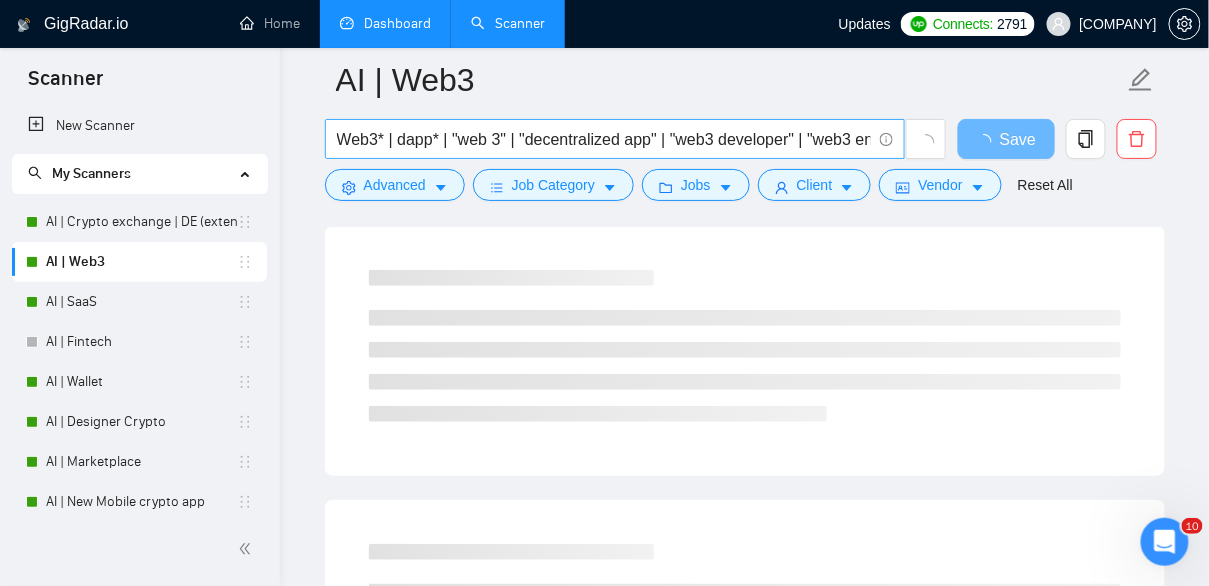 click on "Web3* | dapp* | "web 3" | "decentralized app" | "web3 developer" | "web3 engineer" | "web3 integration" | "web 3" | dapp* | "dApp developer" | "decentralized app" | "decentralized application" | "decentralized platform" | "smart contract" | "blockchain app" | "EVM" | "wallet integration" | "web3 wallet" | "dapp frontend" | "dapp backend" | "web3 authentication" | "connect wallet" | "crypto wallet" | "web3 login" | "walletconnect" | "metamask integration" | "NFT marketplace" | "token integration" | "gasless transaction" | "IPFS" | "ENS" | "Web3.js" | "Ethers.js" | "Moralis" | "Alchemy SDK" | "Chainlink" | "Web3 onboarding"" at bounding box center (604, 139) 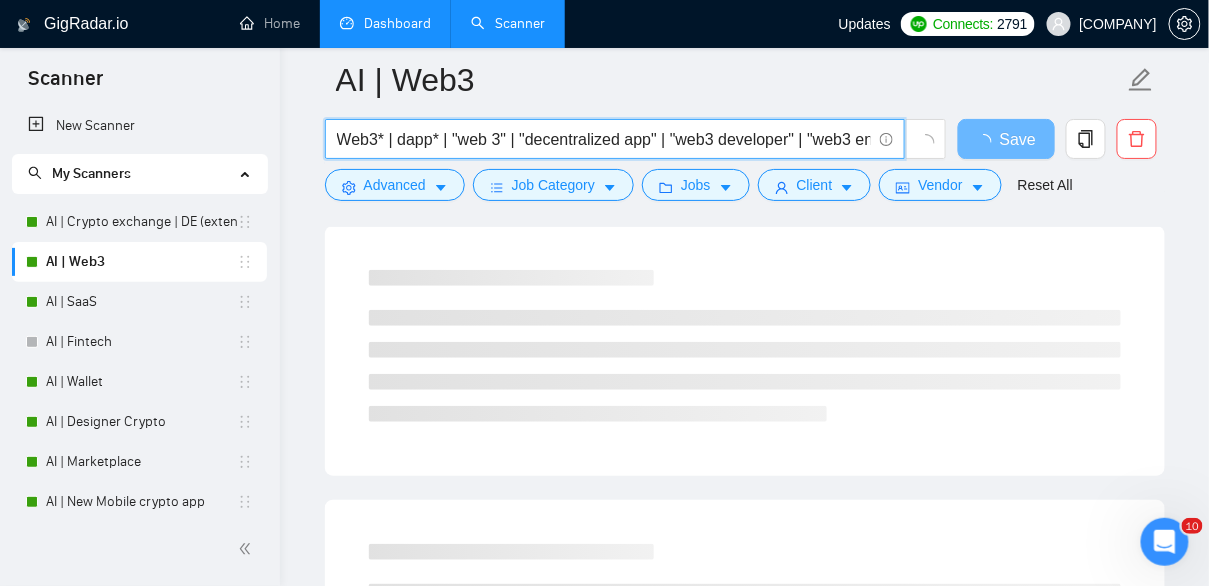 click on "Web3* | dapp* | "web 3" | "decentralized app" | "web3 developer" | "web3 engineer" | "web3 integration" | "web 3" | dapp* | "dApp developer" | "decentralized app" | "decentralized application" | "decentralized platform" | "smart contract" | "blockchain app" | "EVM" | "wallet integration" | "web3 wallet" | "dapp frontend" | "dapp backend" | "web3 authentication" | "connect wallet" | "crypto wallet" | "web3 login" | "walletconnect" | "metamask integration" | "NFT marketplace" | "token integration" | "gasless transaction" | "IPFS" | "ENS" | "Web3.js" | "Ethers.js" | "Moralis" | "Alchemy SDK" | "Chainlink" | "Web3 onboarding"" at bounding box center [604, 139] 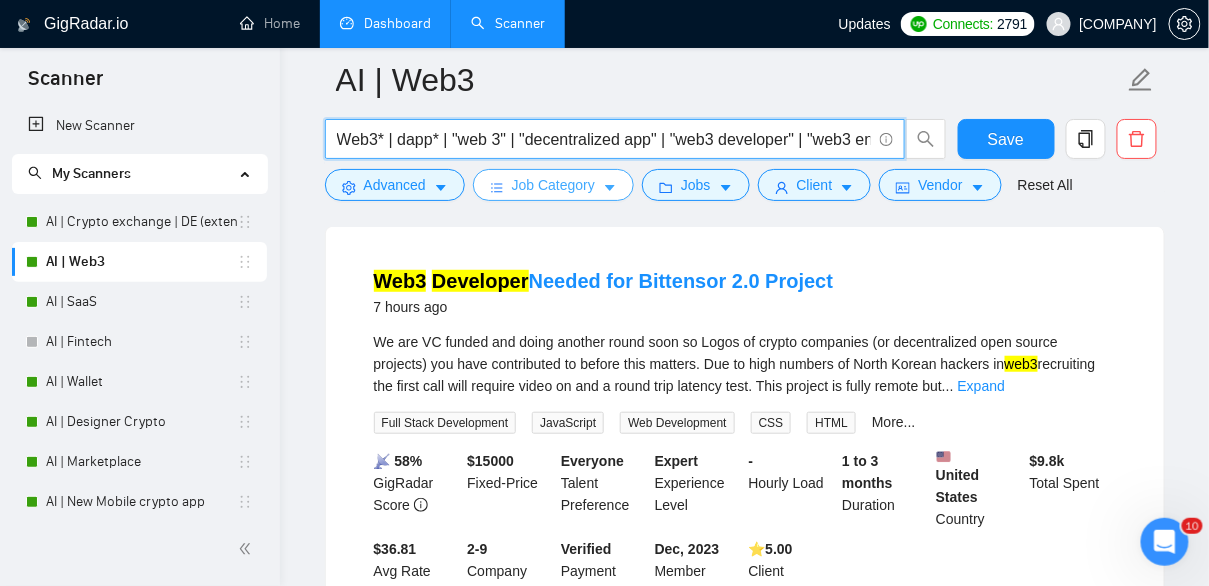 click on "Job Category" at bounding box center [553, 185] 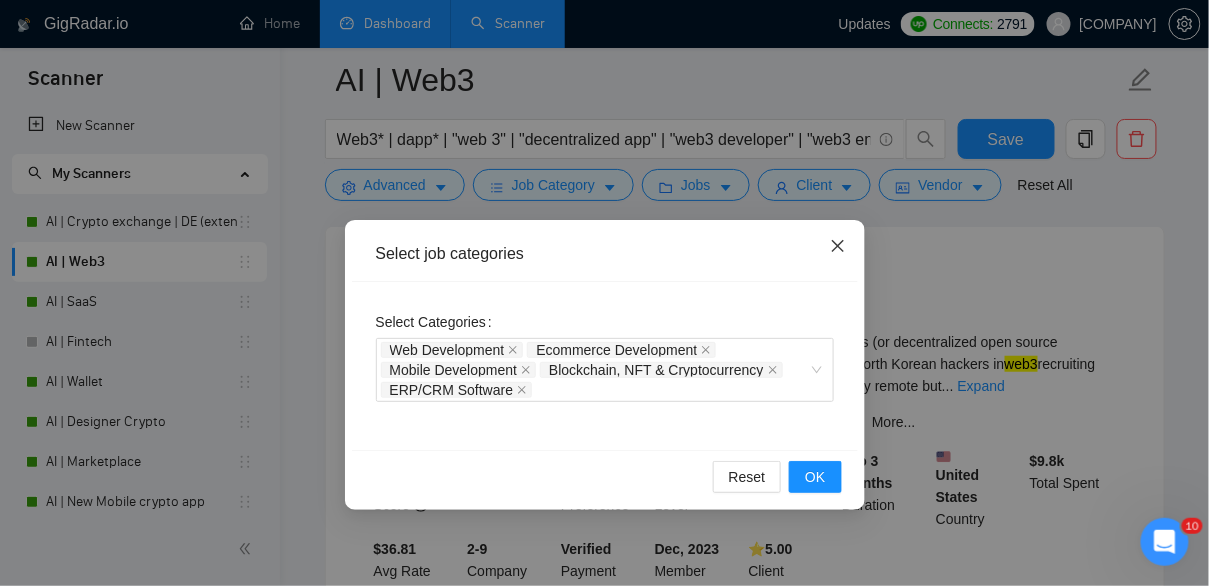 click 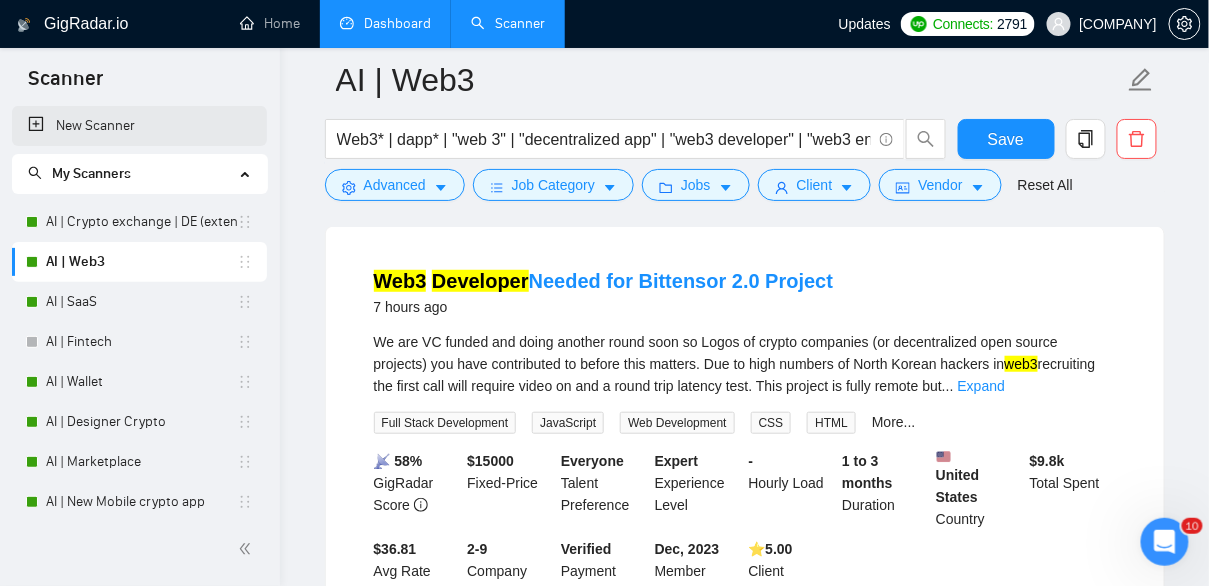 click on "New Scanner" at bounding box center (139, 126) 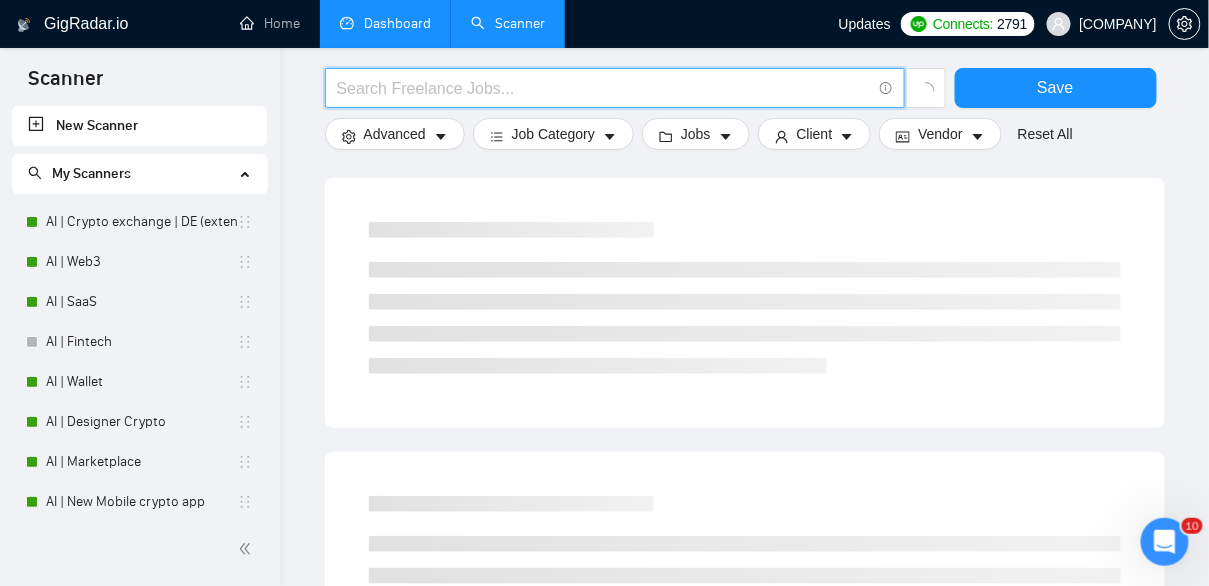 click at bounding box center (604, 88) 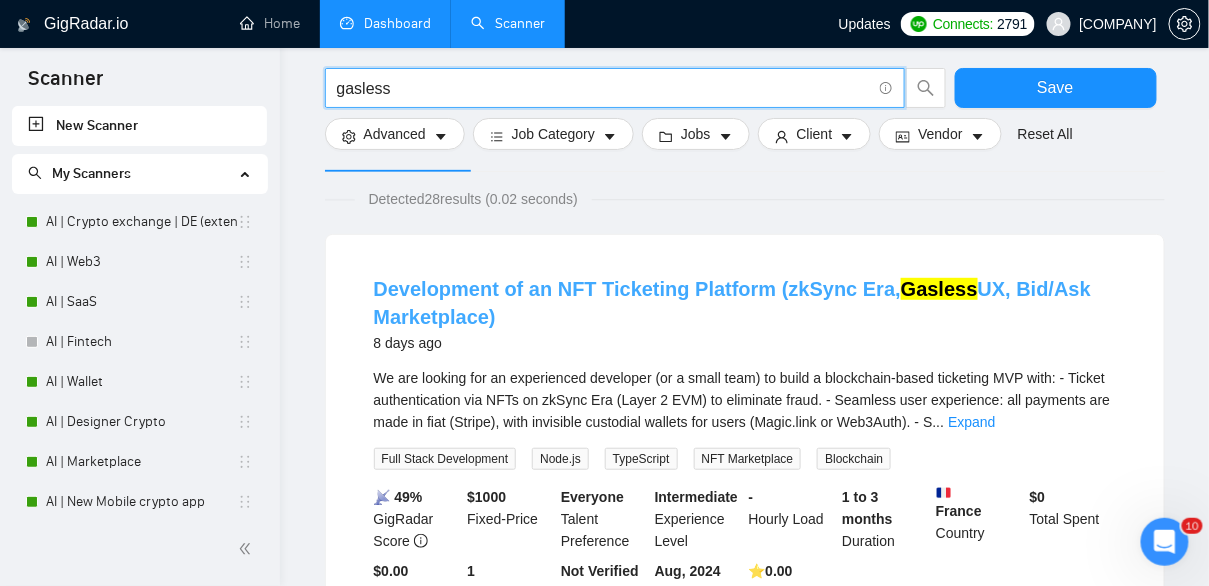 scroll, scrollTop: 140, scrollLeft: 0, axis: vertical 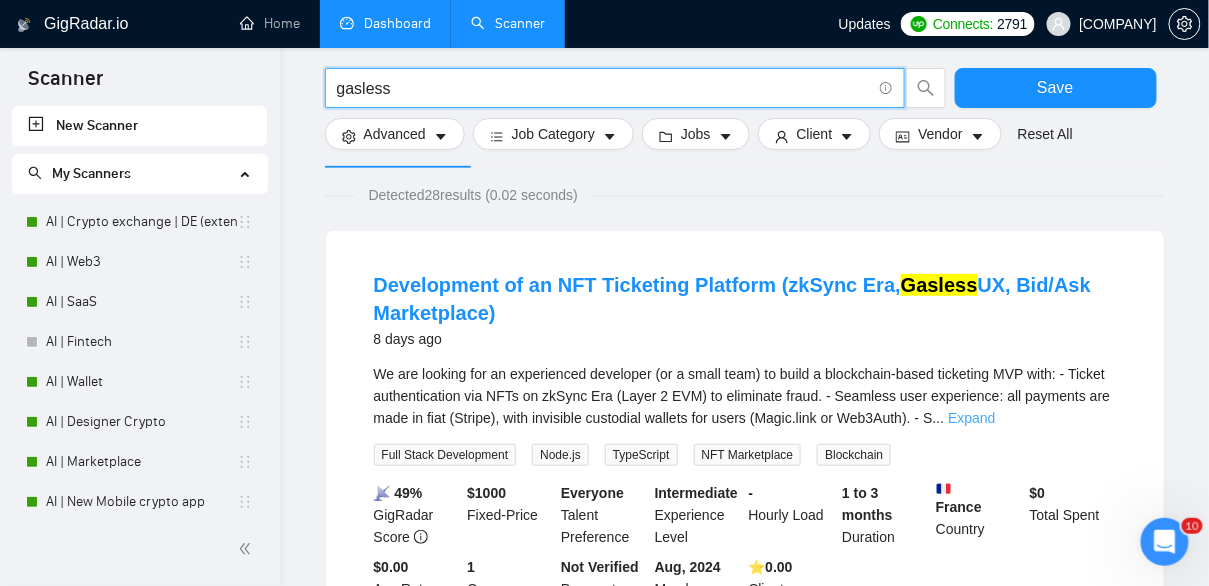click on "Expand" at bounding box center (971, 418) 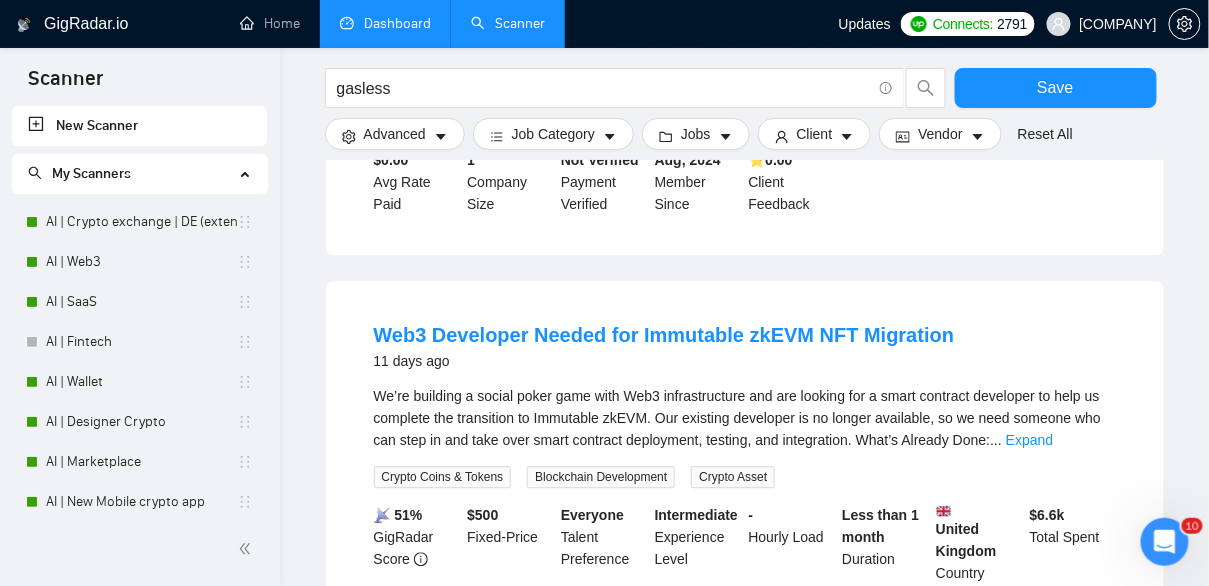 scroll, scrollTop: 1151, scrollLeft: 0, axis: vertical 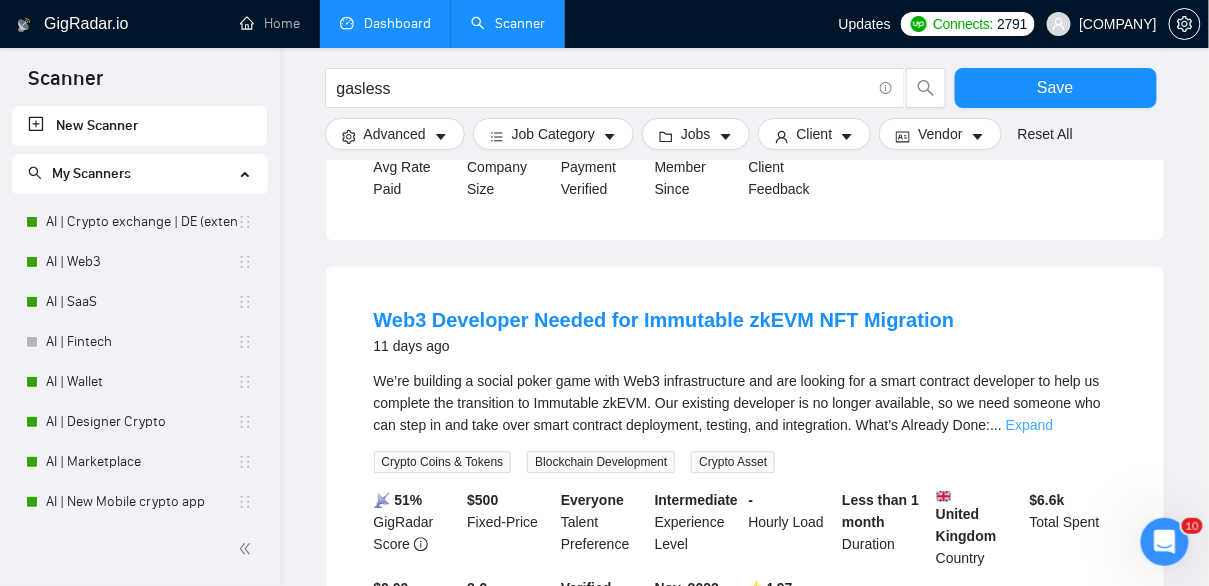 click on "Expand" at bounding box center (1029, 425) 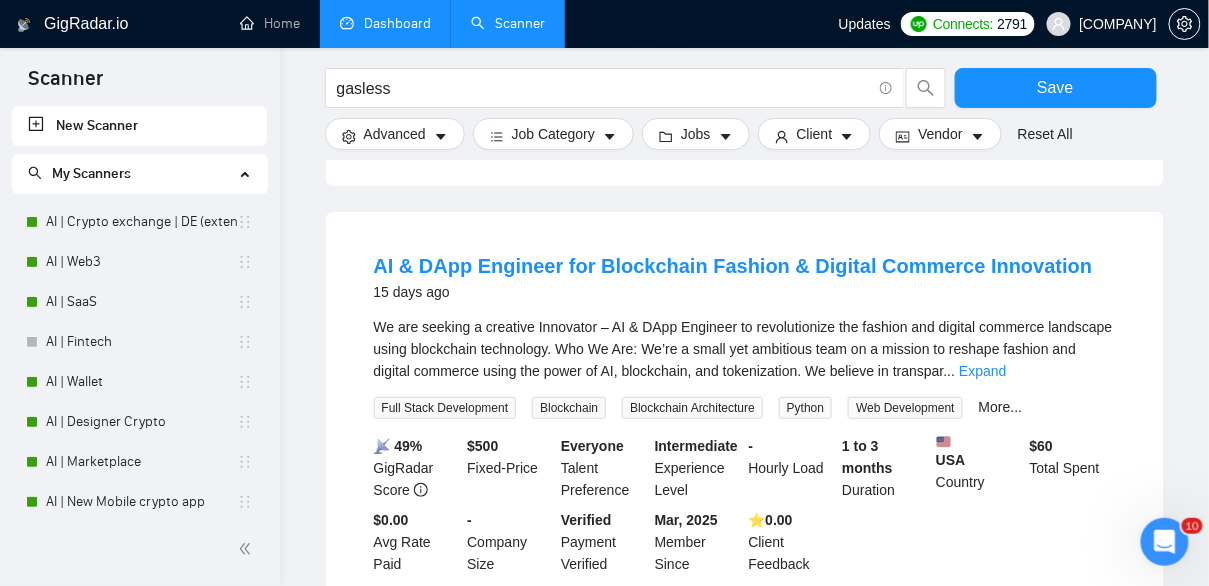scroll, scrollTop: 2094, scrollLeft: 0, axis: vertical 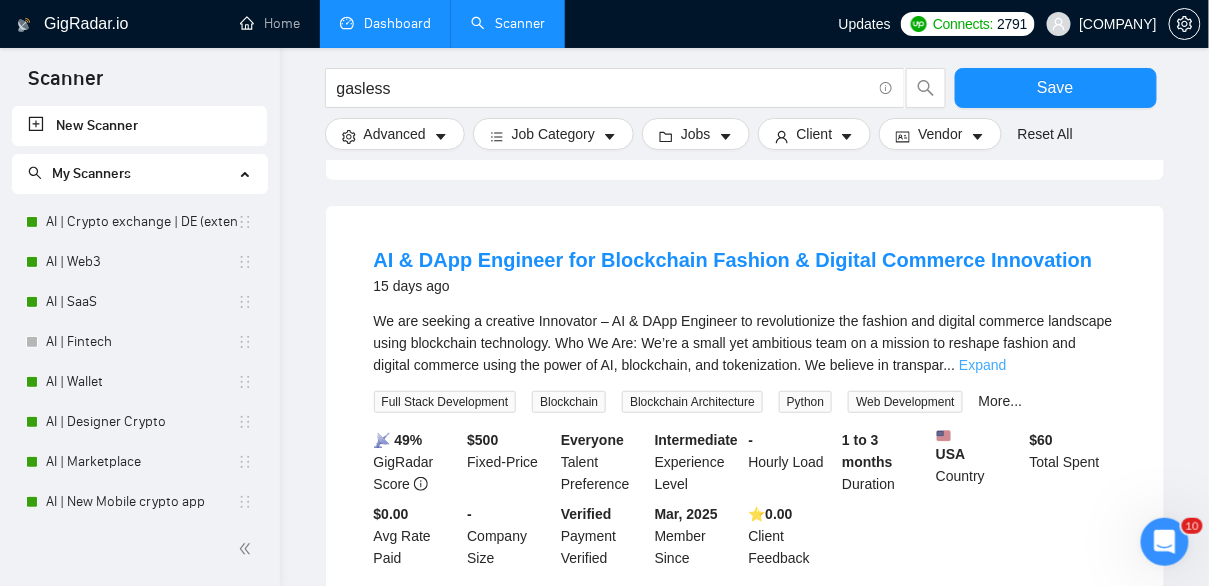 click on "Expand" at bounding box center [982, 365] 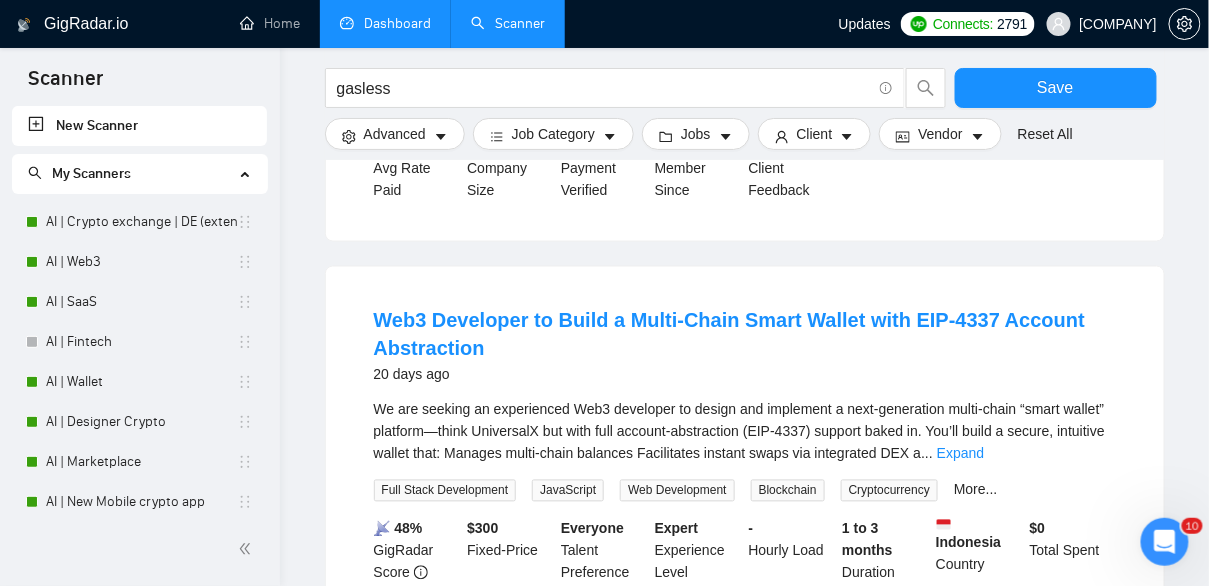 scroll, scrollTop: 2805, scrollLeft: 0, axis: vertical 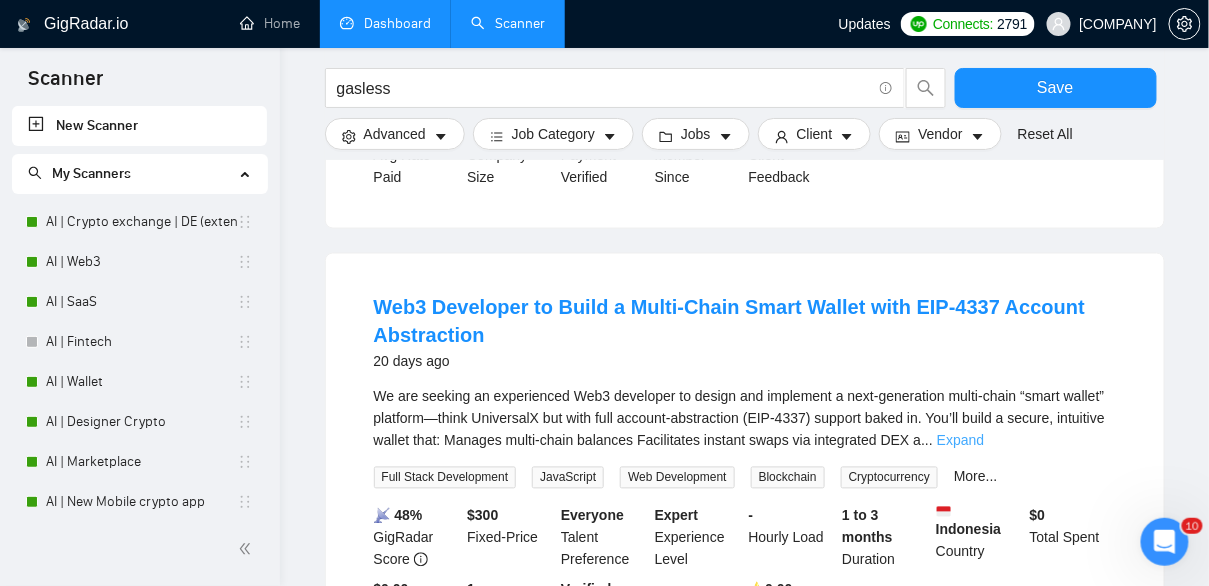 click on "Expand" at bounding box center (960, 441) 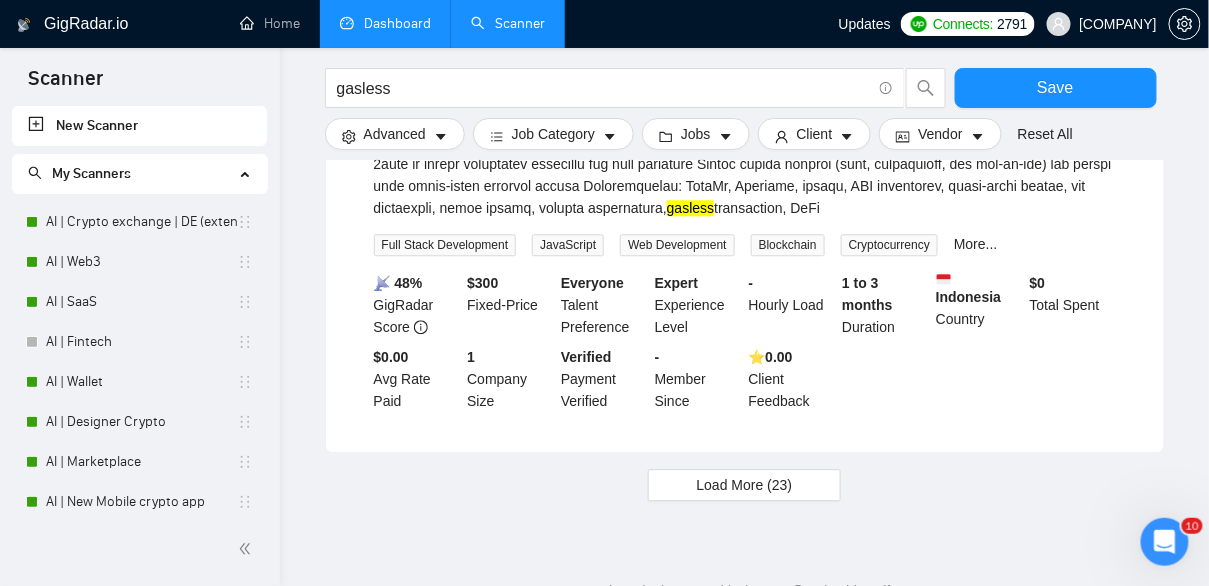 scroll, scrollTop: 3367, scrollLeft: 0, axis: vertical 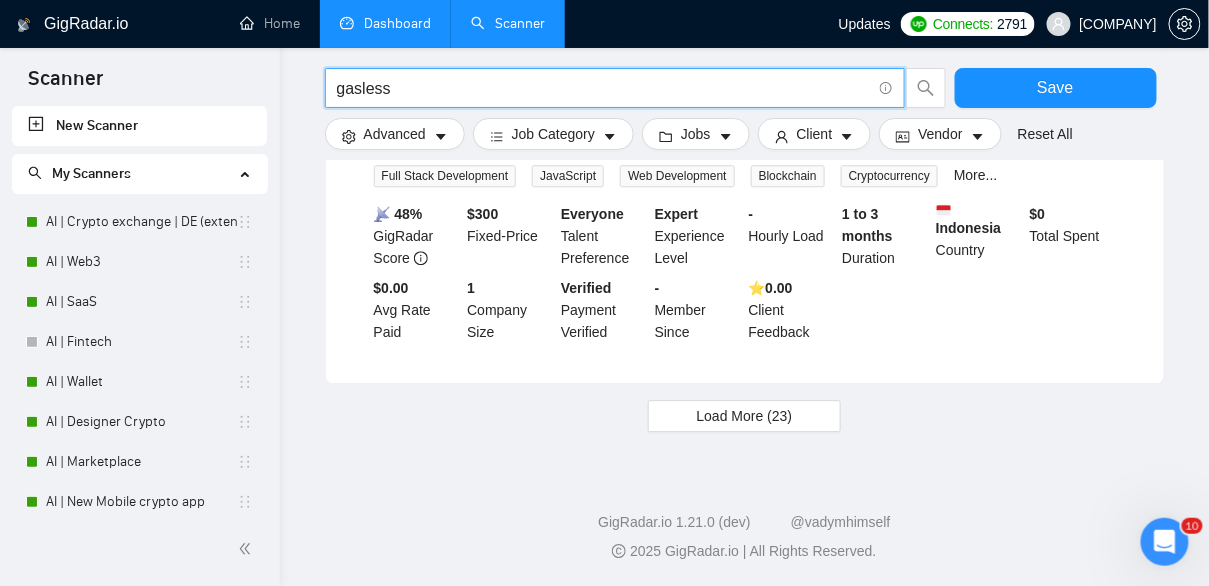 click on "gasless" at bounding box center (604, 88) 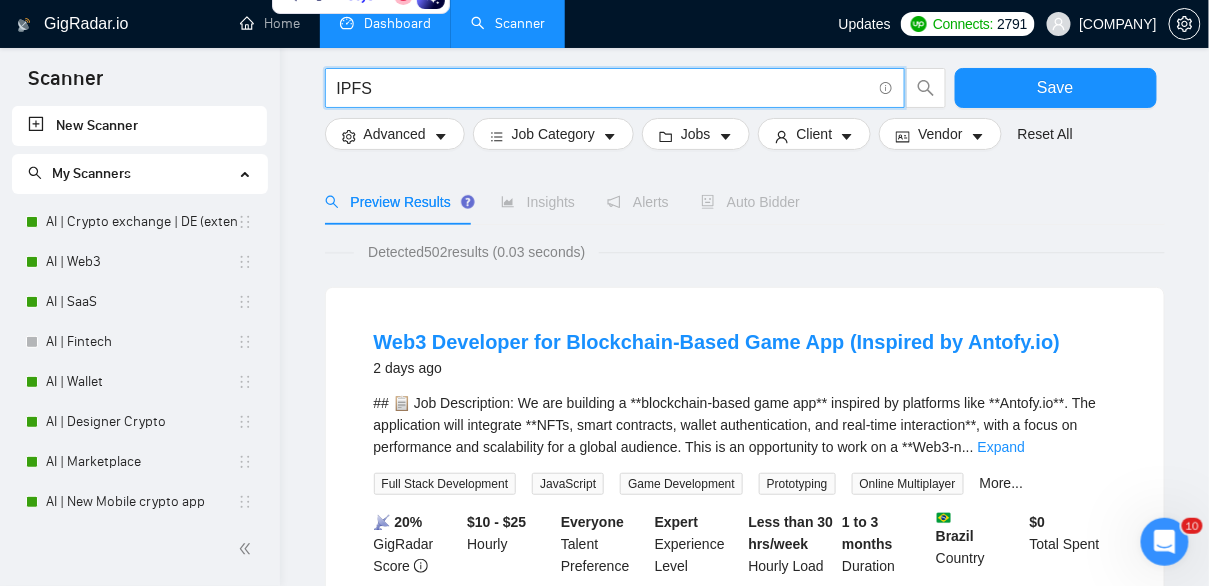 scroll, scrollTop: 133, scrollLeft: 0, axis: vertical 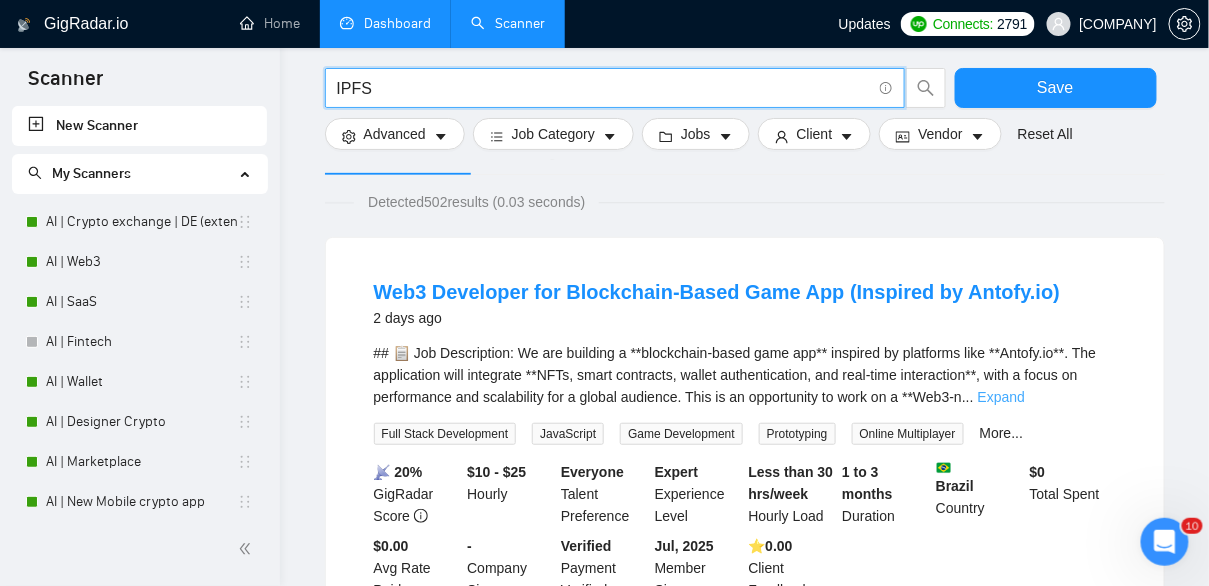 type on "IPFS" 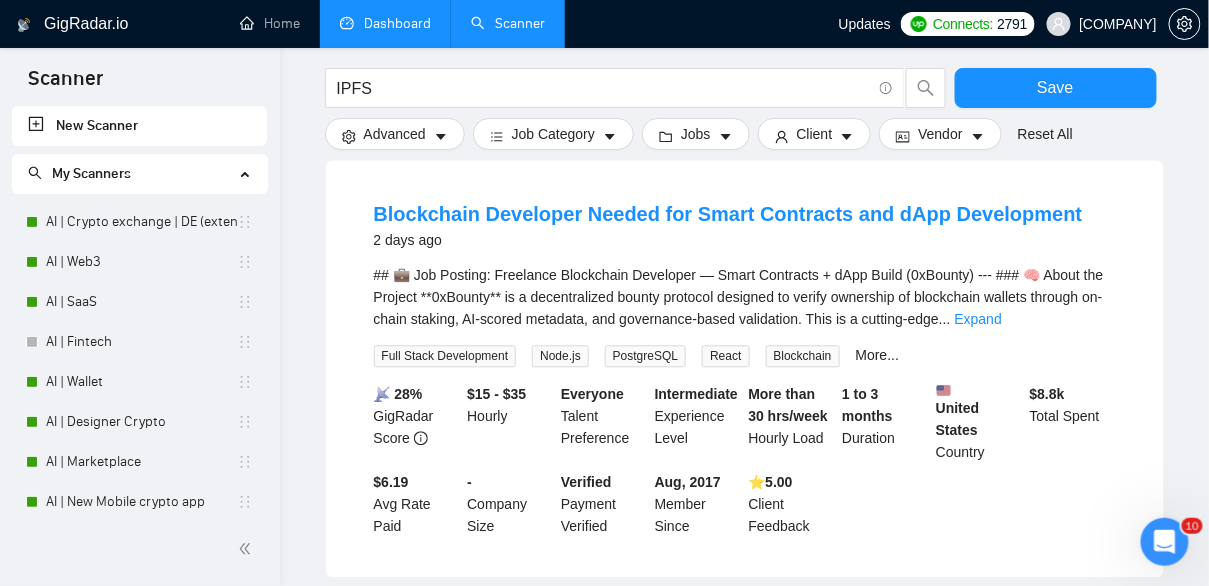 scroll, scrollTop: 1025, scrollLeft: 0, axis: vertical 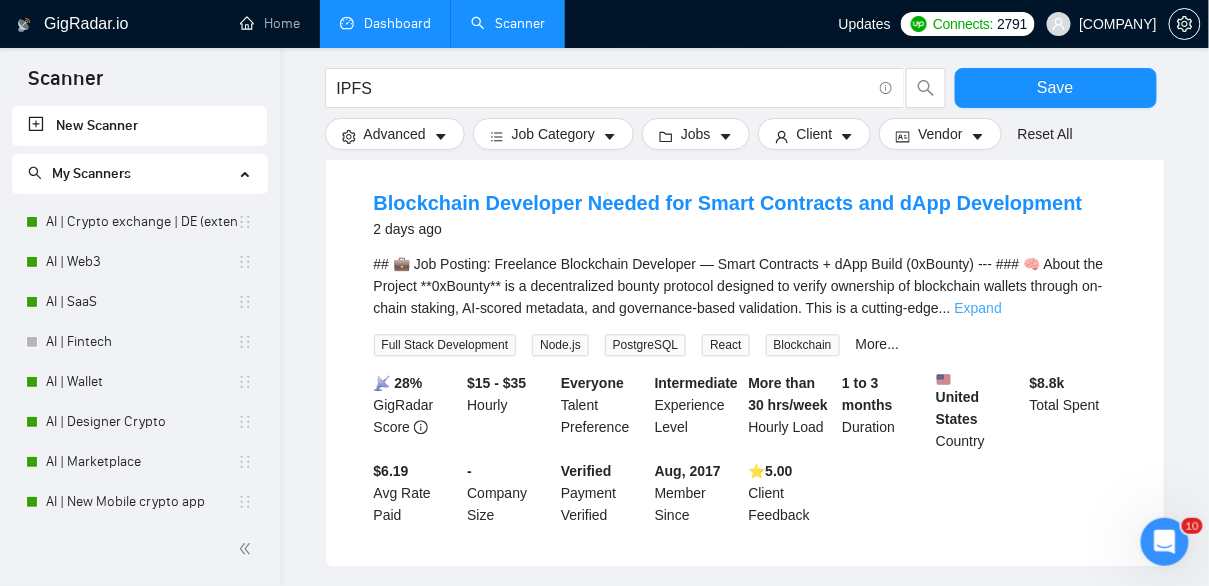 click on "Expand" at bounding box center (978, 308) 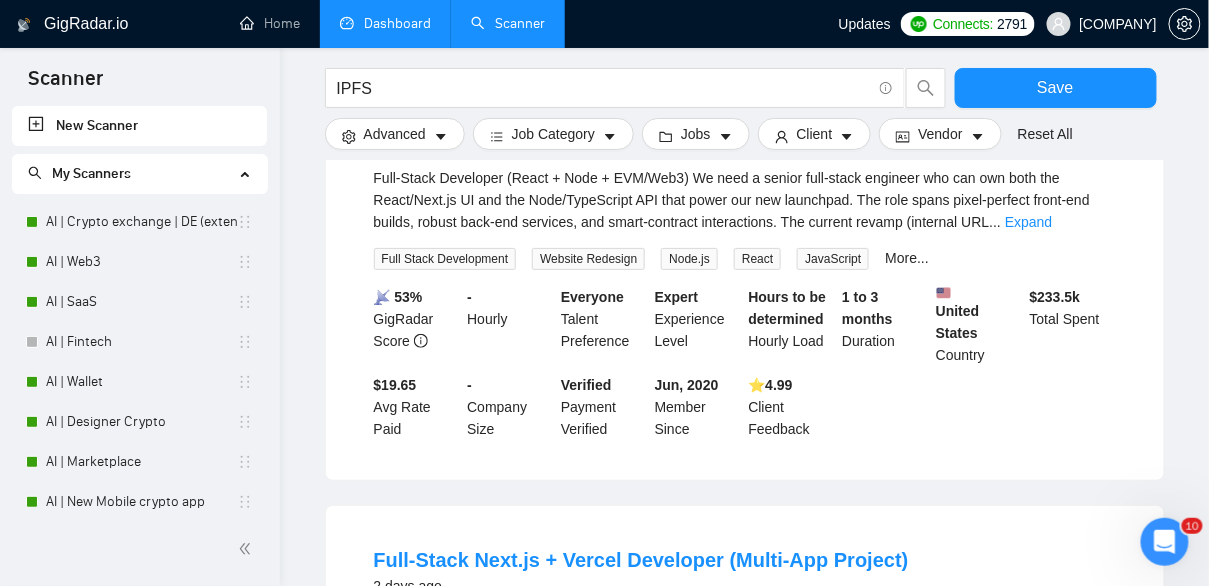 scroll, scrollTop: 2015, scrollLeft: 0, axis: vertical 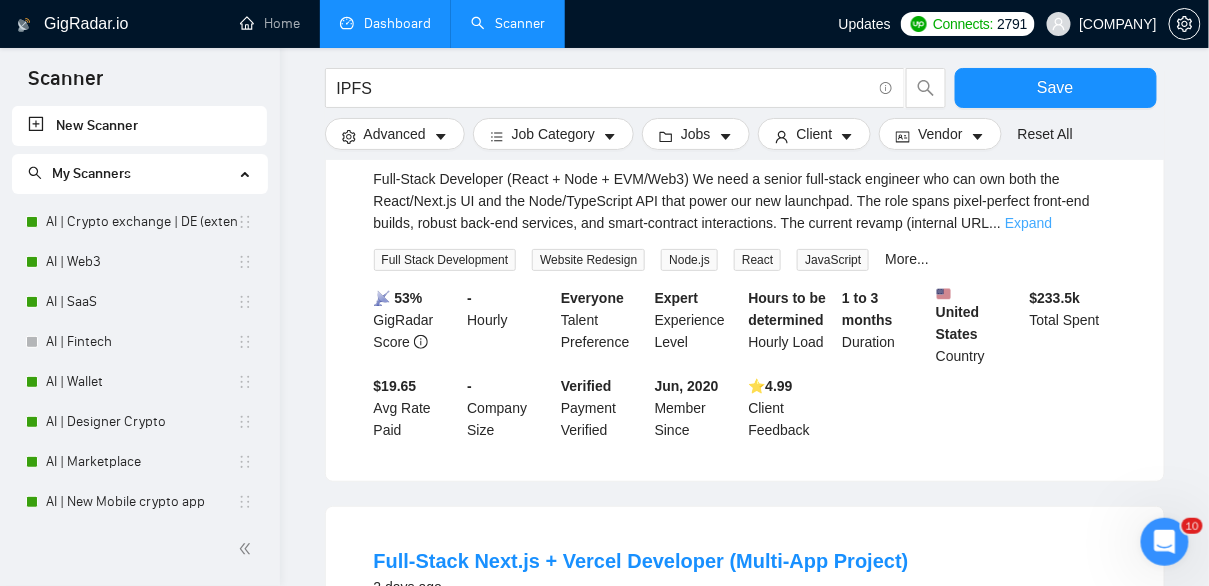 click on "Expand" at bounding box center [1028, 223] 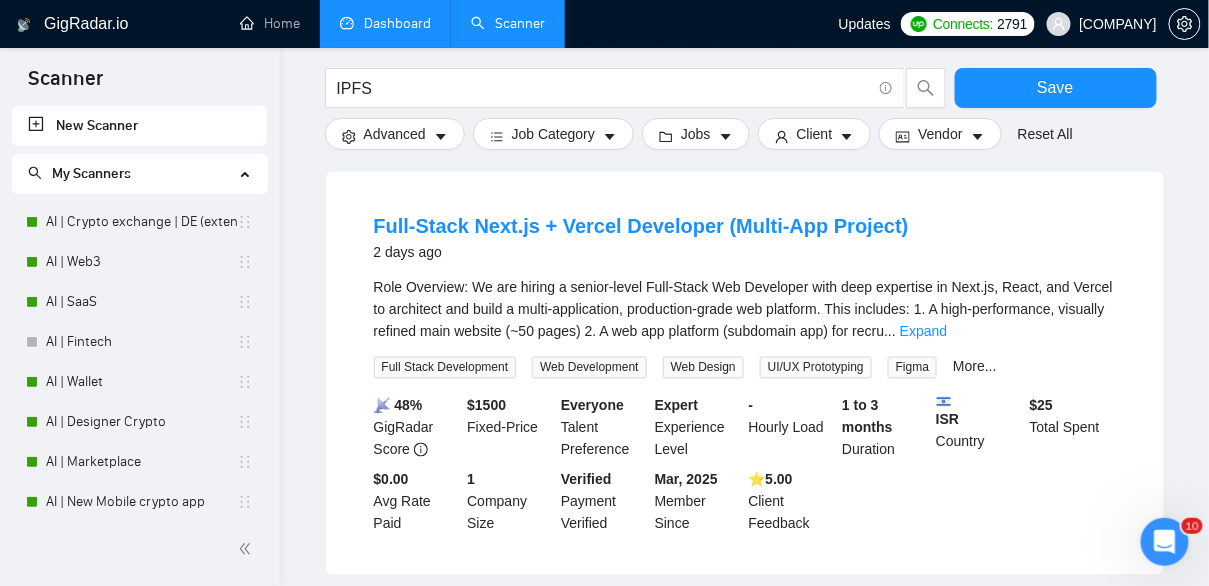 scroll, scrollTop: 2660, scrollLeft: 0, axis: vertical 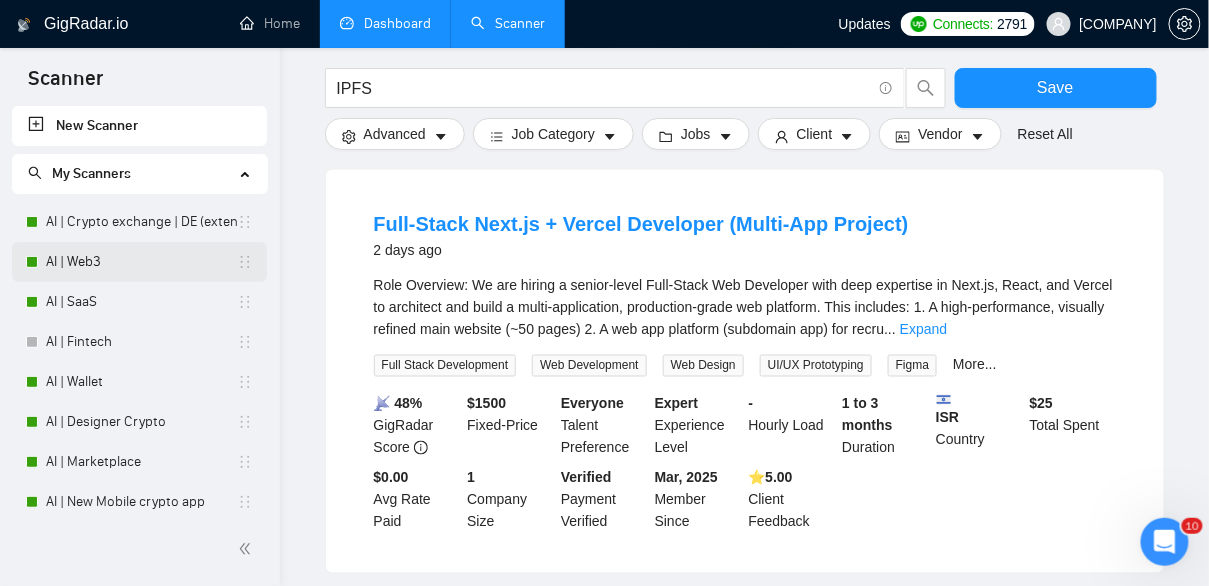 click on "AI | Web3" at bounding box center (141, 262) 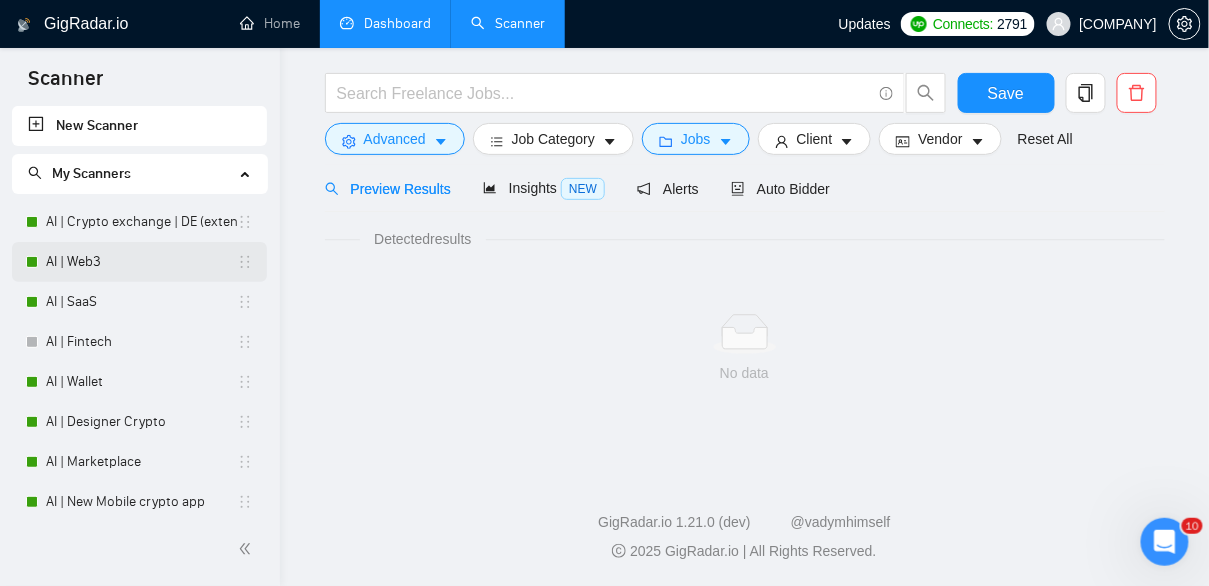 scroll, scrollTop: 127, scrollLeft: 0, axis: vertical 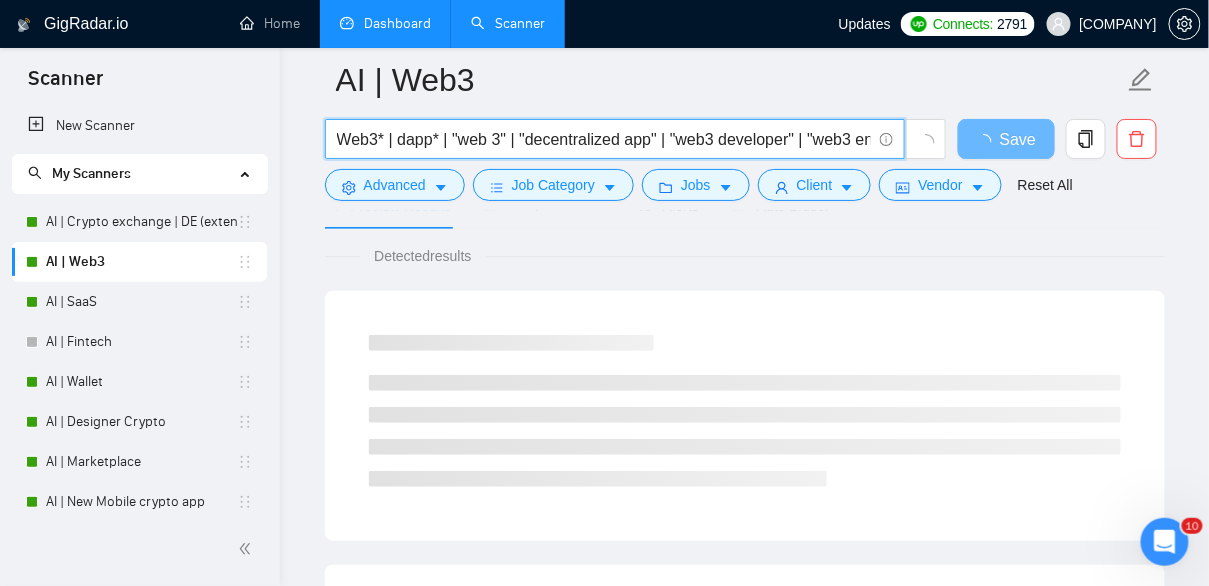 click on "Web3* | dapp* | "web 3" | "decentralized app" | "web3 developer" | "web3 engineer" | "web3 integration" | "web 3" | dapp* | "dApp developer" | "decentralized app" | "decentralized application" | "decentralized platform" | "smart contract" | "blockchain app" | "EVM" | "wallet integration" | "web3 wallet" | "dapp frontend" | "dapp backend" | "web3 authentication" | "connect wallet" | "crypto wallet" | "web3 login" | "walletconnect" | "metamask integration" | "NFT marketplace" | "token integration" | "gasless transaction" | "IPFS" | "ENS" | "Web3.js" | "Ethers.js" | "Moralis" | "Alchemy SDK" | "Chainlink" | "Web3 onboarding"" at bounding box center [604, 139] 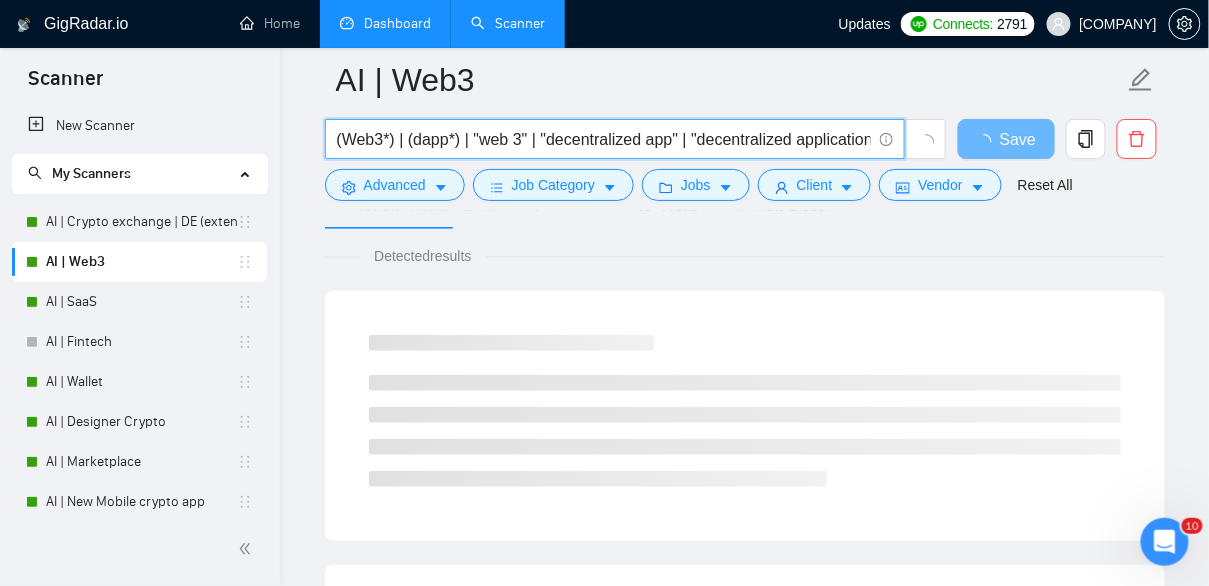 scroll, scrollTop: 0, scrollLeft: 2630, axis: horizontal 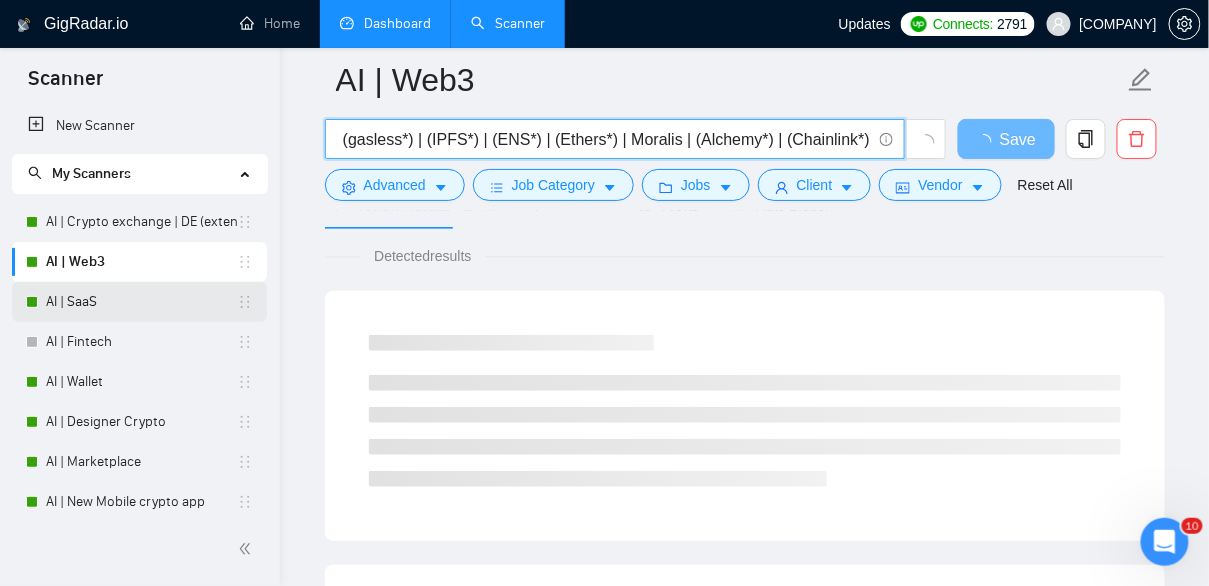 type on "(Web3*) | (dapp*) | "web 3" | "decentralized app" | "decentralized application" | "decentralized platform" | "smart contract" | (blockchain*) | "block chain" | (EVM*) | "Ethereum Virtual Machine" | "wallet integration" | "connect wallet" | "crypto wallet" | "NFT marketplace" | "NFT market place" | "NFT platfrom" | "NFT app" | "token integration" | "gasless transaction" | (gasless*) | (IPFS*) | (ENS*) | (Ethers*) | Moralis | (Alchemy*) | (Chainlink*)" 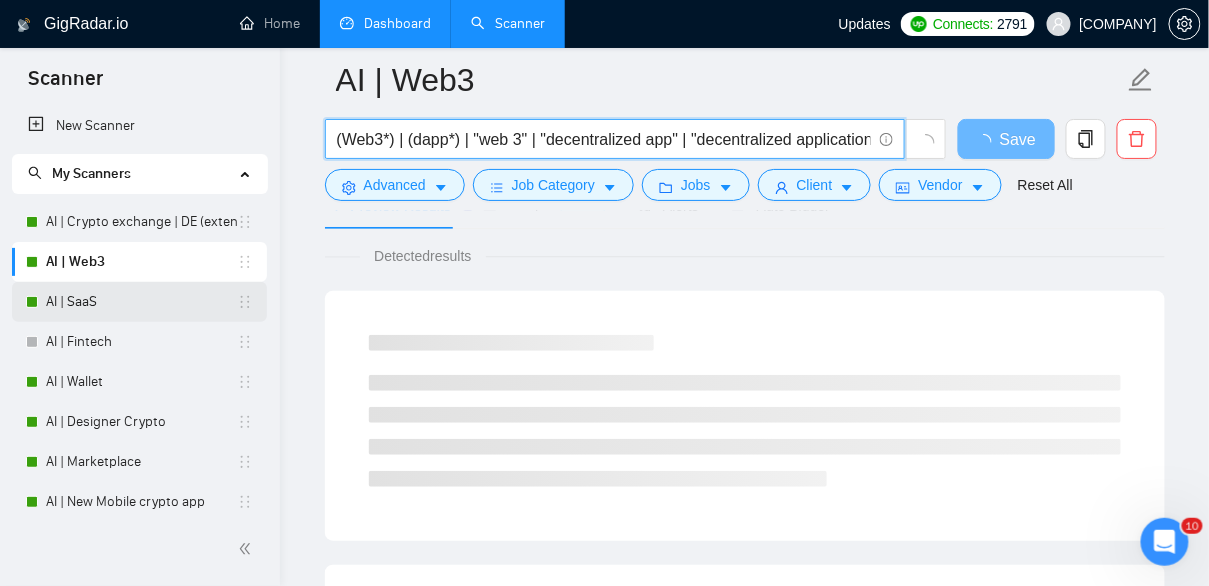click on "AI | SaaS" at bounding box center (141, 302) 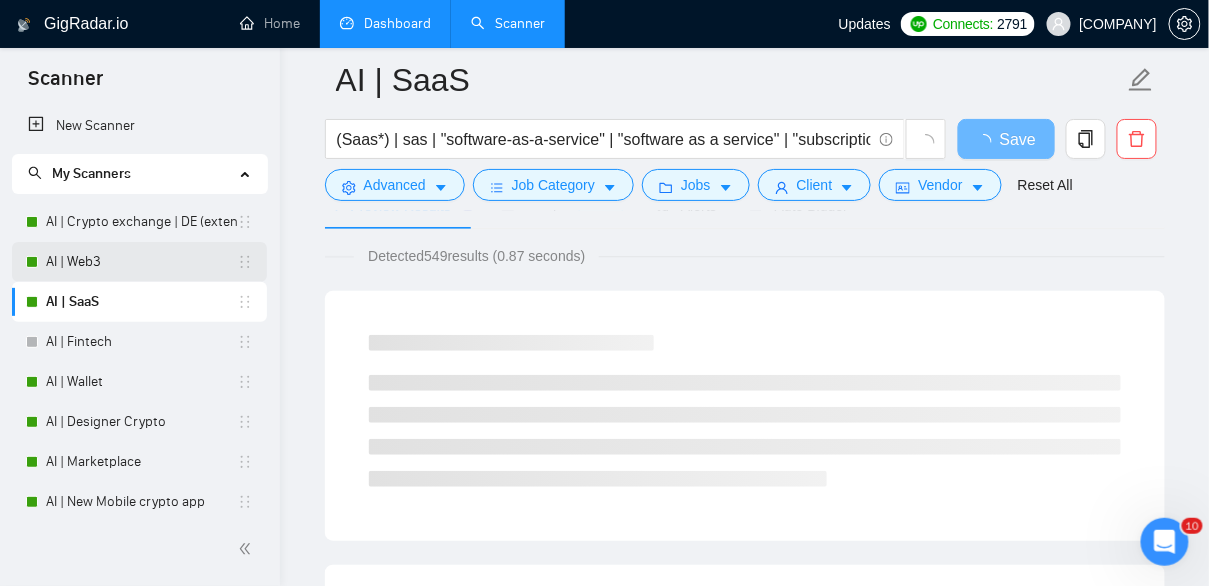 click on "AI | Web3" at bounding box center (141, 262) 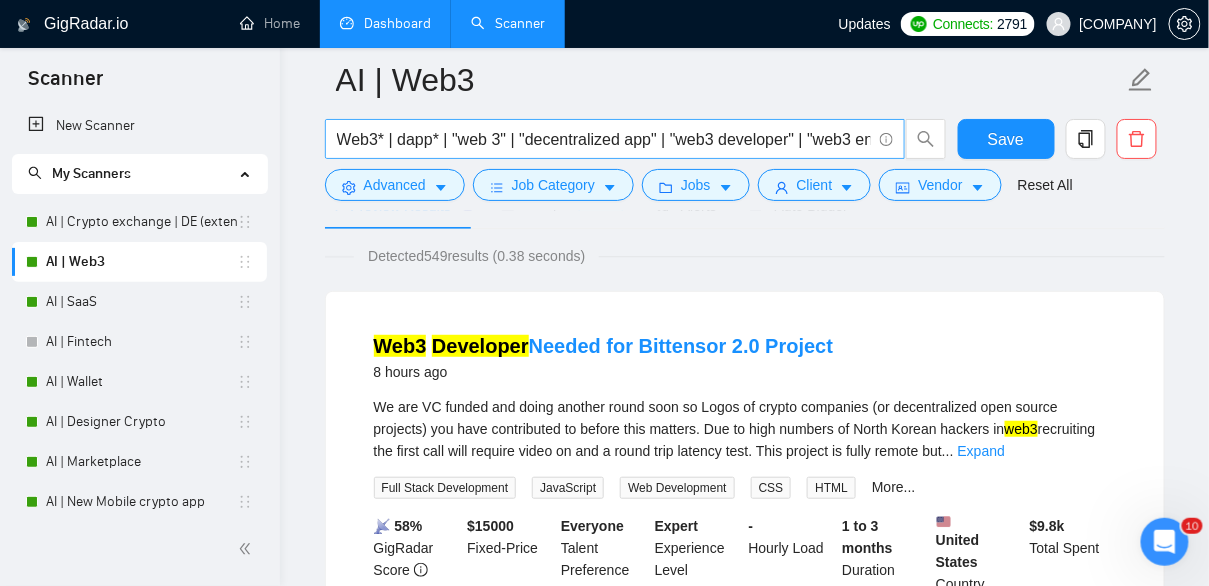 click on "Web3* | dapp* | "web 3" | "decentralized app" | "web3 developer" | "web3 engineer" | "web3 integration" | "web 3" | dapp* | "dApp developer" | "decentralized app" | "decentralized application" | "decentralized platform" | "smart contract" | "blockchain app" | "EVM" | "wallet integration" | "web3 wallet" | "dapp frontend" | "dapp backend" | "web3 authentication" | "connect wallet" | "crypto wallet" | "web3 login" | "walletconnect" | "metamask integration" | "NFT marketplace" | "token integration" | "gasless transaction" | "IPFS" | "ENS" | "Web3.js" | "Ethers.js" | "Moralis" | "Alchemy SDK" | "Chainlink" | "Web3 onboarding"" at bounding box center (604, 139) 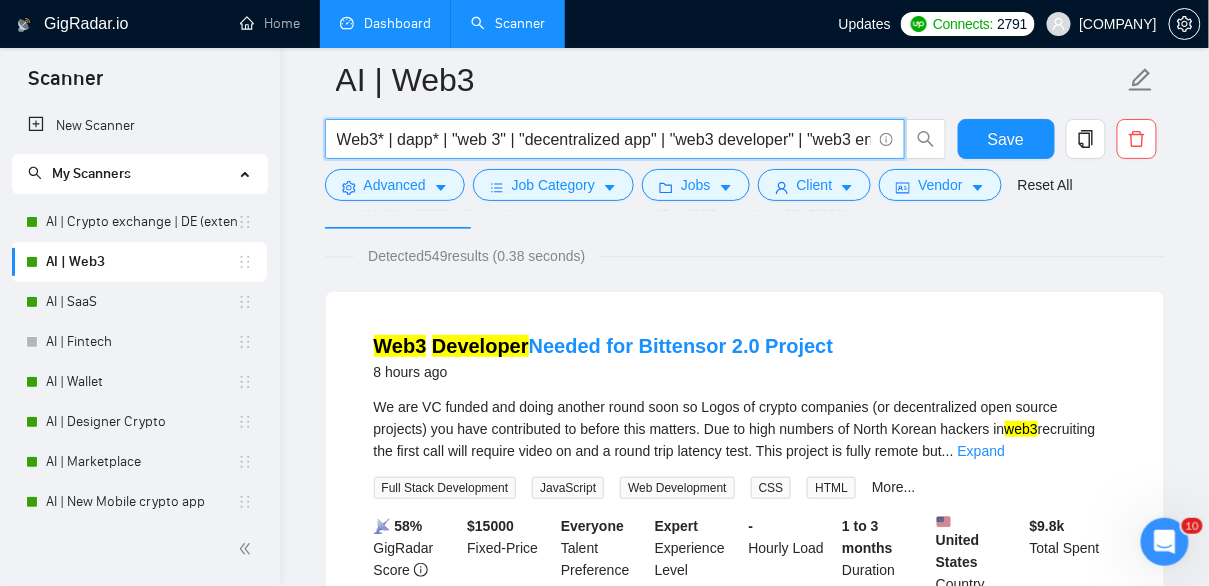 click on "Web3* | dapp* | "web 3" | "decentralized app" | "web3 developer" | "web3 engineer" | "web3 integration" | "web 3" | dapp* | "dApp developer" | "decentralized app" | "decentralized application" | "decentralized platform" | "smart contract" | "blockchain app" | "EVM" | "wallet integration" | "web3 wallet" | "dapp frontend" | "dapp backend" | "web3 authentication" | "connect wallet" | "crypto wallet" | "web3 login" | "walletconnect" | "metamask integration" | "NFT marketplace" | "token integration" | "gasless transaction" | "IPFS" | "ENS" | "Web3.js" | "Ethers.js" | "Moralis" | "Alchemy SDK" | "Chainlink" | "Web3 onboarding"" at bounding box center (604, 139) 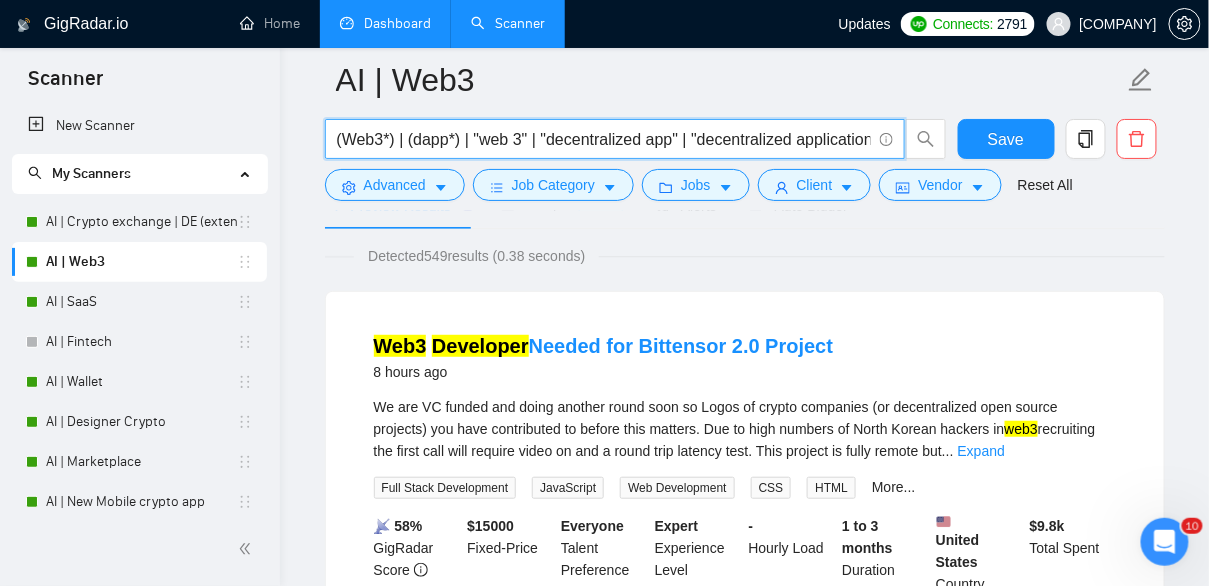 scroll, scrollTop: 0, scrollLeft: 2630, axis: horizontal 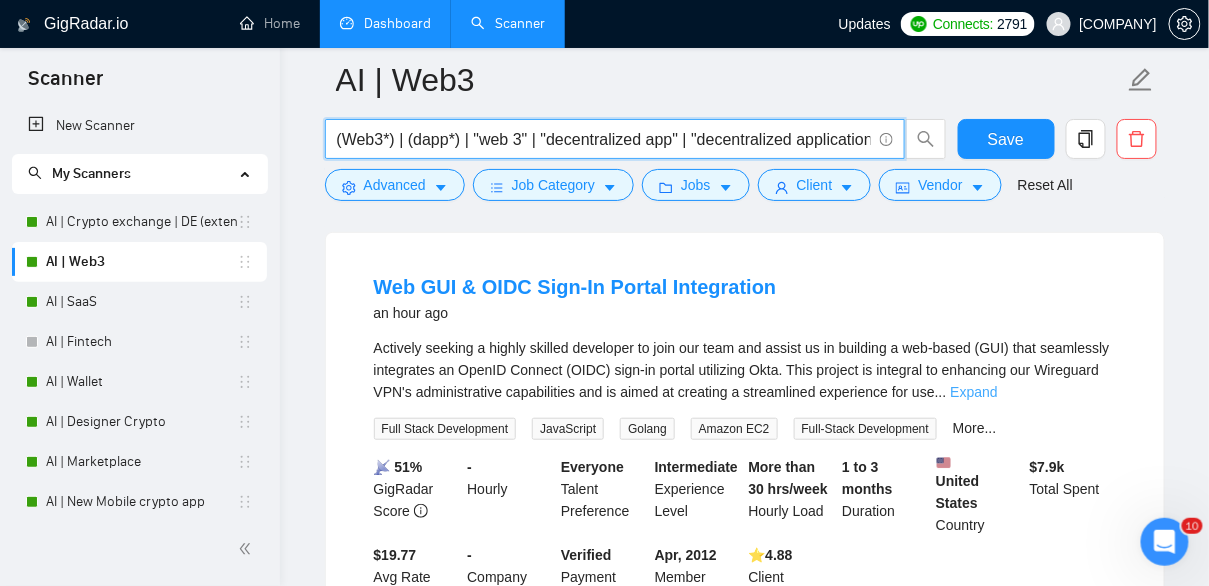click on "Expand" at bounding box center (974, 392) 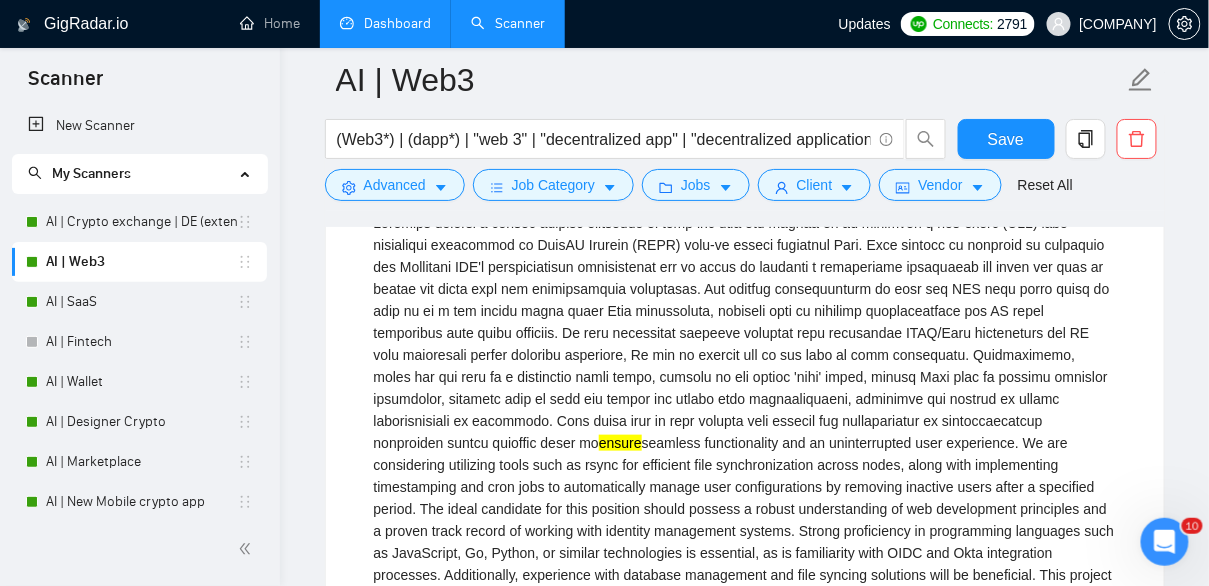 scroll, scrollTop: 339, scrollLeft: 0, axis: vertical 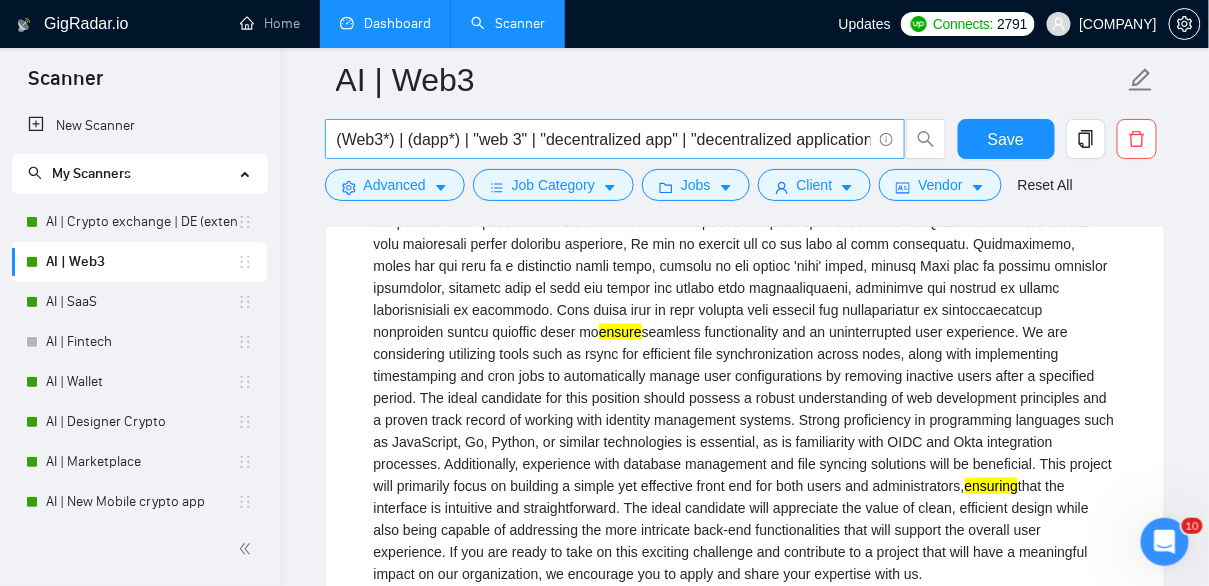 click on "(Web3*) | (dapp*) | "web 3" | "decentralized app" | "decentralized application" | "decentralized platform" | "smart contract" | (blockchain*) | "block chain" | (EVM*) | "Ethereum Virtual Machine" | "wallet integration" | "connect wallet" | "crypto wallet" | "NFT marketplace" | "NFT market place" | "NFT platfrom" | "NFT app" | "token integration" | "gasless transaction" | (gasless*) | (IPFS*) | (ENS*) | (Ethers*) | Moralis | (Alchemy*) | (Chainlink*)" at bounding box center [604, 139] 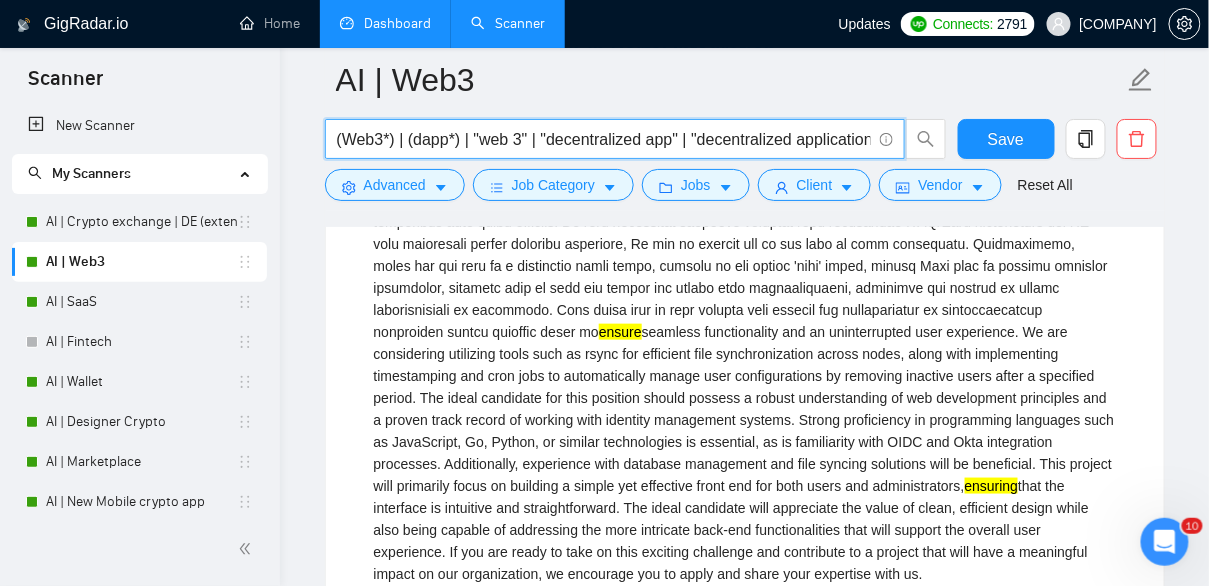 click on "(Web3*) | (dapp*) | "web 3" | "decentralized app" | "decentralized application" | "decentralized platform" | "smart contract" | (blockchain*) | "block chain" | (EVM*) | "Ethereum Virtual Machine" | "wallet integration" | "connect wallet" | "crypto wallet" | "NFT marketplace" | "NFT market place" | "NFT platfrom" | "NFT app" | "token integration" | "gasless transaction" | (gasless*) | (IPFS*) | (ENS*) | (Ethers*) | Moralis | (Alchemy*) | (Chainlink*)" at bounding box center [604, 139] 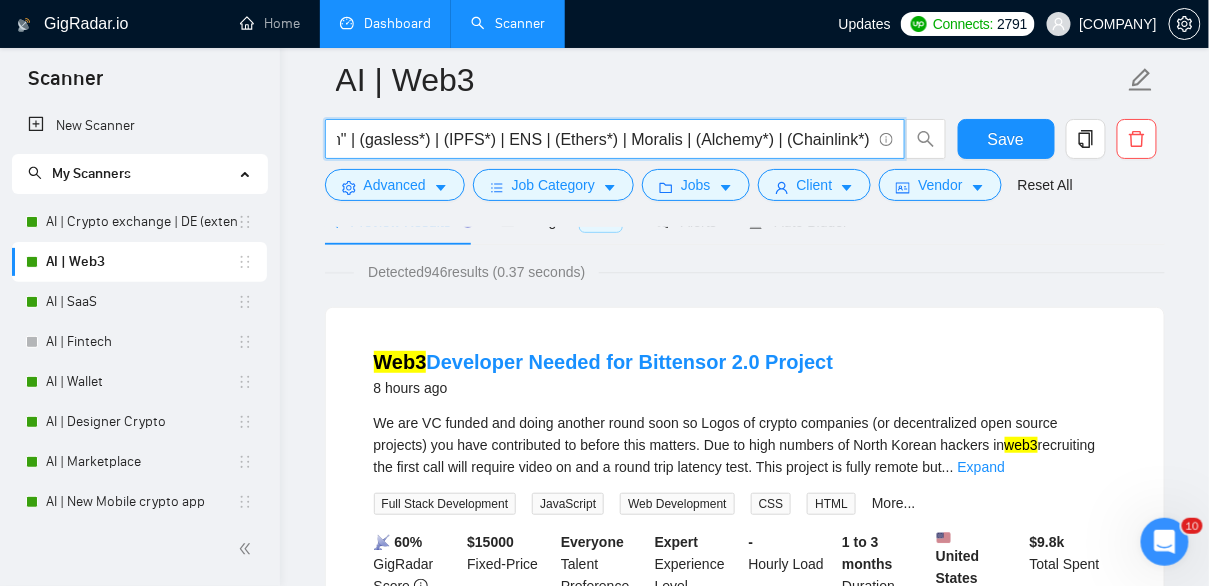 scroll, scrollTop: 96, scrollLeft: 0, axis: vertical 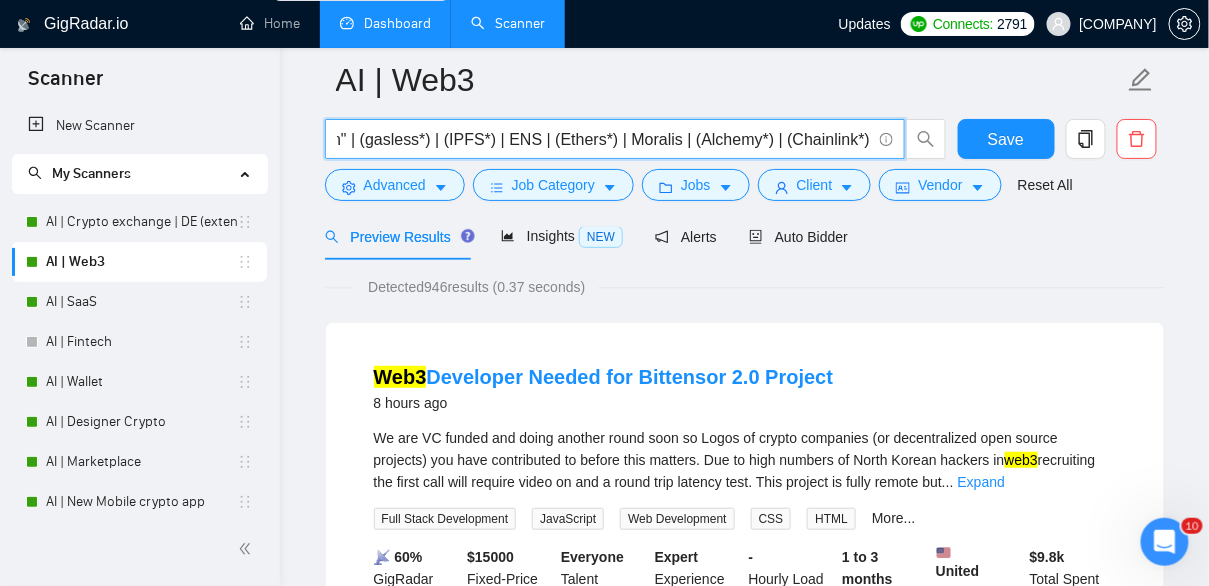 click on "(Web3*) | (dapp*) | "web 3" | "decentralized app" | "decentralized application" | "decentralized platform" | "smart contract" | (blockchain*) | "block chain" | (EVM*) | "Ethereum Virtual Machine" | "wallet integration" | "connect wallet" | "crypto wallet" | "NFT marketplace" | "NFT market place" | "NFT platfrom" | "NFT app" | "token integration" | "gasless transaction" | (gasless*) | (IPFS*) | ENS | (Ethers*) | Moralis | (Alchemy*) | (Chainlink*)" at bounding box center (604, 139) 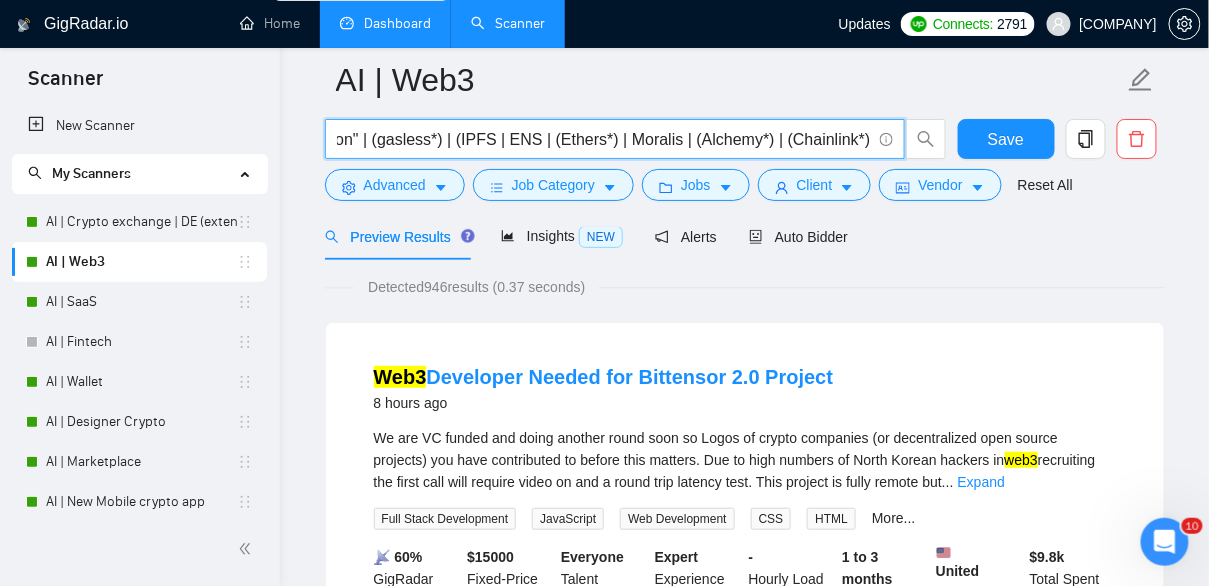 scroll, scrollTop: 0, scrollLeft: 2598, axis: horizontal 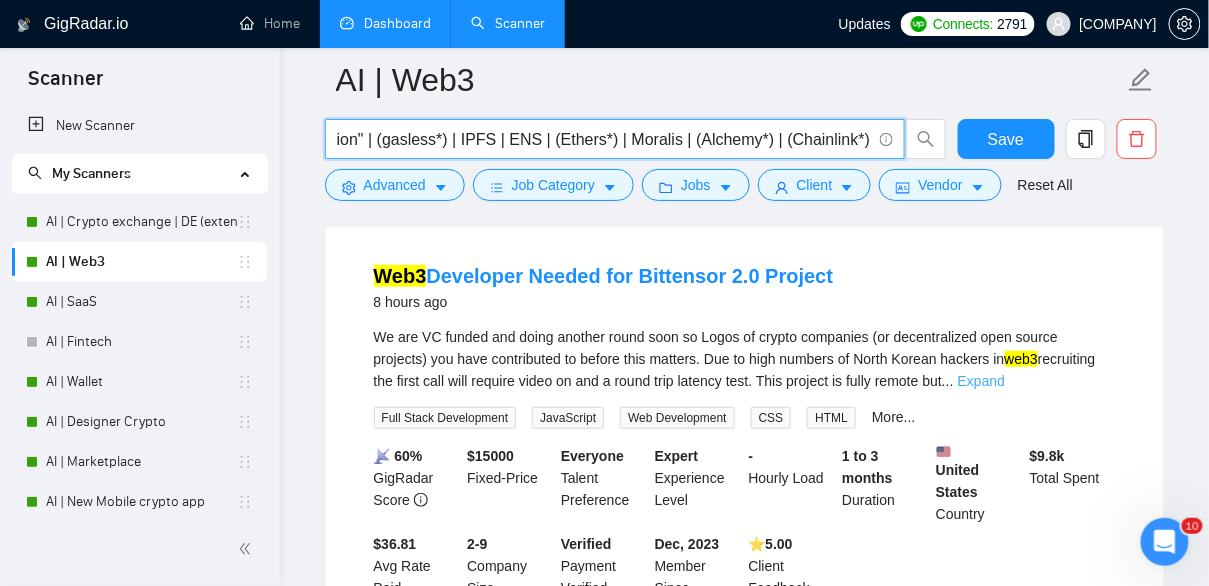 type on "(Web3*) | (dapp*) | "web 3" | "decentralized app" | "decentralized application" | "decentralized platform" | "smart contract" | (blockchain*) | "block chain" | (EVM*) | "Ethereum Virtual Machine" | "wallet integration" | "connect wallet" | "crypto wallet" | "NFT marketplace" | "NFT market place" | "NFT platfrom" | "NFT app" | "token integration" | "gasless transaction" | (gasless*) | IPFS | ENS | (Ethers*) | Moralis | (Alchemy*) | (Chainlink*)" 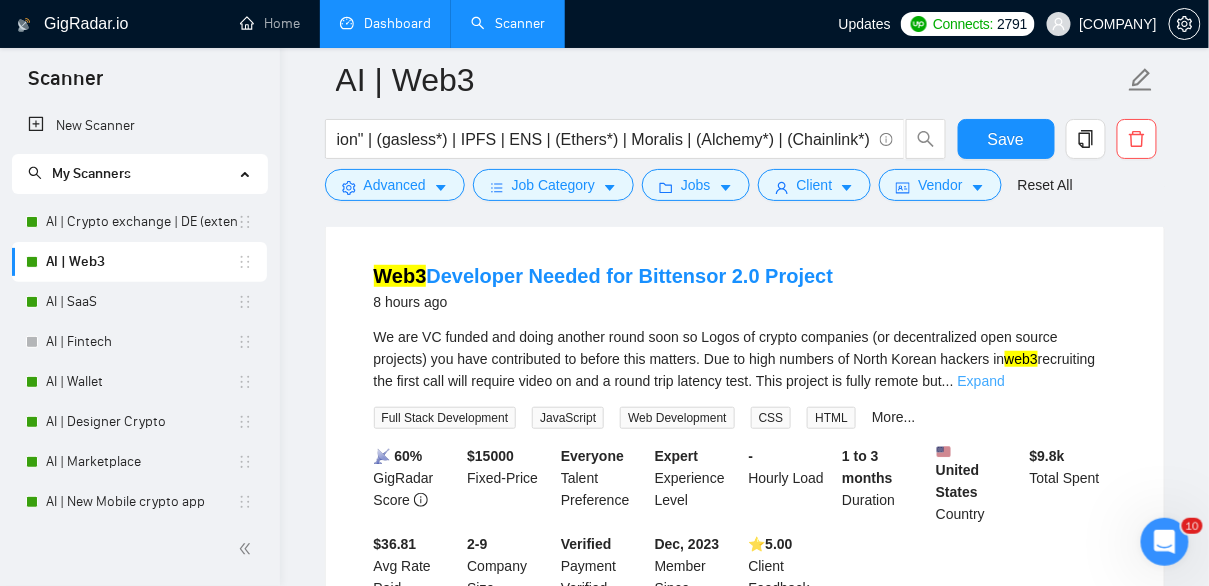 scroll, scrollTop: 0, scrollLeft: 0, axis: both 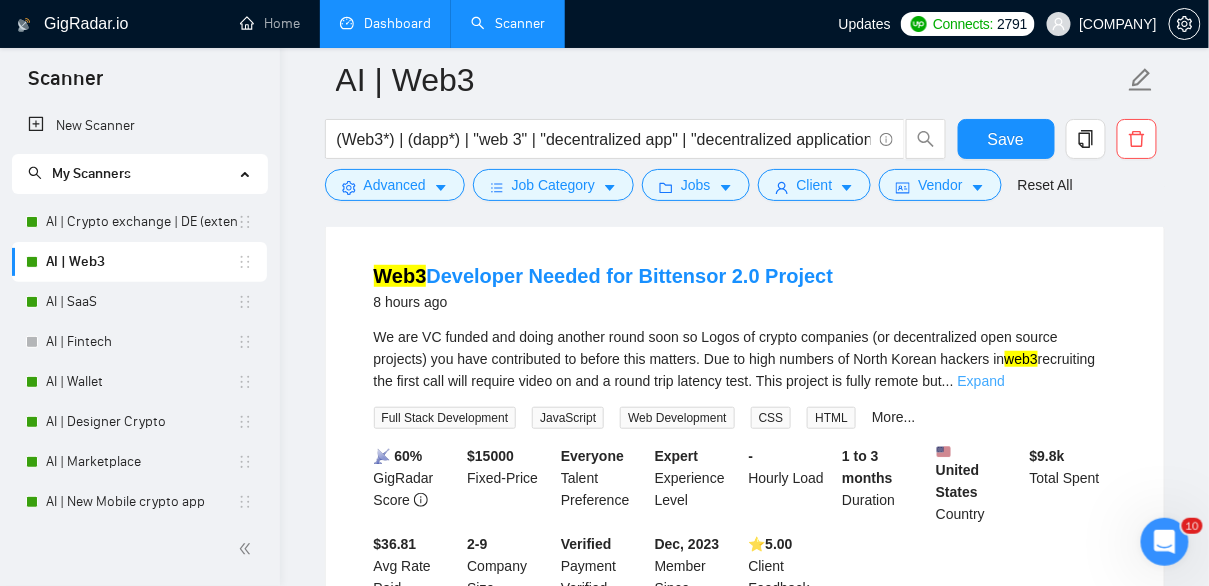 click on "Expand" at bounding box center [981, 381] 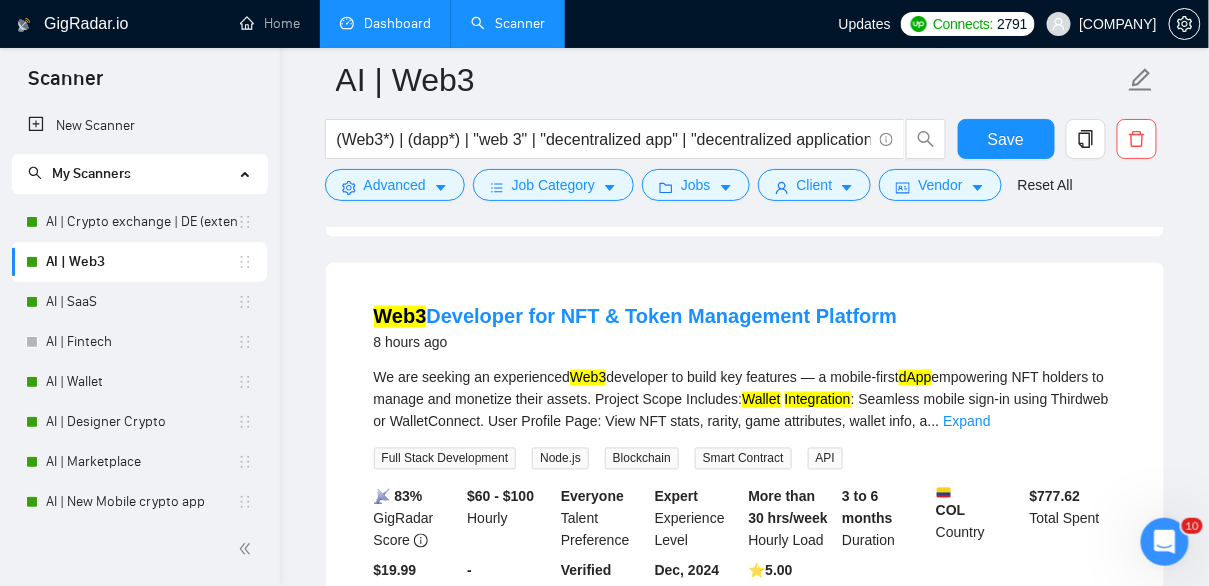 scroll, scrollTop: 712, scrollLeft: 0, axis: vertical 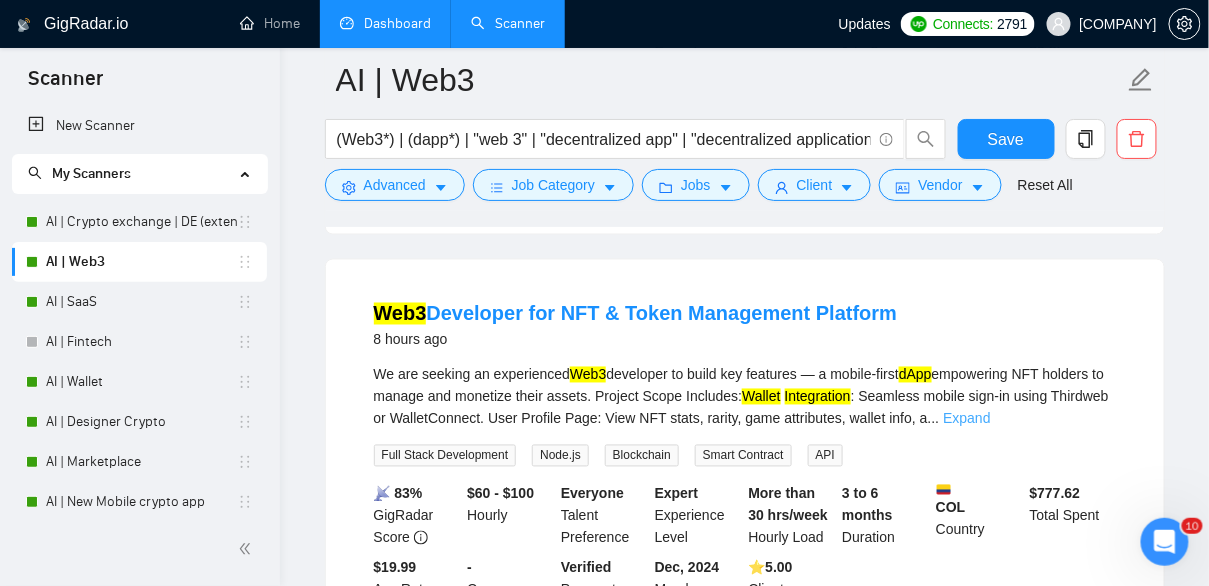 click on "Expand" at bounding box center (966, 419) 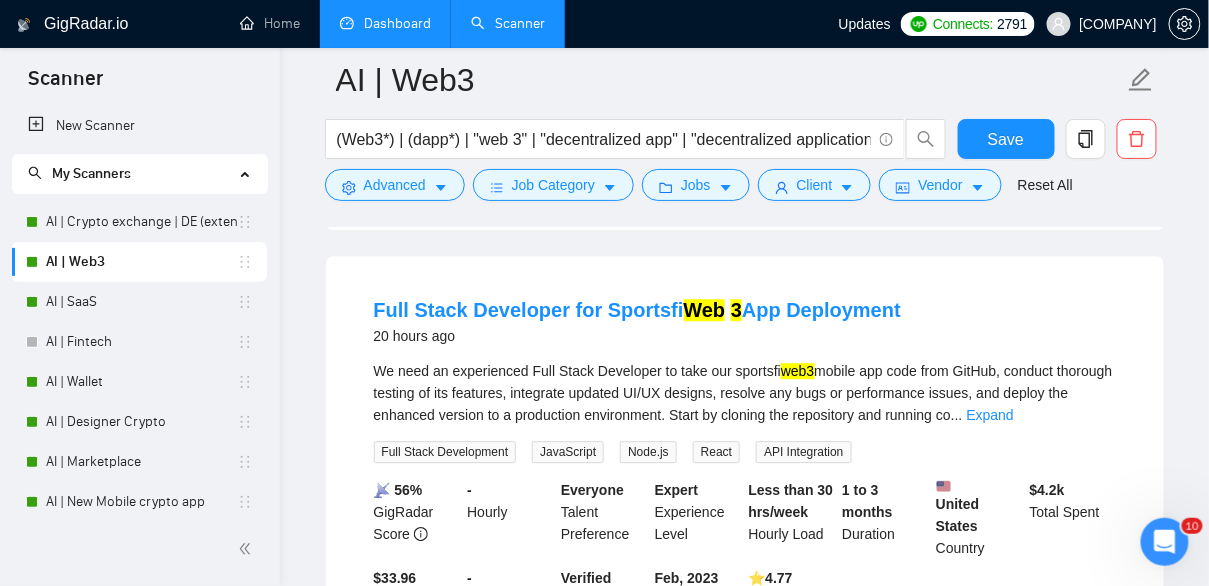 scroll, scrollTop: 1259, scrollLeft: 0, axis: vertical 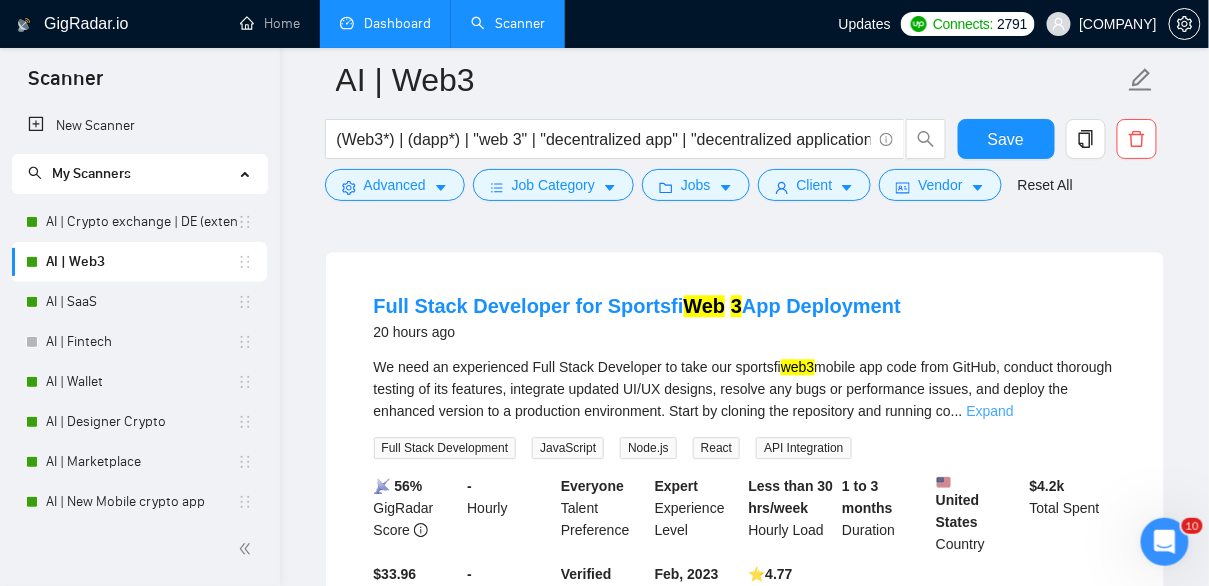 click on "Expand" at bounding box center (990, 411) 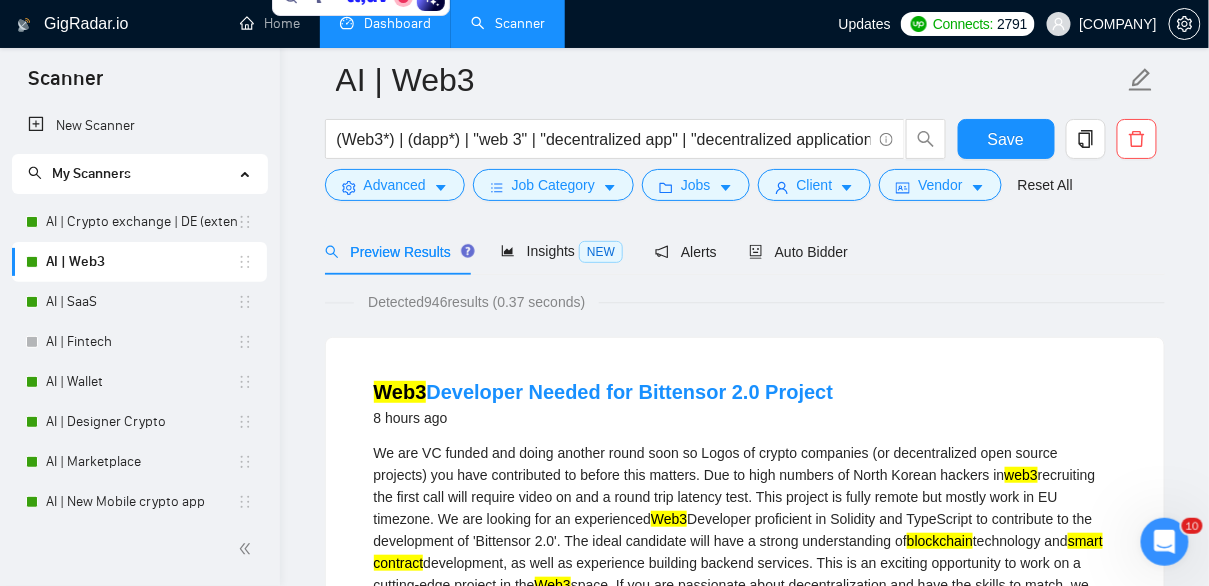 scroll, scrollTop: 0, scrollLeft: 0, axis: both 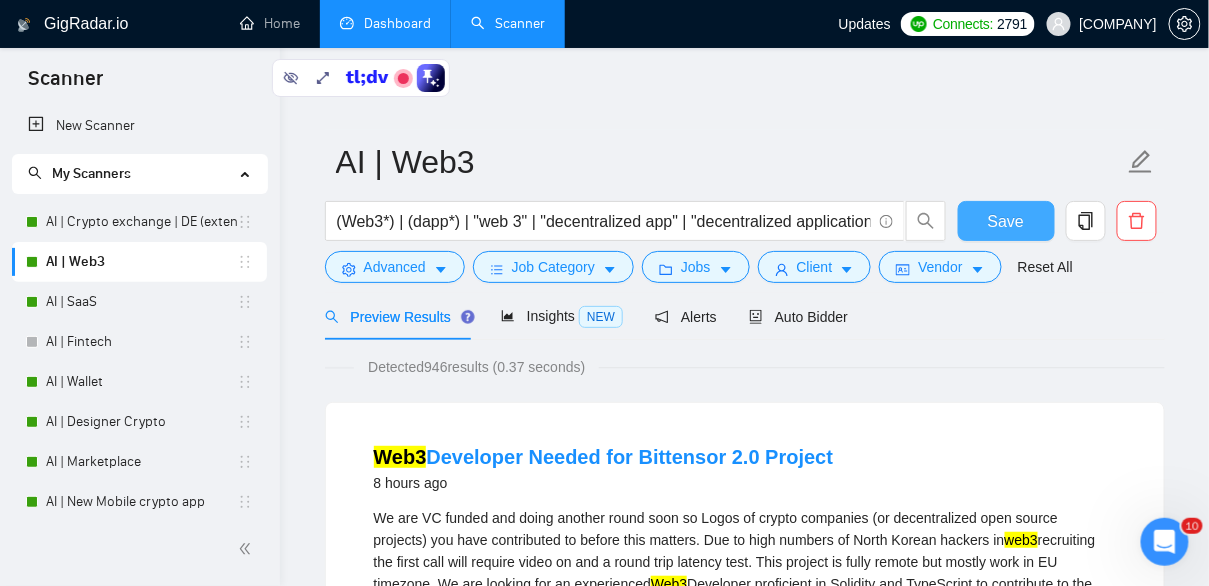 click on "Save" at bounding box center [1006, 221] 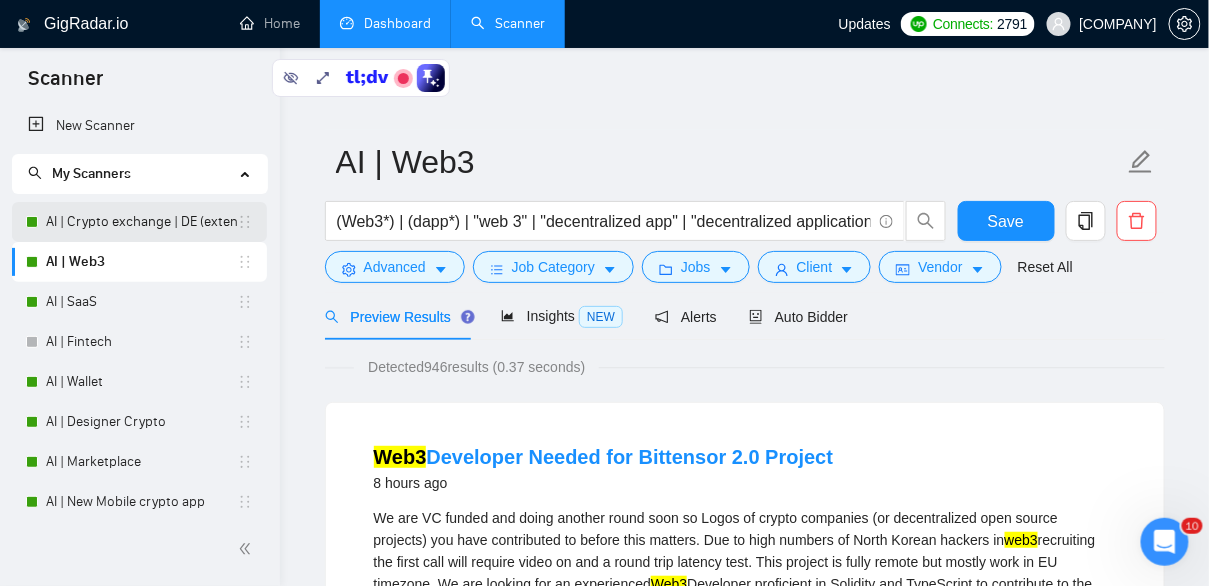 click on "AI | Crypto exchange | DE (extended)" at bounding box center [141, 222] 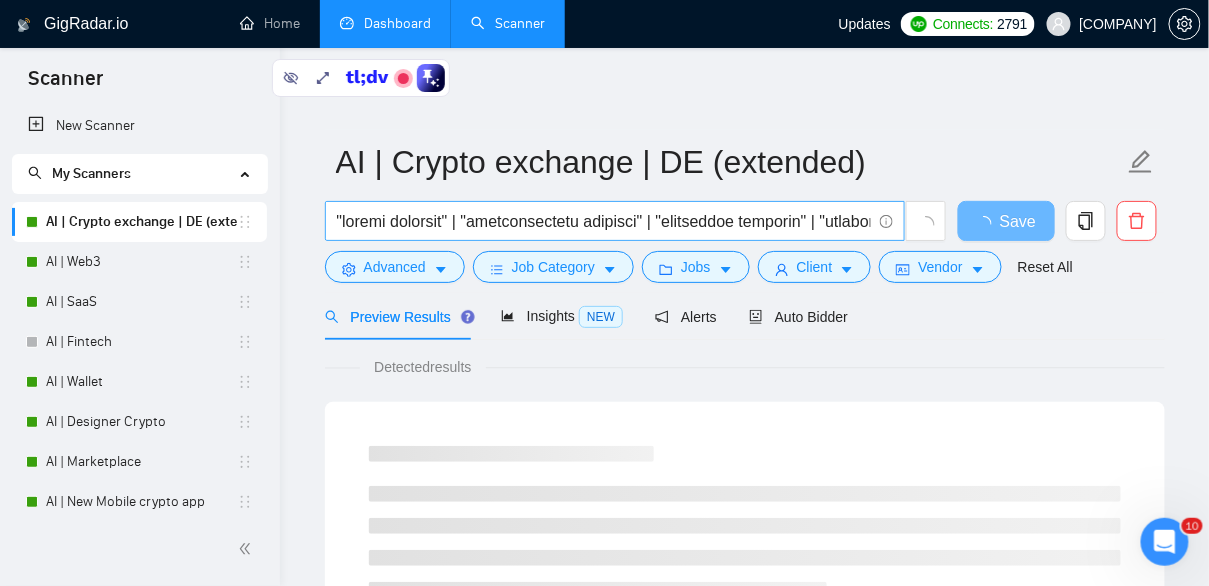 click at bounding box center [604, 221] 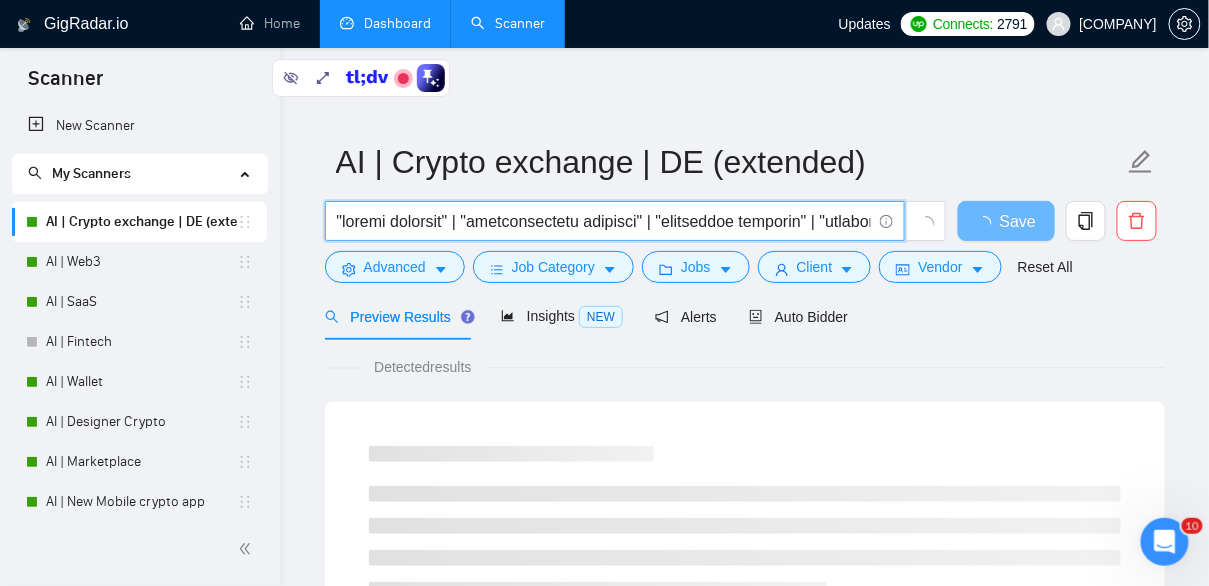 click at bounding box center [604, 221] 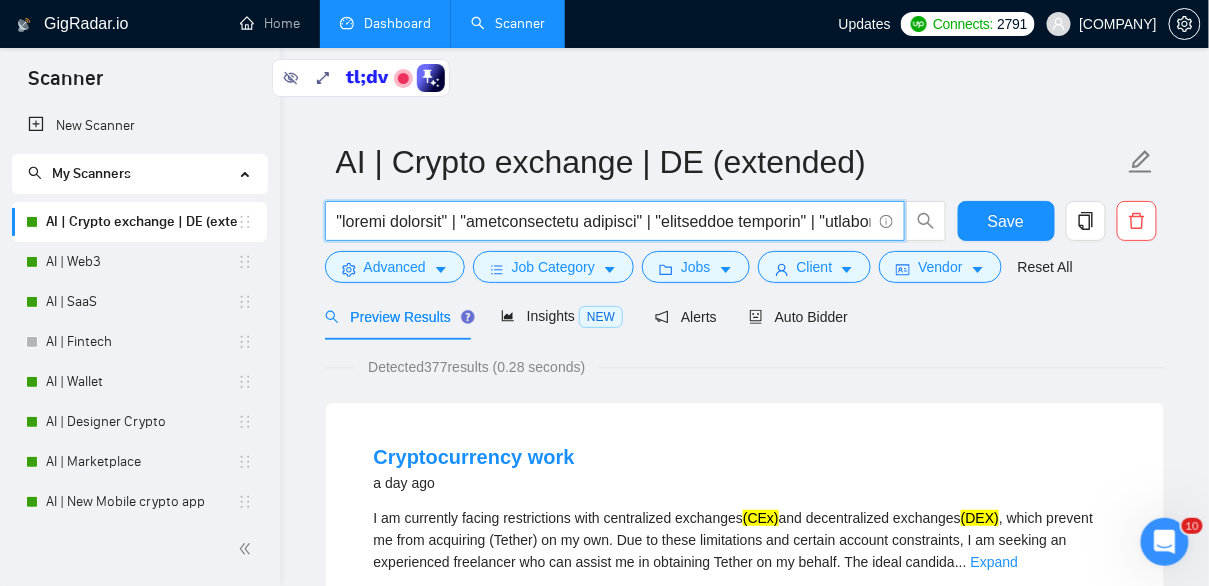 click at bounding box center (604, 221) 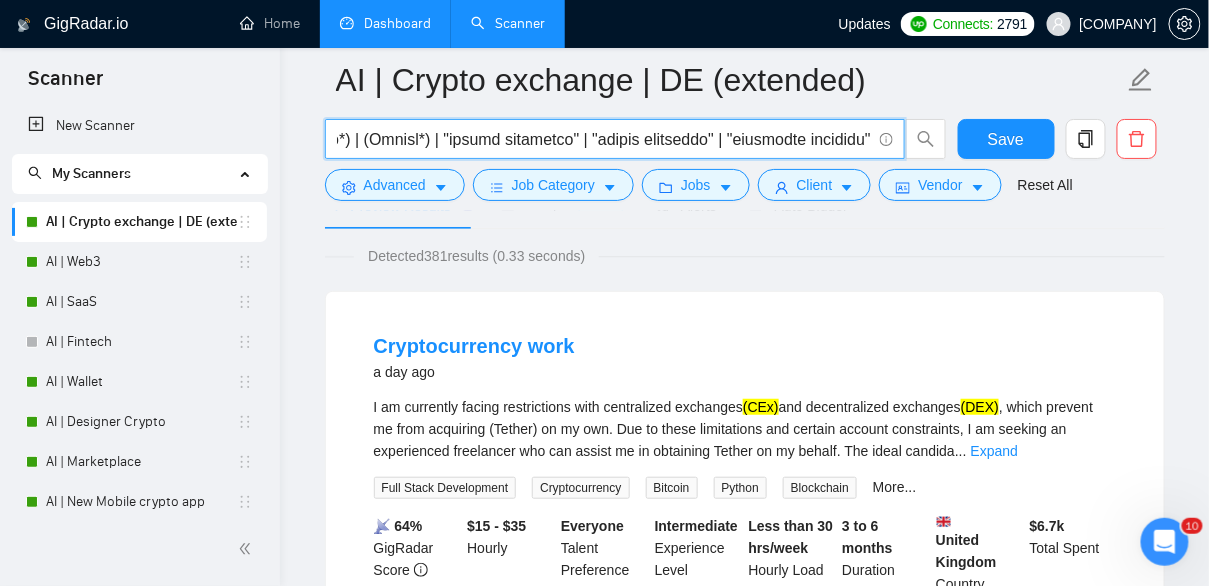 scroll, scrollTop: 184, scrollLeft: 0, axis: vertical 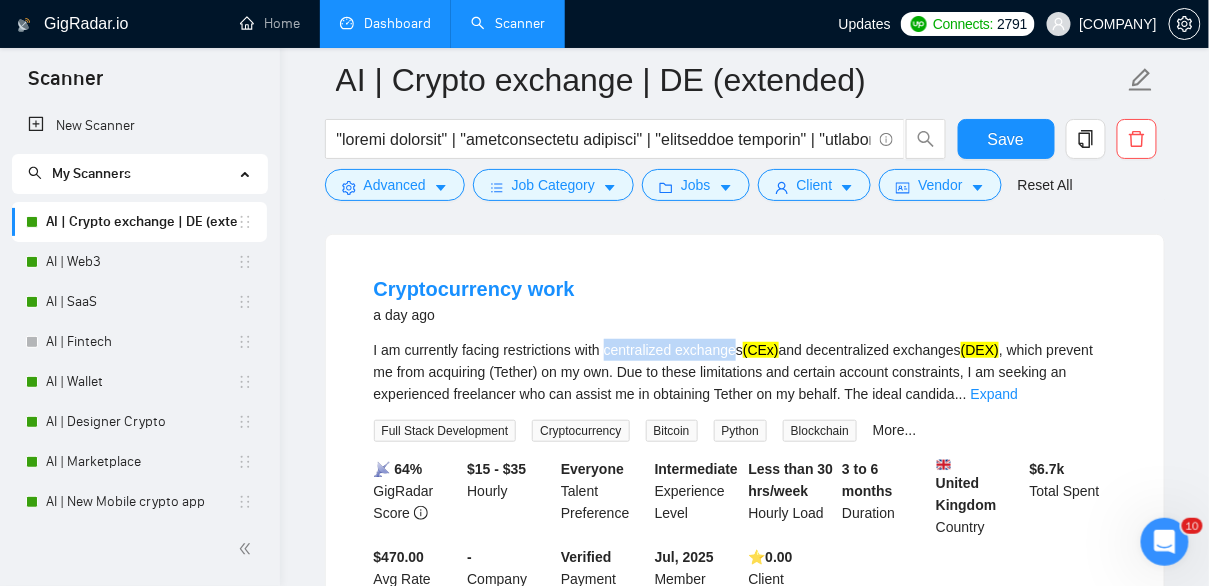 drag, startPoint x: 618, startPoint y: 350, endPoint x: 752, endPoint y: 353, distance: 134.03358 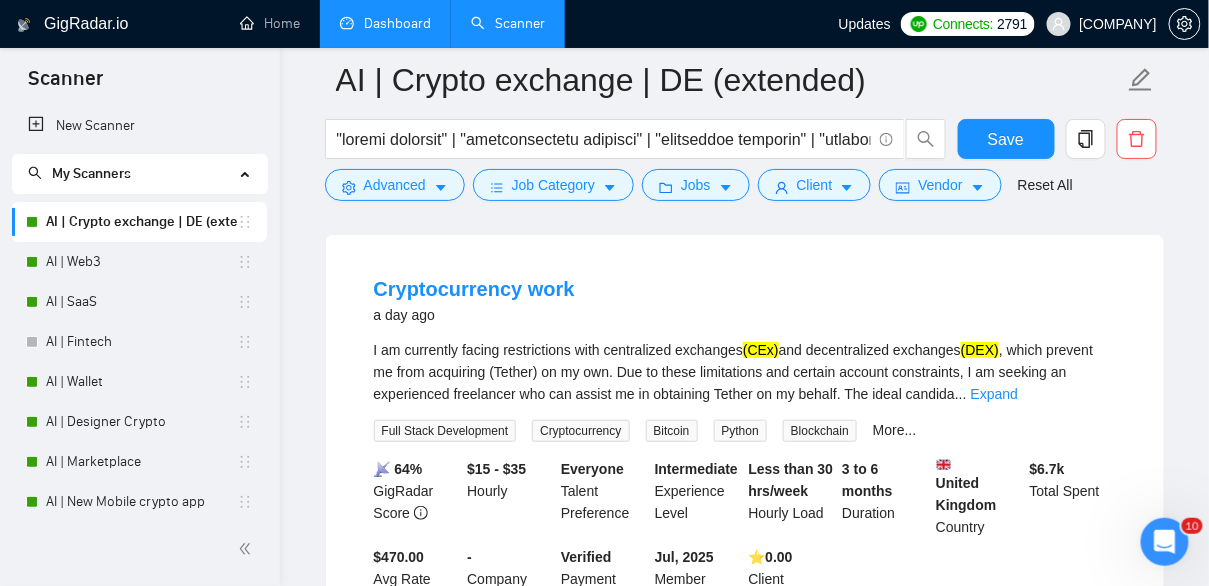 click on "I am currently facing restrictions with centralized exchanges (CEx) and decentralized exchanges (DEX), which prevent me from acquiring (Tether) on my own. Due to these limitations and certain account constraints, I am seeking an experienced freelancer who can assist me in obtaining Tether on my behalf. The ideal candida ... Expand" at bounding box center (745, 372) 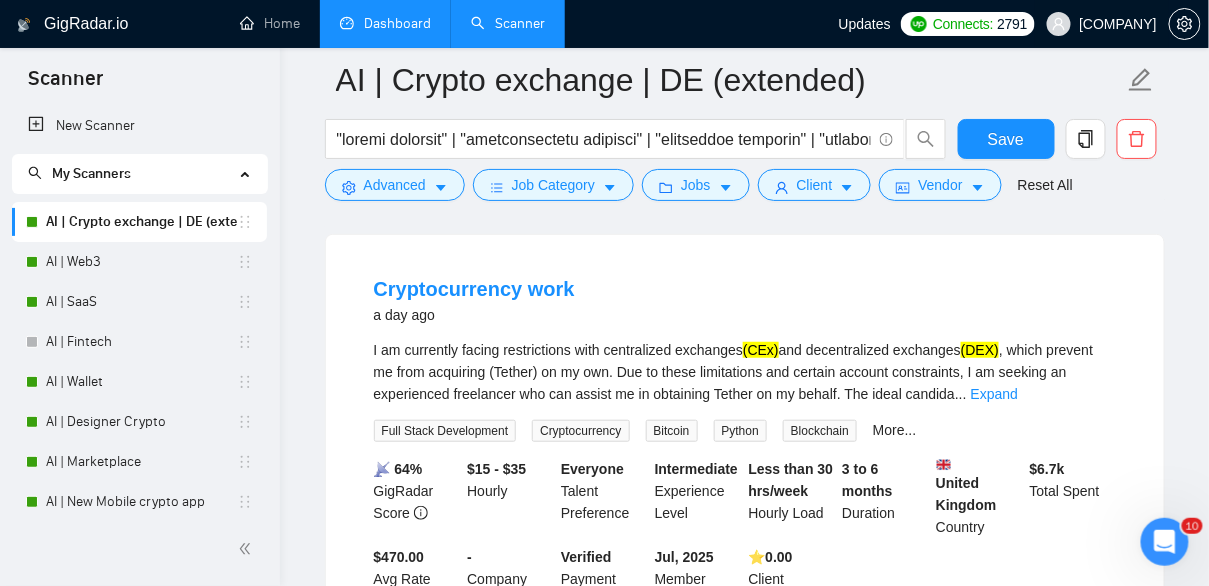 copy on "centralized exchanges  (CEx)  and decentralized exchanges" 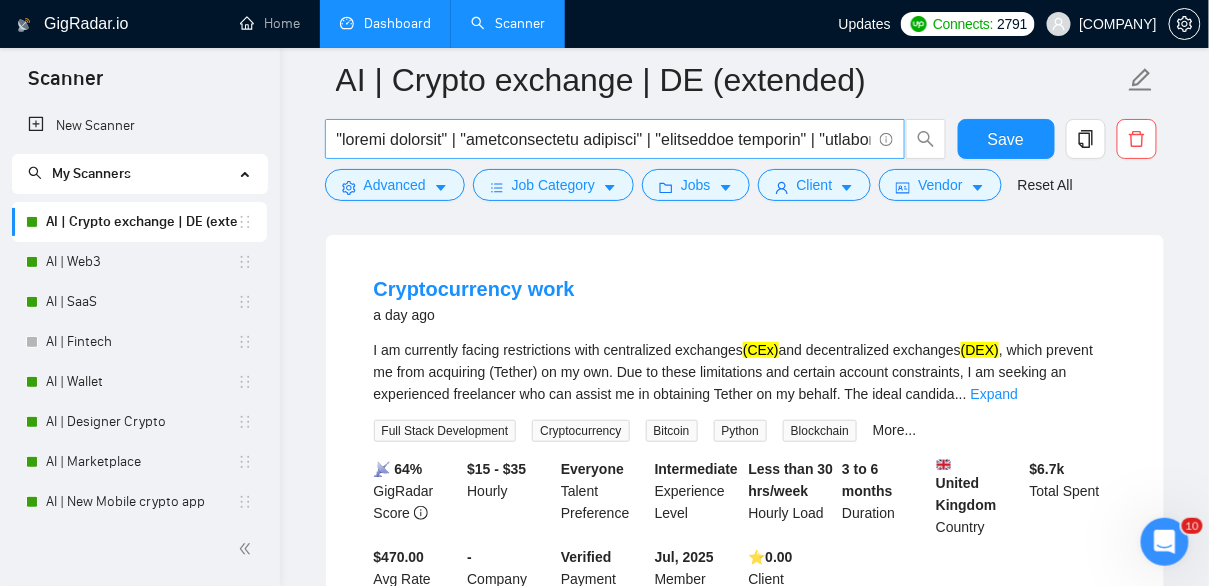 click at bounding box center (604, 139) 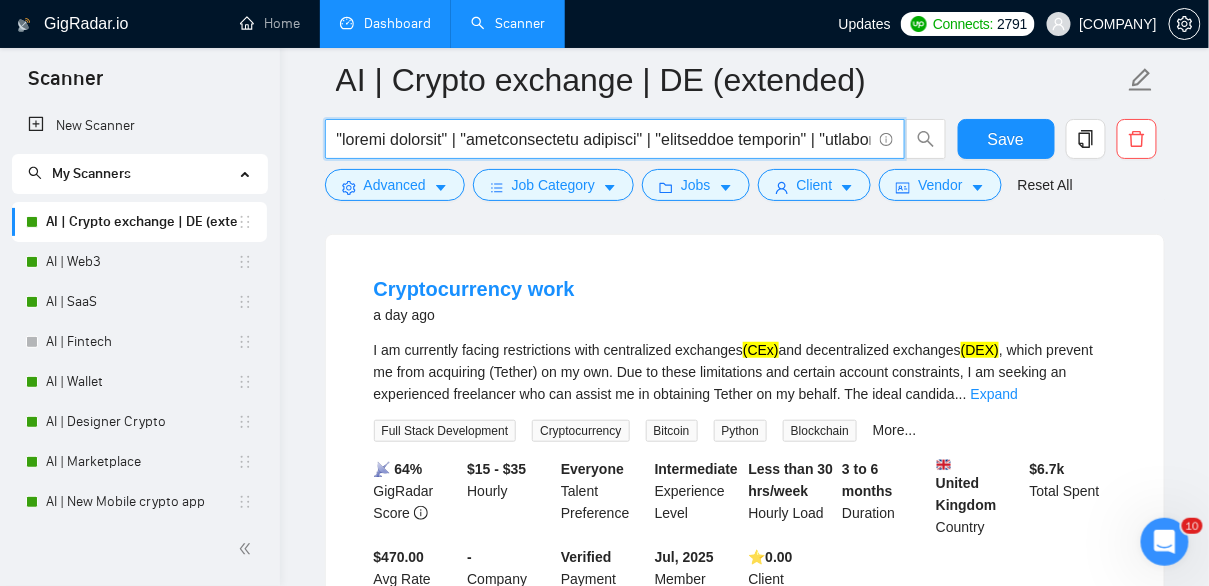 paste on ""centralized exchanges"" 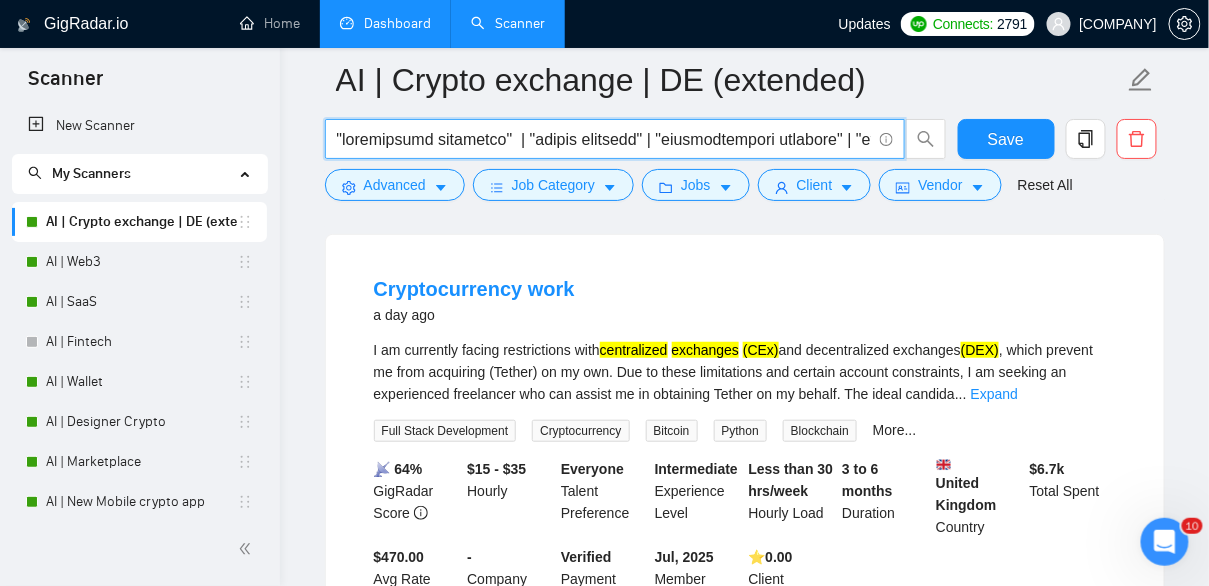 click at bounding box center (604, 139) 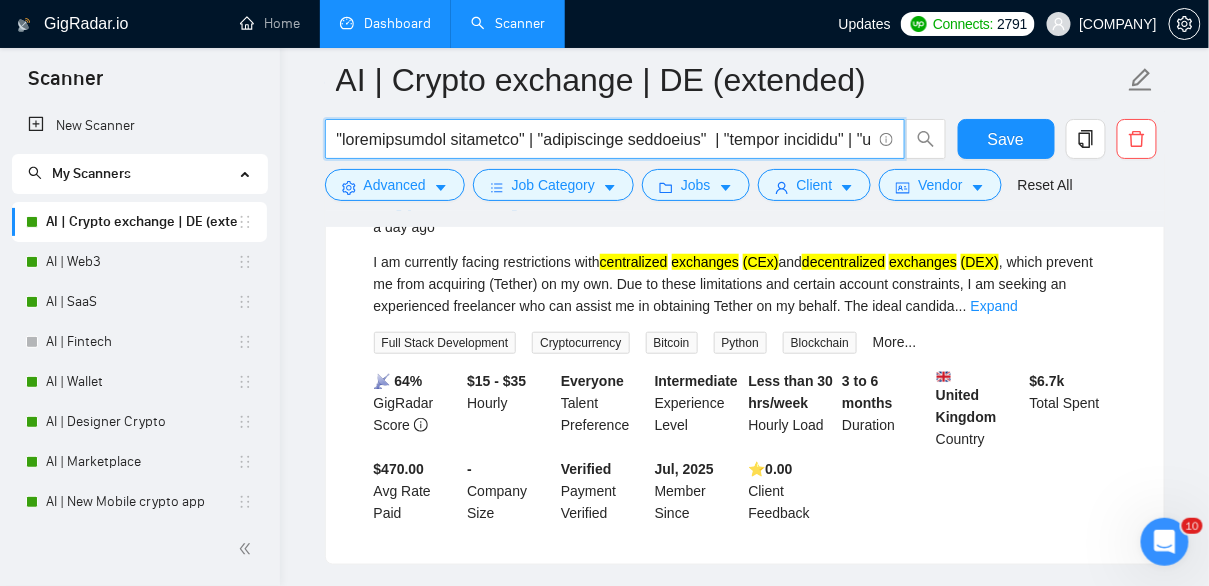 scroll, scrollTop: 275, scrollLeft: 0, axis: vertical 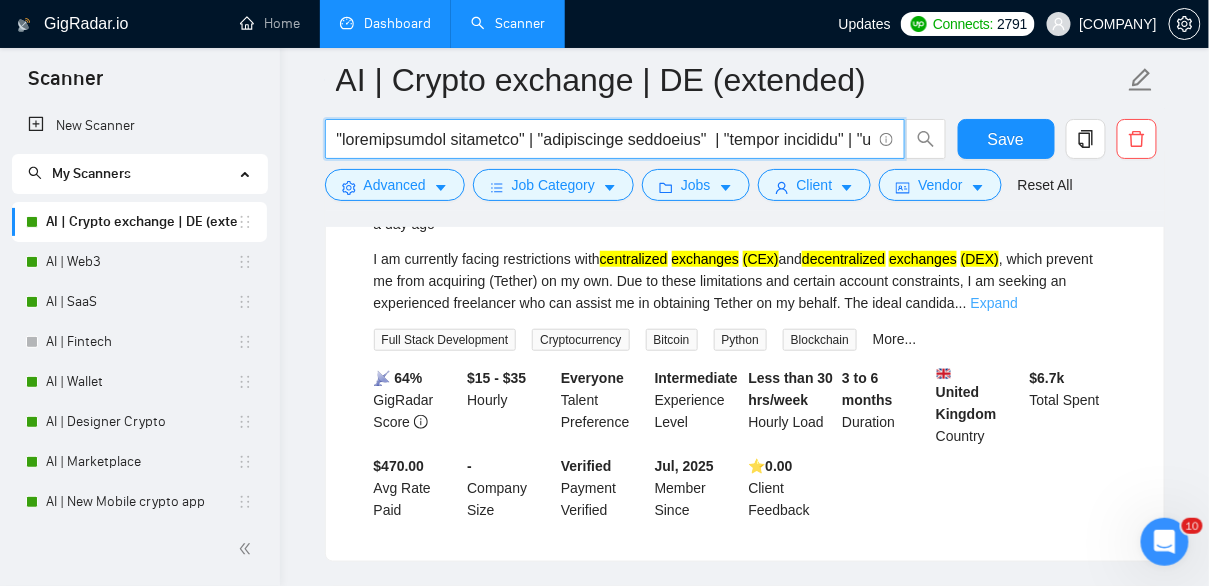 click on "Expand" at bounding box center (994, 303) 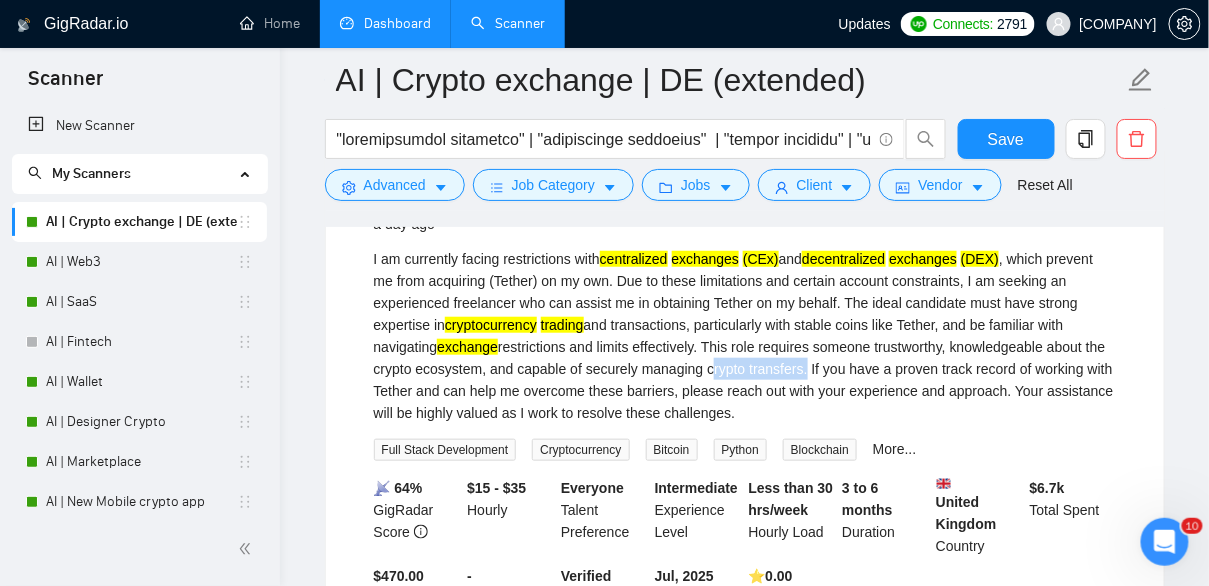 drag, startPoint x: 889, startPoint y: 373, endPoint x: 991, endPoint y: 362, distance: 102.59142 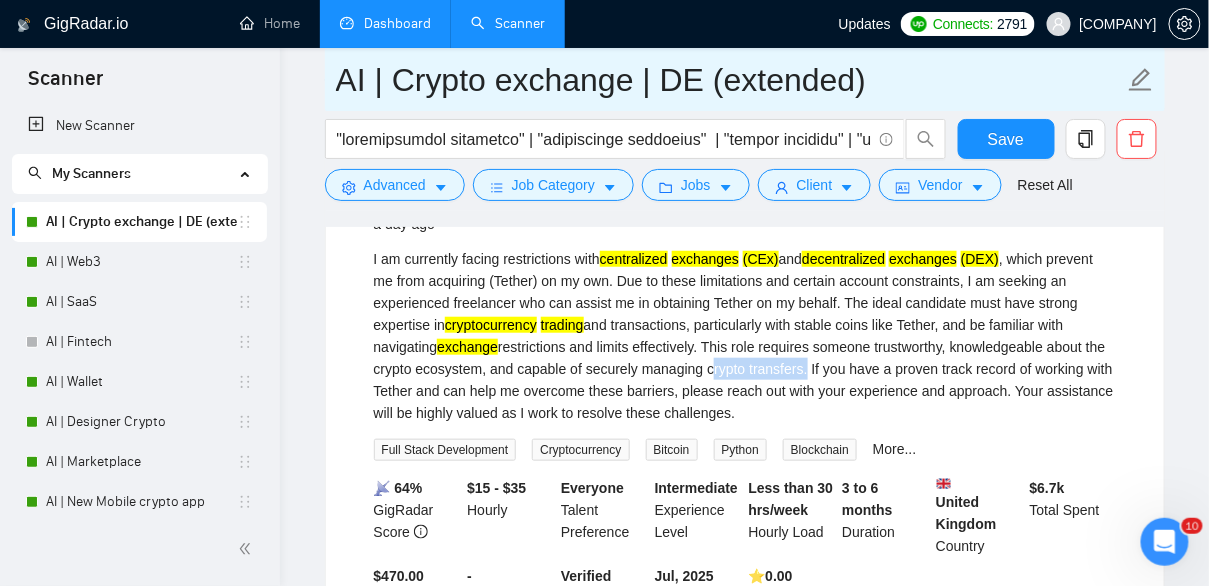 copy on "crypto transfers" 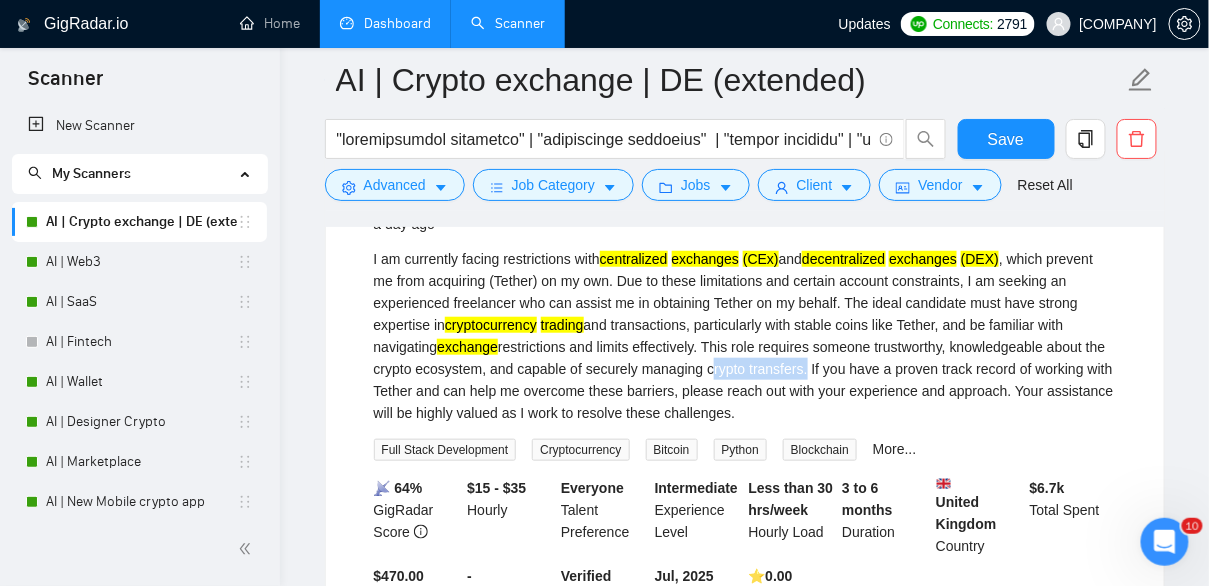 copy on "crypto transfers" 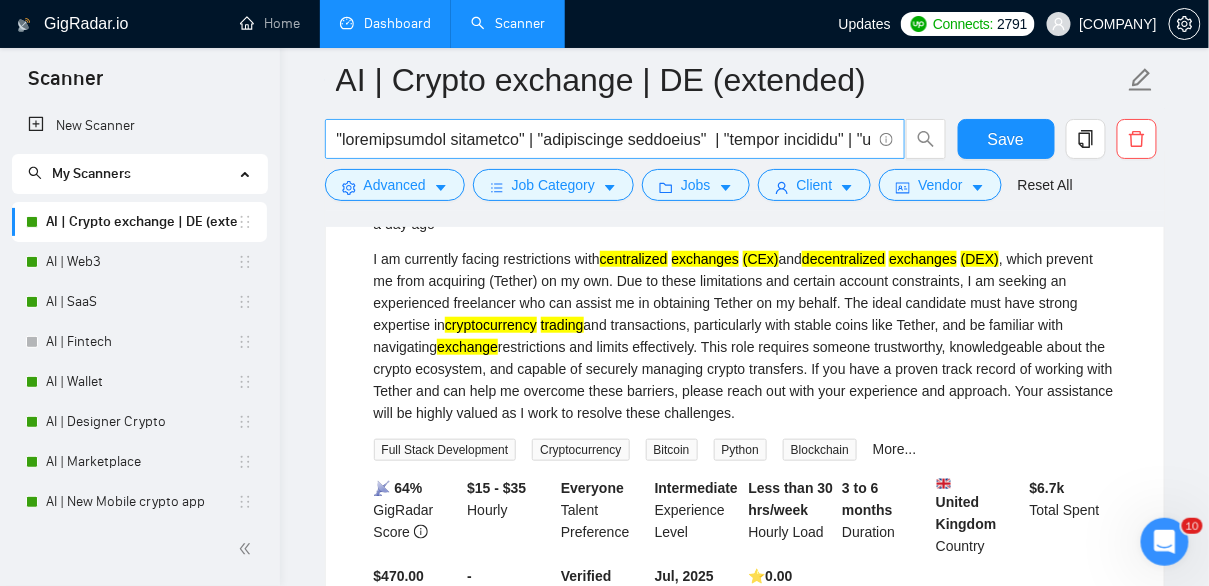 click at bounding box center (615, 139) 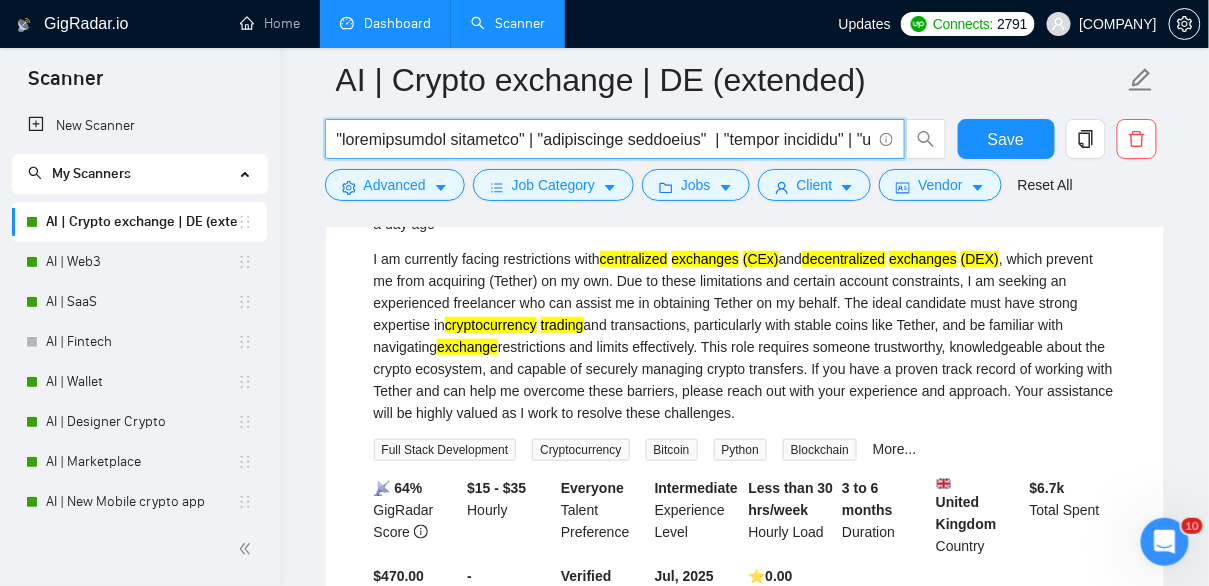 click at bounding box center [604, 139] 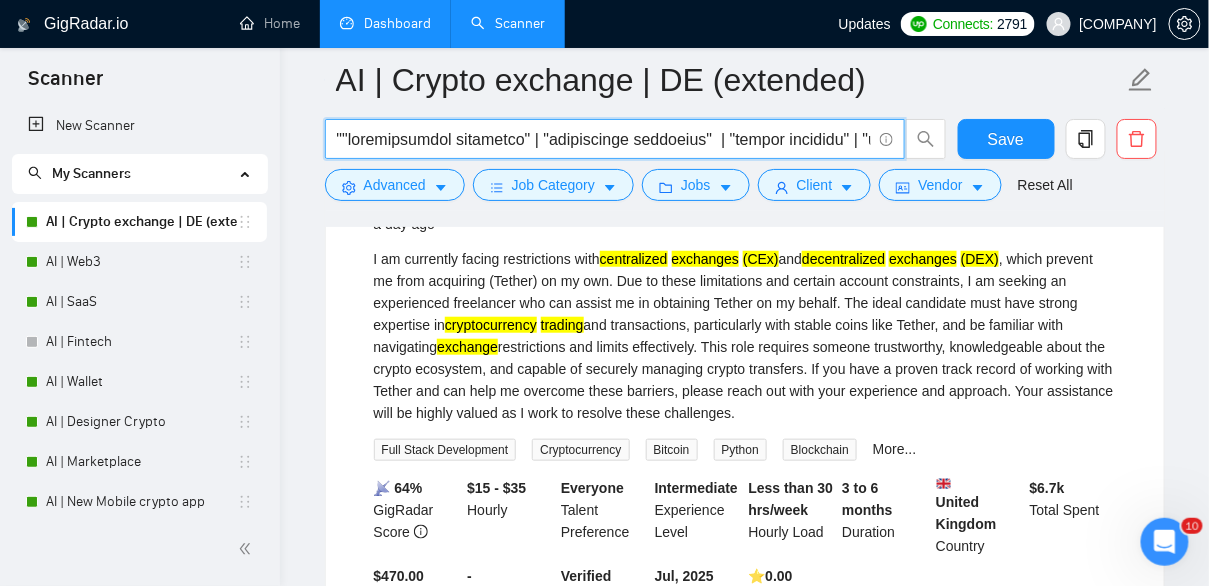 paste on "crypto transfers" 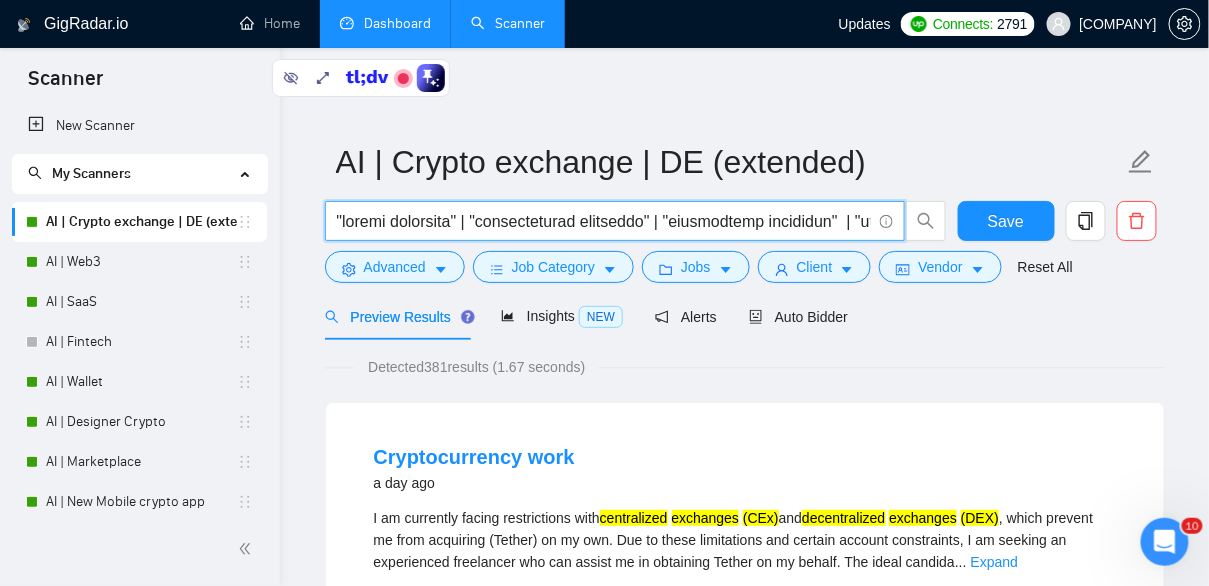 scroll, scrollTop: 44, scrollLeft: 0, axis: vertical 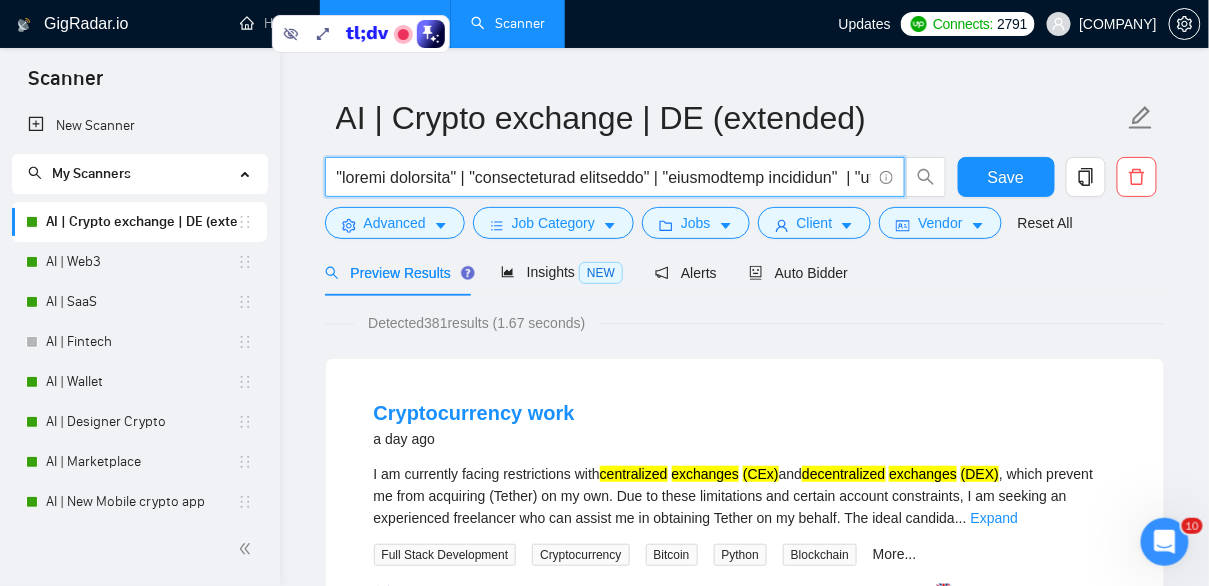 type on ""crypto transfers" | "decentralized exchanges" | "centralized exchanges"  | "crypto exchange" | "cryptocurrency exchange" | "blockchain exchange" | "centralized exchange" | "decentralized exchange" | (CEX*) | (DEX*) | (CeFi*) | (DeFi*) | "crypto trading" | "cryptocurrency trading" | "digital asset trading" | "blockchain trading" | "crypto trade" | "cryptocurrency trade" | "crypto trading platform" | "crypto exchange platform" | "build a crypto exchange" | "launch exchange" | "crypto trading engine" | "market making bot" | "trading engine" | "order book" | "liquidity pool" | "matching engine" | "smart contract exchange" | "AMM exchange" | "DeFi protocol" | "liquidity mining" | "Web3 exchange" | "crypto swap" | "token swap" | "exchange aggregator" | "non-custodial exchange" | "custodial wallet" | "hot wallet" | "cold wallet" | "on-chain trading" | "off-chain settlement" | "exchange API" | "crypto payment gateway" | "wallet integration" | "trading pair" | "gas optimization" | "trading dashboard" | "exchange l..." 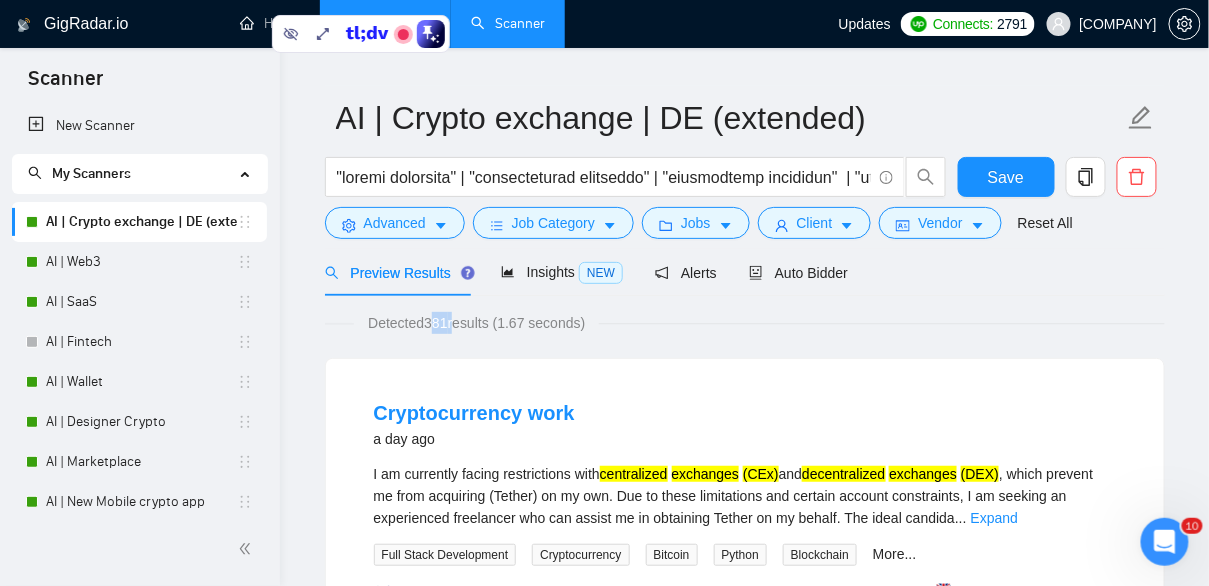 drag, startPoint x: 430, startPoint y: 322, endPoint x: 461, endPoint y: 320, distance: 31.06445 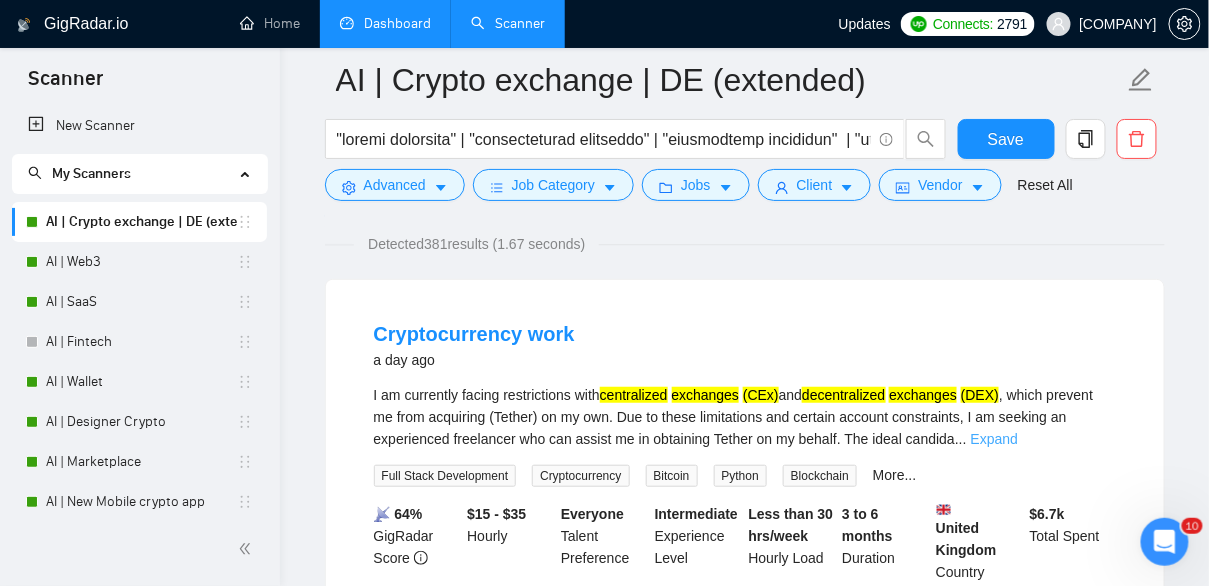 click on "Expand" at bounding box center (994, 439) 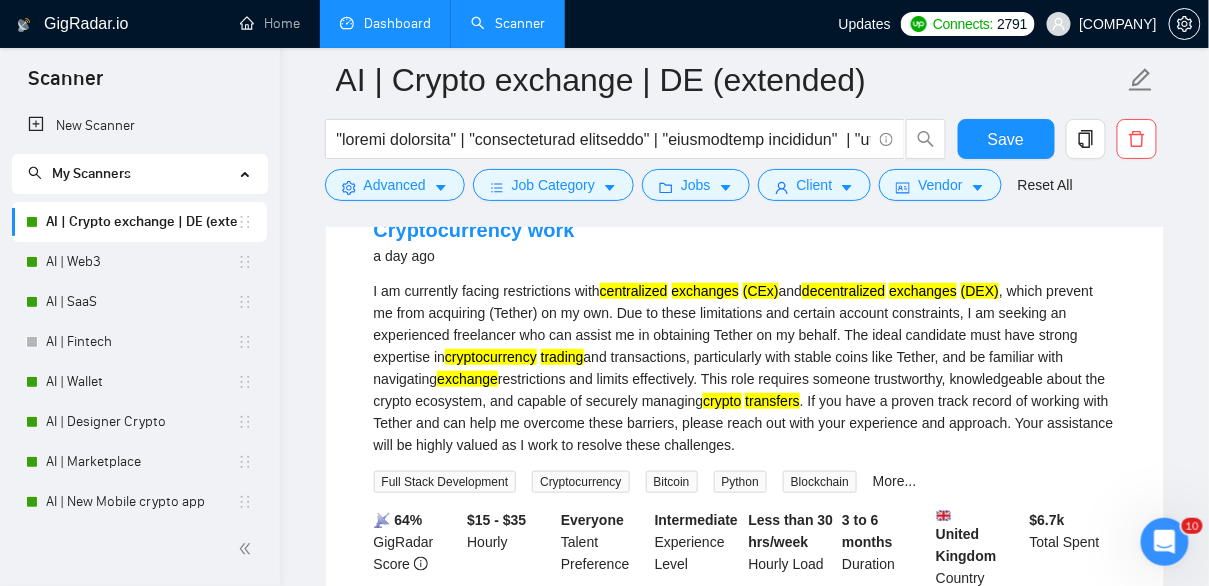 scroll, scrollTop: 247, scrollLeft: 0, axis: vertical 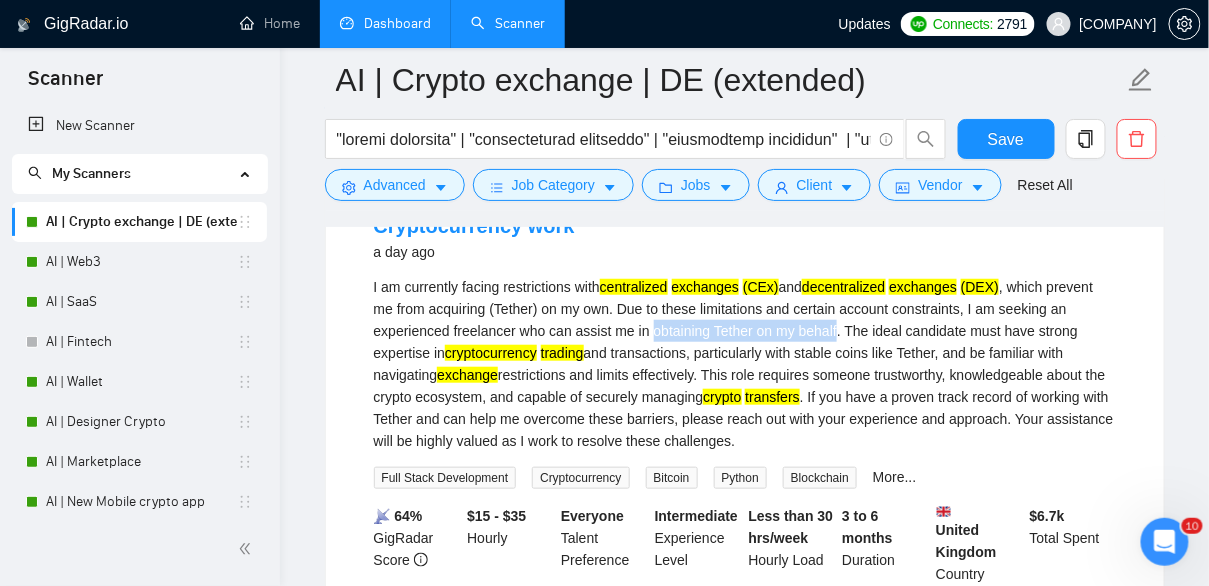 drag, startPoint x: 736, startPoint y: 332, endPoint x: 926, endPoint y: 322, distance: 190.26297 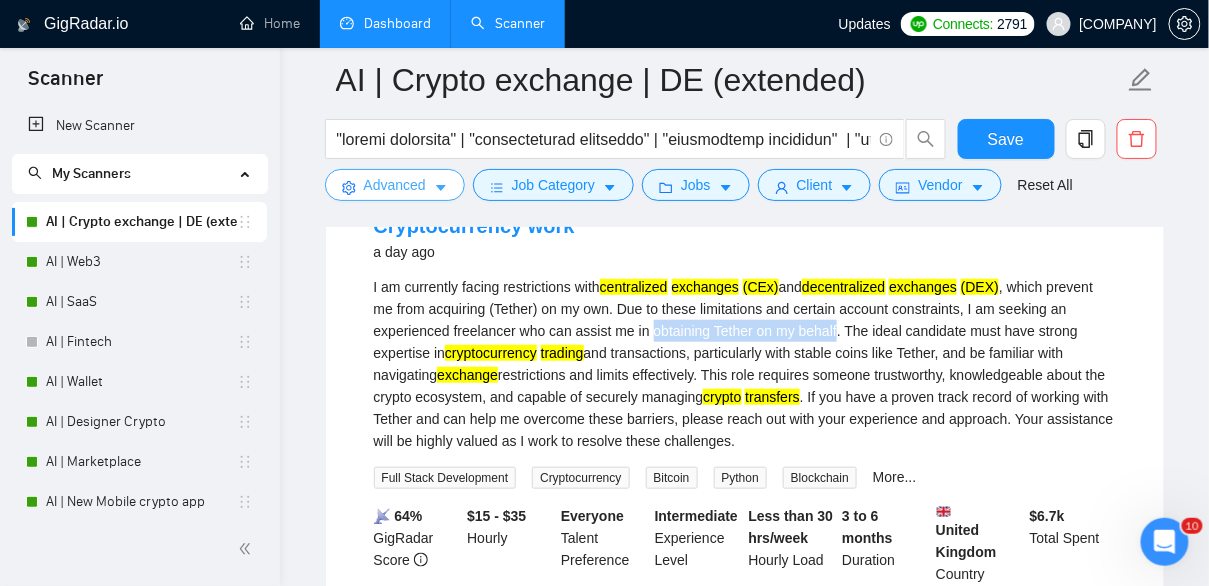 click on "Advanced" at bounding box center [395, 185] 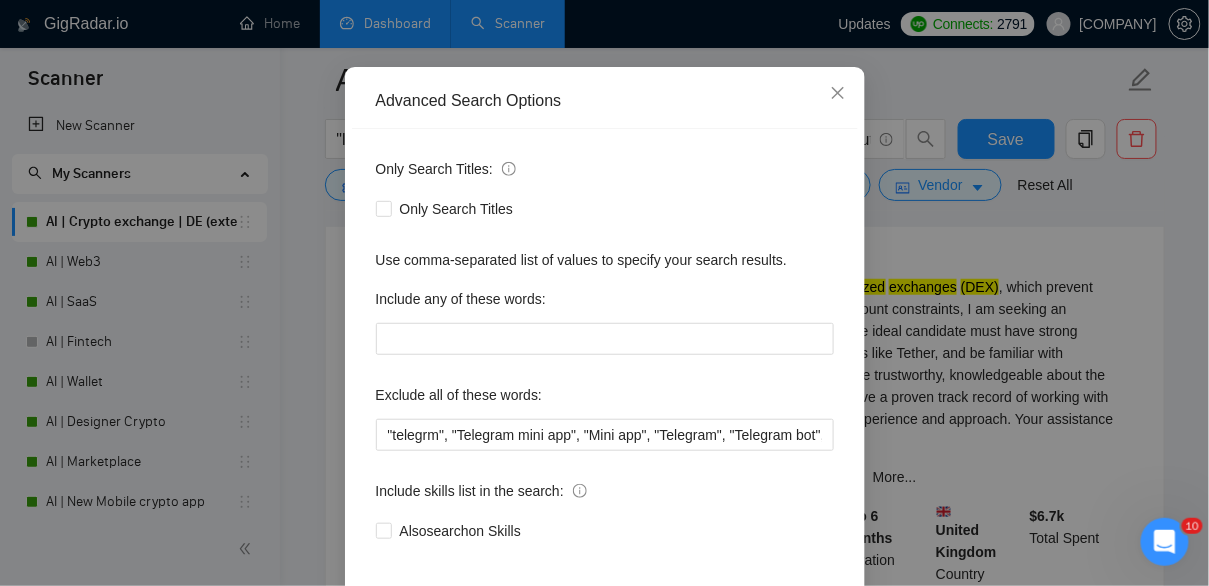 scroll, scrollTop: 199, scrollLeft: 0, axis: vertical 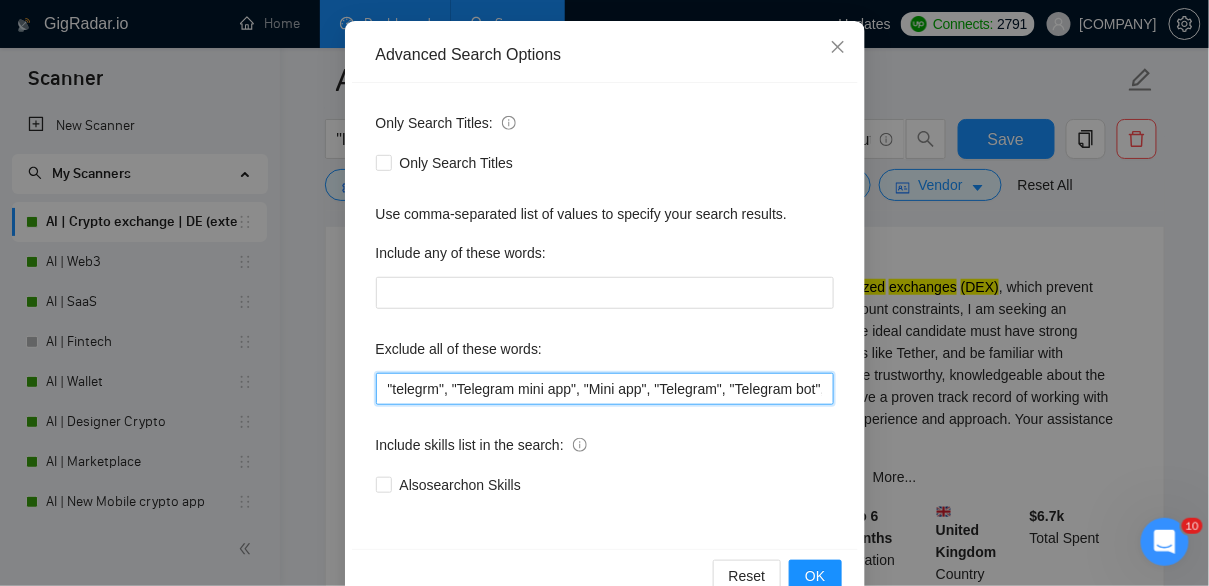 click on ""telegrm", "Telegram mini app", "Mini app", "Telegram", "Telegram bot", "trading bot", "bot developer", Wordpress, payoneer, teacher, "load my binance wallet", Webflow, issue, "discord bot", "discord", "Cryptohopper", "Trading Robot", bot, urgent, consulting, consult, tutor, teacher, mentor, maintain, maintenance, "no agency", sex, "no agencies", small, little, tweaks, tweak, easy, "not hard", "not difficult", "tool", "bot", NFT, "UI/UX Designer​​", "H5 mobile interface​", "Solidity Developer", "USDT Flash", Consultant, "BTC payments"" at bounding box center [605, 389] 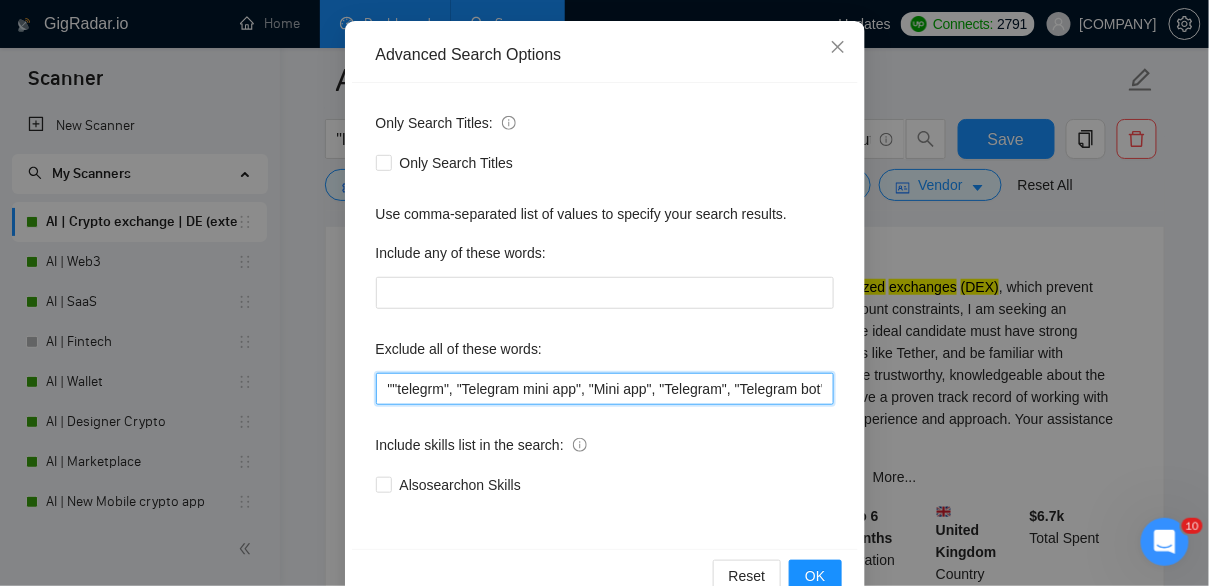 paste on "obtaining Tether on my behalf" 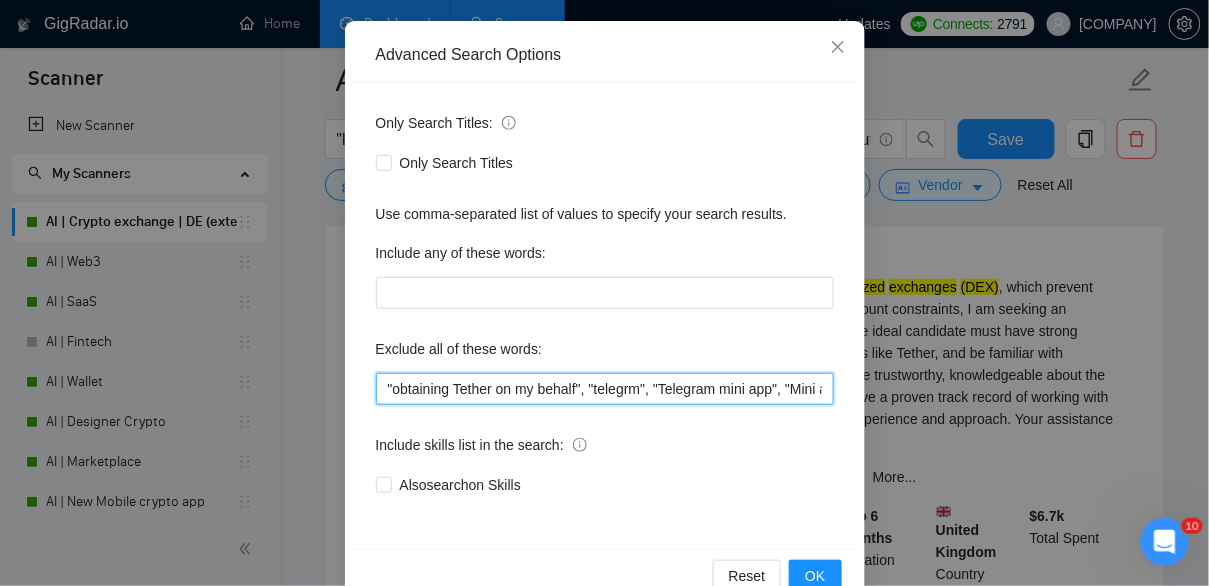 scroll, scrollTop: 245, scrollLeft: 0, axis: vertical 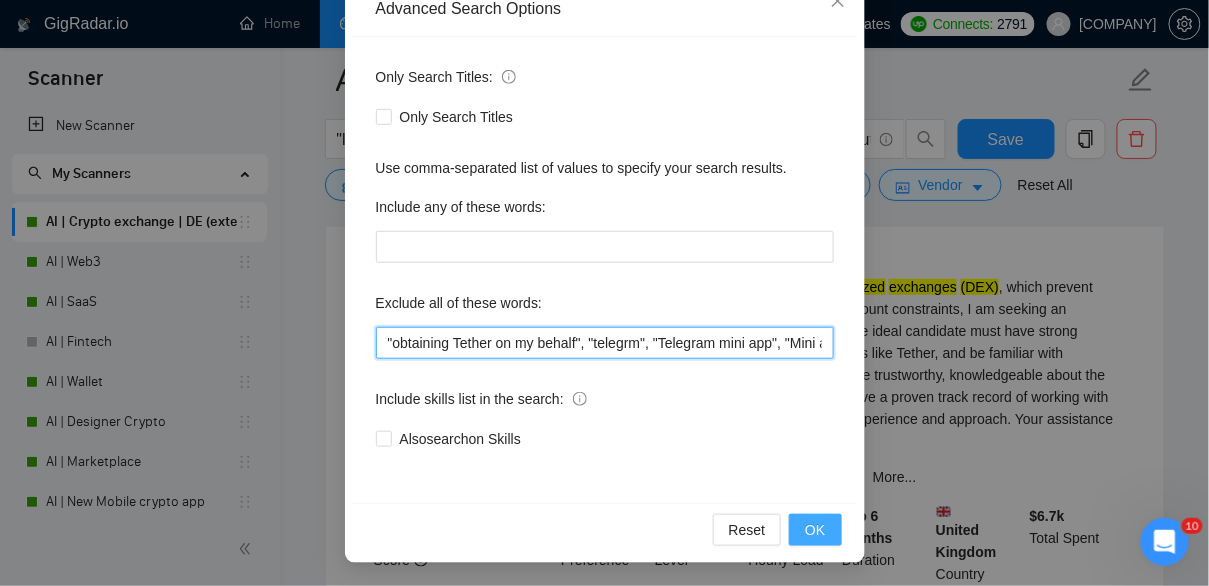 type on ""obtaining Tether on my behalf", "telegrm", "Telegram mini app", "Mini app", "Telegram", "Telegram bot", "trading bot", "bot developer", Wordpress, payoneer, teacher, "load my binance wallet", Webflow, issue, "discord bot", "discord", "Cryptohopper", "Trading Robot", bot, urgent, consulting, consult, tutor, teacher, mentor, maintain, maintenance, "no agency", sex, "no agencies", small, little, tweaks, tweak, easy, "not hard", "not difficult", "tool", "bot", NFT, "UI/UX Designer​​", "H5 mobile interface​", "Solidity Developer", "USDT Flash", Consultant, "BTC payments"" 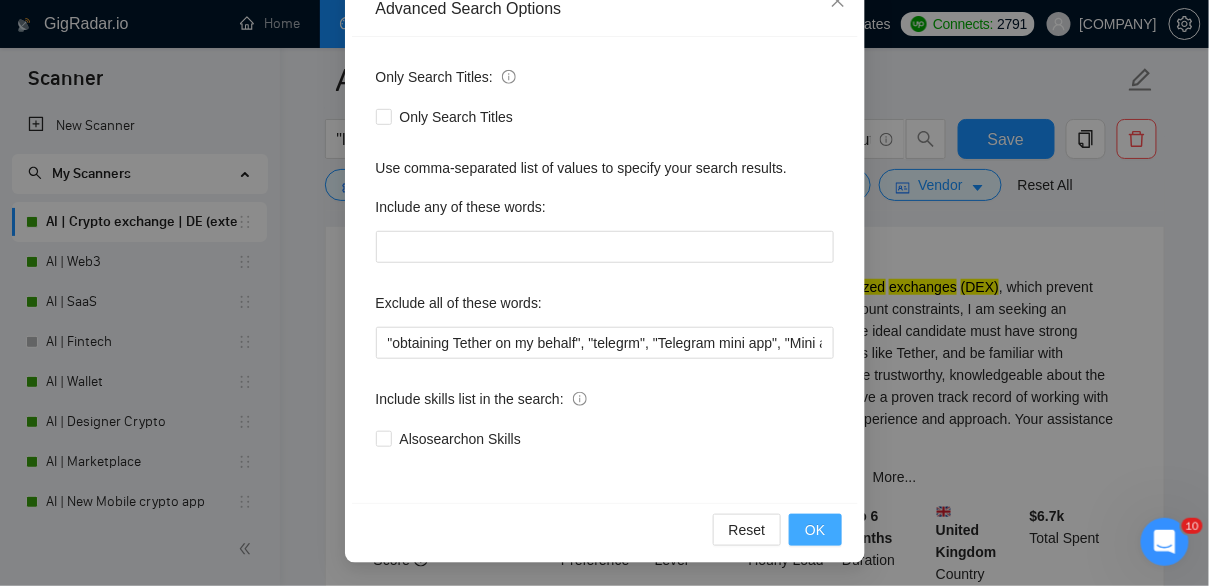 click on "OK" at bounding box center [815, 530] 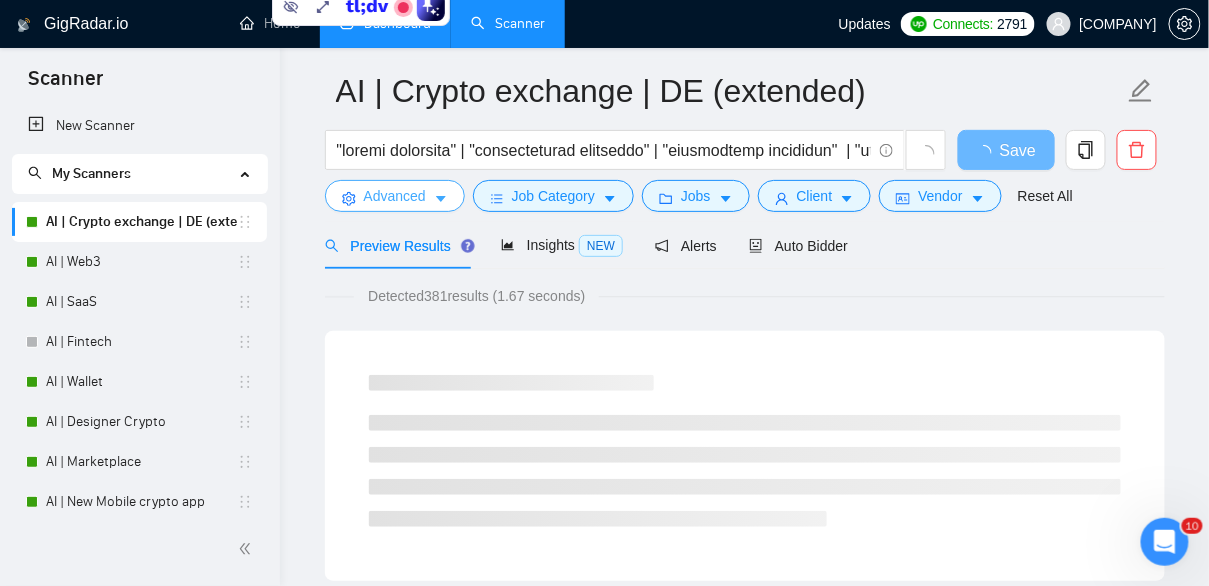 scroll, scrollTop: 72, scrollLeft: 0, axis: vertical 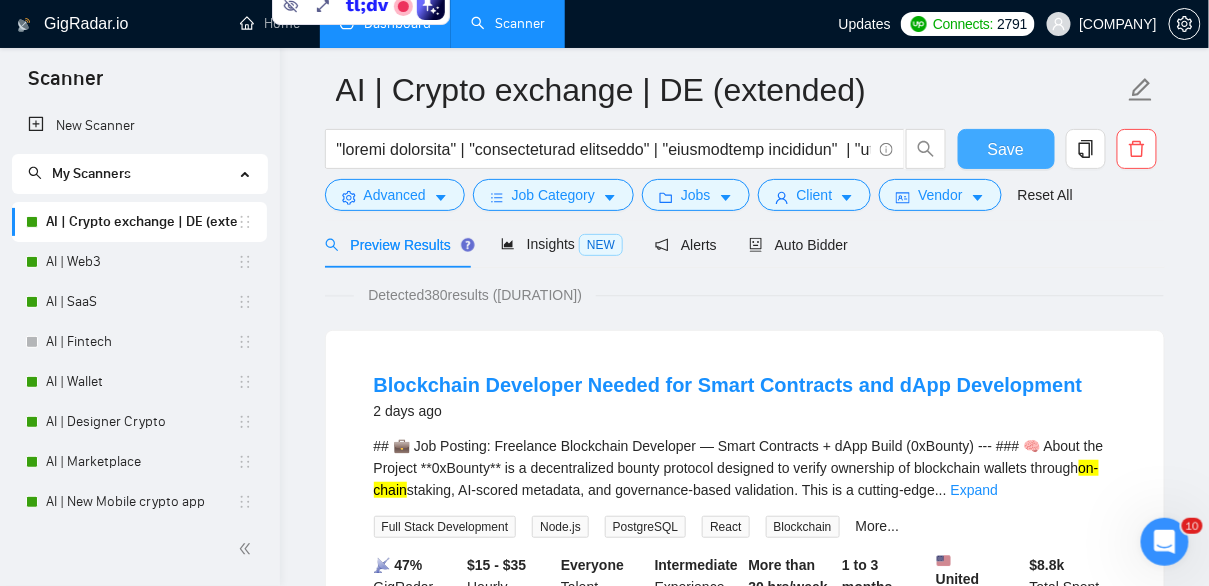 click on "Save" at bounding box center (1006, 149) 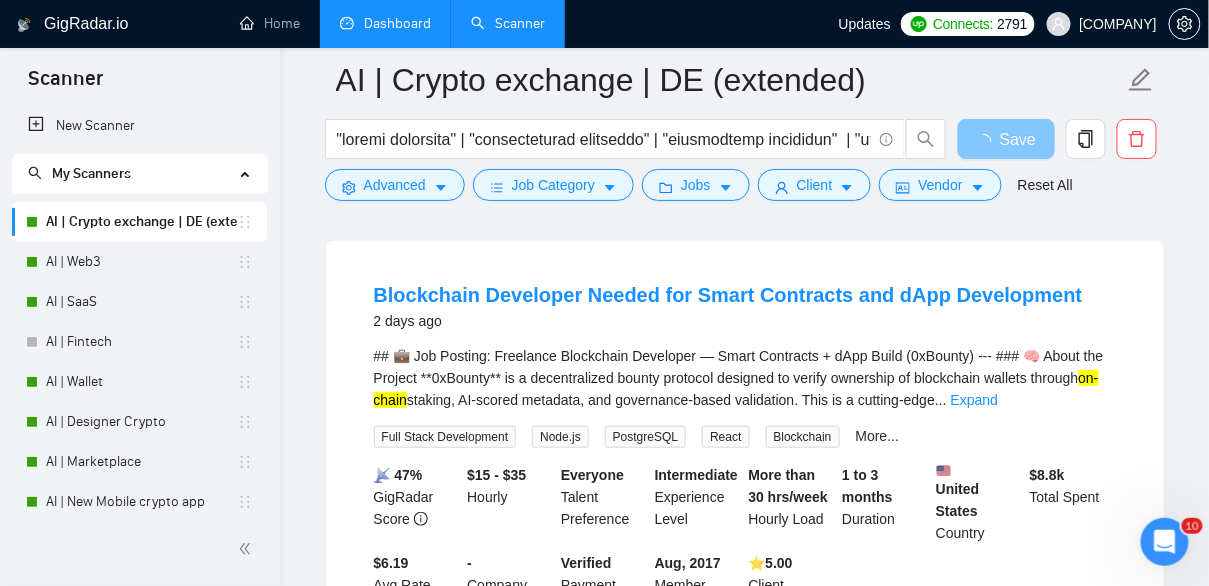 scroll, scrollTop: 196, scrollLeft: 0, axis: vertical 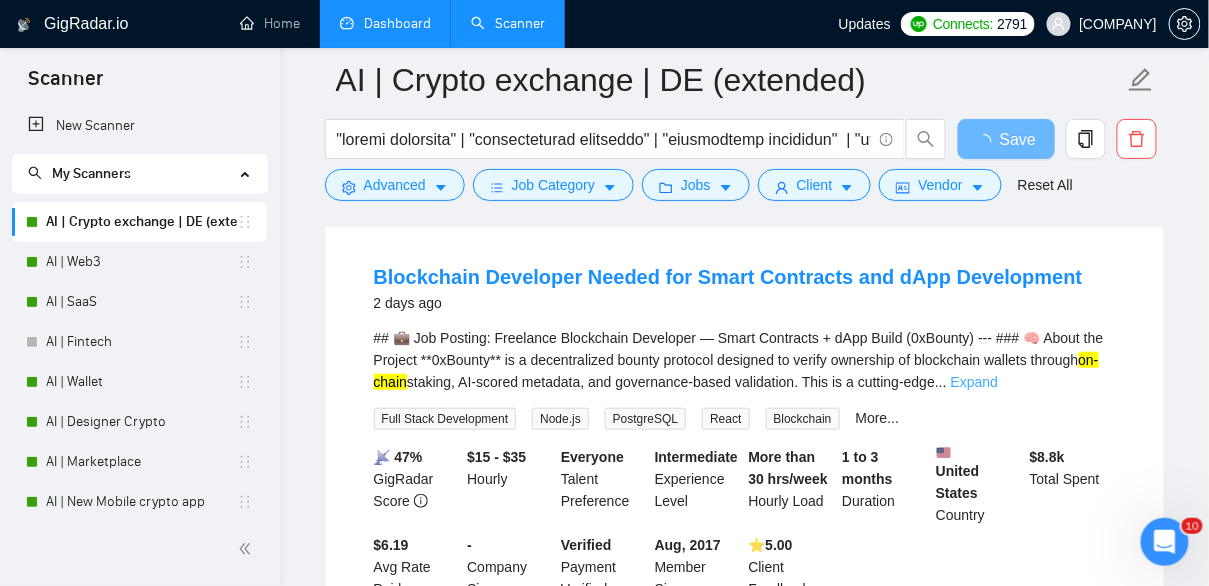 click on "Expand" at bounding box center (974, 382) 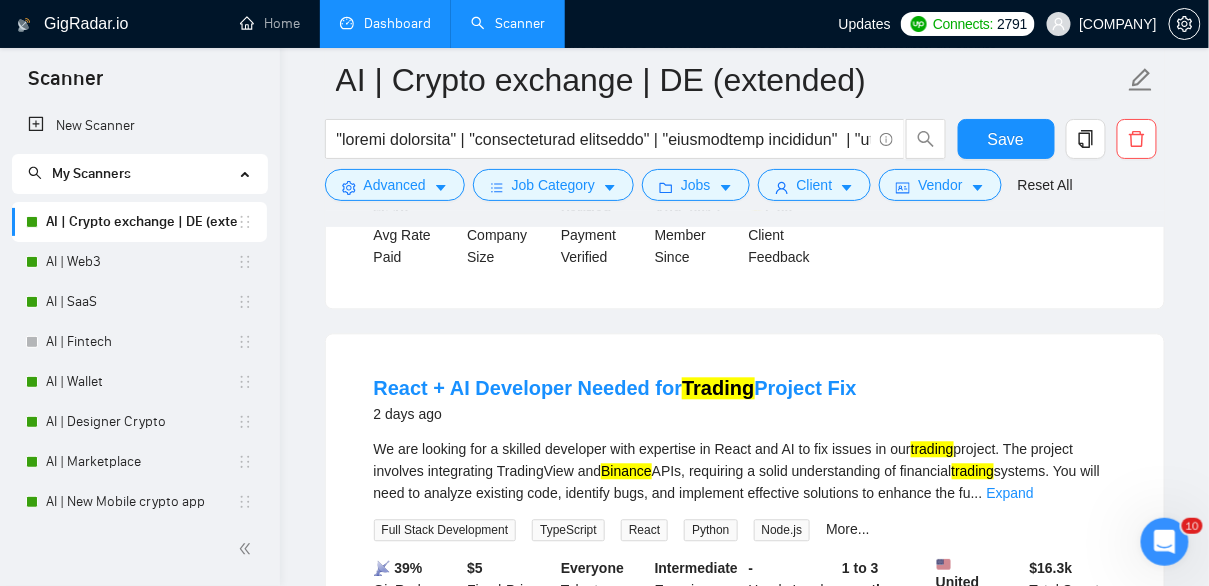 scroll, scrollTop: 1027, scrollLeft: 0, axis: vertical 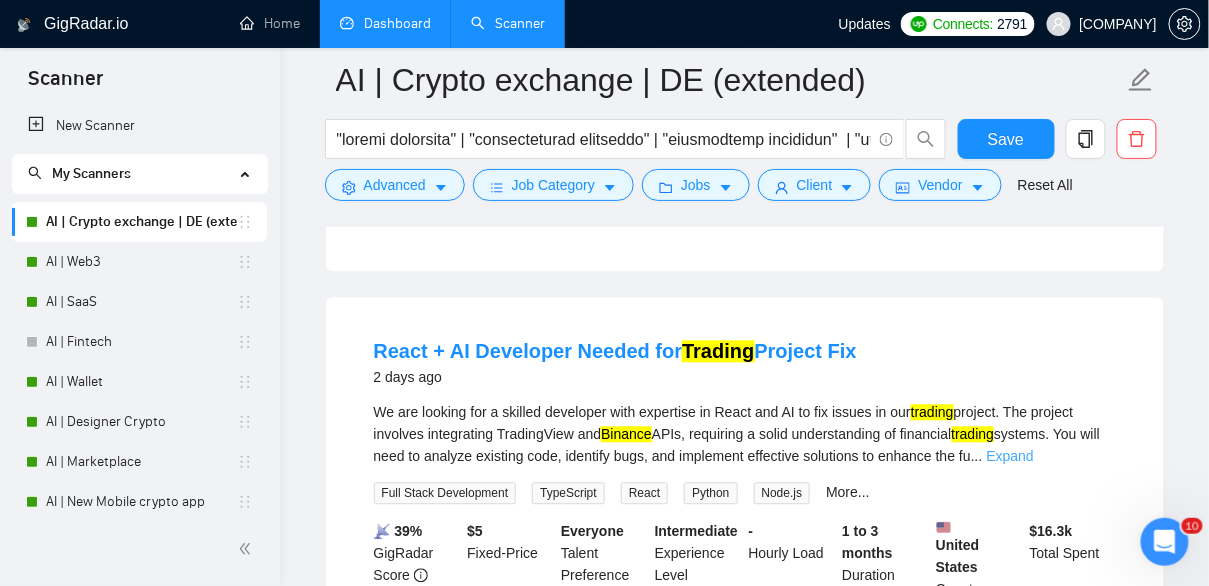 click on "Expand" at bounding box center [1010, 456] 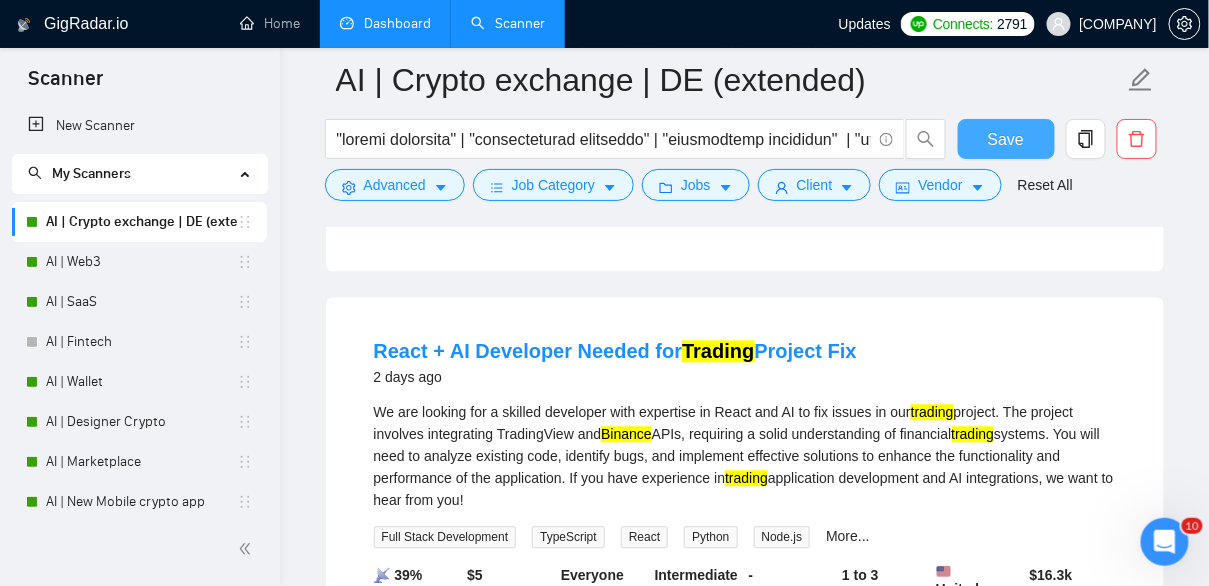 click on "Save" at bounding box center [1006, 139] 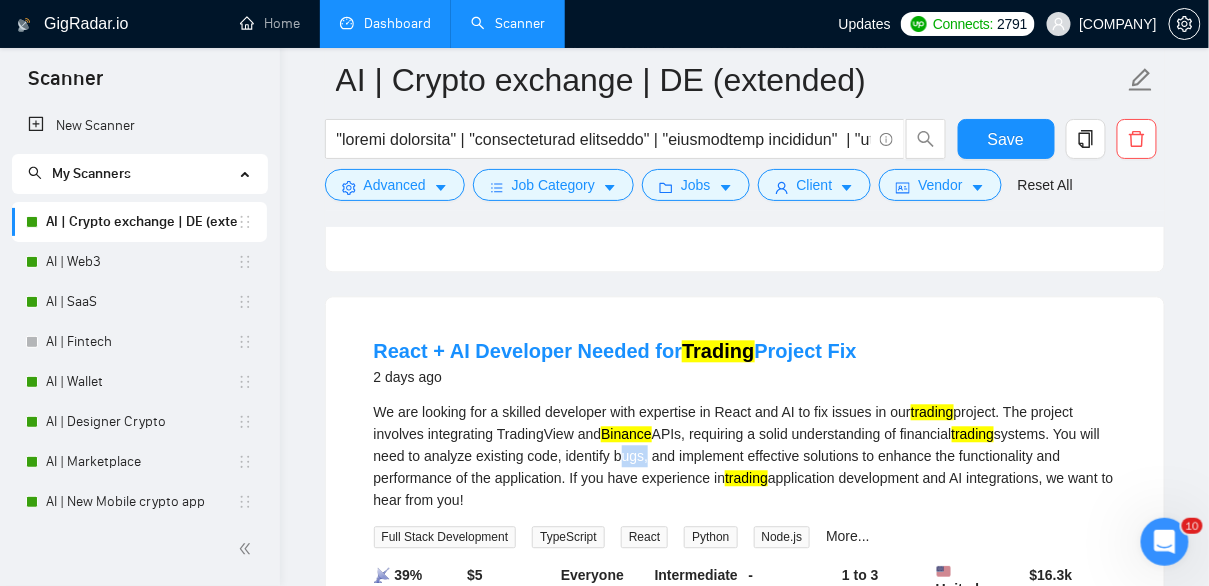 drag, startPoint x: 677, startPoint y: 479, endPoint x: 708, endPoint y: 480, distance: 31.016125 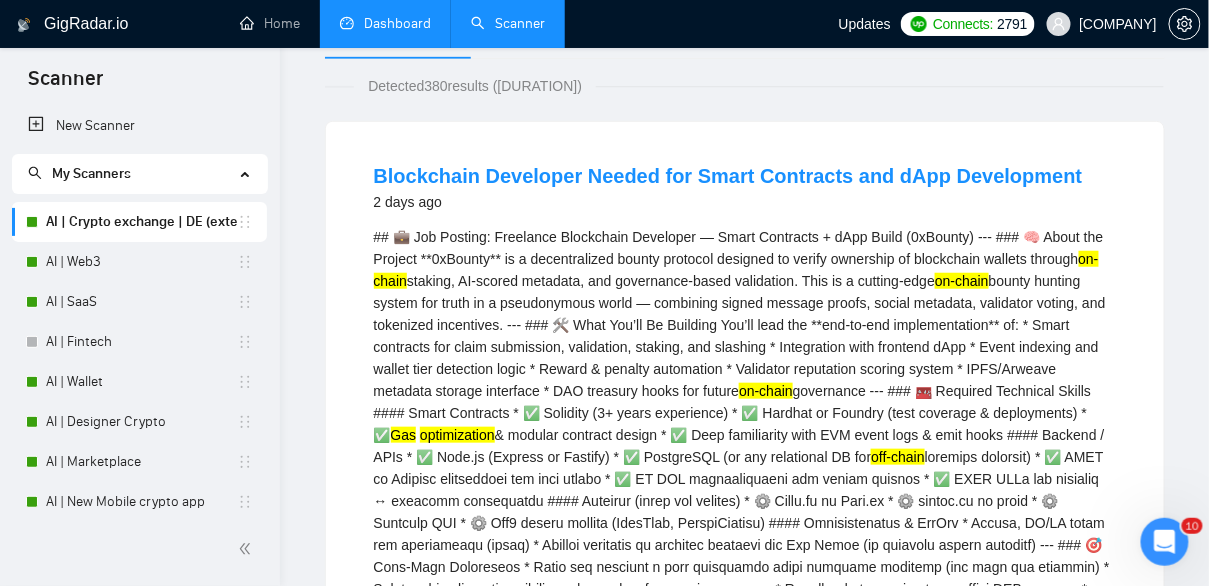 scroll, scrollTop: 0, scrollLeft: 0, axis: both 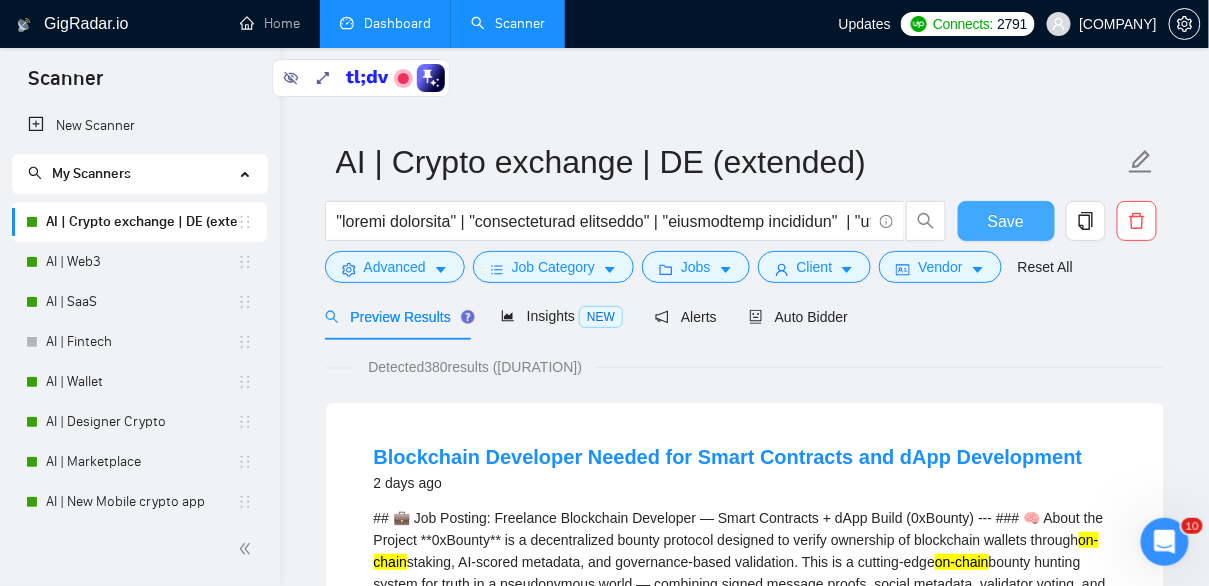 click on "Save" at bounding box center (1006, 221) 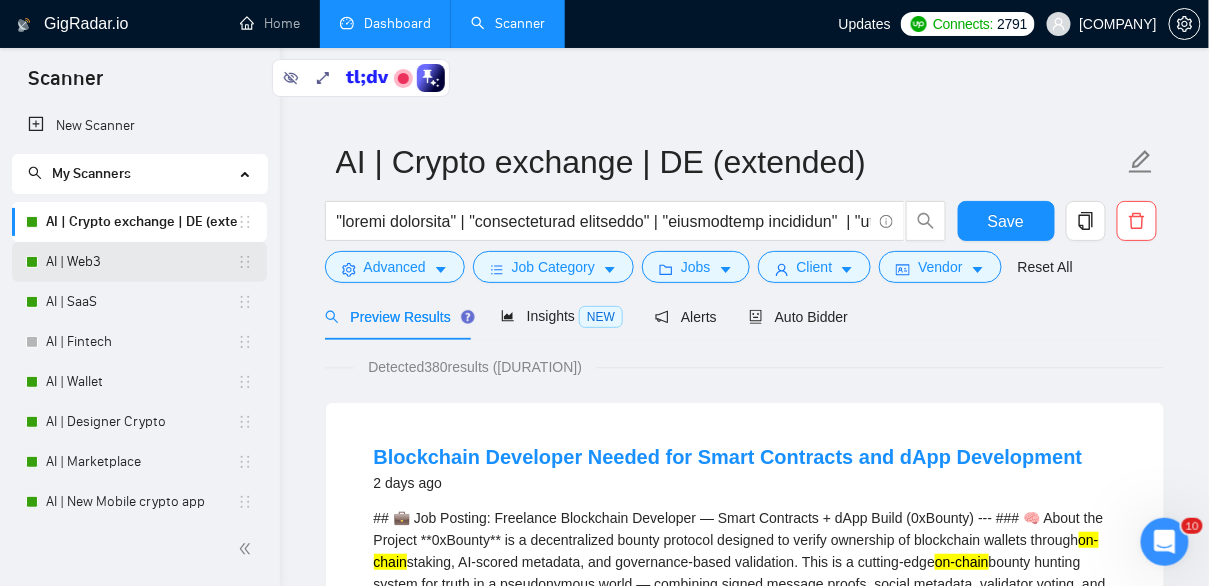 click on "AI | Web3" at bounding box center (141, 262) 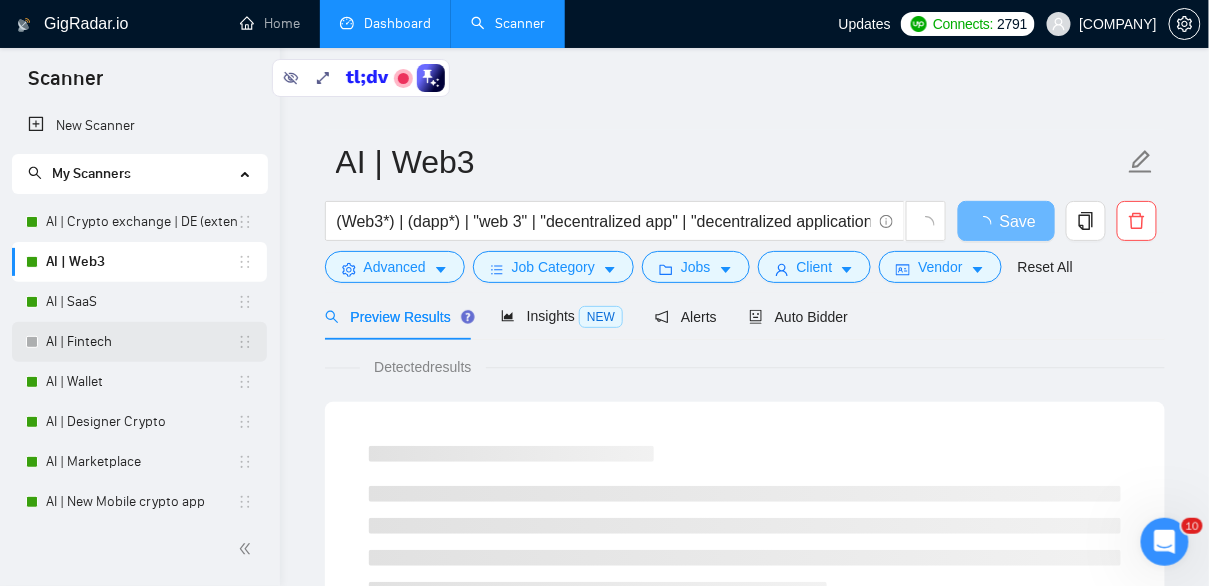click on "AI | Fintech" at bounding box center (141, 342) 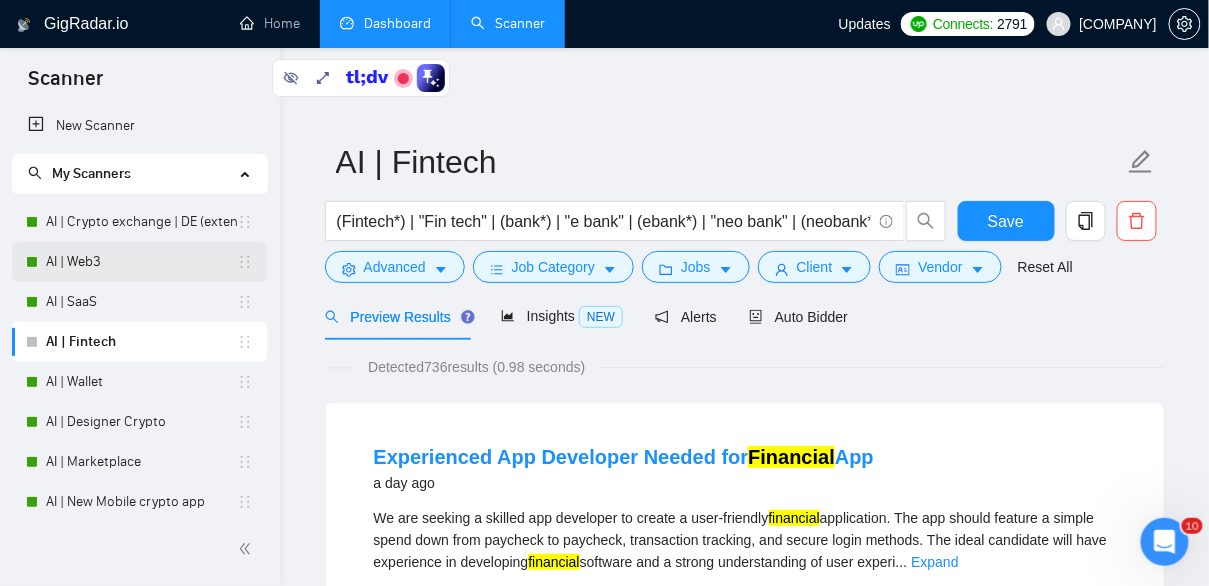 click on "AI | Web3" at bounding box center [141, 262] 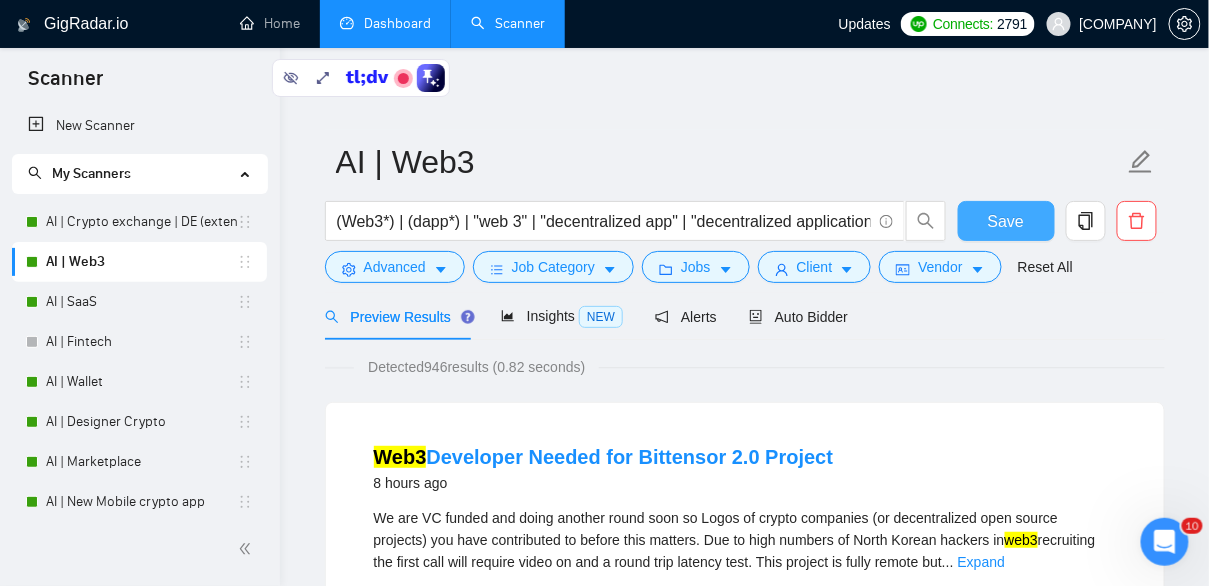 click on "Save" at bounding box center [1006, 221] 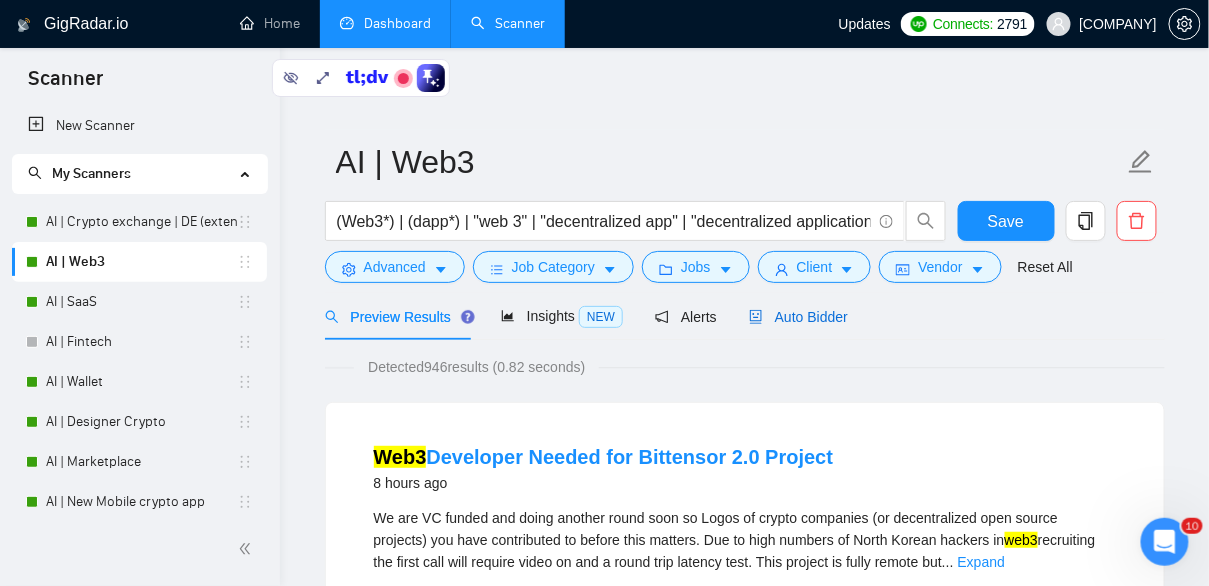 click on "Auto Bidder" at bounding box center [798, 317] 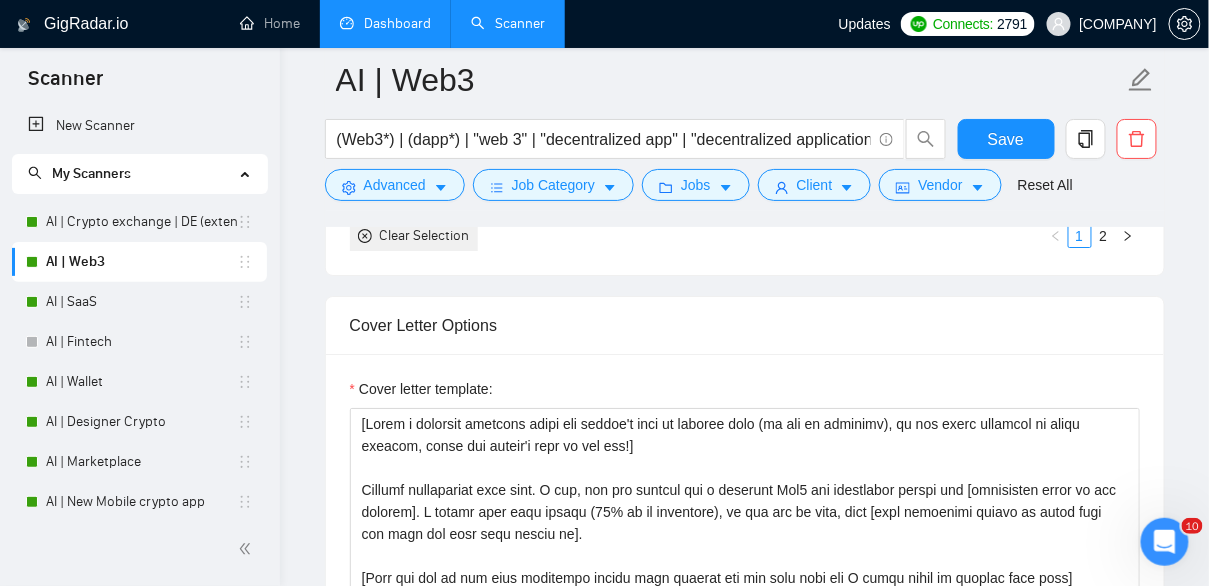 scroll, scrollTop: 1766, scrollLeft: 0, axis: vertical 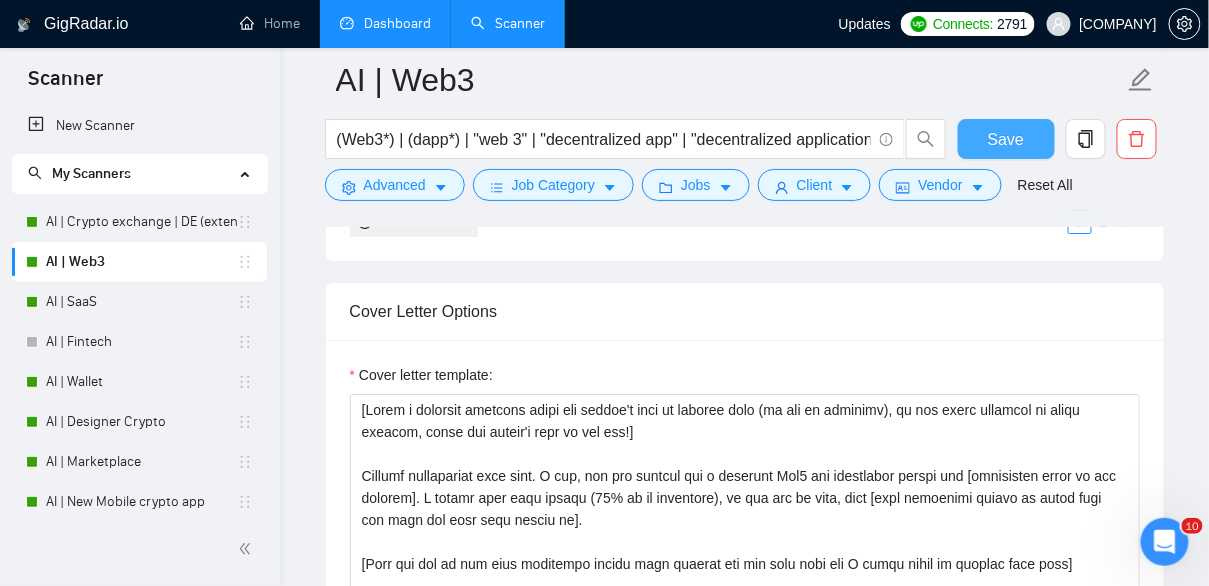 click on "Save" at bounding box center (1006, 139) 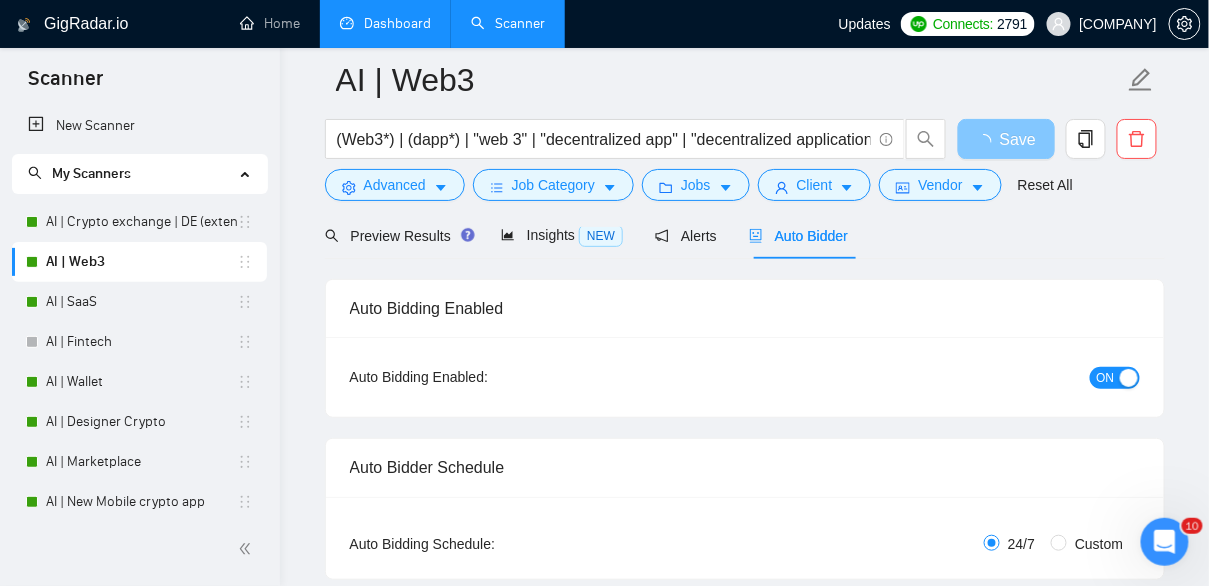 scroll, scrollTop: 0, scrollLeft: 0, axis: both 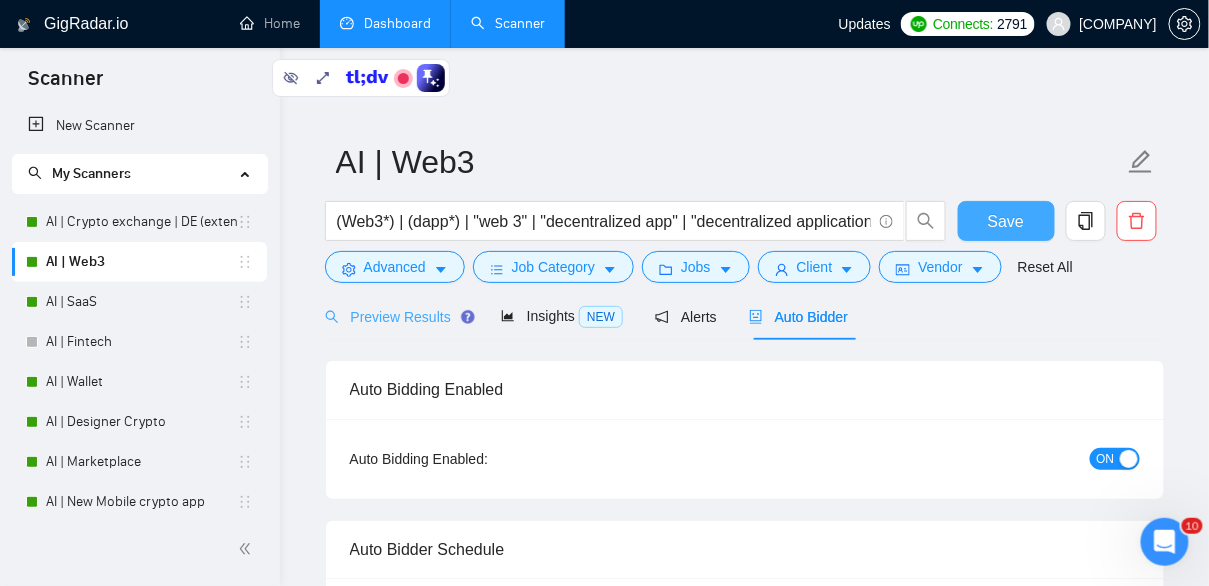 type 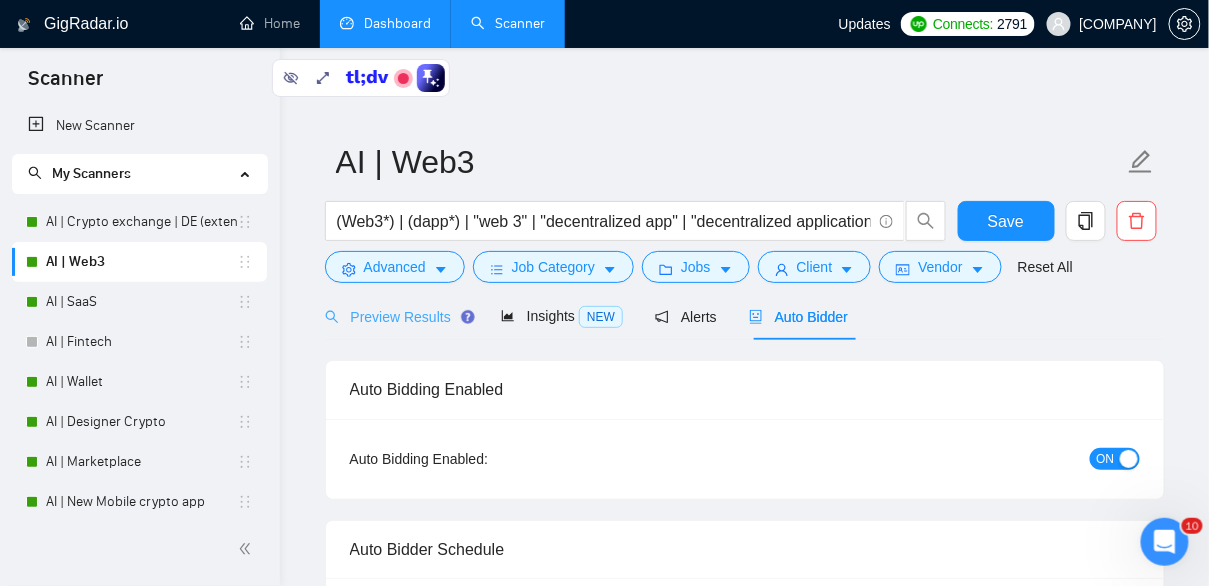 click on "Preview Results" at bounding box center (397, 316) 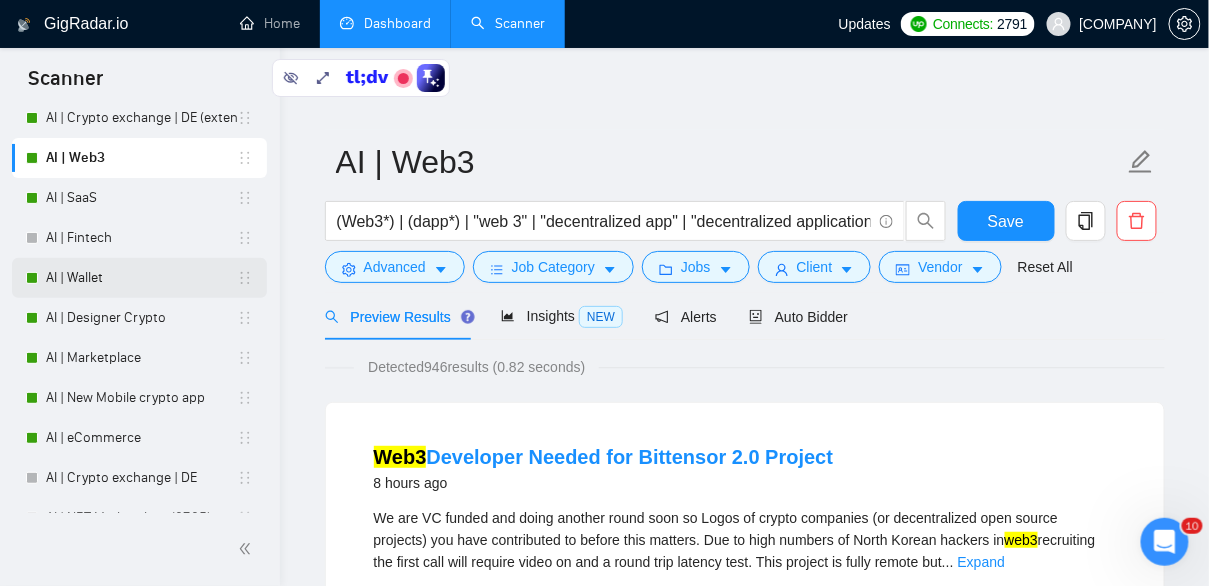scroll, scrollTop: 0, scrollLeft: 0, axis: both 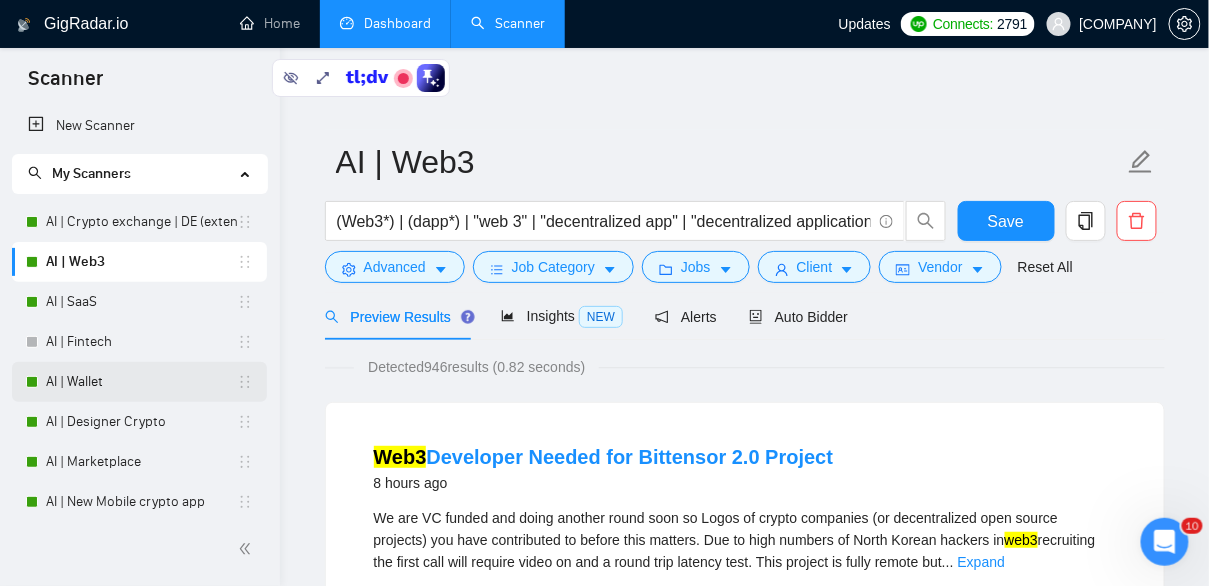 click on "AI | Wallet" at bounding box center (141, 382) 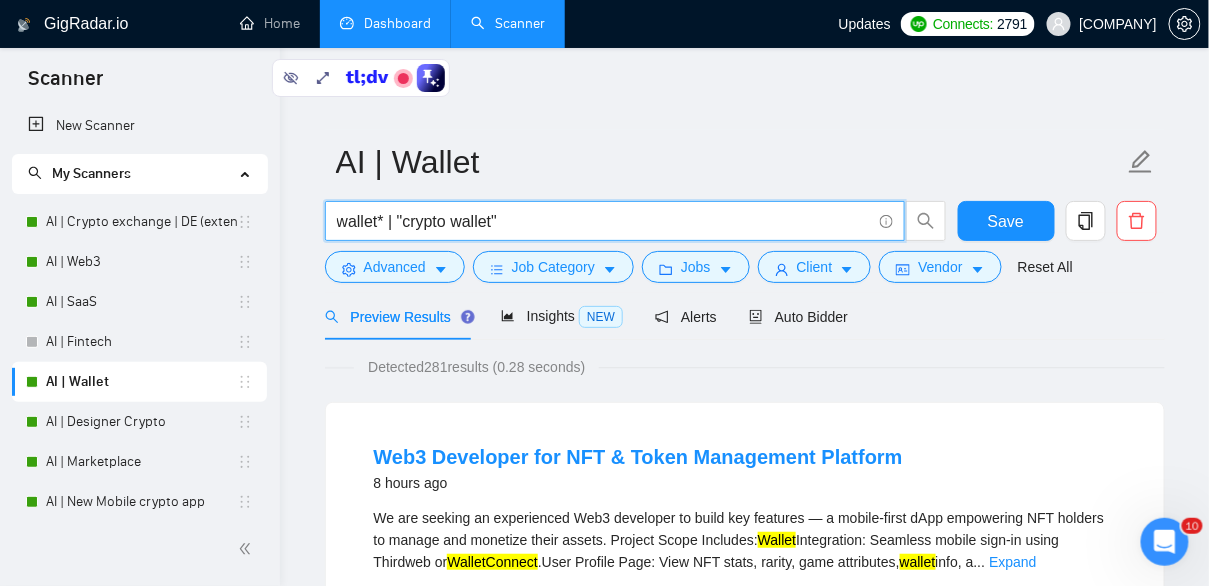 click on "wallet* | "crypto wallet"" at bounding box center [604, 221] 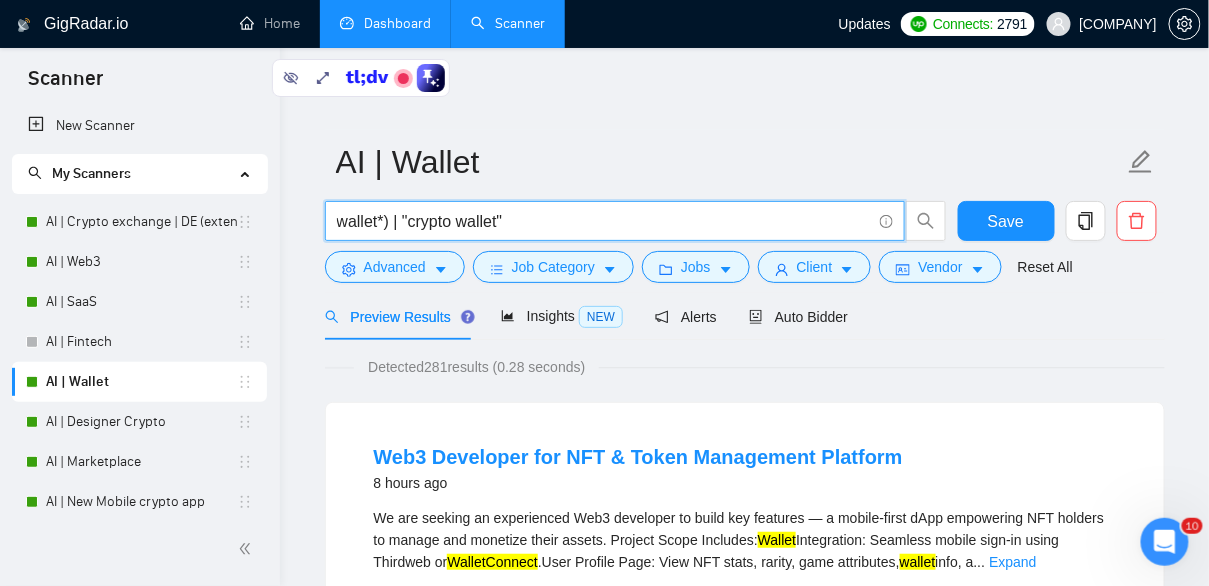 click on "wallet*) | "crypto wallet"" at bounding box center (604, 221) 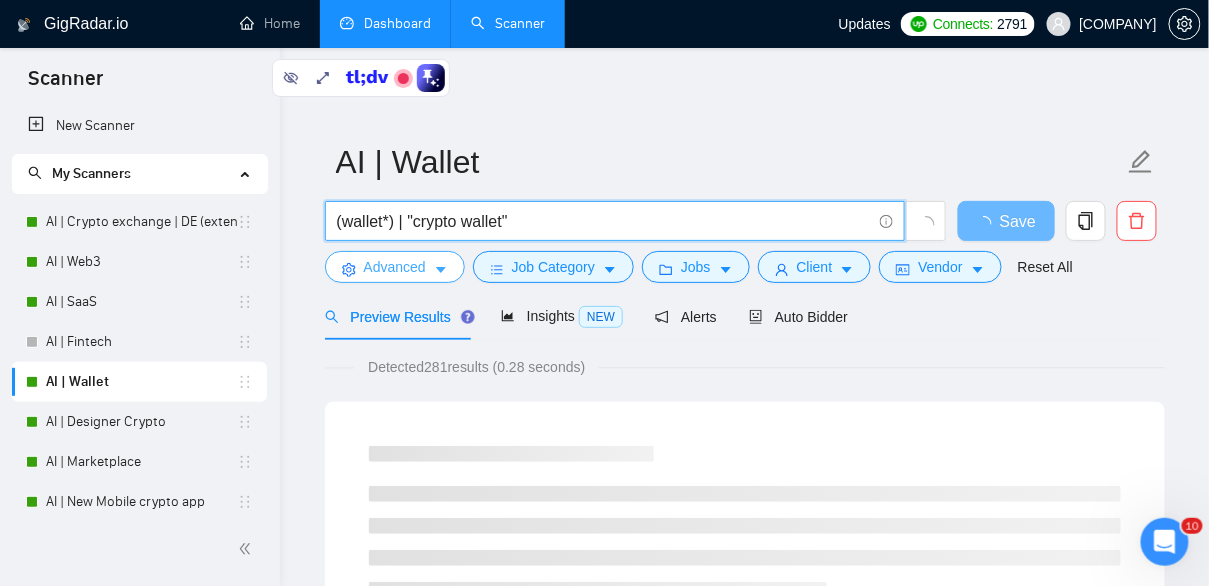 type on "(wallet*) | "crypto wallet"" 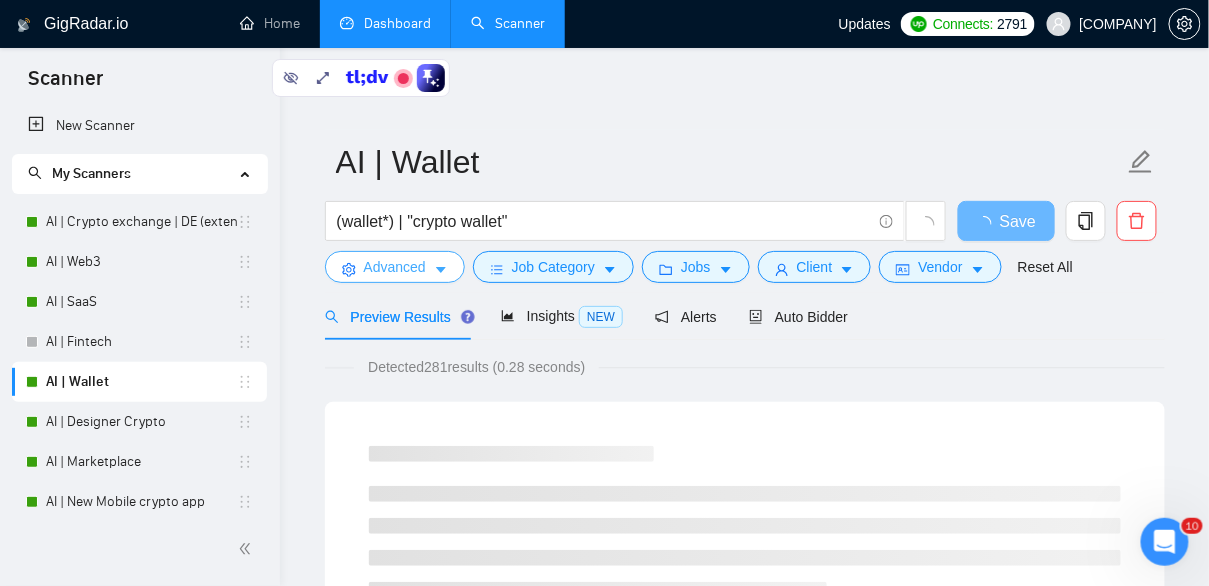 click 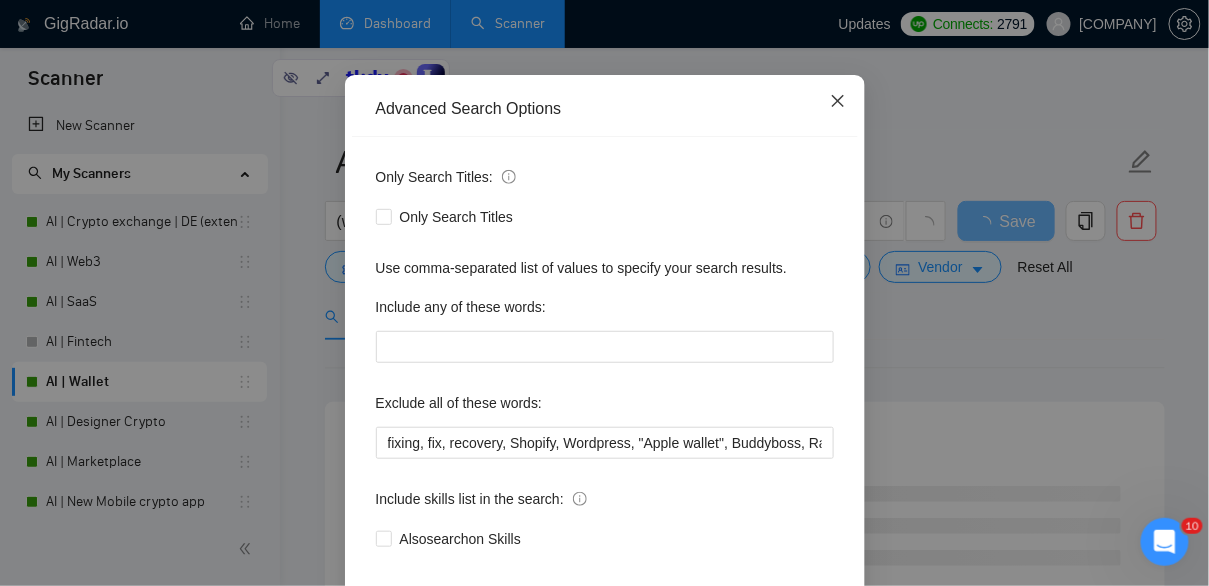 click at bounding box center [838, 102] 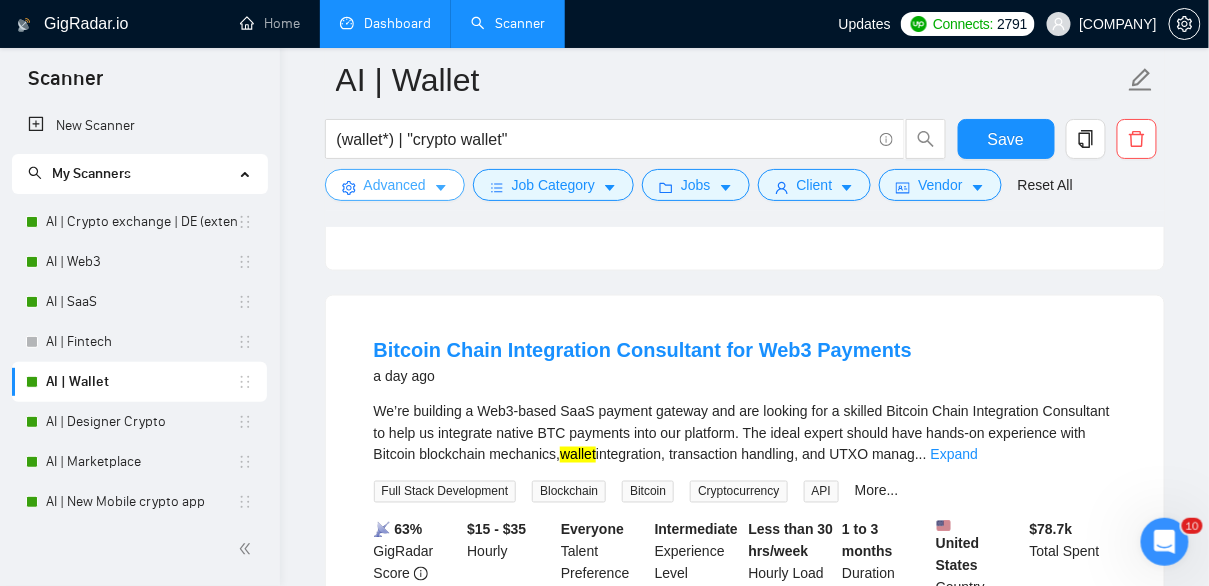 scroll, scrollTop: 551, scrollLeft: 0, axis: vertical 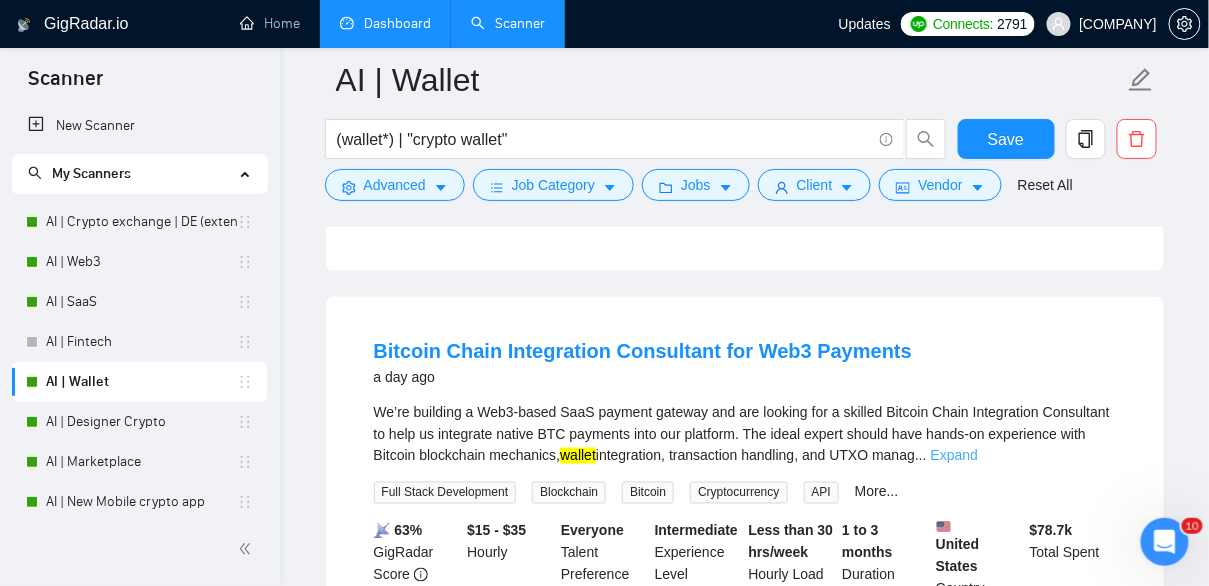 click on "Expand" at bounding box center [954, 456] 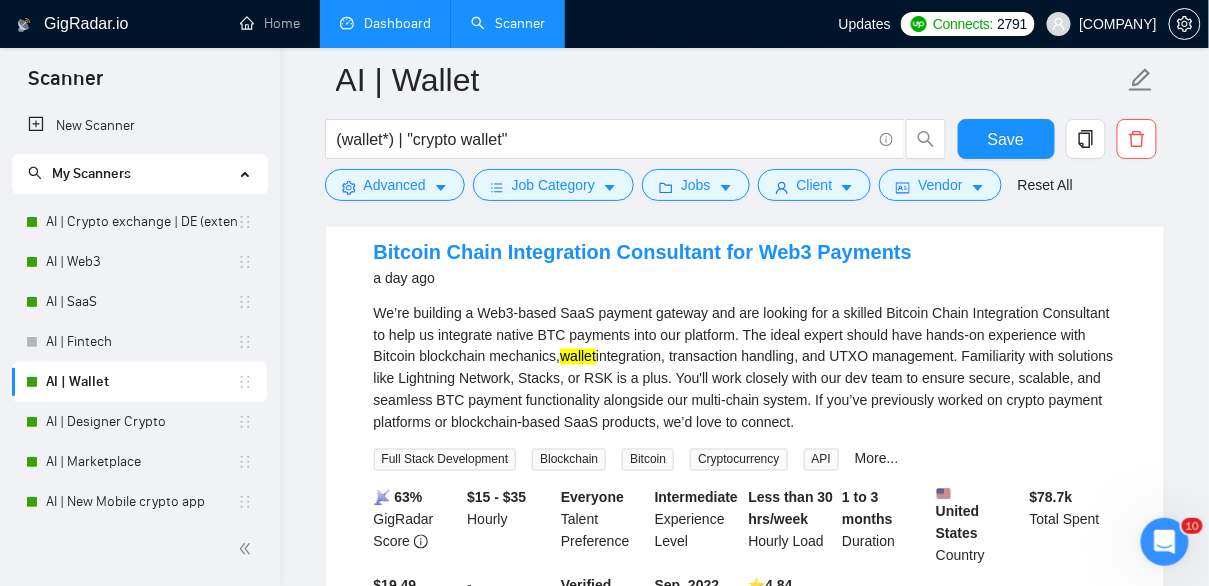scroll, scrollTop: 656, scrollLeft: 0, axis: vertical 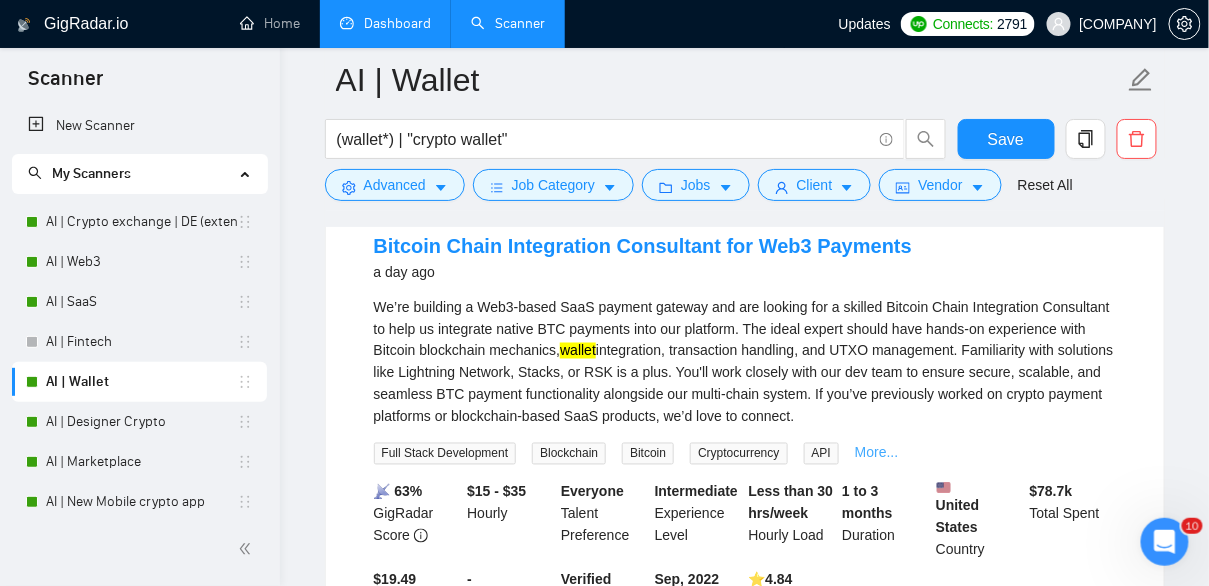 click on "More..." at bounding box center (877, 453) 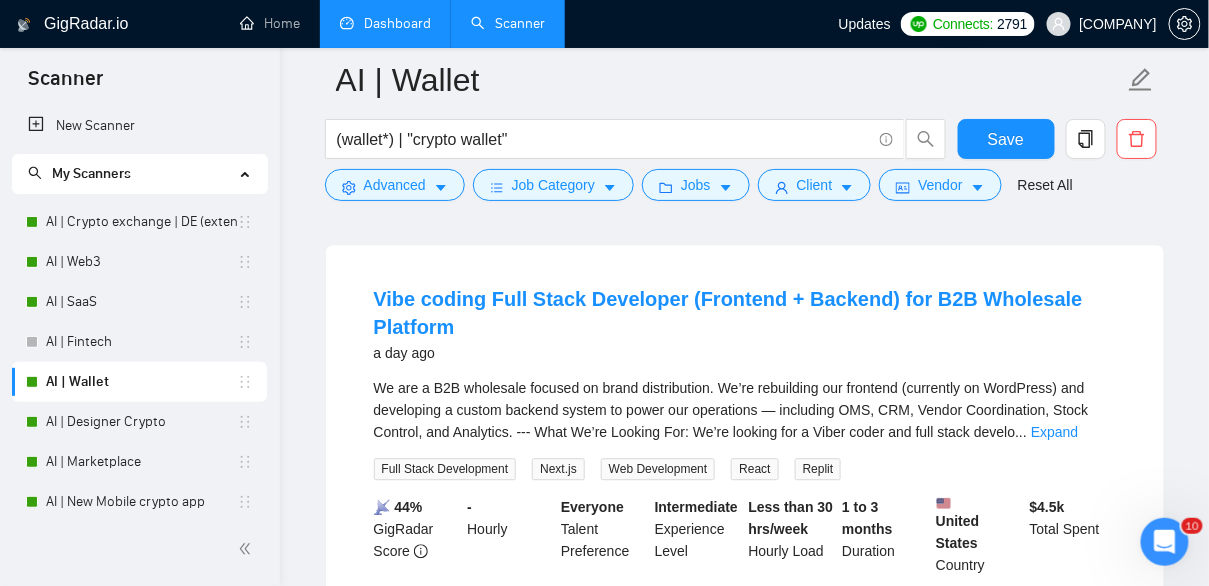scroll, scrollTop: 1132, scrollLeft: 0, axis: vertical 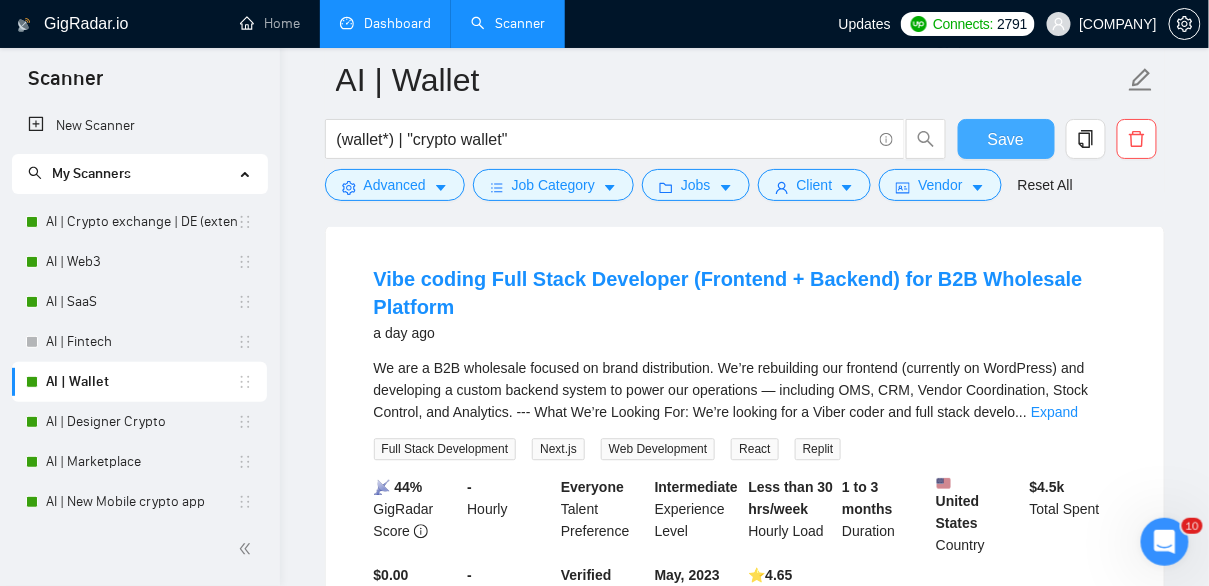 click on "Save" at bounding box center (1006, 139) 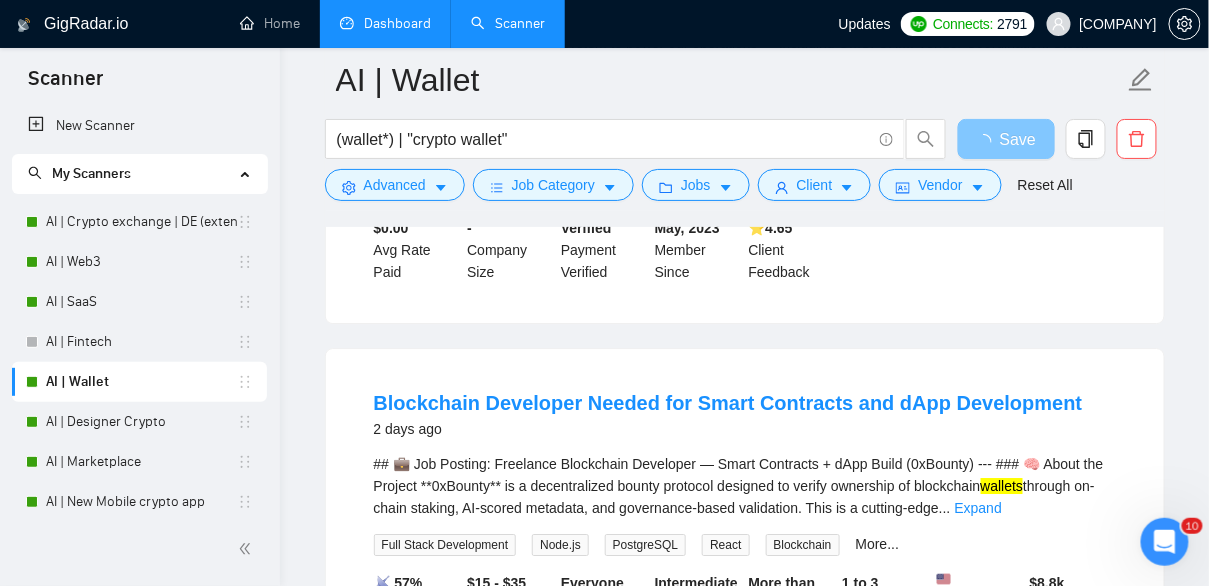 scroll, scrollTop: 1482, scrollLeft: 0, axis: vertical 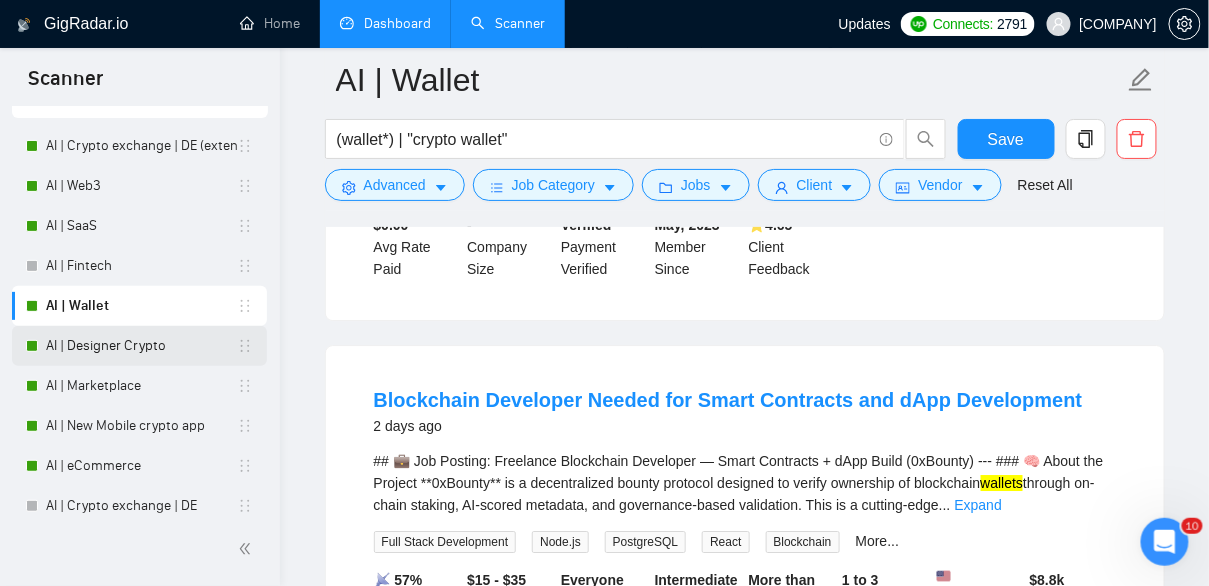 click on "AI | Designer Crypto" at bounding box center [141, 346] 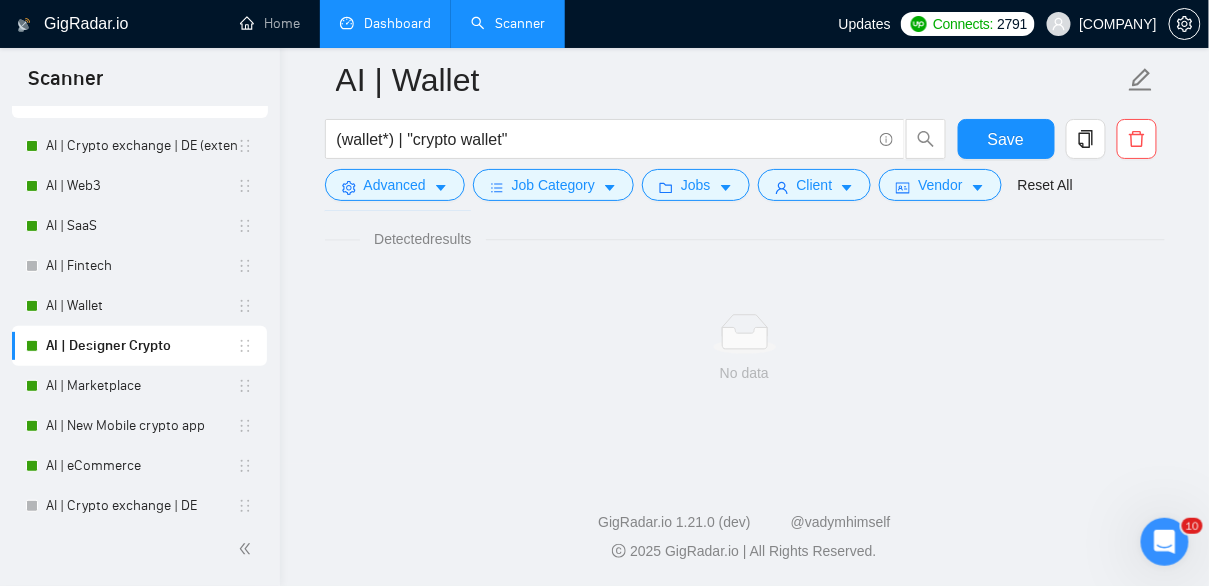 scroll, scrollTop: 1331, scrollLeft: 0, axis: vertical 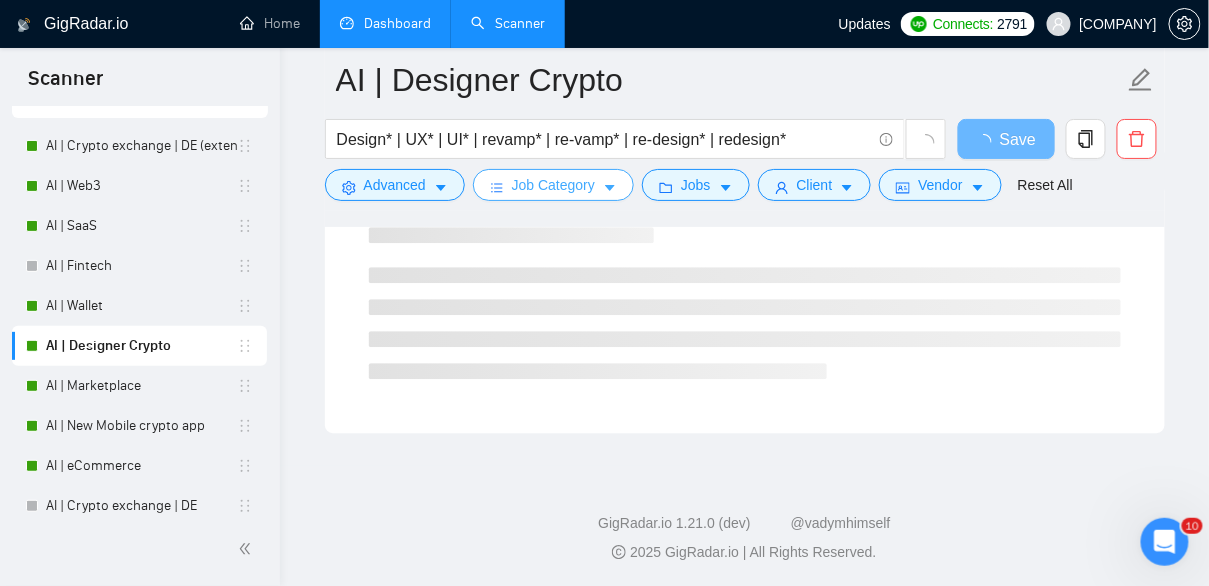 click on "Job Category" at bounding box center (553, 185) 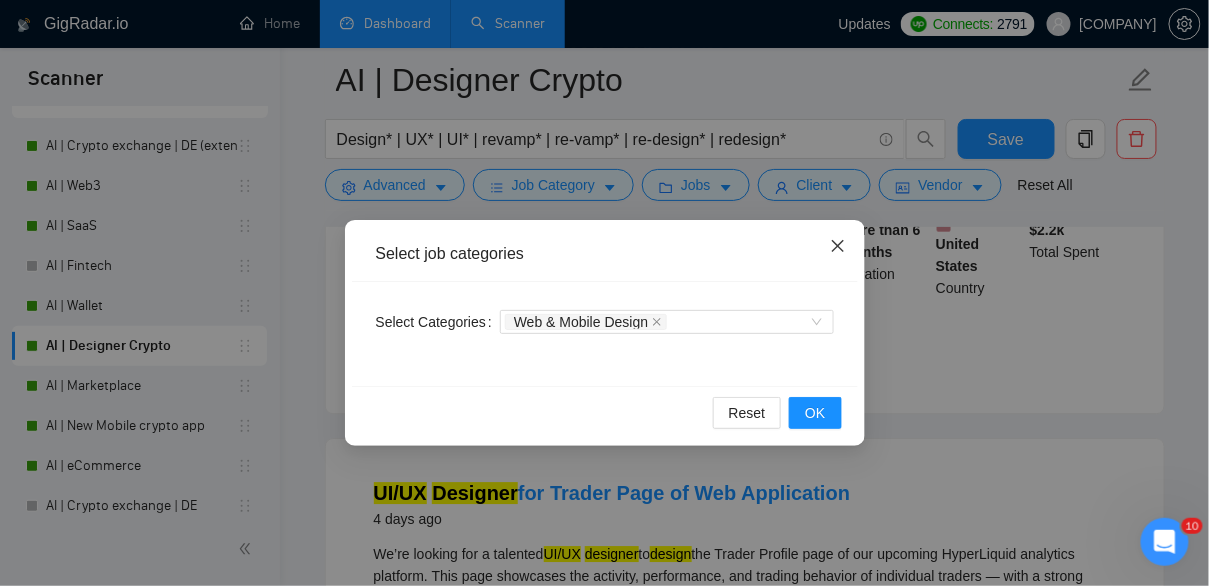 click at bounding box center [838, 247] 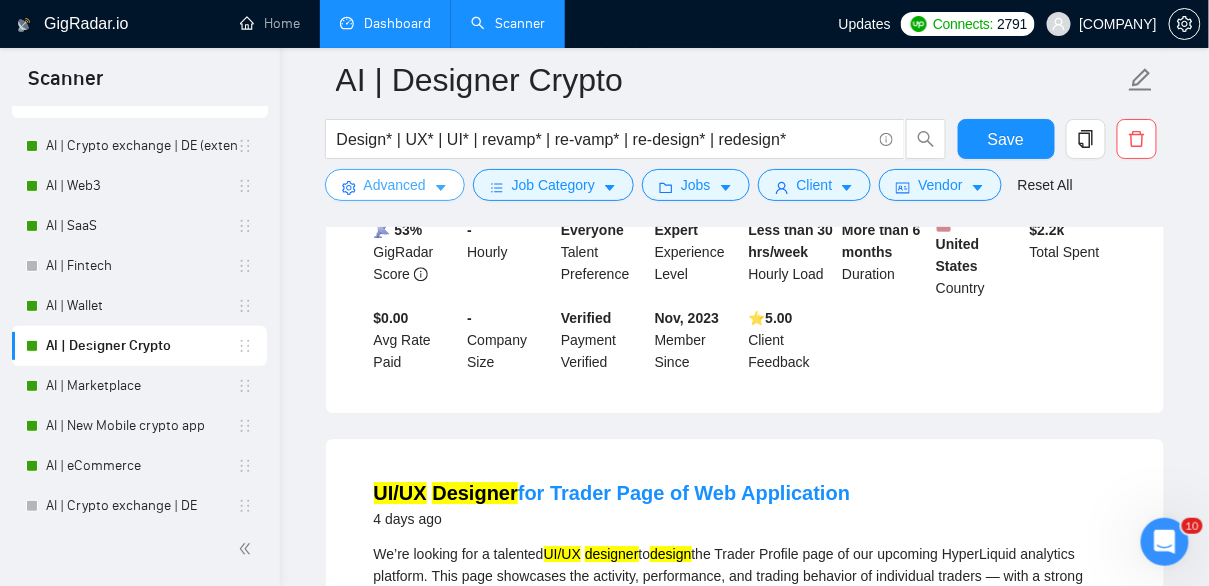click on "Advanced" at bounding box center (395, 185) 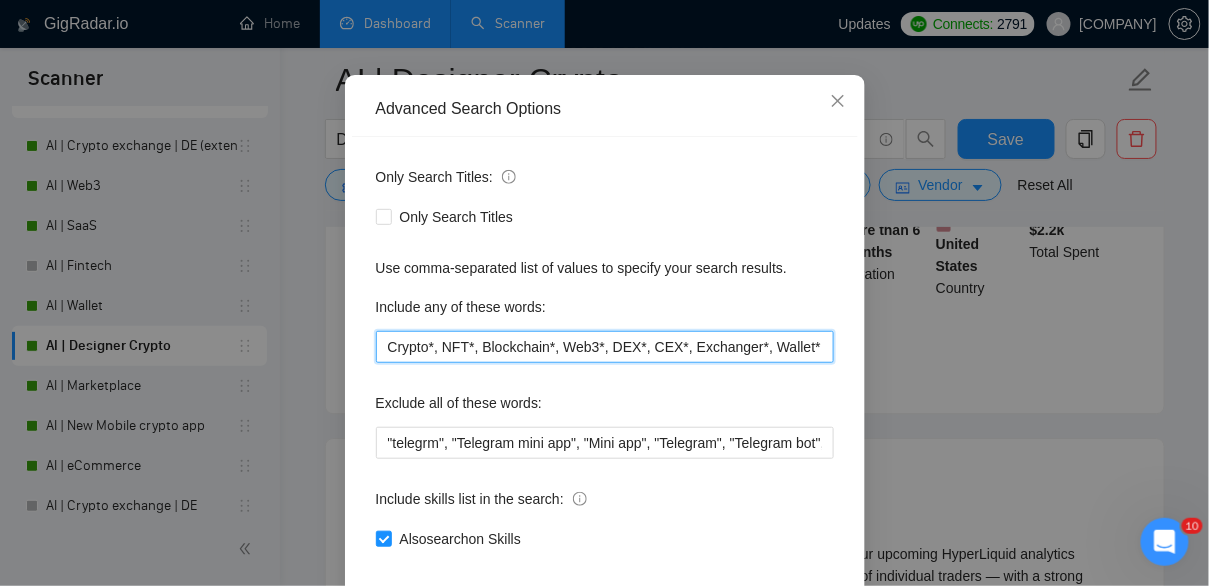 click on "Crypto*, NFT*, Blockchain*, Web3*, DEX*, CEX*, Exchanger*, Wallet*" at bounding box center [605, 347] 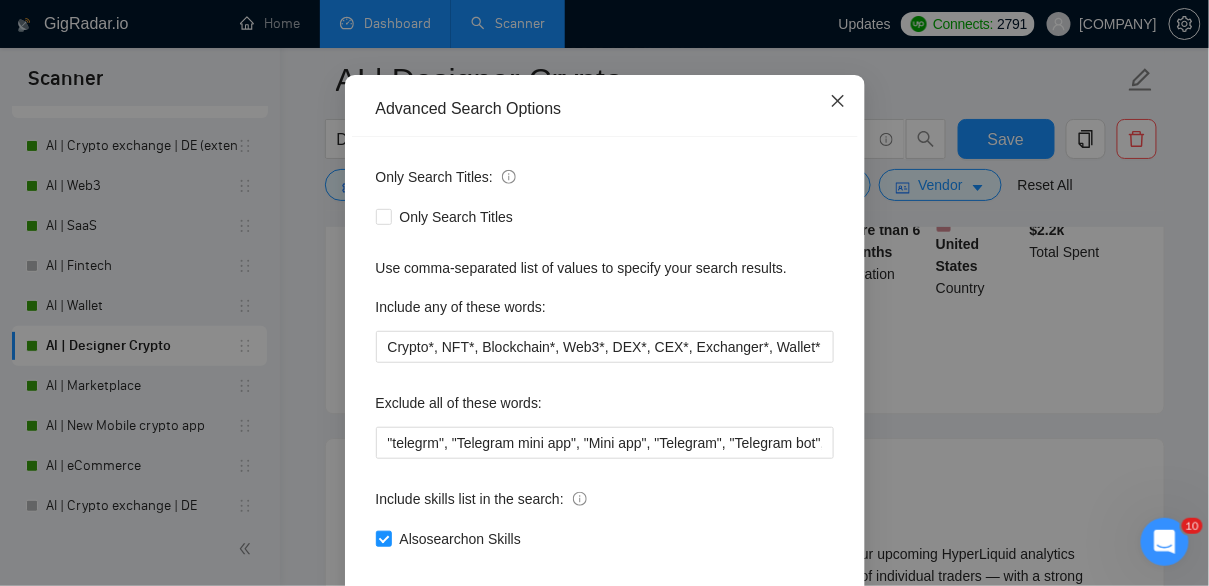 click at bounding box center (838, 102) 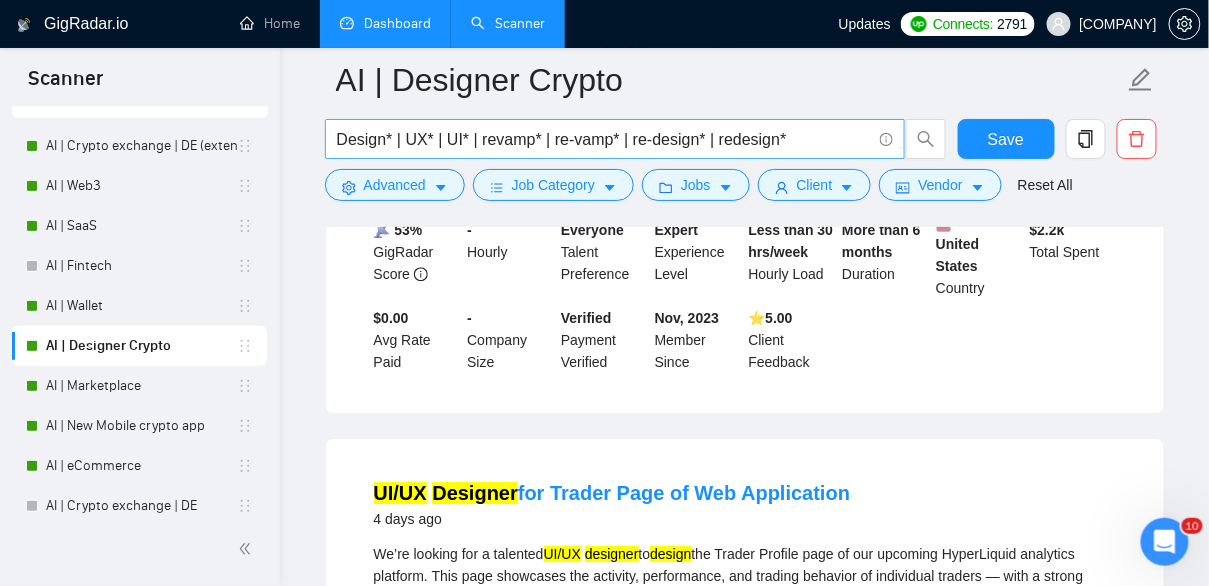 click on "Design* | UX* | UI* | revamp* | re-vamp* | re-design* | redesign*" at bounding box center (604, 139) 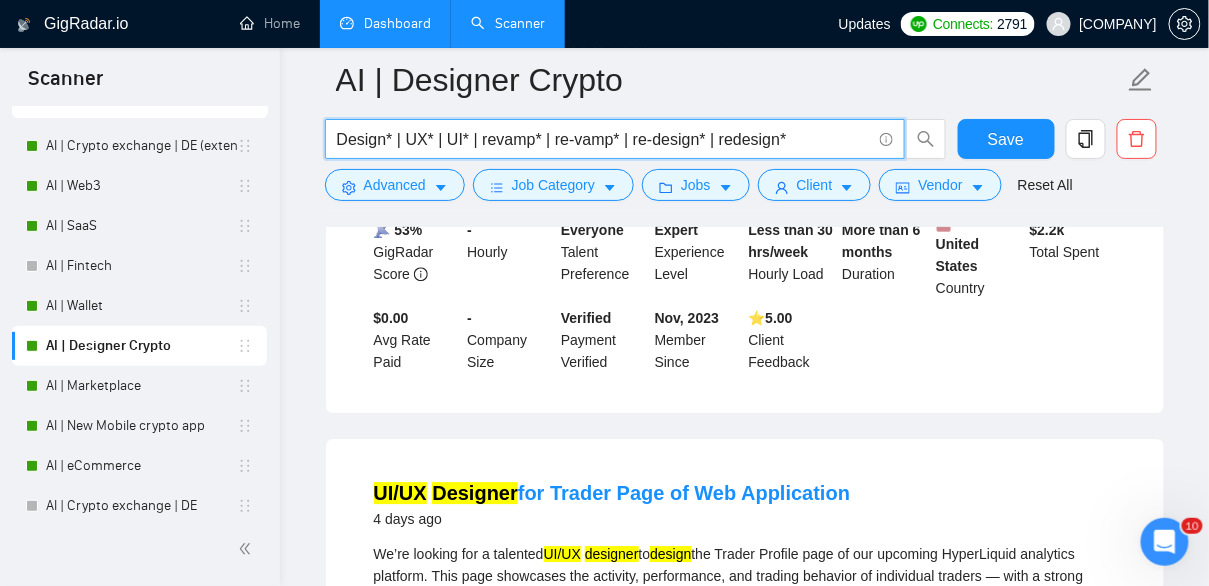click on "Design* | UX* | UI* | revamp* | re-vamp* | re-design* | redesign*" at bounding box center [604, 139] 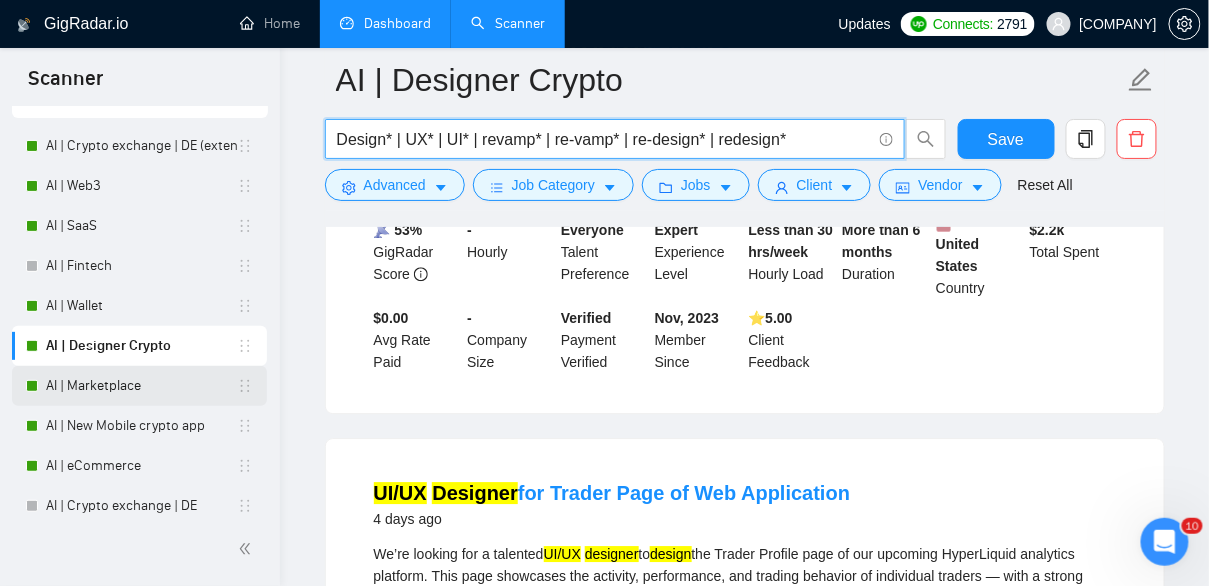 scroll, scrollTop: 149, scrollLeft: 0, axis: vertical 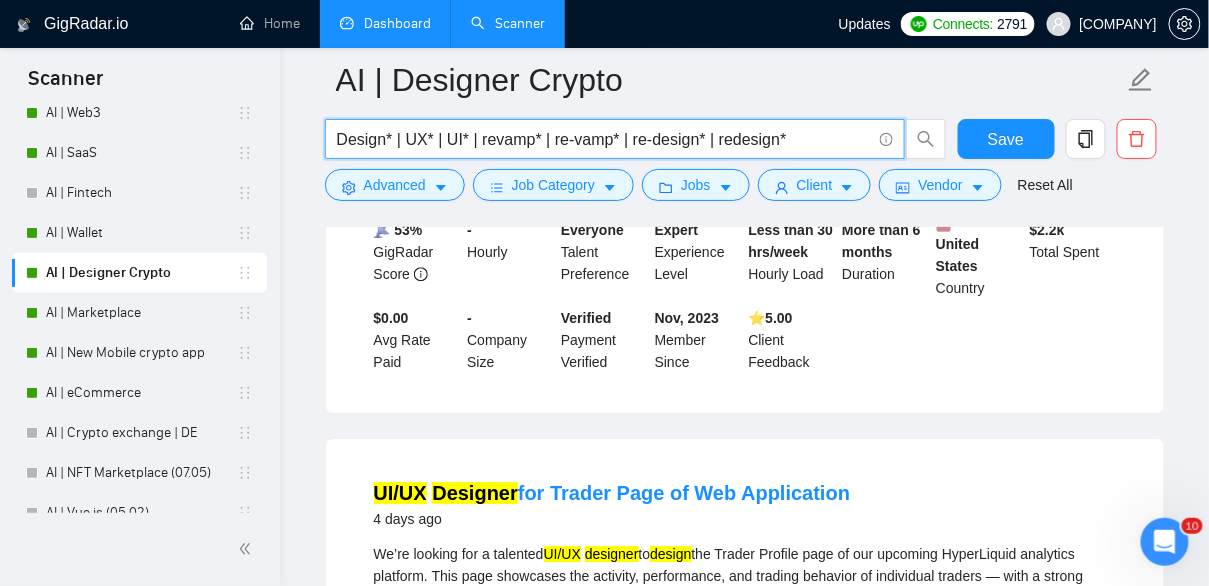click on "Design* | UX* | UI* | revamp* | re-vamp* | re-design* | redesign*" at bounding box center (604, 139) 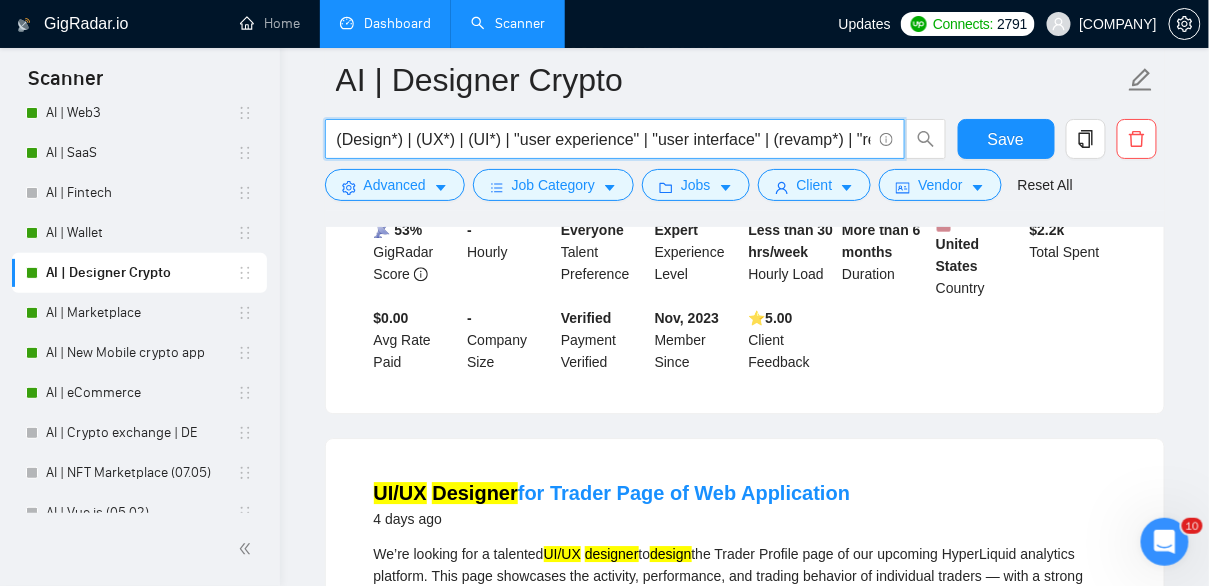 scroll, scrollTop: 0, scrollLeft: 544, axis: horizontal 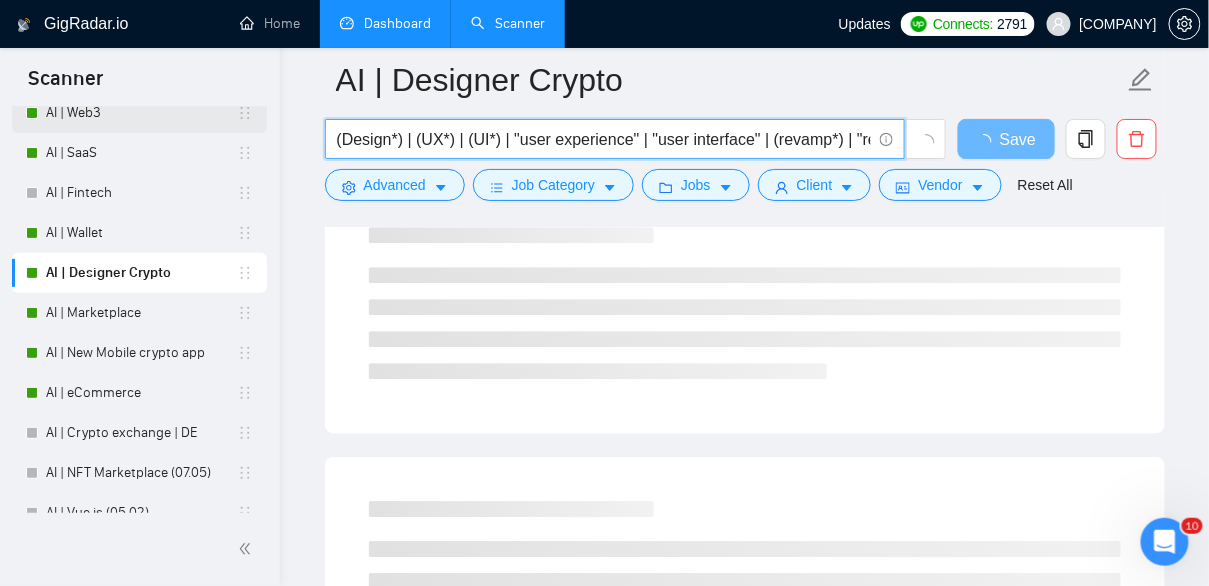 drag, startPoint x: 420, startPoint y: 138, endPoint x: 253, endPoint y: 128, distance: 167.29913 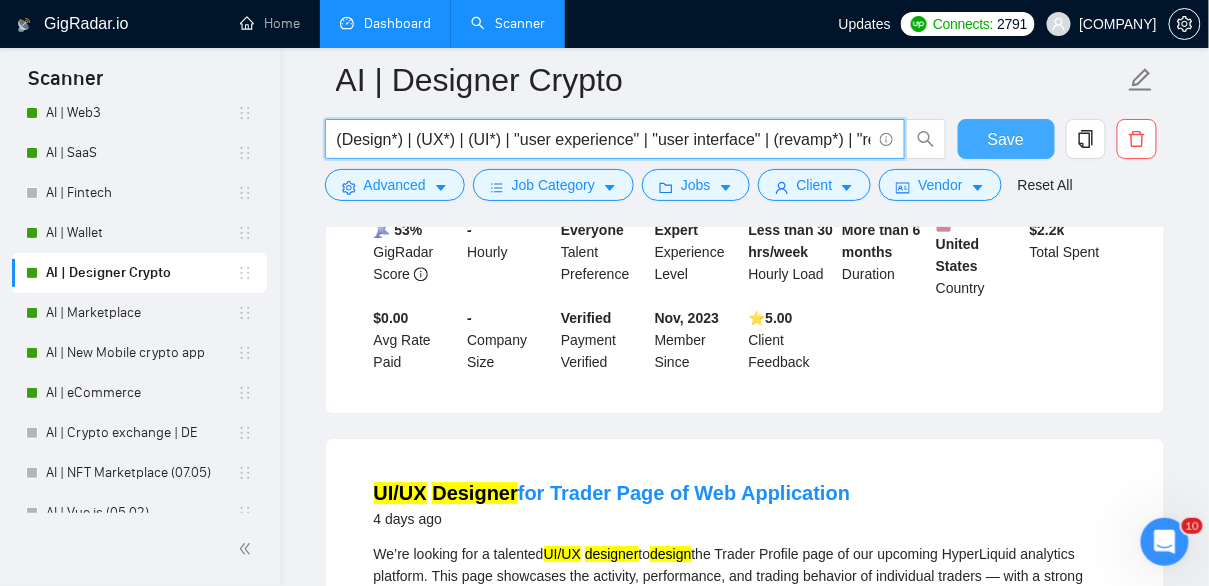 type on "(Design*) | (UX*) | (UI*) | "user experience" | "user interface" | (revamp*) | "re-vamp" | "re-design" | (redesign*) | "re design" | (mockup*) | (wirefram*)" 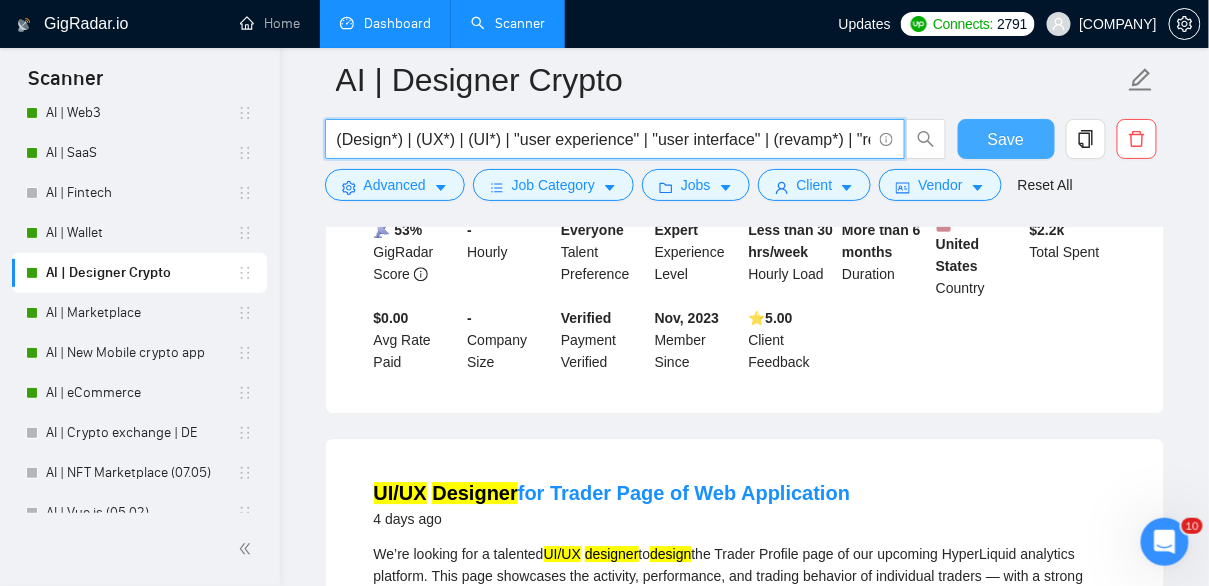 click on "Save" at bounding box center (1006, 139) 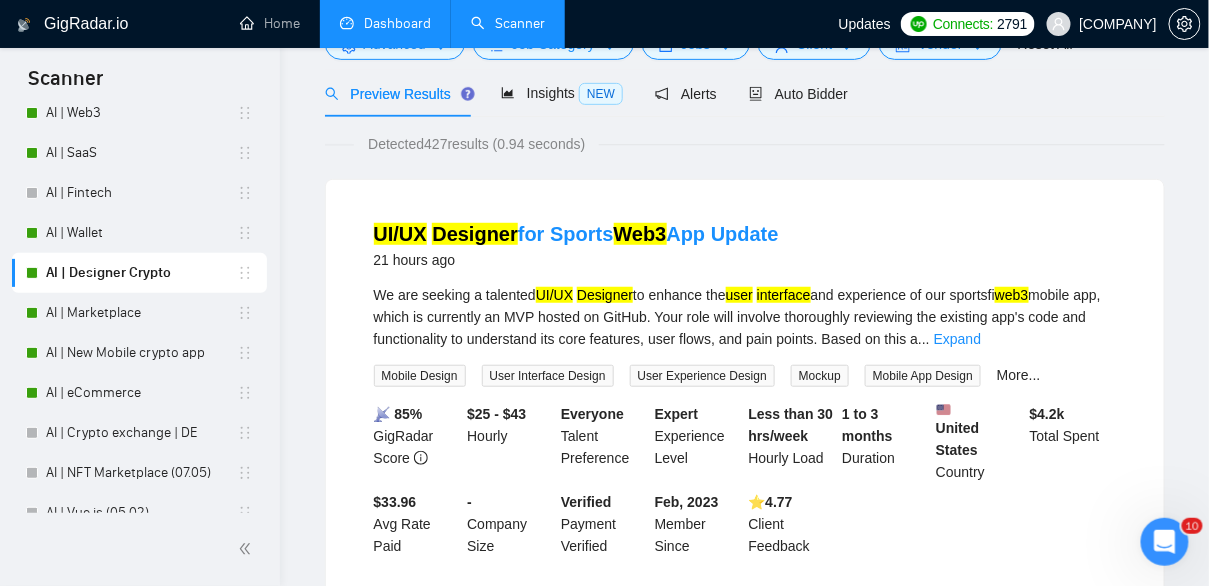 scroll, scrollTop: 0, scrollLeft: 0, axis: both 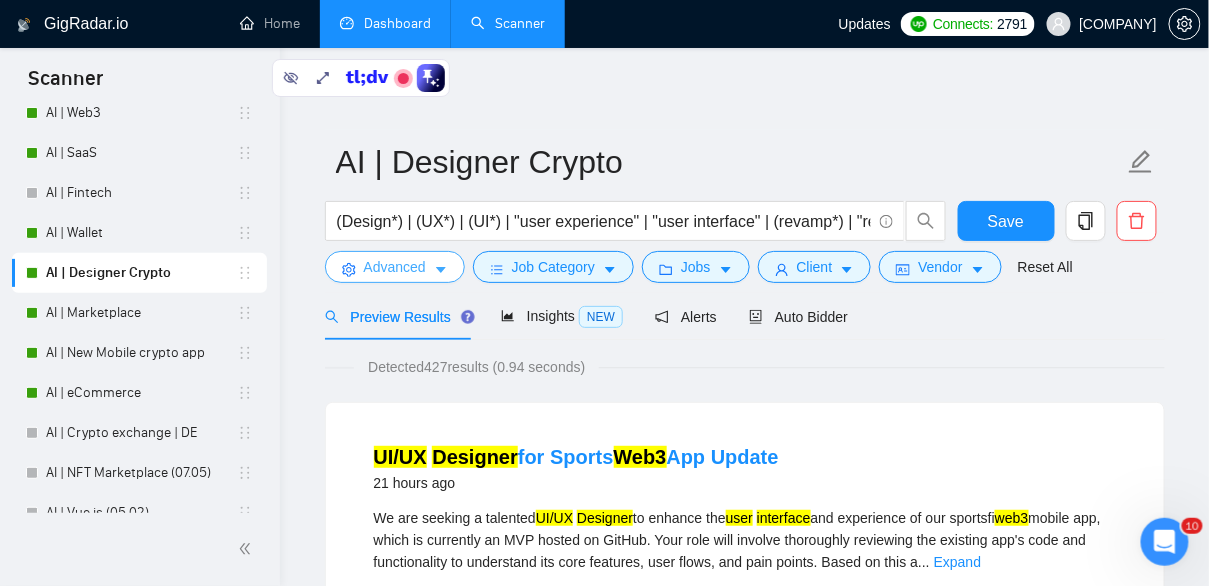 click on "Advanced" at bounding box center [395, 267] 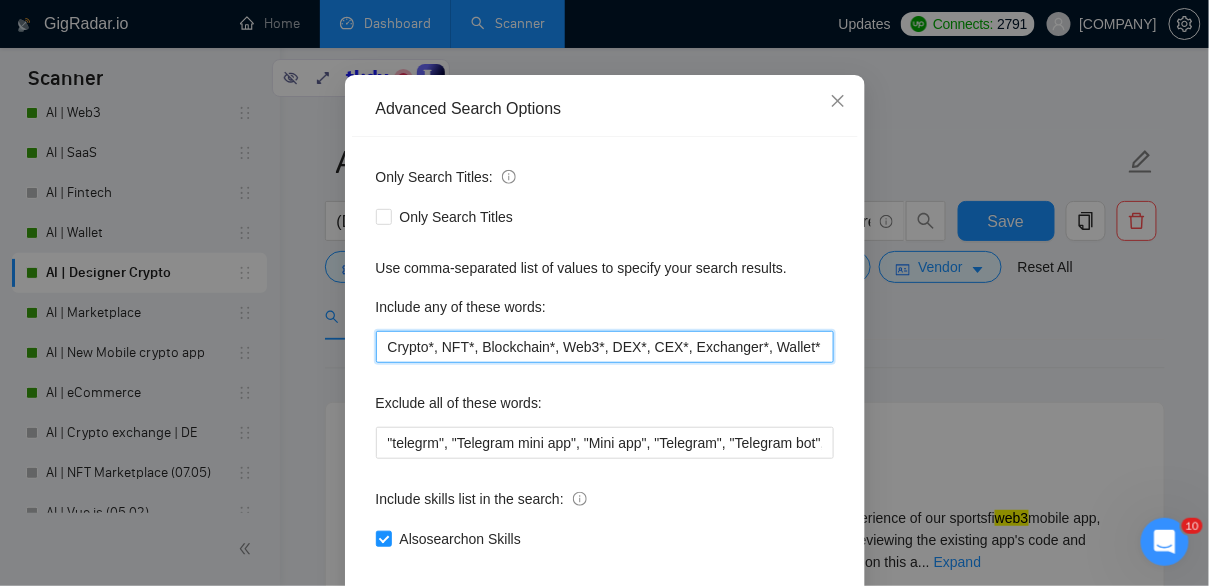 click on "Crypto*, NFT*, Blockchain*, Web3*, DEX*, CEX*, Exchanger*, Wallet*" at bounding box center [605, 347] 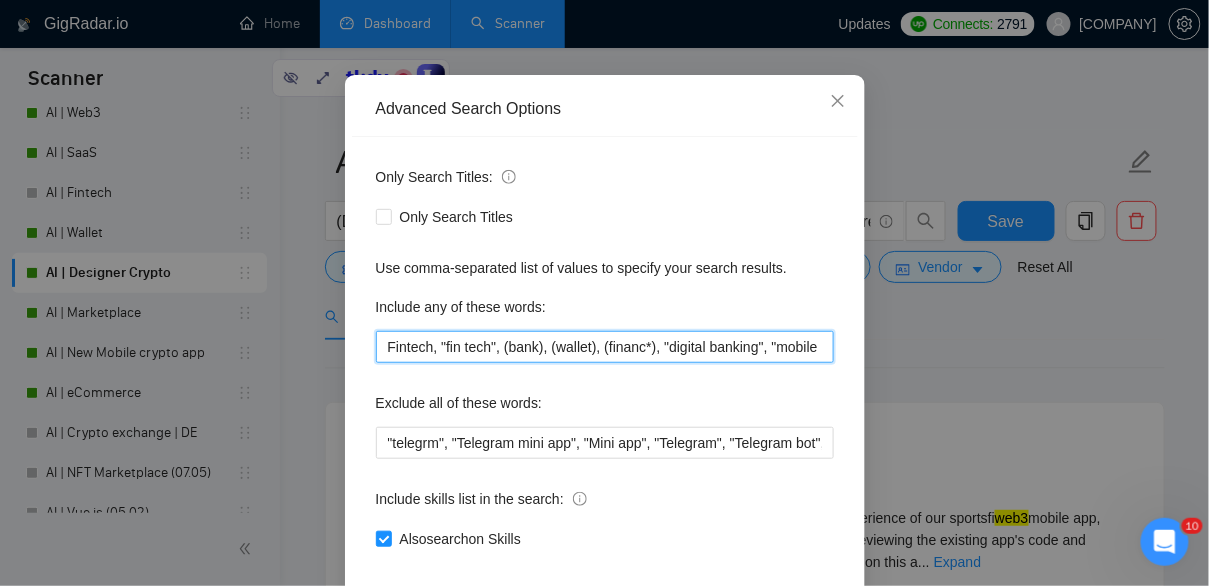scroll, scrollTop: 0, scrollLeft: 4647, axis: horizontal 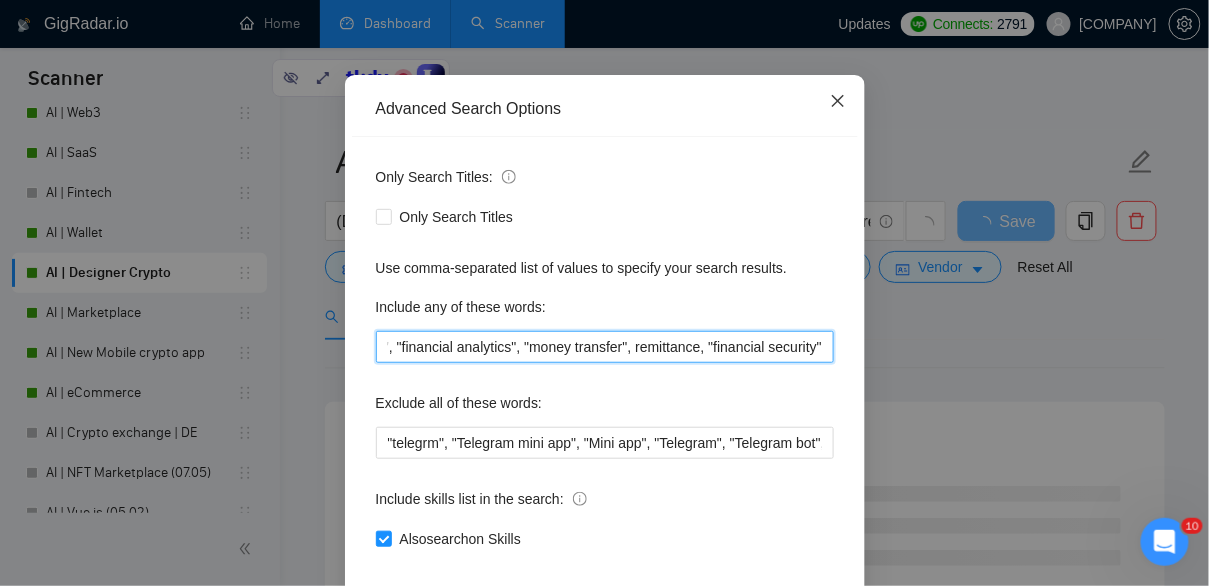 type on "Fintech, "fin tech", (bank), (wallet), (financ*), "digital banking", "mobile banking", "neo bank", neobank, (crypto*), blockchain, "block chain", "payment gateway", "peer-to-peer lending", crowdfunding, "crowd funding", "investment platform", "personal finance", "robo-advisor", "financial technology", regtech, insurtech, "open banking", "digital wallet", "contactless payment", "wealth management", "digital lending", "payment processing", "virtual card", BNPL, "financial services", "e-wallet", "decentralized finance", "digital assets", tokenization, "smart contracts", "financial inclusion", "alternative finance", "fintech innovation", "financial literacy", "payments infrastructure", "AI in finance", "machine learning in finance", "financial analytics", "money transfer", remittance, "financial security"" 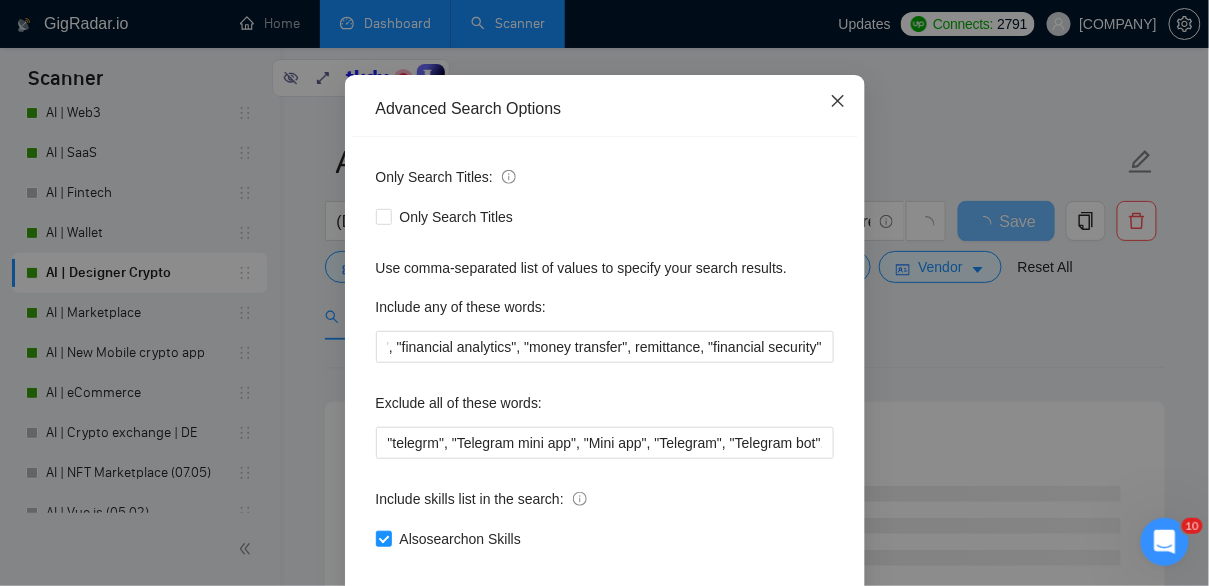 scroll, scrollTop: 0, scrollLeft: 0, axis: both 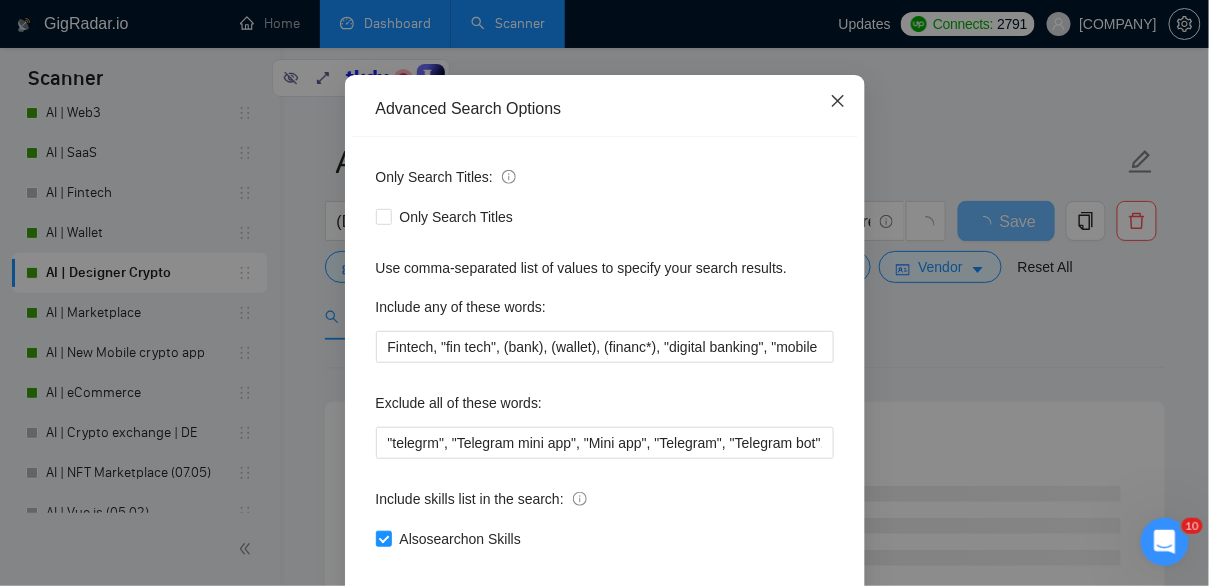 click at bounding box center (838, 102) 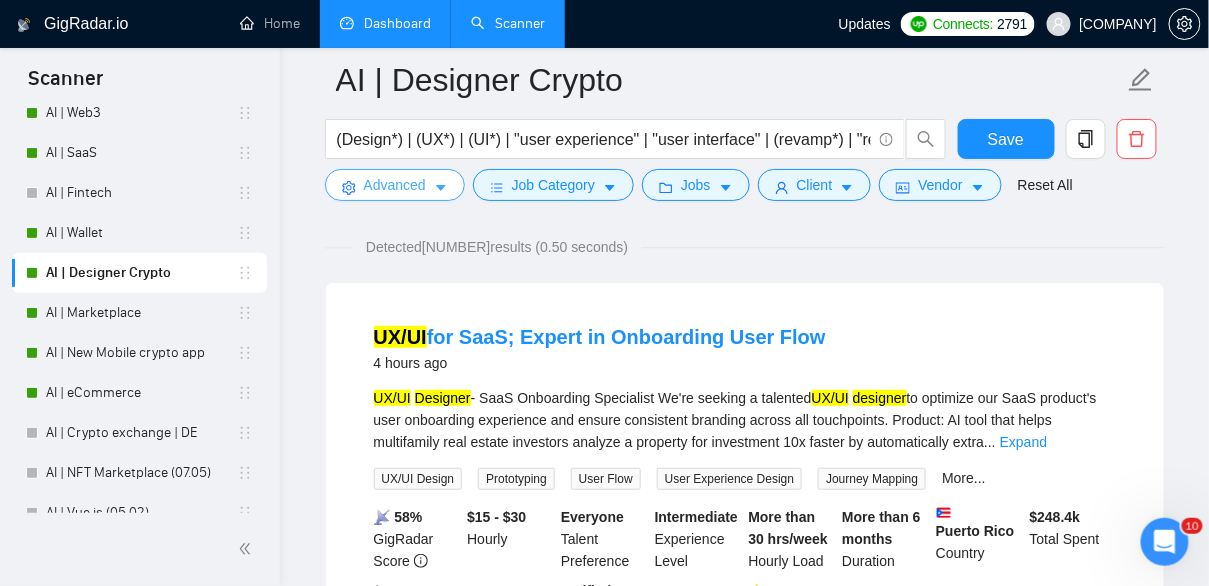 scroll, scrollTop: 124, scrollLeft: 0, axis: vertical 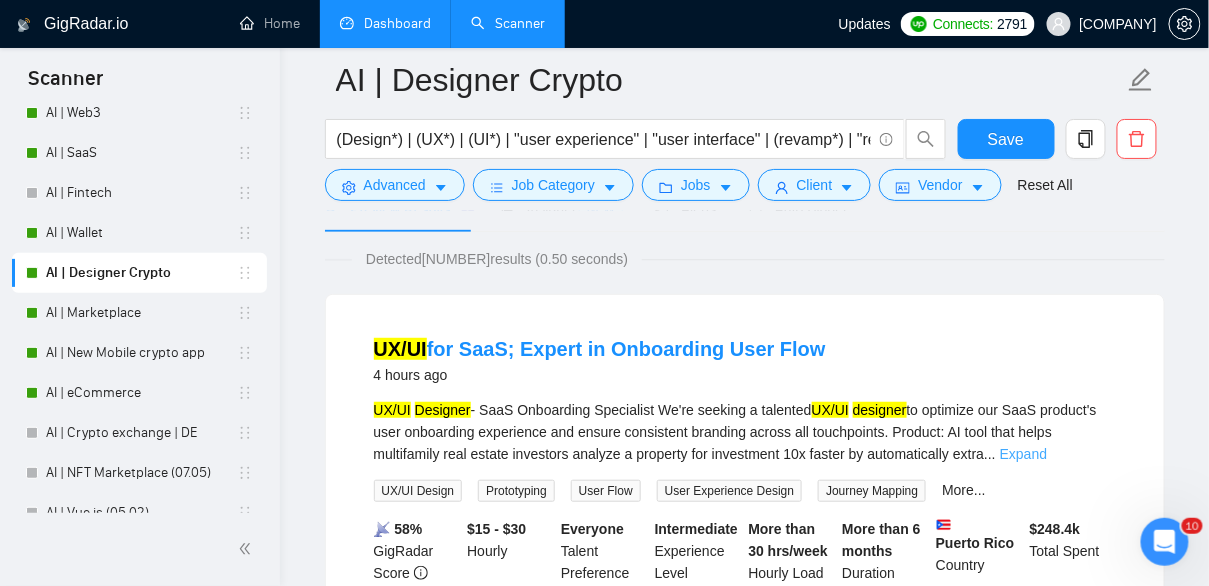 click on "Expand" at bounding box center [1023, 454] 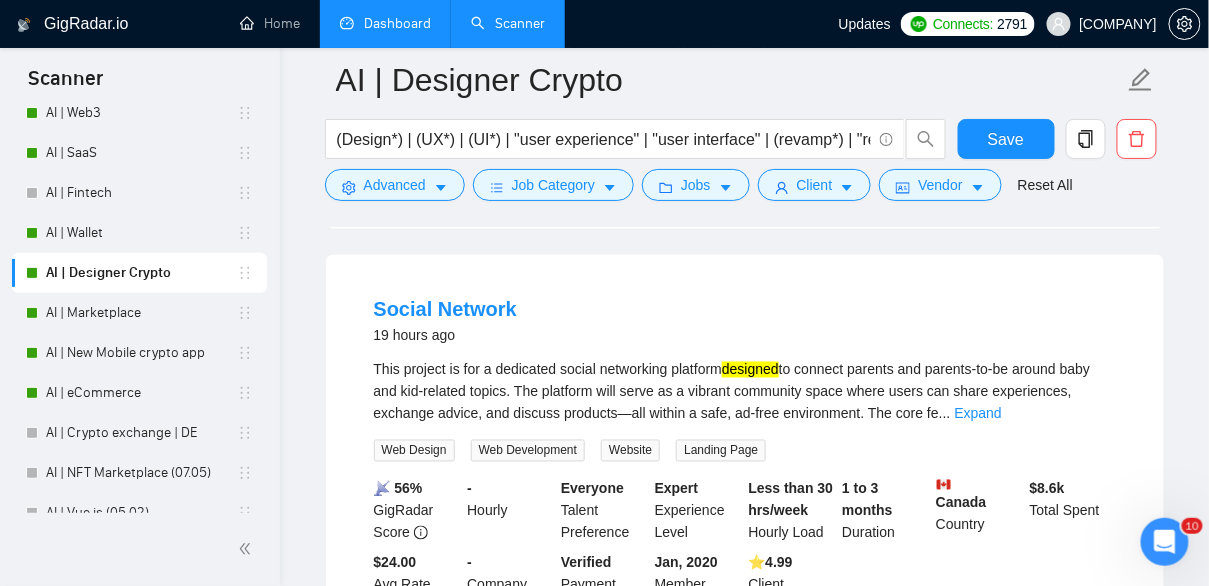 scroll, scrollTop: 2701, scrollLeft: 0, axis: vertical 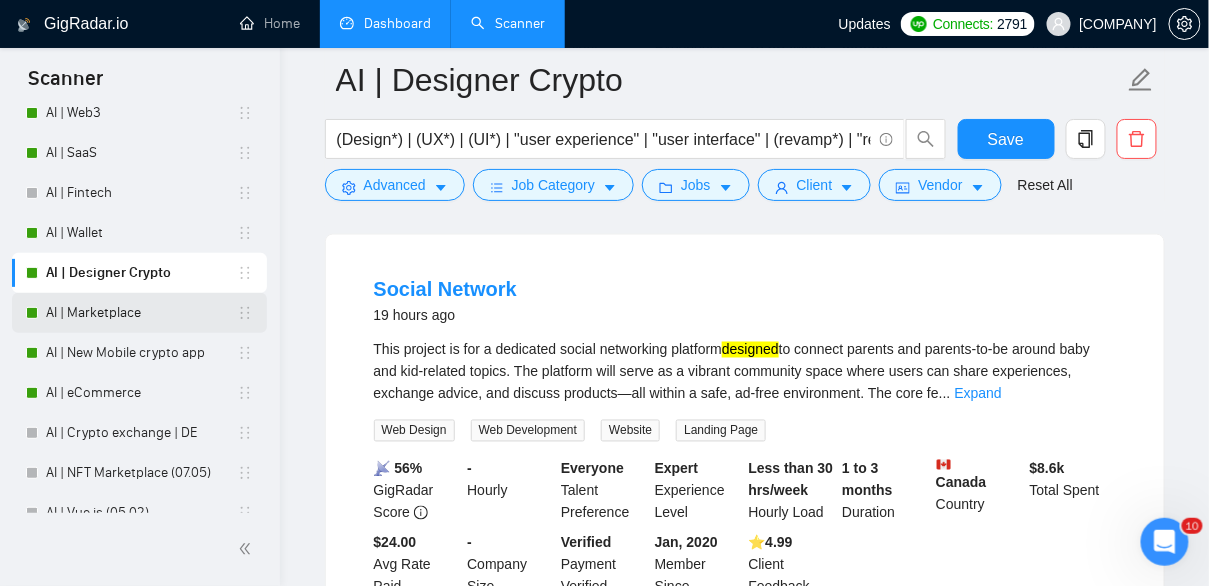 click on "AI | Marketplace" at bounding box center [141, 313] 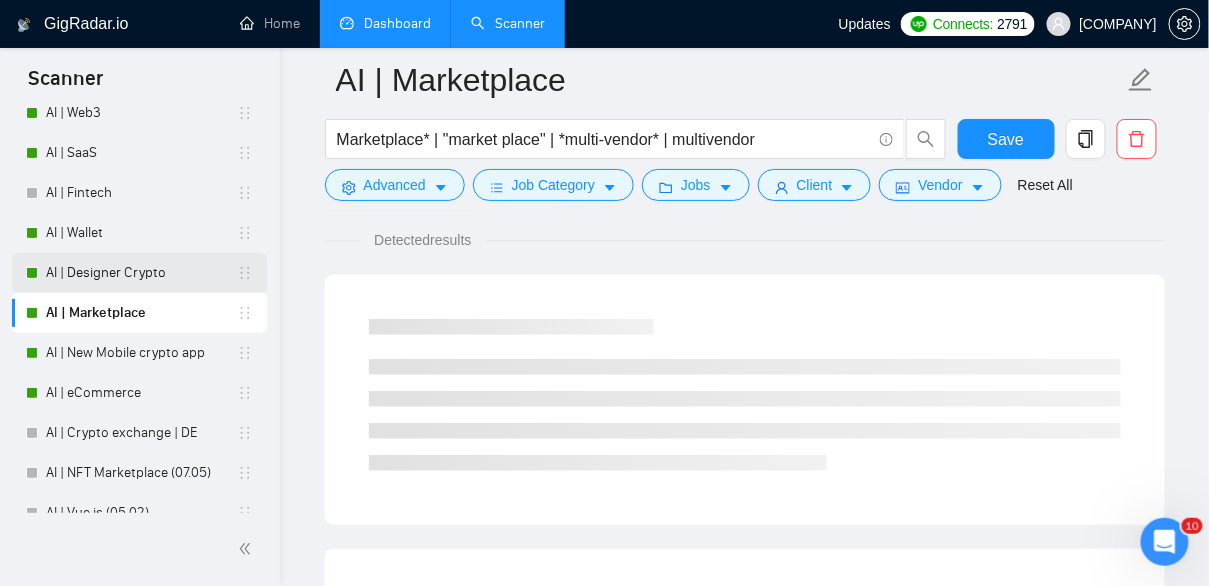 scroll, scrollTop: 1331, scrollLeft: 0, axis: vertical 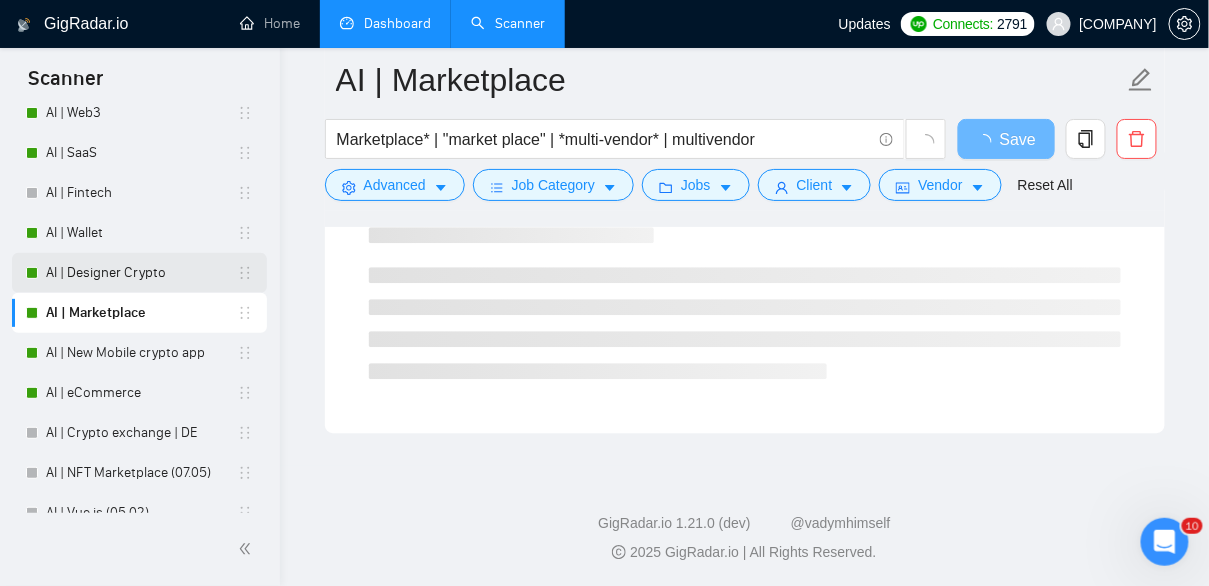 click on "AI | Designer Crypto" at bounding box center (141, 273) 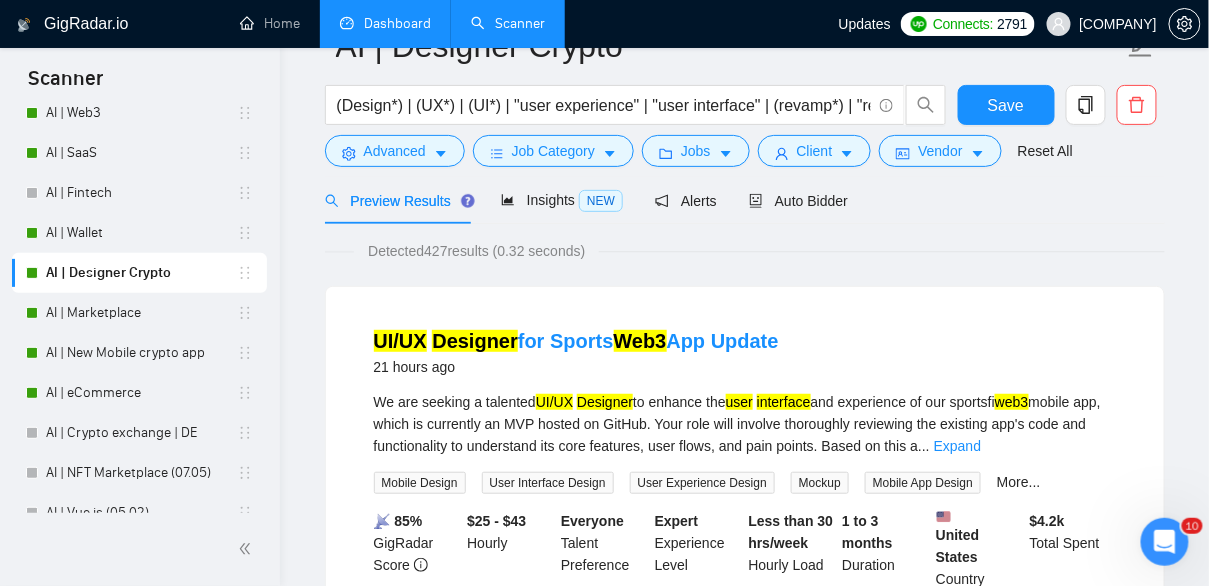 scroll, scrollTop: 0, scrollLeft: 0, axis: both 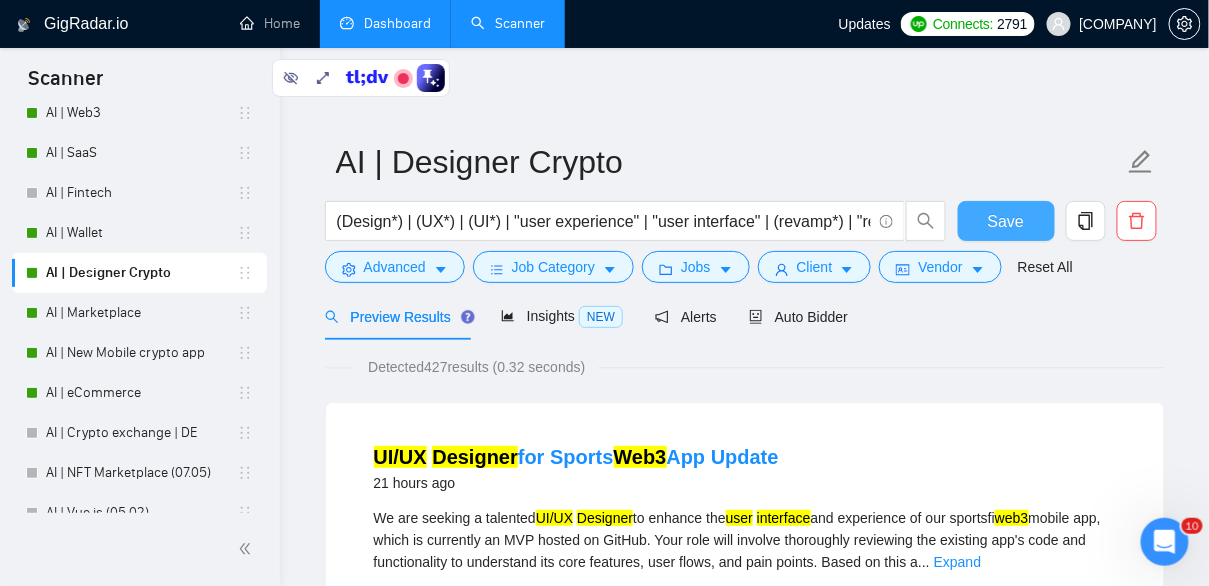 click on "Save" at bounding box center (1006, 221) 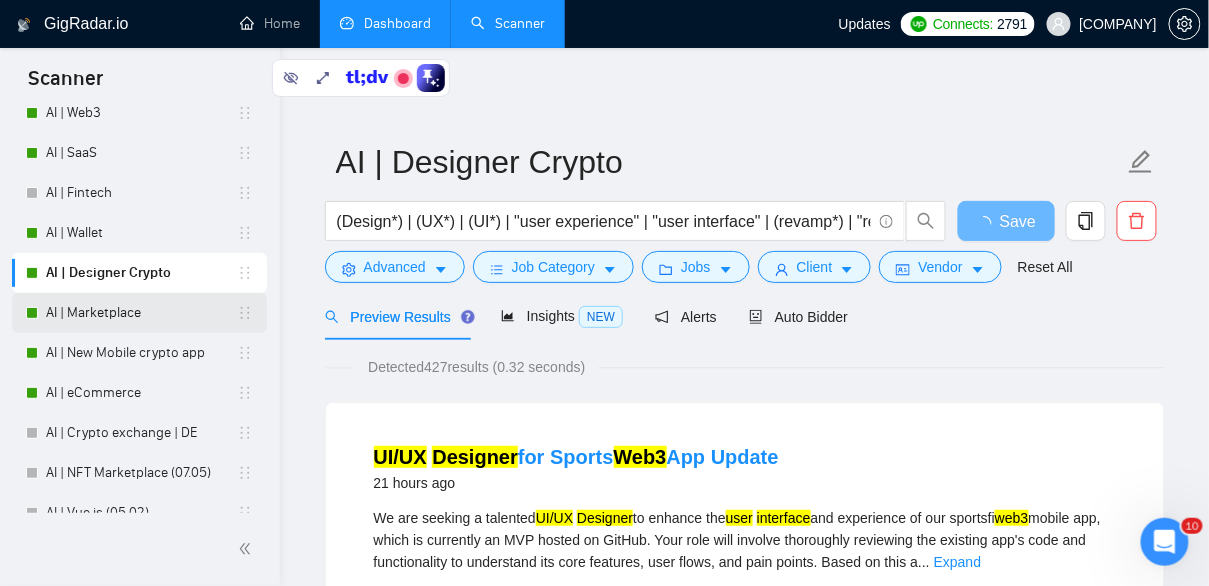 click on "AI | Marketplace" at bounding box center (141, 313) 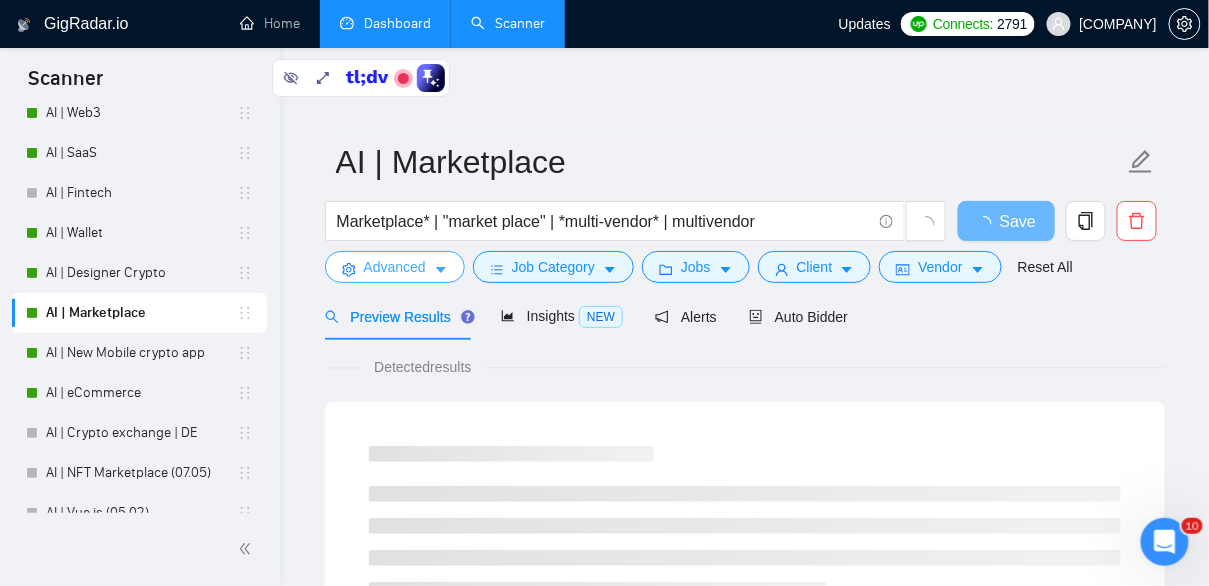 click on "Advanced" at bounding box center [395, 267] 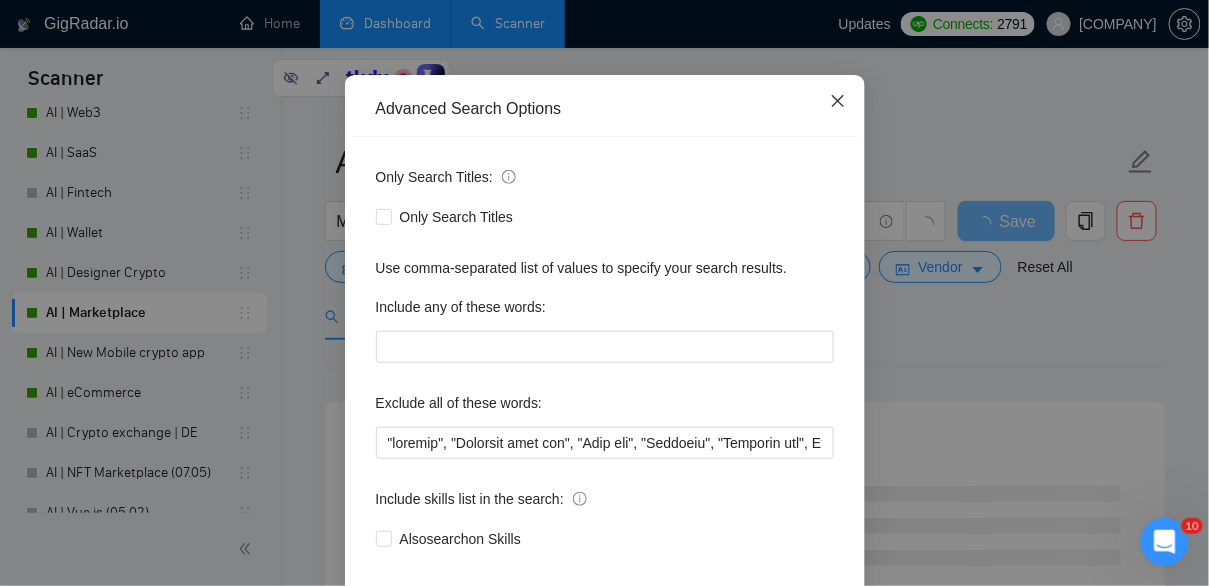 click 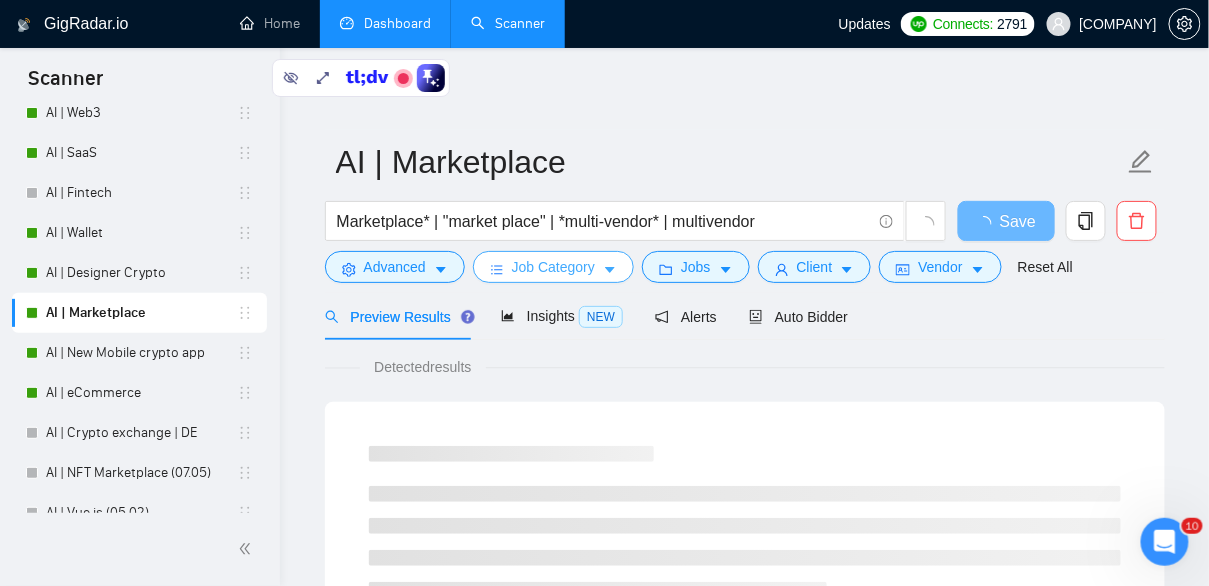 click on "Job Category" at bounding box center (553, 267) 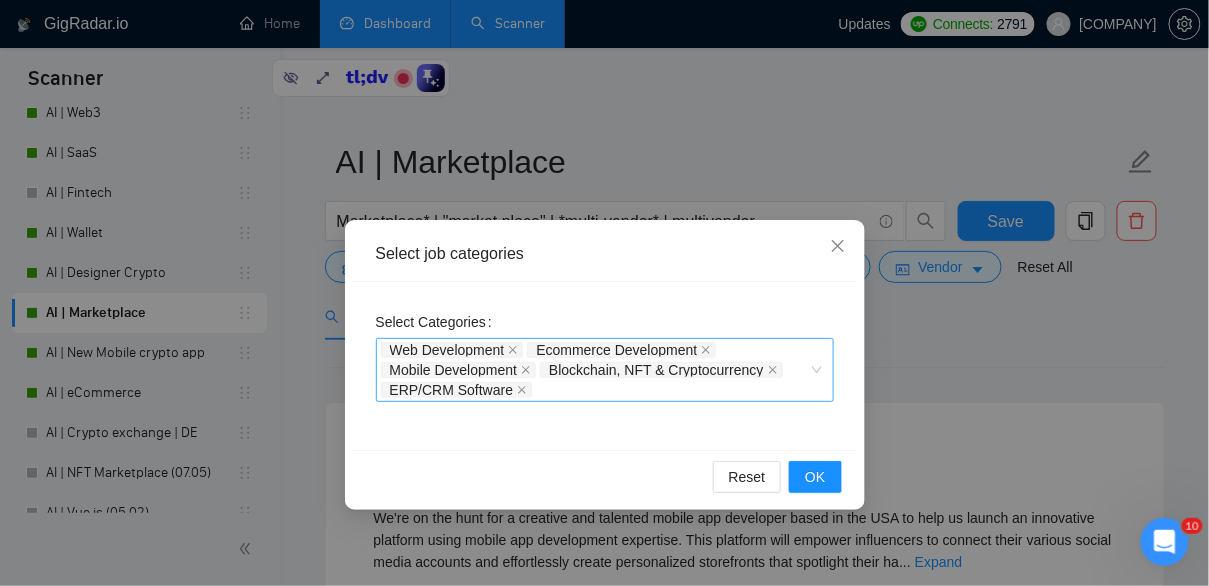scroll, scrollTop: 2, scrollLeft: 0, axis: vertical 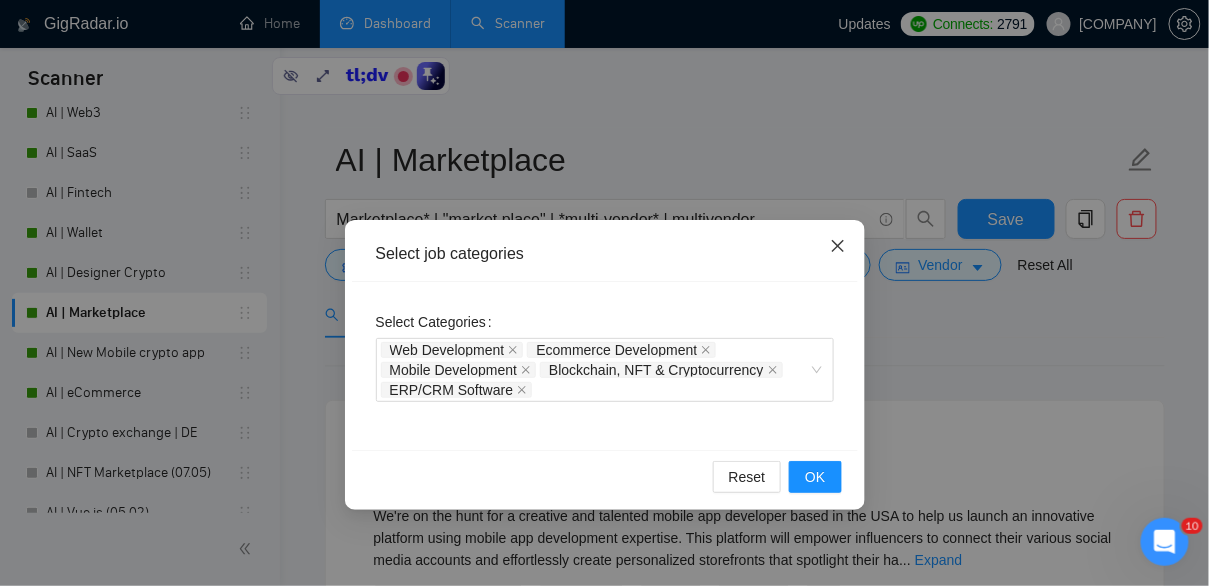 click 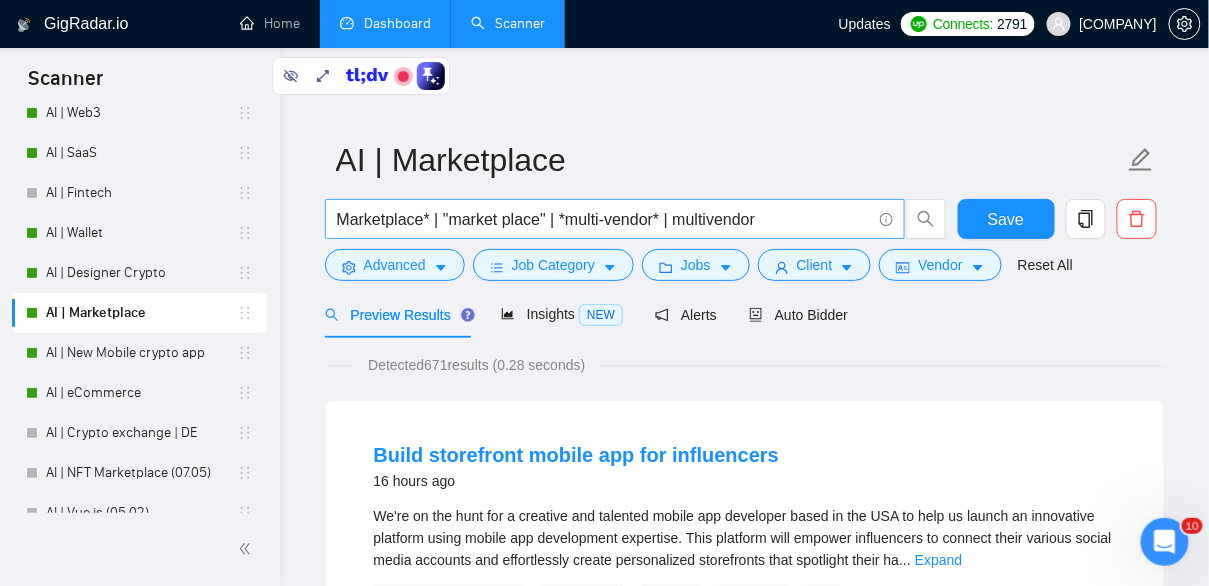 click on "Marketplace* | "market place" | *multi-vendor* | multivendor" at bounding box center [604, 219] 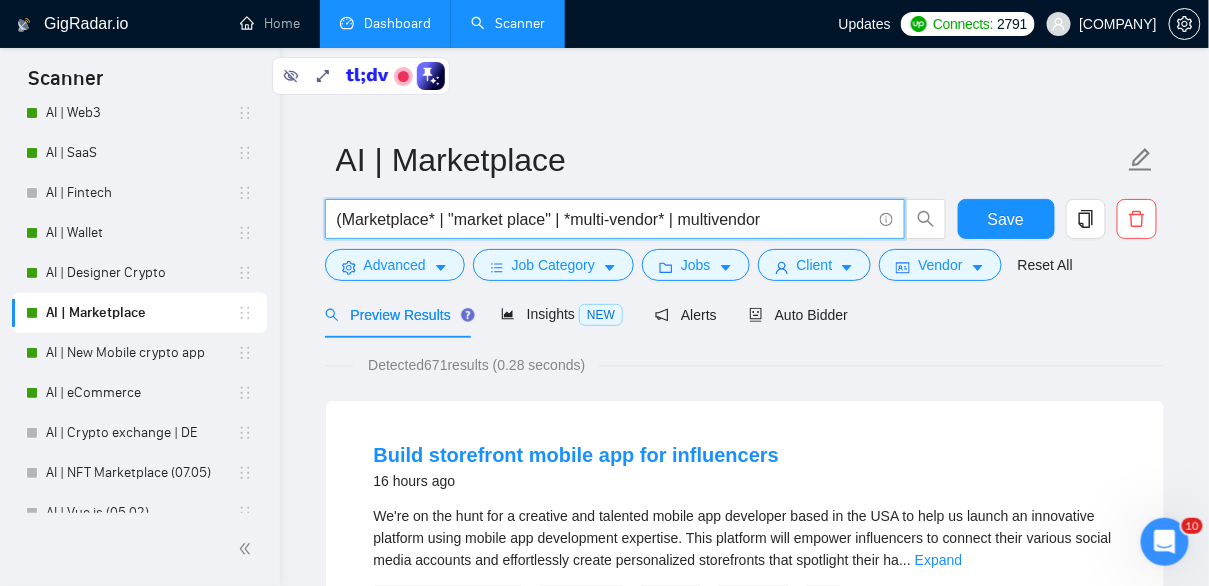 click on "(Marketplace* | "market place" | *multi-vendor* | multivendor" at bounding box center (604, 219) 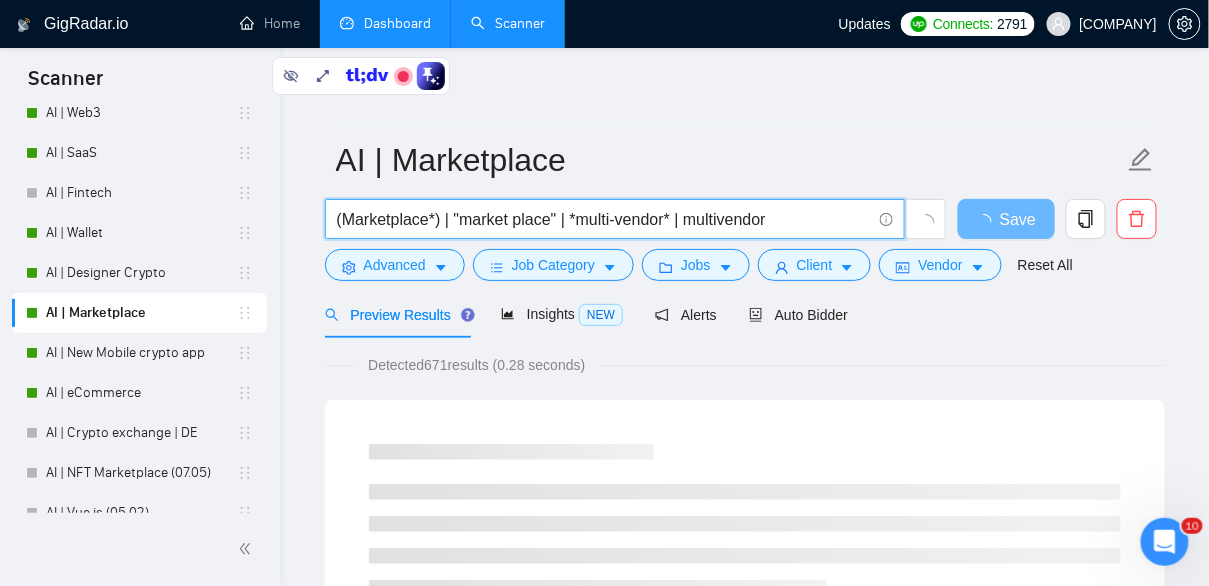 click on "(Marketplace*) | "market place" | *multi-vendor* | multivendor" at bounding box center [604, 219] 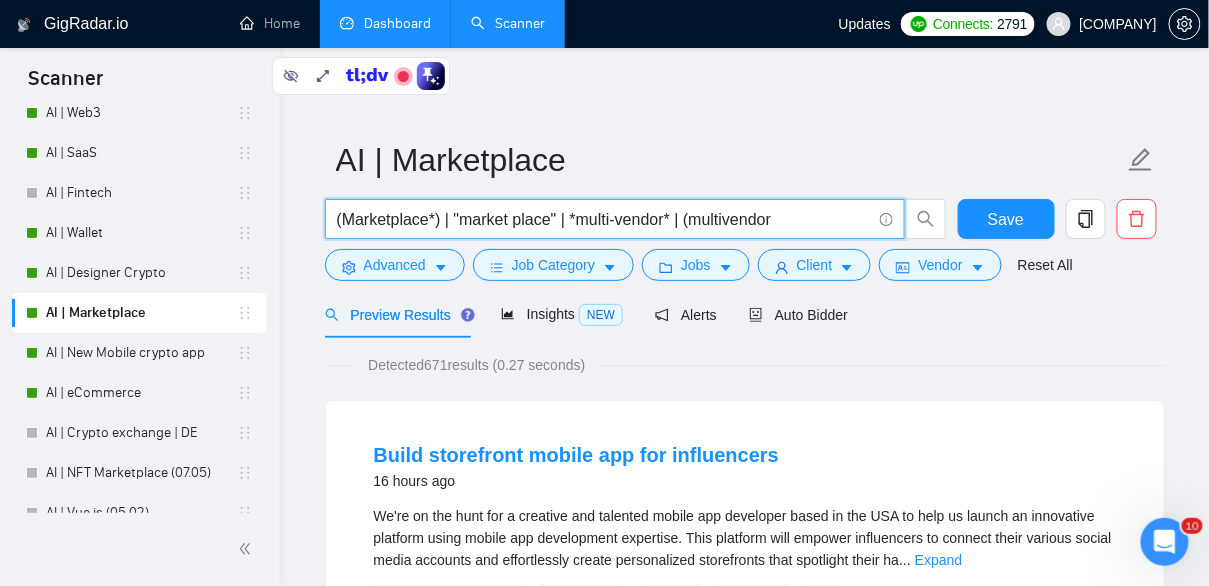 click on "(Marketplace*) | "market place" | *multi-vendor* | (multivendor" at bounding box center [604, 219] 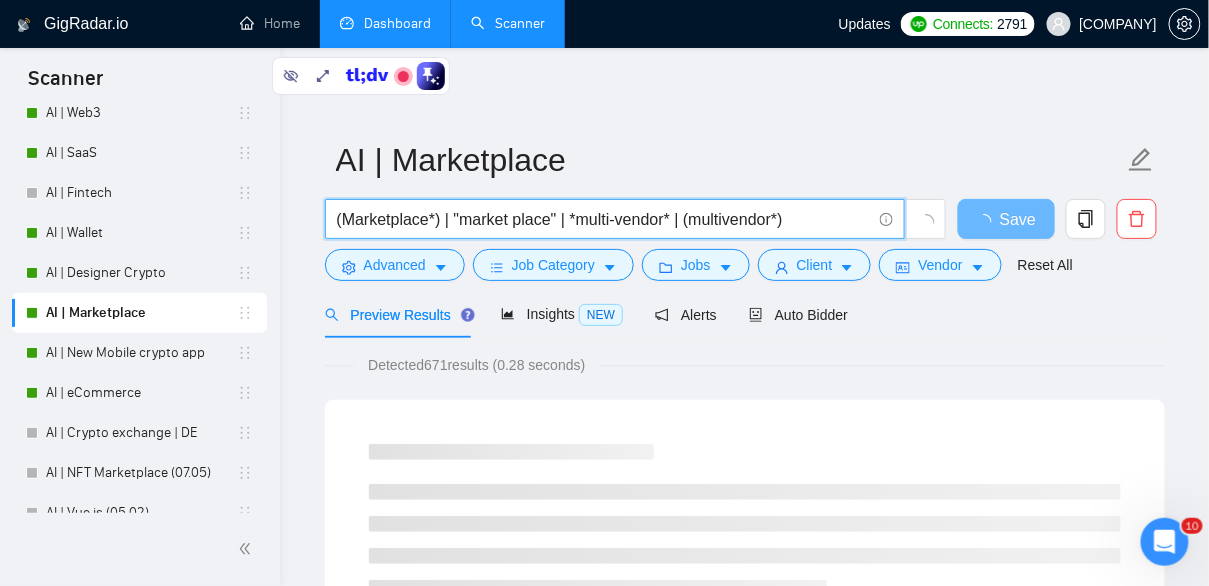 click on "(Marketplace*) | "market place" | *multi-vendor* | (multivendor*)" at bounding box center [604, 219] 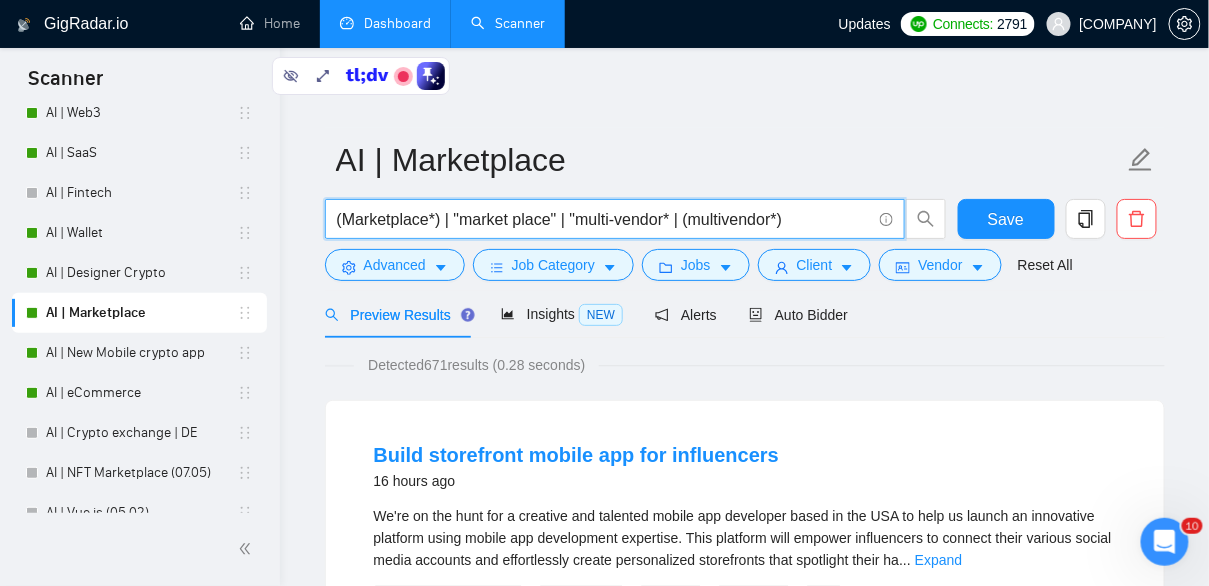 click on "(Marketplace*) | "market place" | "multi-vendor* | (multivendor*)" at bounding box center [604, 219] 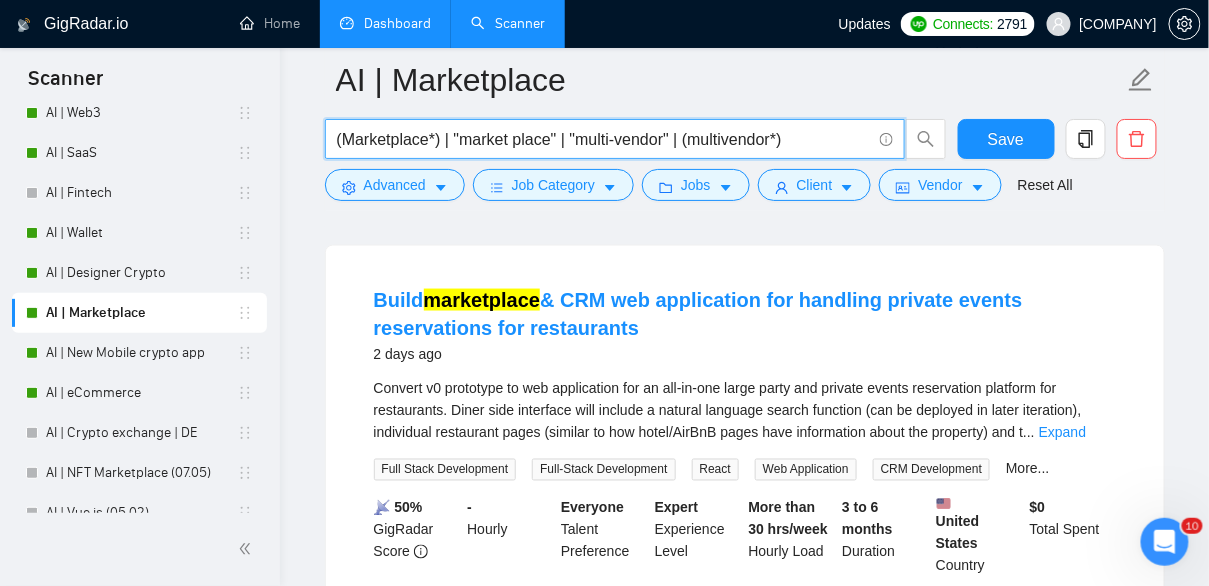 scroll, scrollTop: 623, scrollLeft: 0, axis: vertical 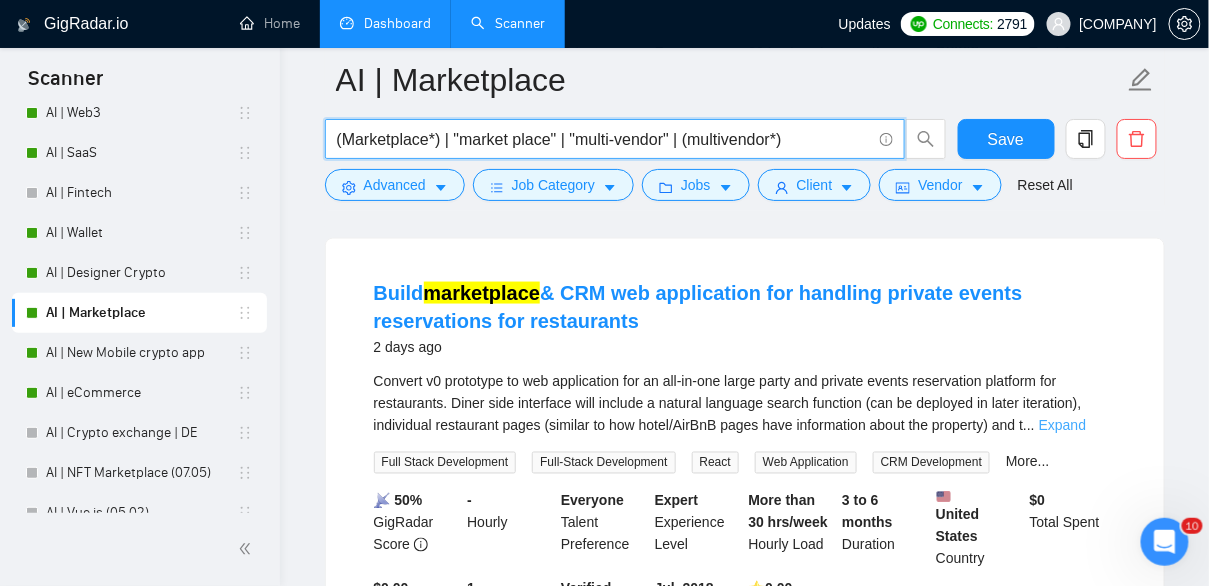 type on "(Marketplace*) | "market place" | "multi-vendor" | (multivendor*)" 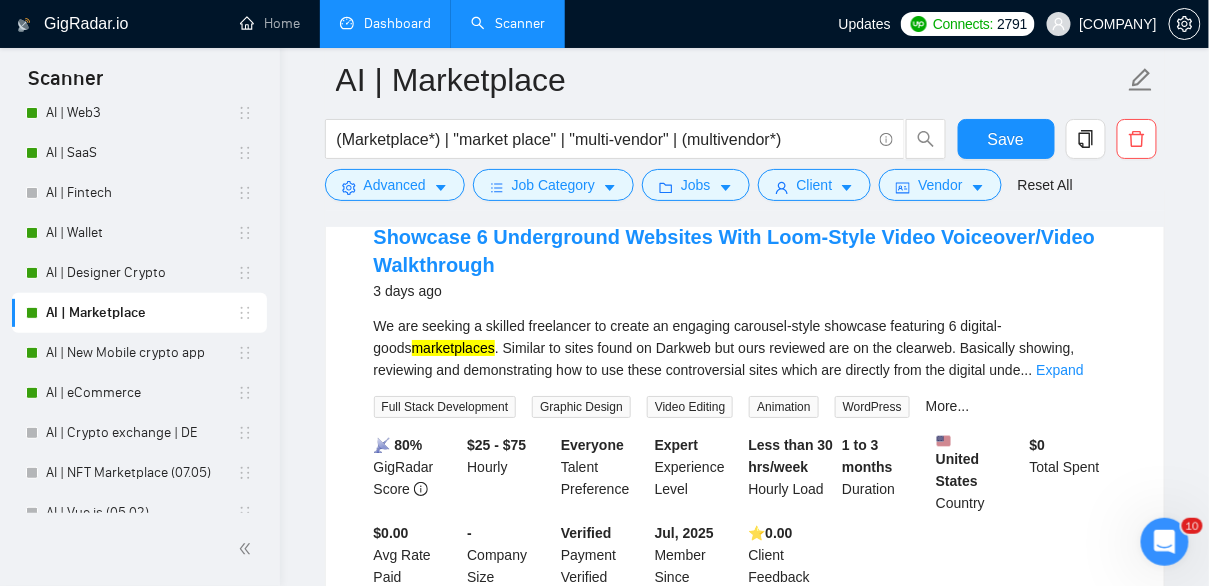 scroll, scrollTop: 1735, scrollLeft: 0, axis: vertical 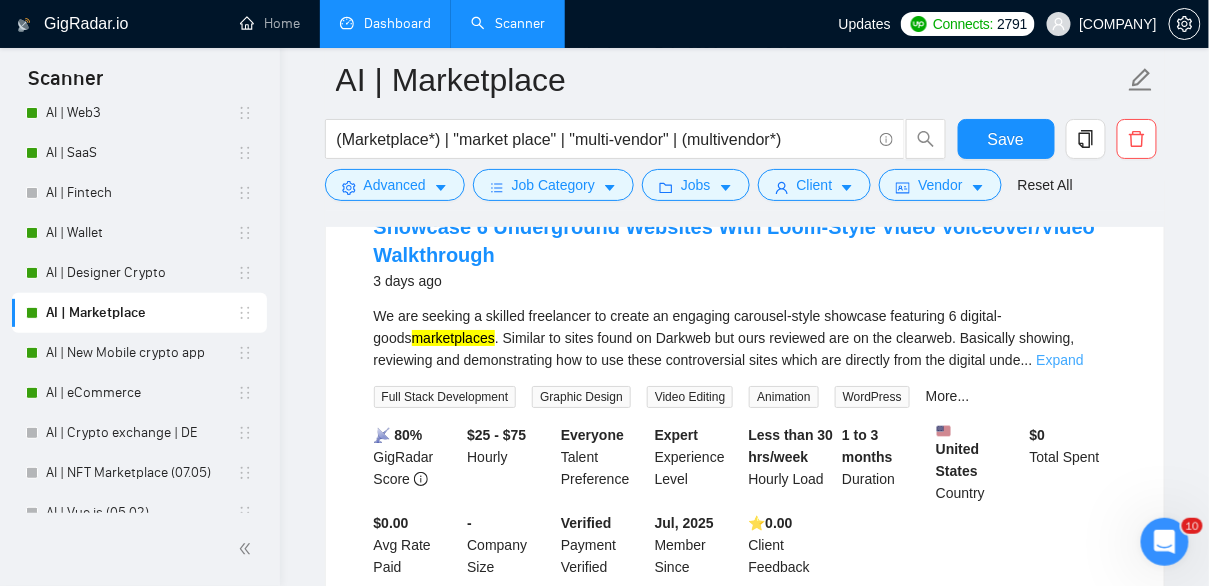 click on "Expand" at bounding box center (1060, 360) 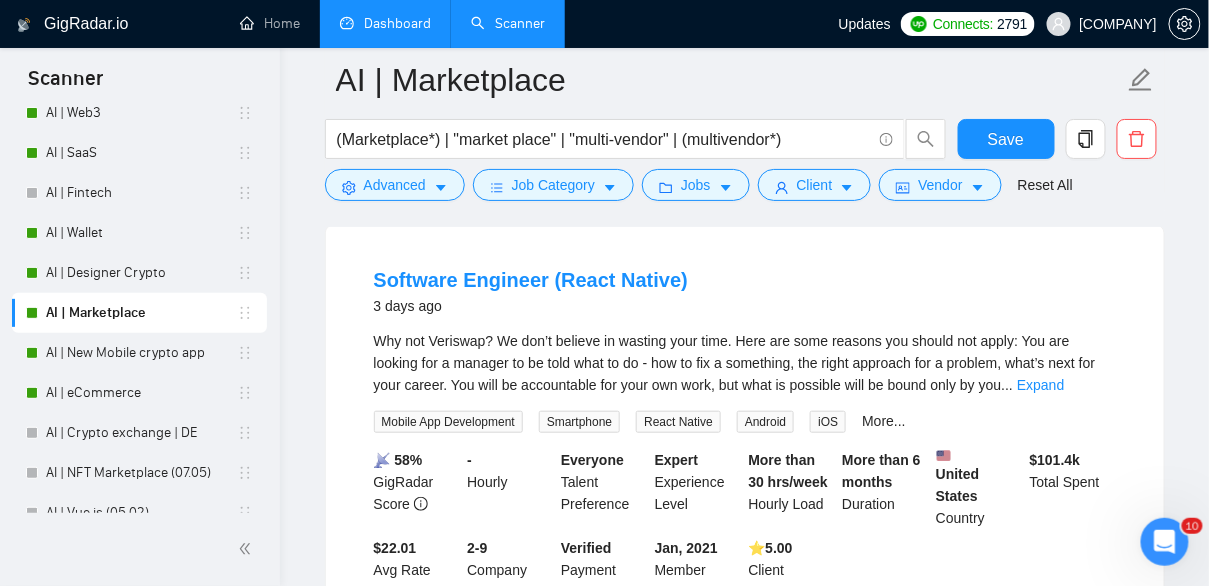scroll, scrollTop: 2240, scrollLeft: 0, axis: vertical 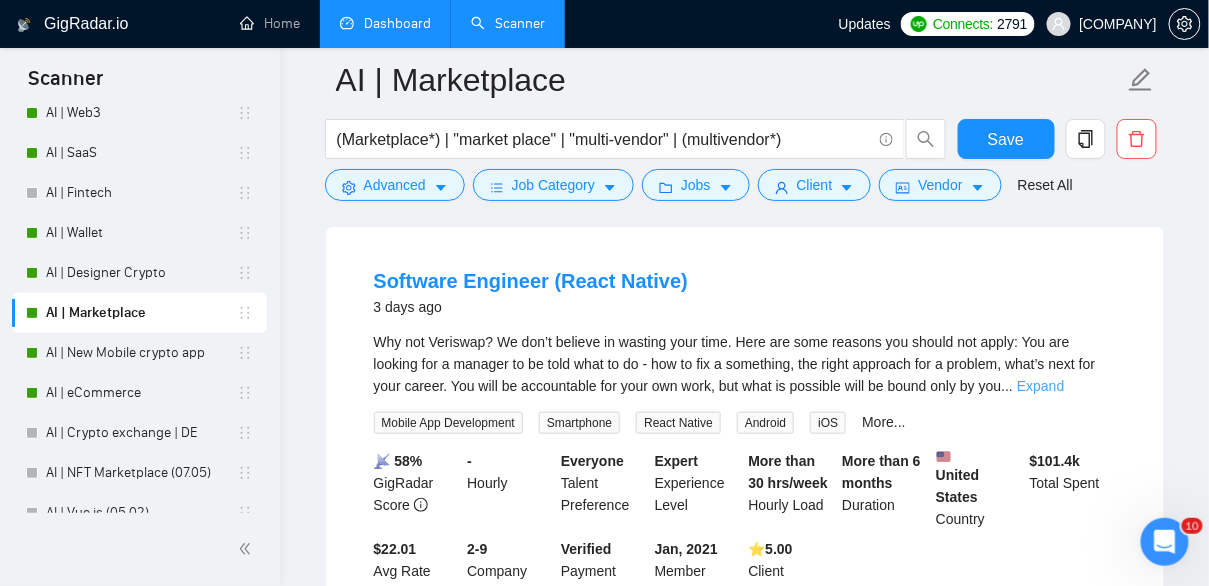 click on "Expand" at bounding box center [1040, 386] 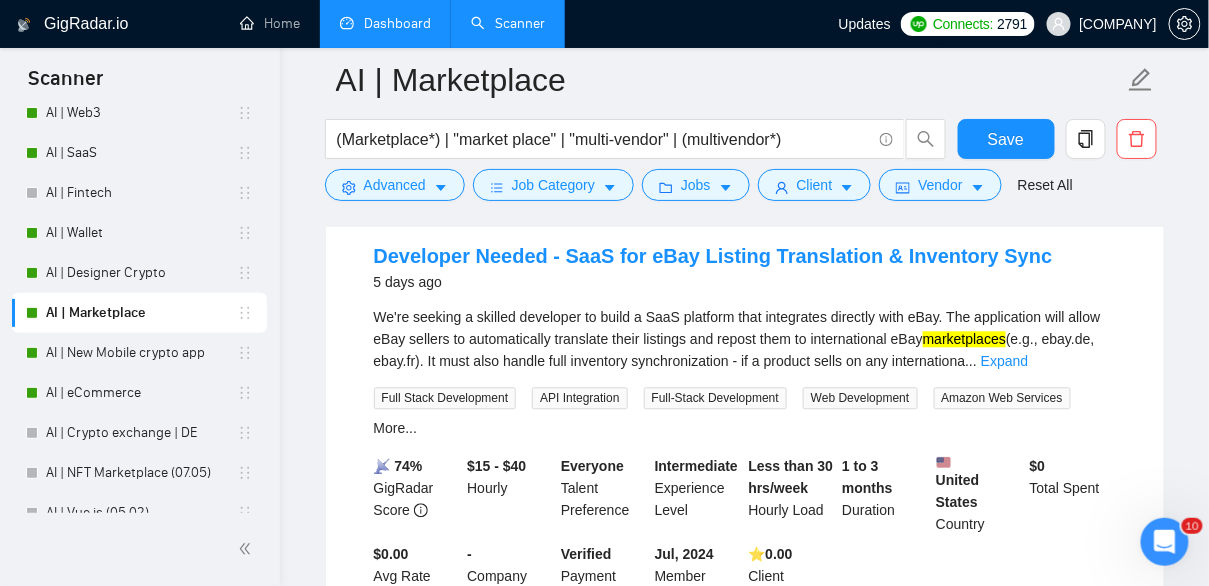 scroll, scrollTop: 3112, scrollLeft: 0, axis: vertical 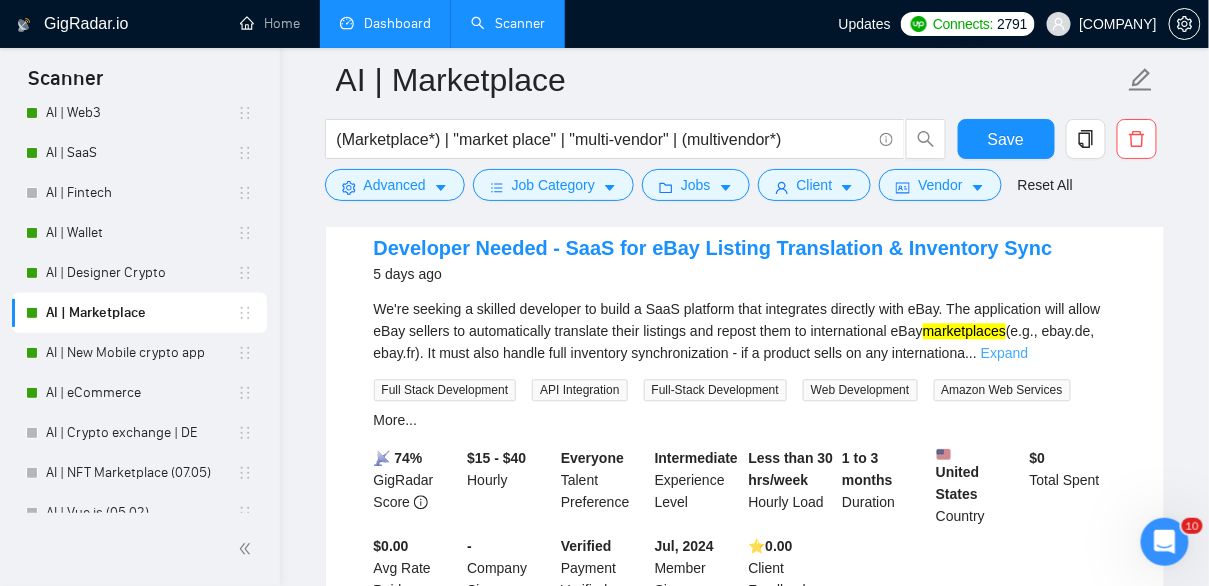 click on "Expand" at bounding box center (1004, 353) 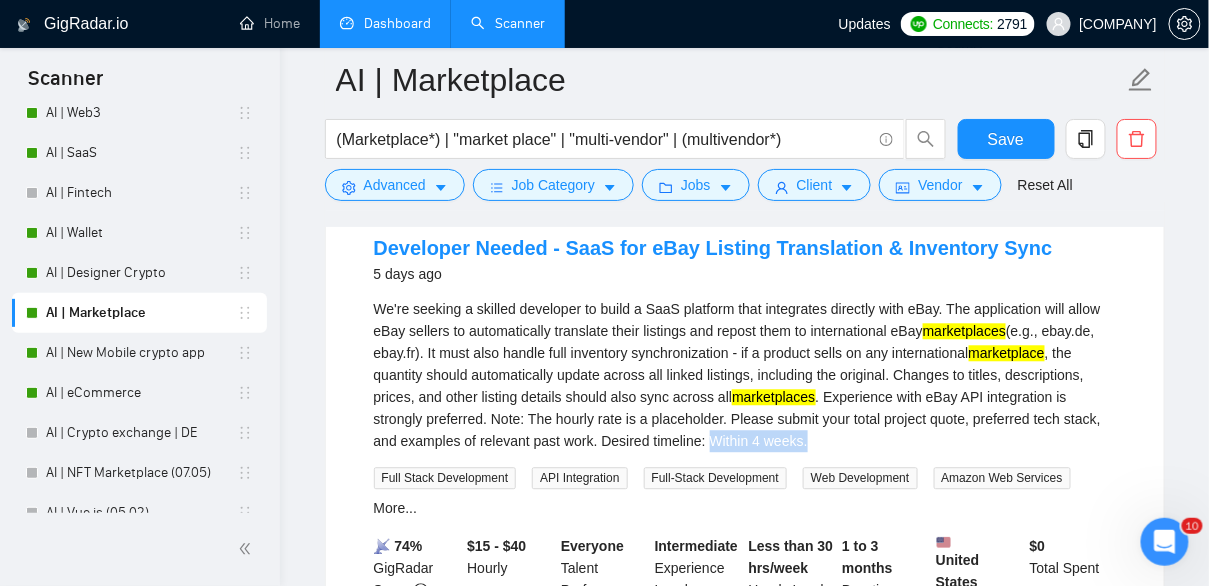 drag, startPoint x: 865, startPoint y: 459, endPoint x: 966, endPoint y: 462, distance: 101.04455 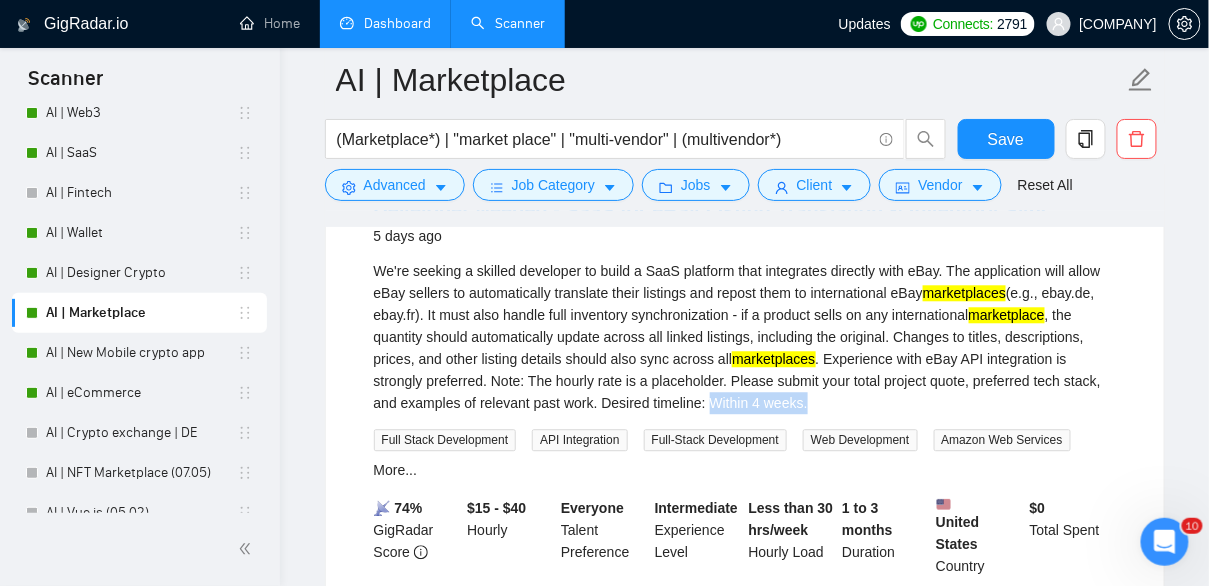 scroll, scrollTop: 3156, scrollLeft: 0, axis: vertical 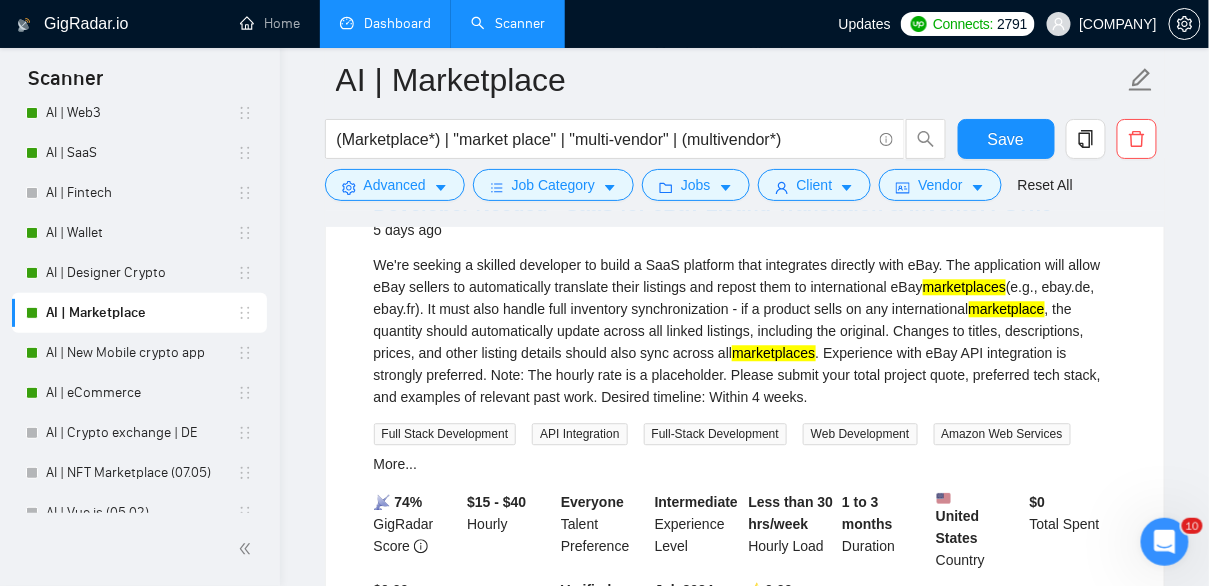 click on "We're seeking a skilled developer to build a SaaS platform that integrates directly with eBay. The application will allow eBay sellers to automatically translate their listings and repost them to international eBay  marketplaces  (e.g., ebay.de, ebay.fr).
It must also handle full inventory synchronization - if a product sells on any international  marketplace , the quantity should automatically update across all linked listings, including the original. Changes to titles, descriptions, prices, and other listing details should also sync across all  marketplaces .
Experience with eBay API integration is strongly preferred.
Note: The hourly rate is a placeholder. Please submit your total project quote, preferred tech stack, and examples of relevant past work.
Desired timeline: Within 4 weeks." at bounding box center (745, 331) 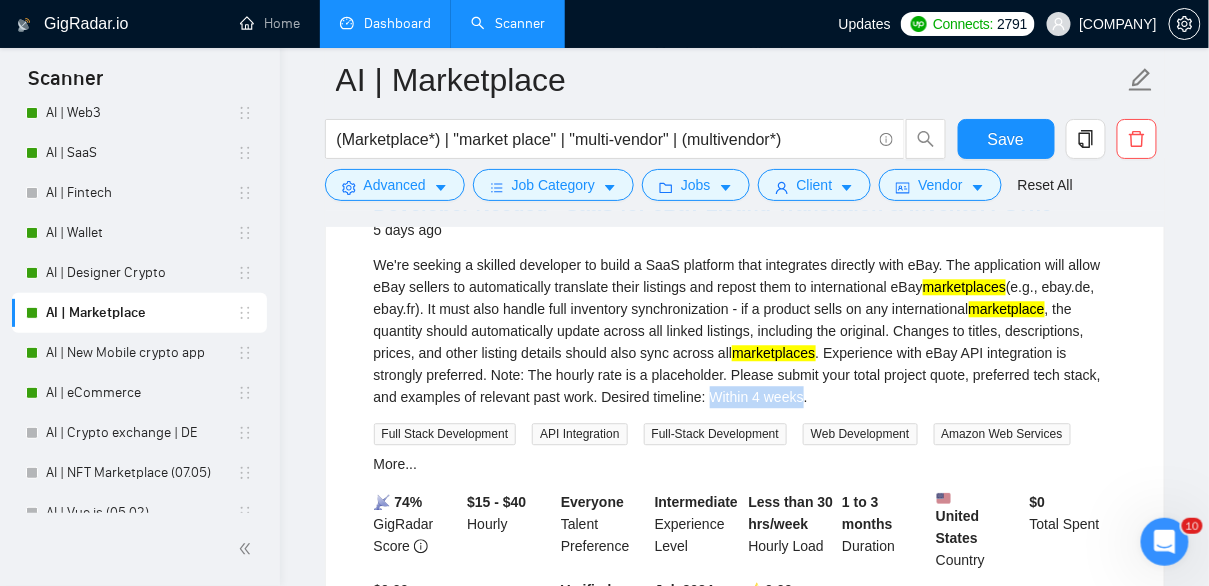 drag, startPoint x: 863, startPoint y: 416, endPoint x: 959, endPoint y: 422, distance: 96.18732 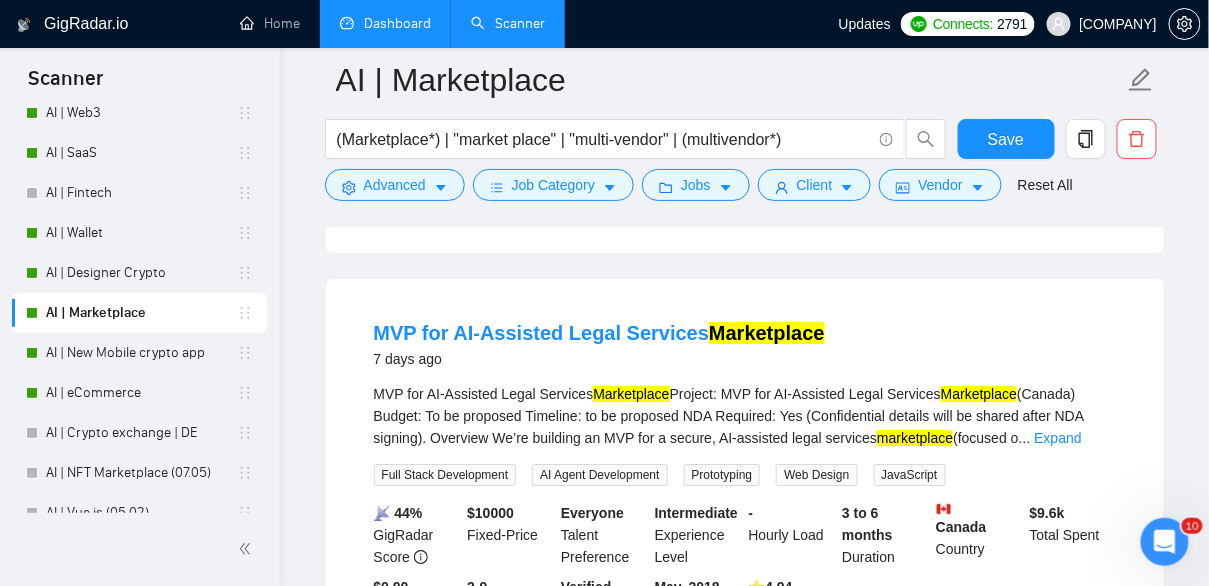 scroll, scrollTop: 3606, scrollLeft: 0, axis: vertical 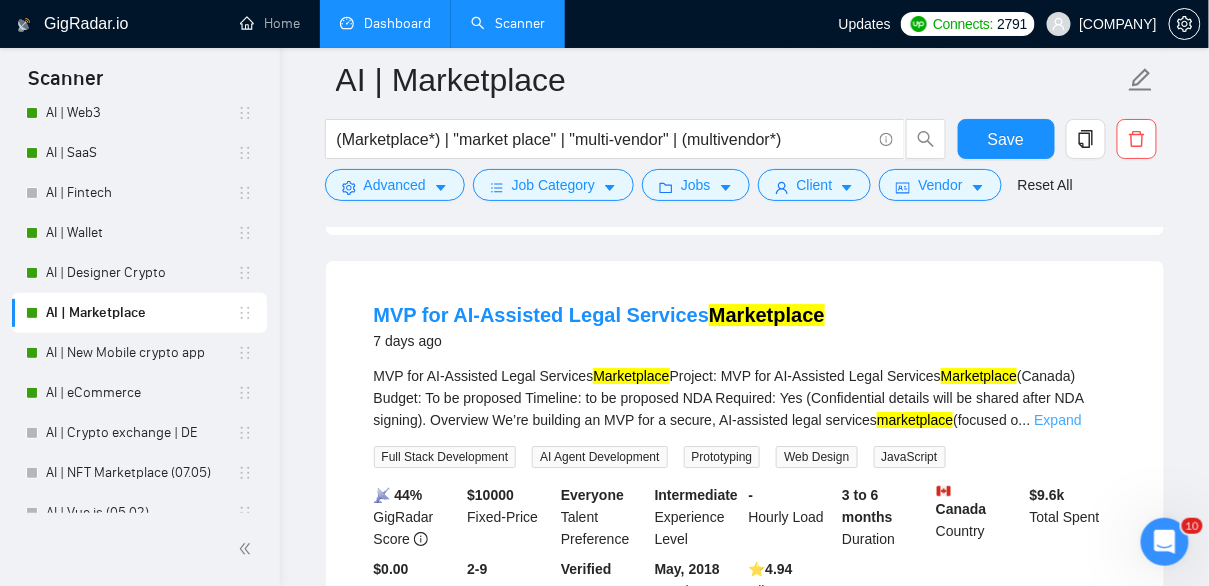 click on "Expand" at bounding box center [1058, 420] 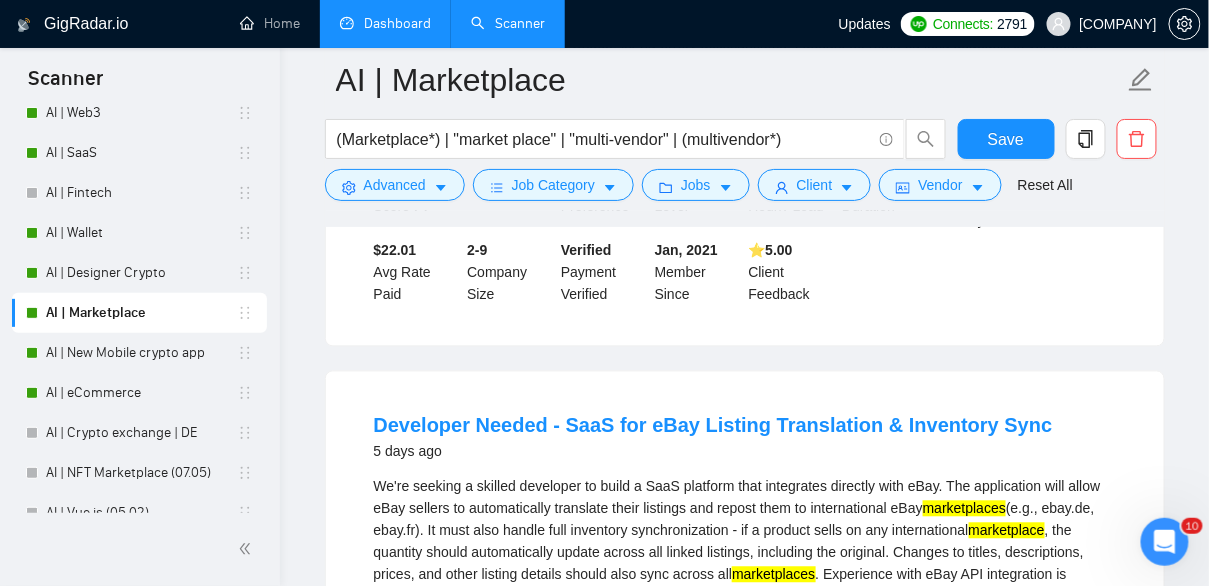 scroll, scrollTop: 2821, scrollLeft: 0, axis: vertical 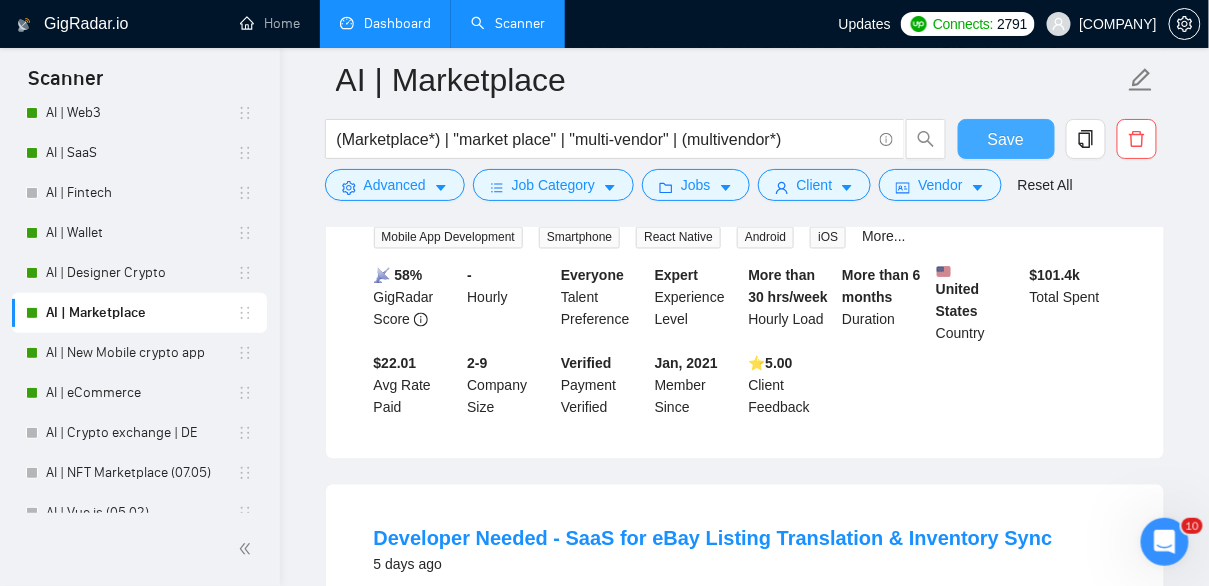 click on "Save" at bounding box center [1006, 139] 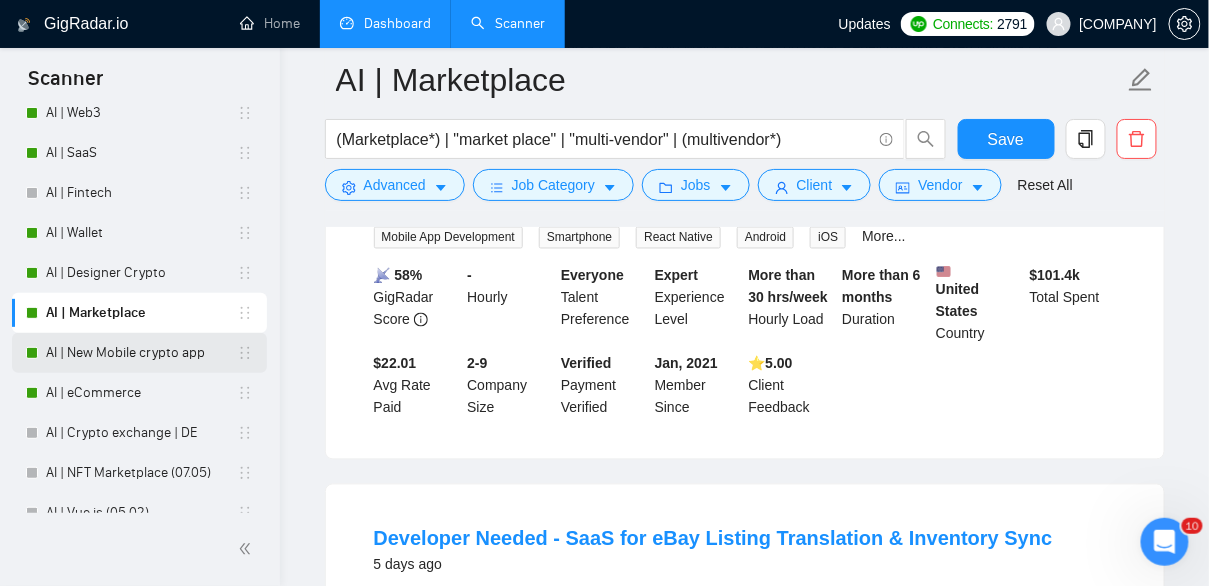 click on "AI | New Mobile crypto app" at bounding box center [141, 353] 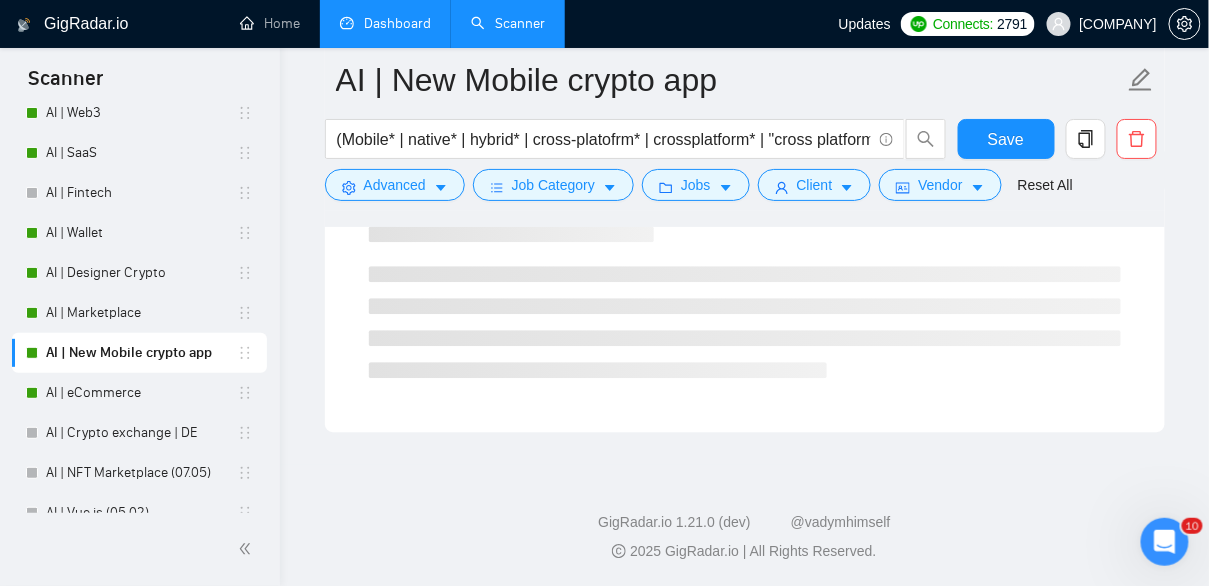 scroll, scrollTop: 1331, scrollLeft: 0, axis: vertical 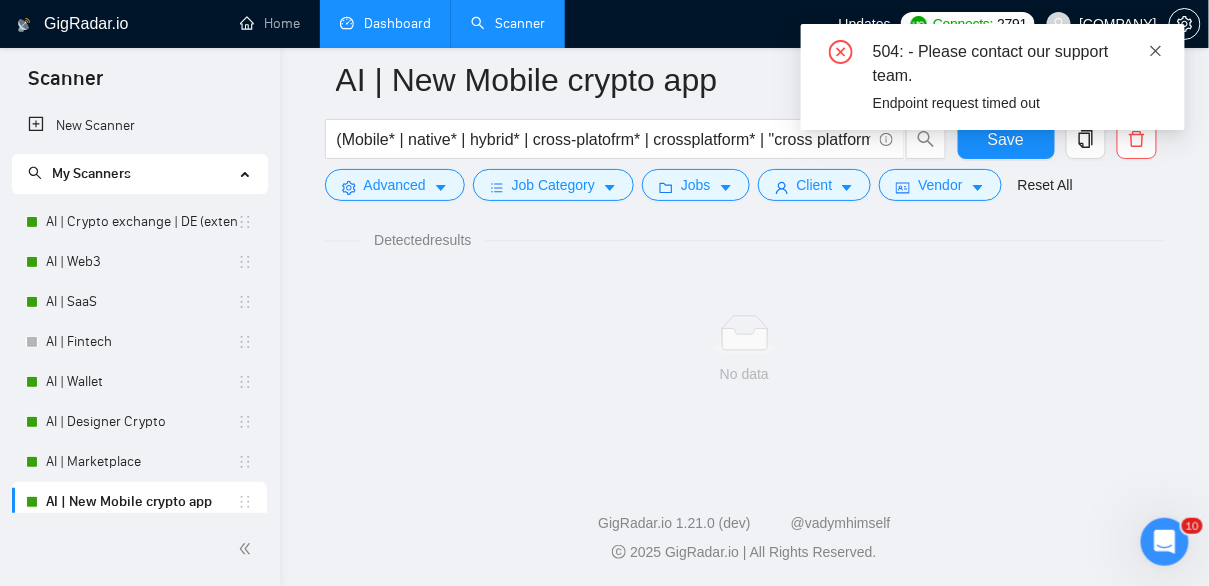 click 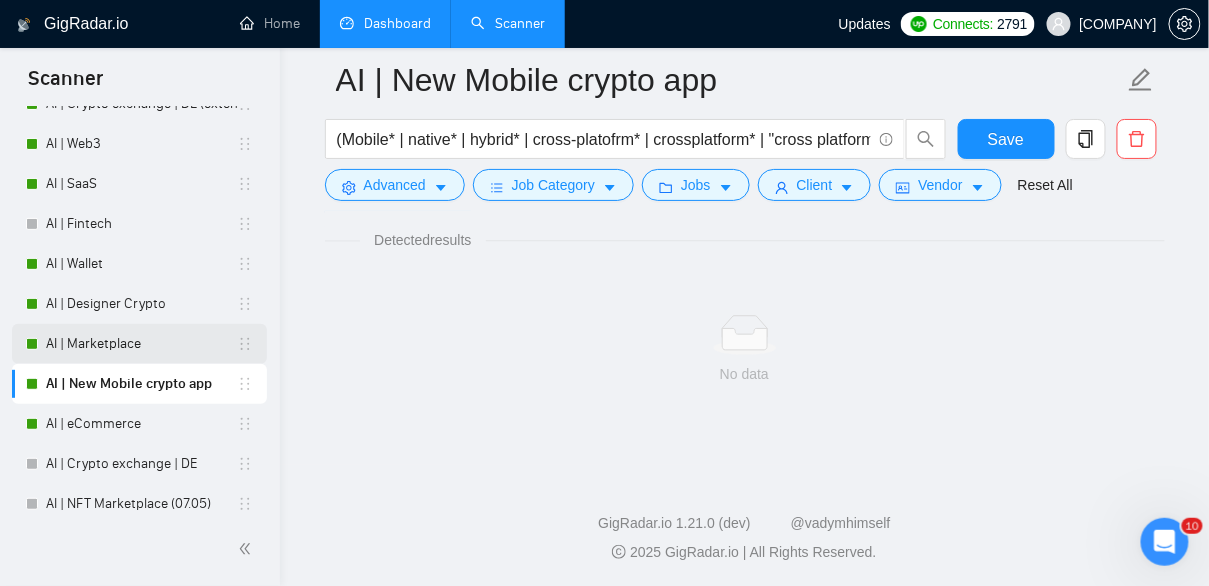 scroll, scrollTop: 136, scrollLeft: 0, axis: vertical 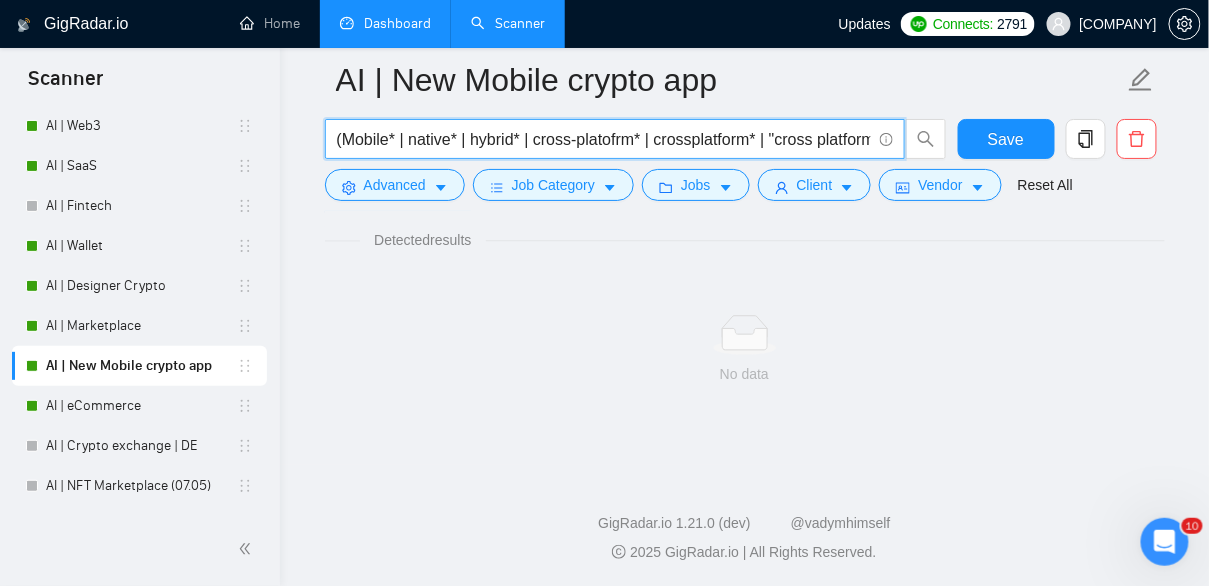 click on "(Mobile* | native* | hybrid* | cross-platofrm* | crossplatform* | "cross platform") (app* | develop*) | "React Native" | Flutter* | Swift* | Kotlin* | iOS* | Android* | "(flutter" | "(flutter)" | "(react native" | "(react native)" | iphone*" at bounding box center [604, 139] 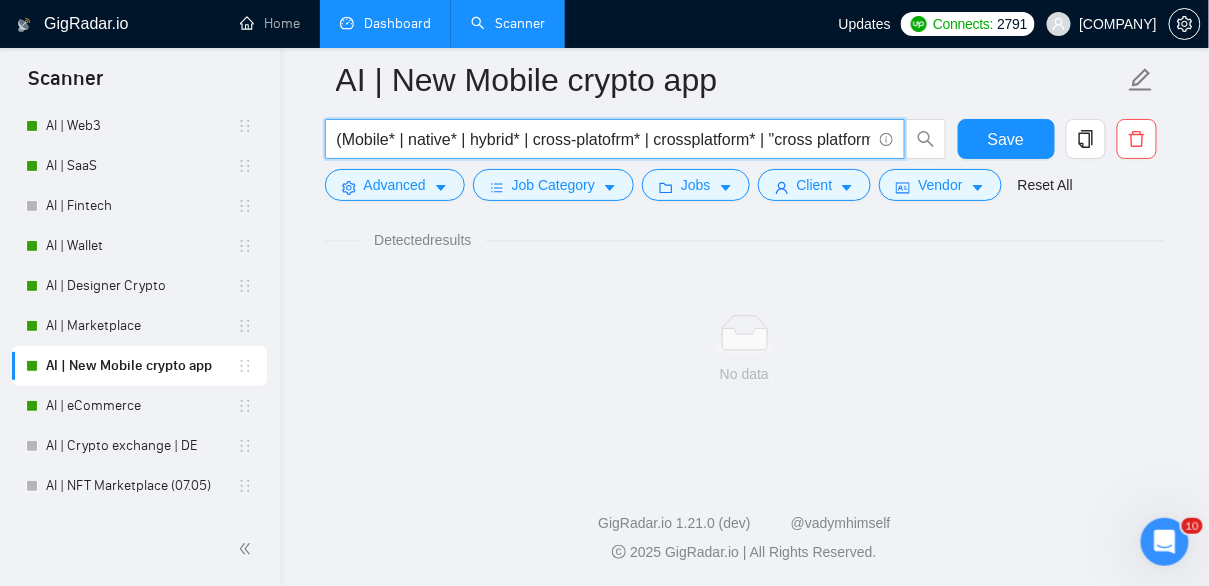 click on "(Mobile* | native* | hybrid* | cross-platofrm* | crossplatform* | "cross platform") (app* | develop*) | "React Native" | Flutter* | Swift* | Kotlin* | iOS* | Android* | "(flutter" | "(flutter)" | "(react native" | "(react native)" | iphone*" at bounding box center (636, 144) 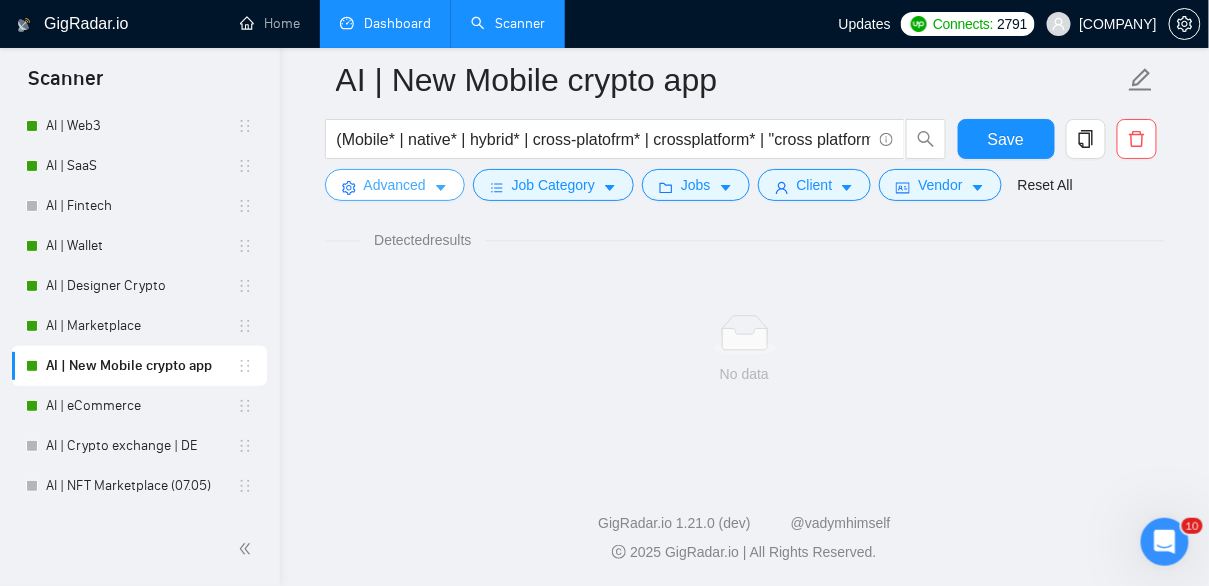 click 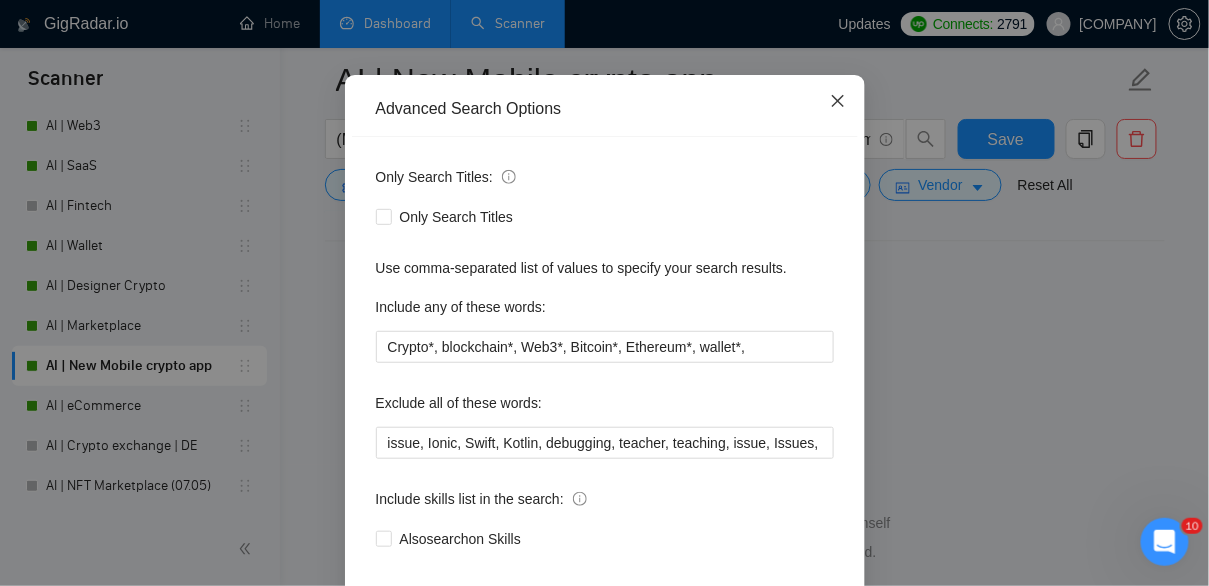 click 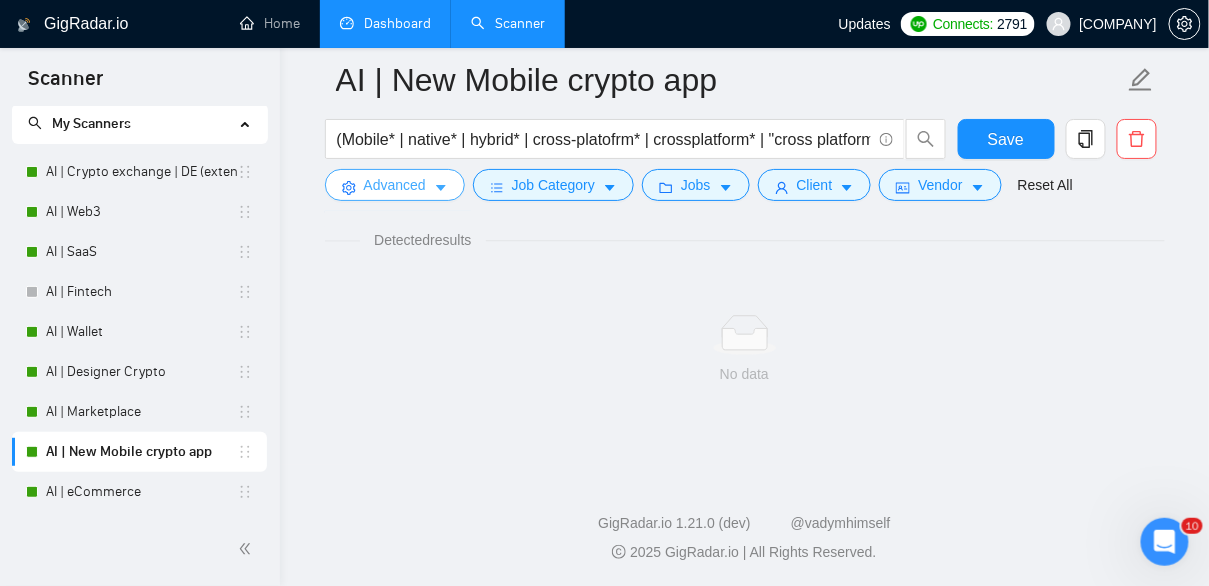 scroll, scrollTop: 48, scrollLeft: 0, axis: vertical 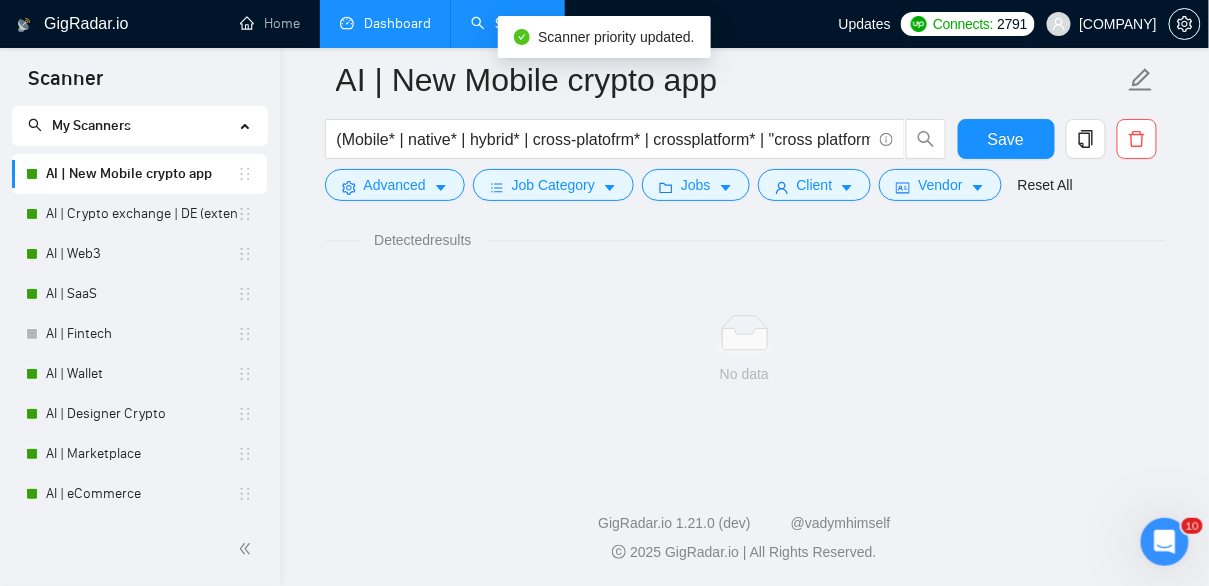 click on "AI | New Mobile crypto app" at bounding box center [141, 174] 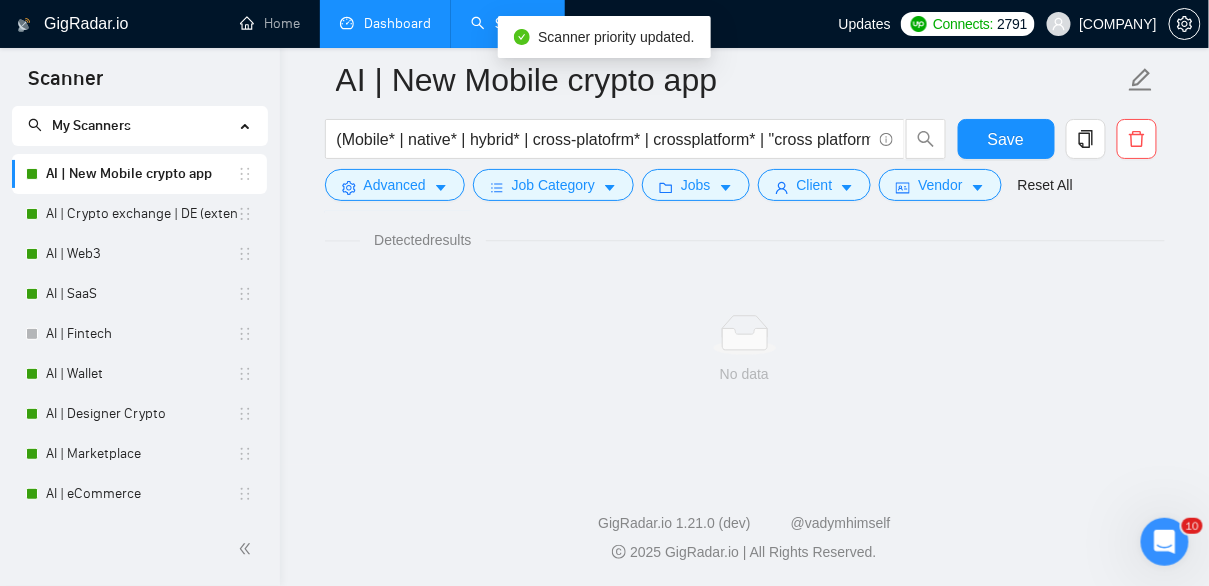 scroll, scrollTop: 0, scrollLeft: 0, axis: both 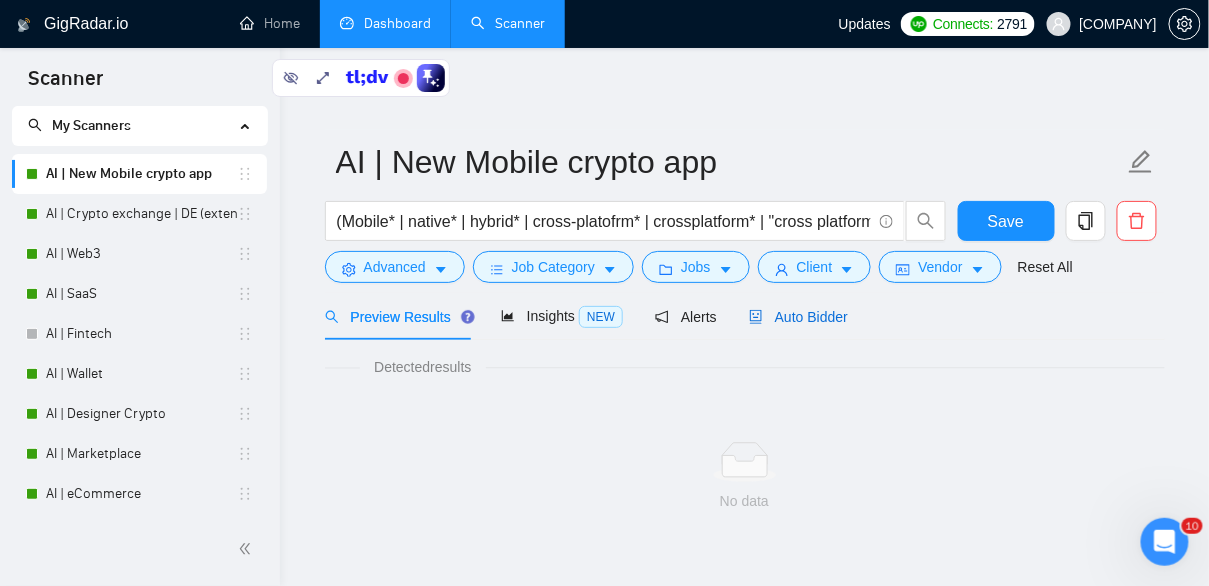 click on "Auto Bidder" at bounding box center (798, 317) 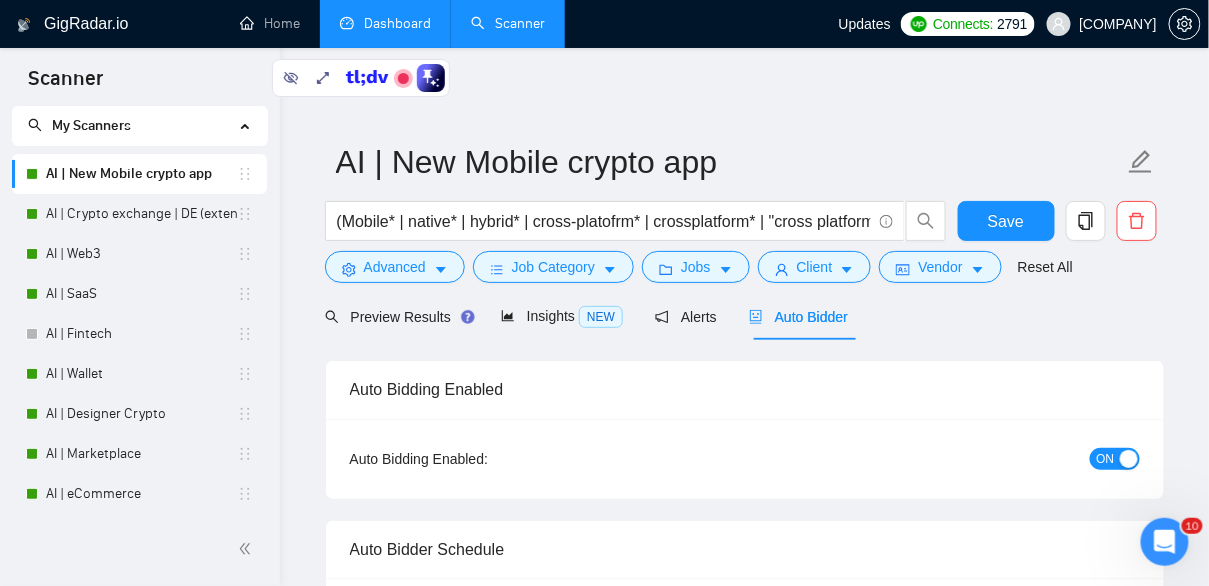 type 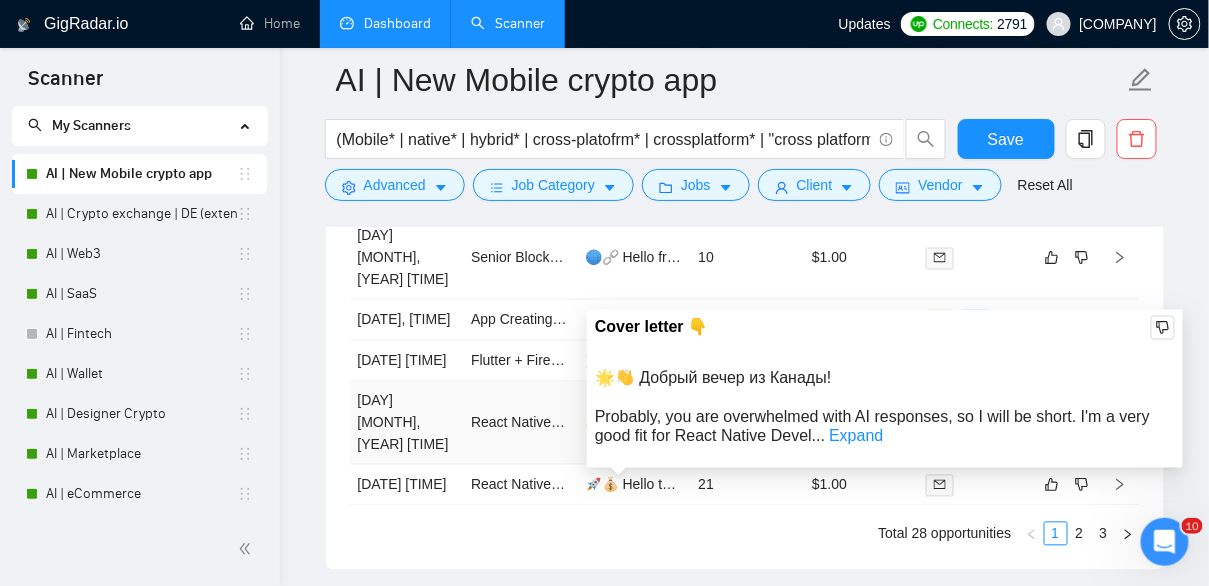 scroll, scrollTop: 5023, scrollLeft: 0, axis: vertical 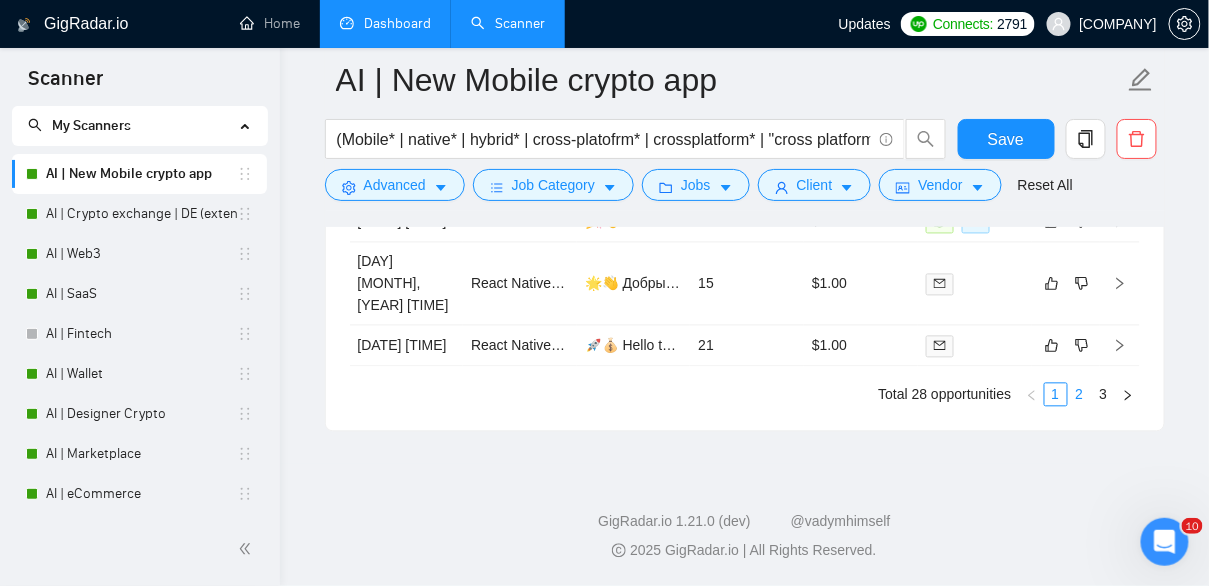 click on "2" at bounding box center [1080, 395] 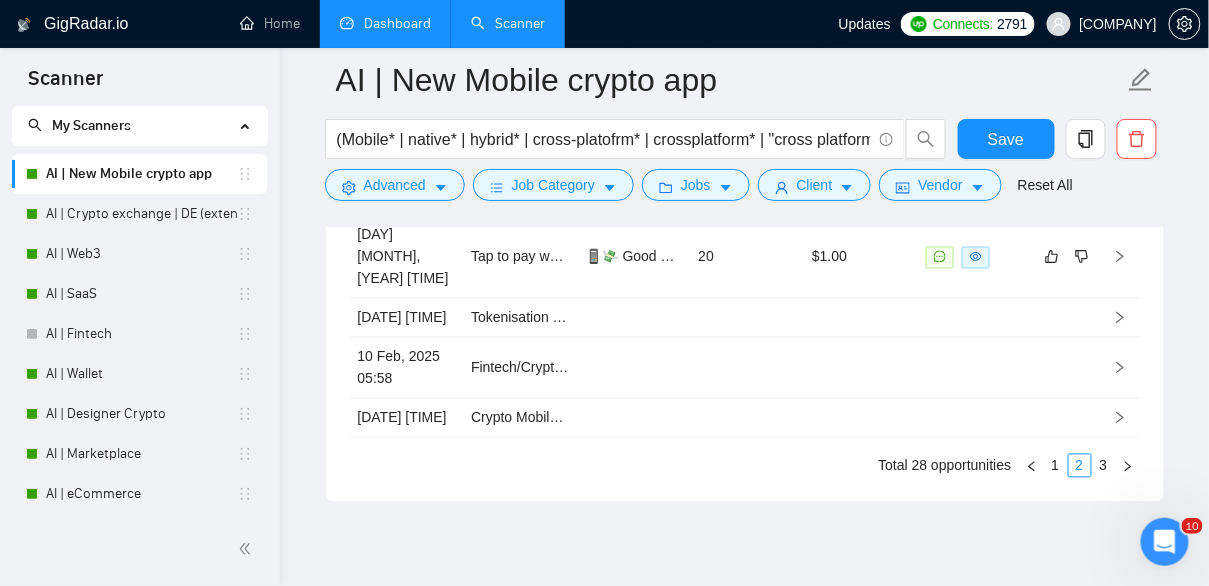 scroll, scrollTop: 4865, scrollLeft: 0, axis: vertical 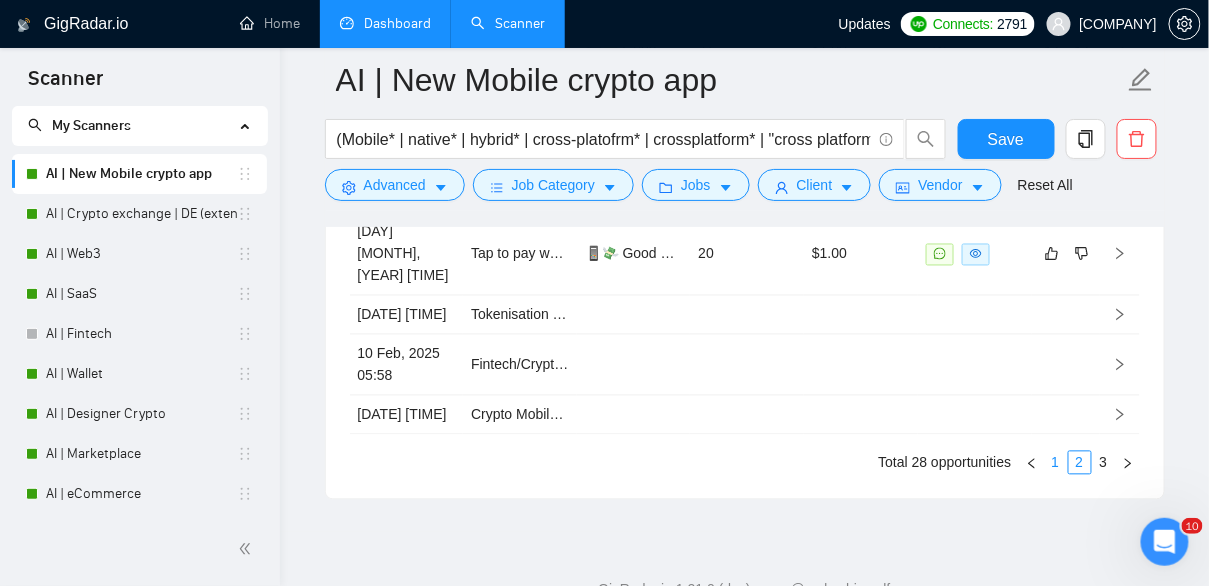 click on "1" at bounding box center [1056, 463] 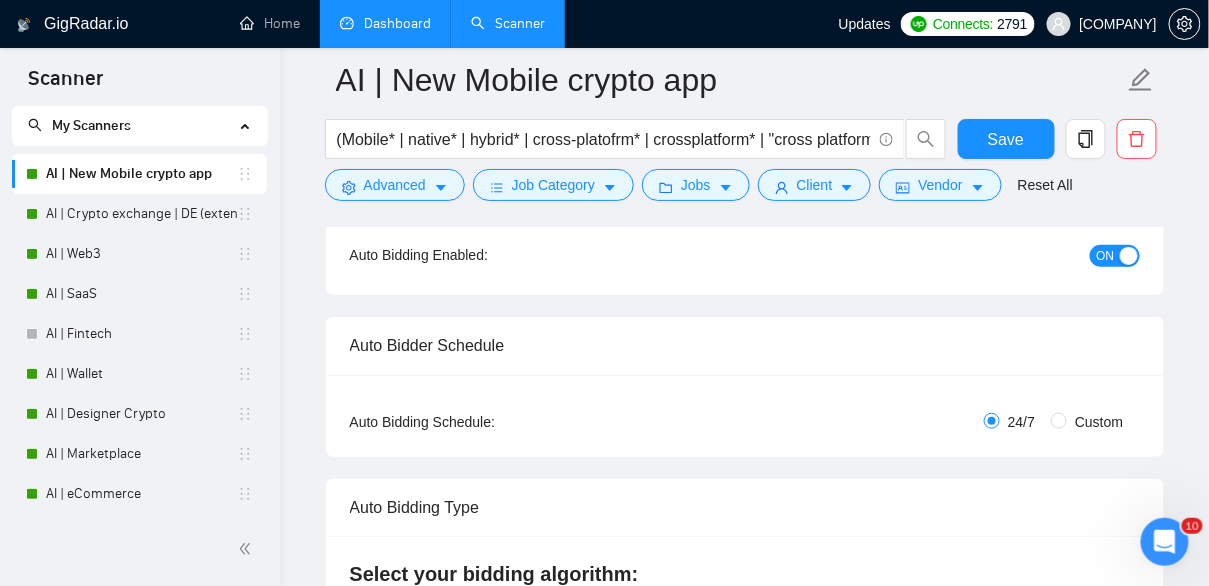 scroll, scrollTop: 0, scrollLeft: 0, axis: both 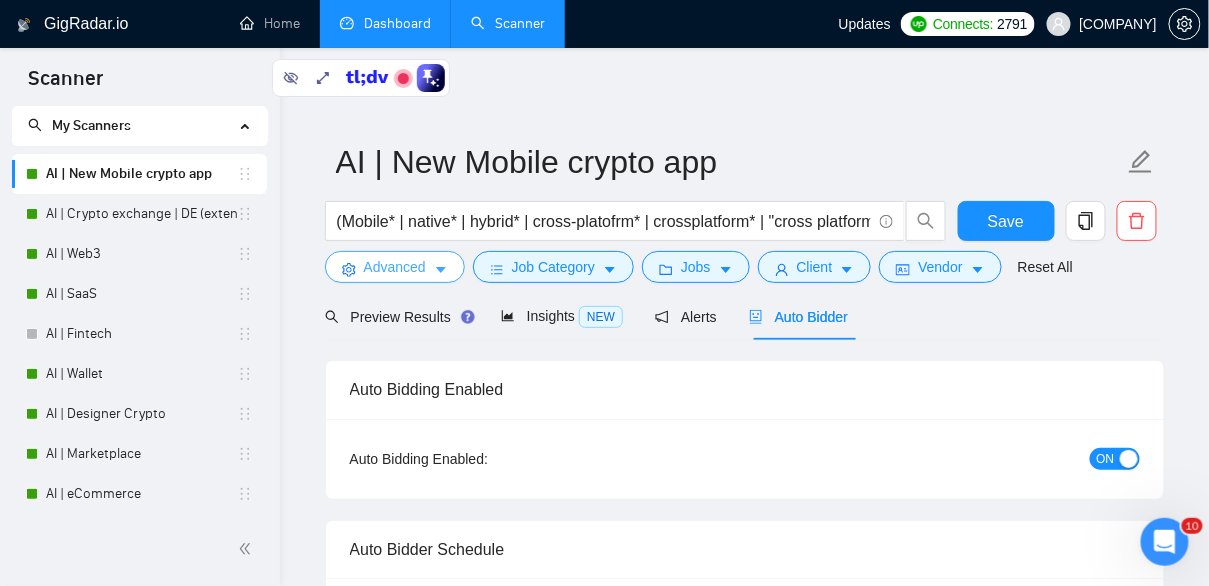 click on "Advanced" at bounding box center [395, 267] 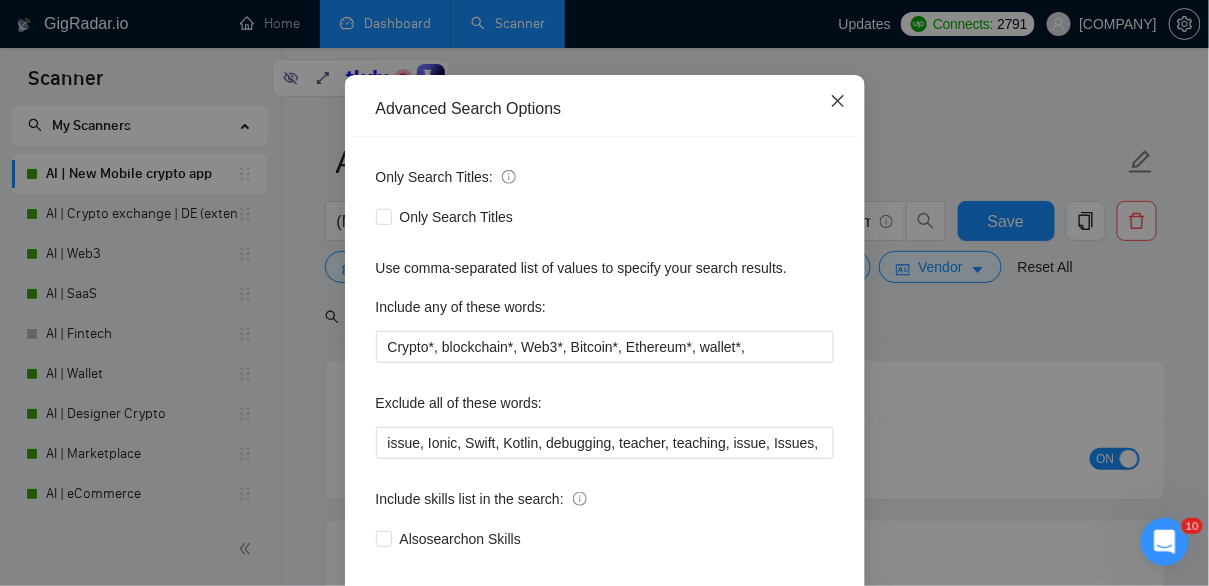 click 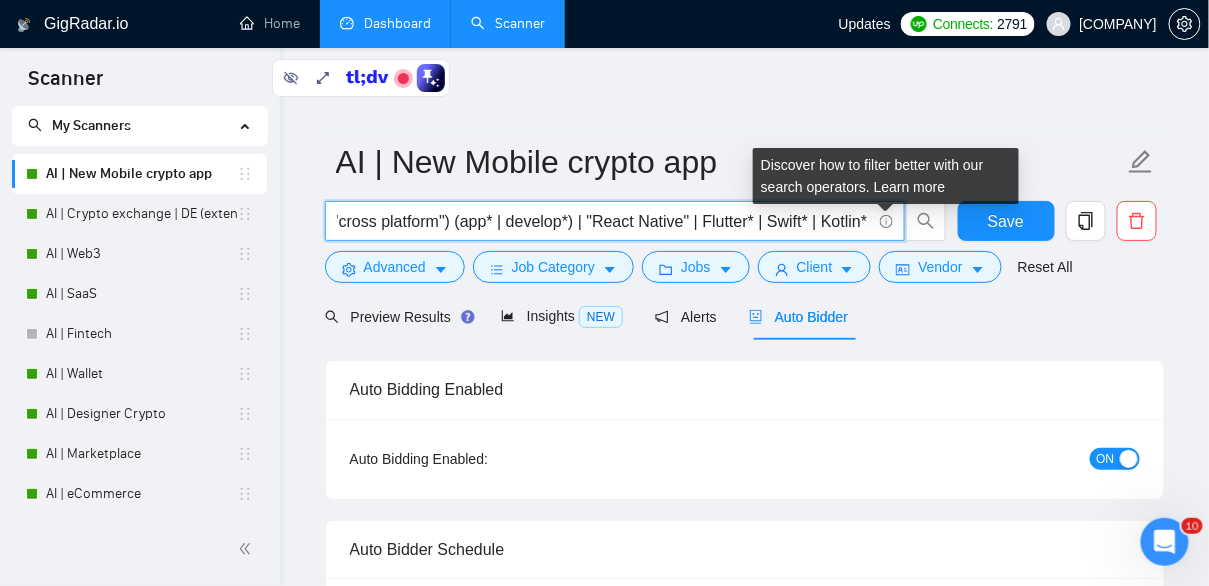 scroll, scrollTop: 0, scrollLeft: 877, axis: horizontal 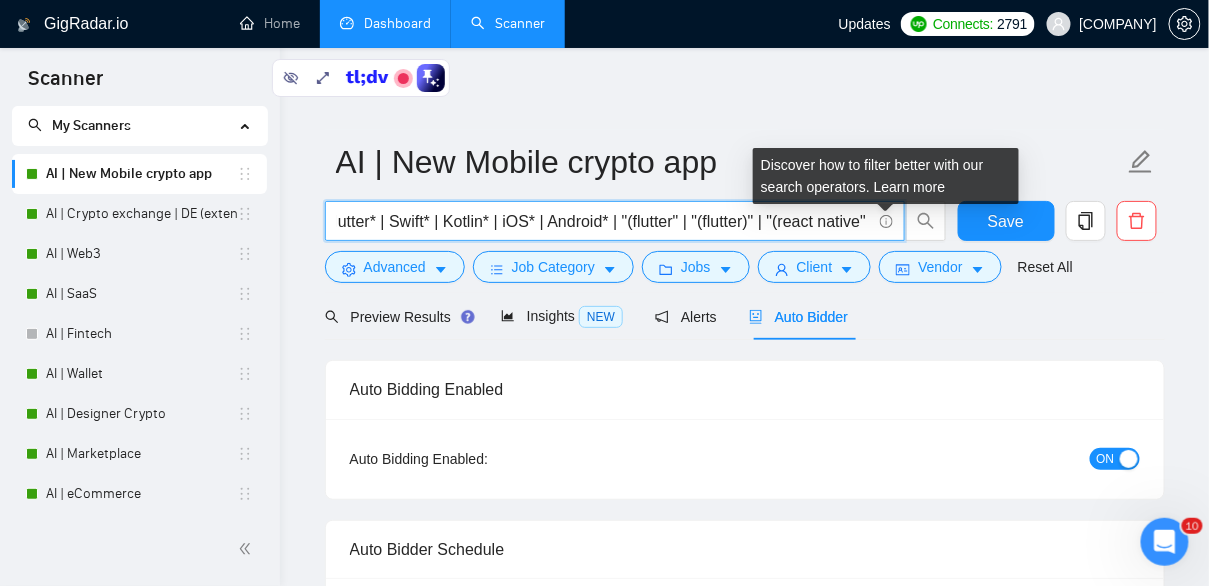 drag, startPoint x: 805, startPoint y: 219, endPoint x: 894, endPoint y: 219, distance: 89 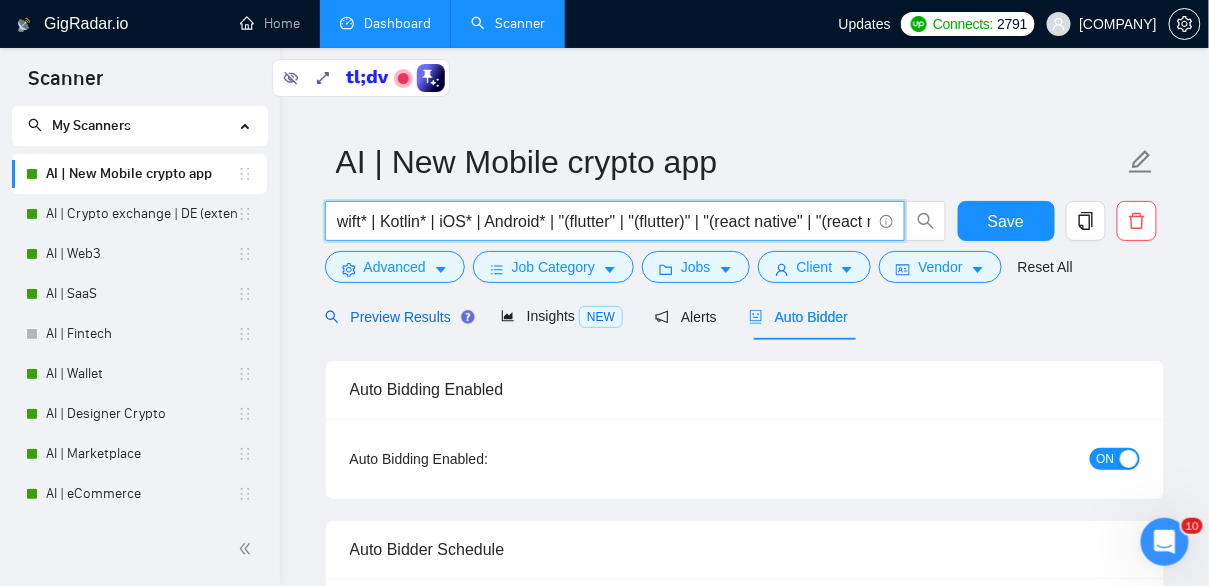 click on "Preview Results" at bounding box center [397, 317] 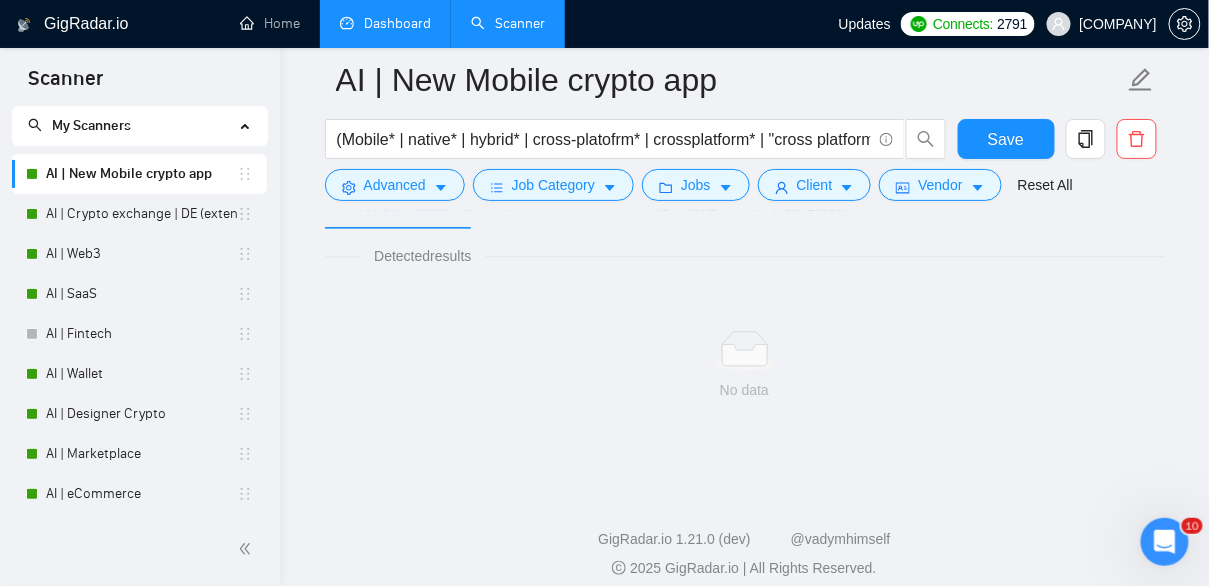 scroll, scrollTop: 143, scrollLeft: 0, axis: vertical 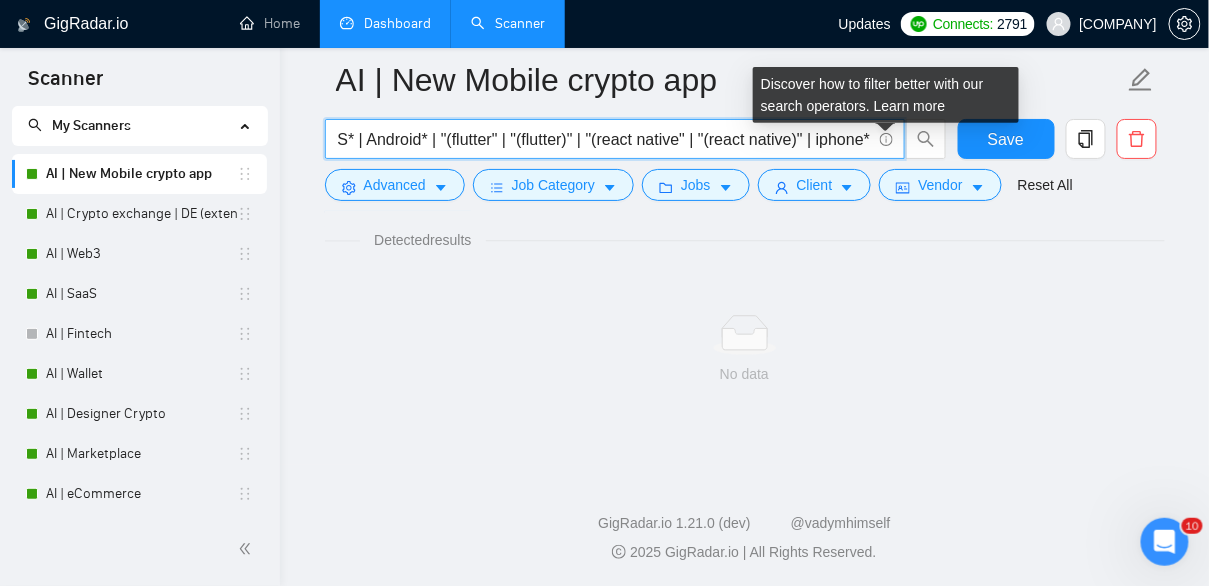 drag, startPoint x: 811, startPoint y: 136, endPoint x: 888, endPoint y: 144, distance: 77.41447 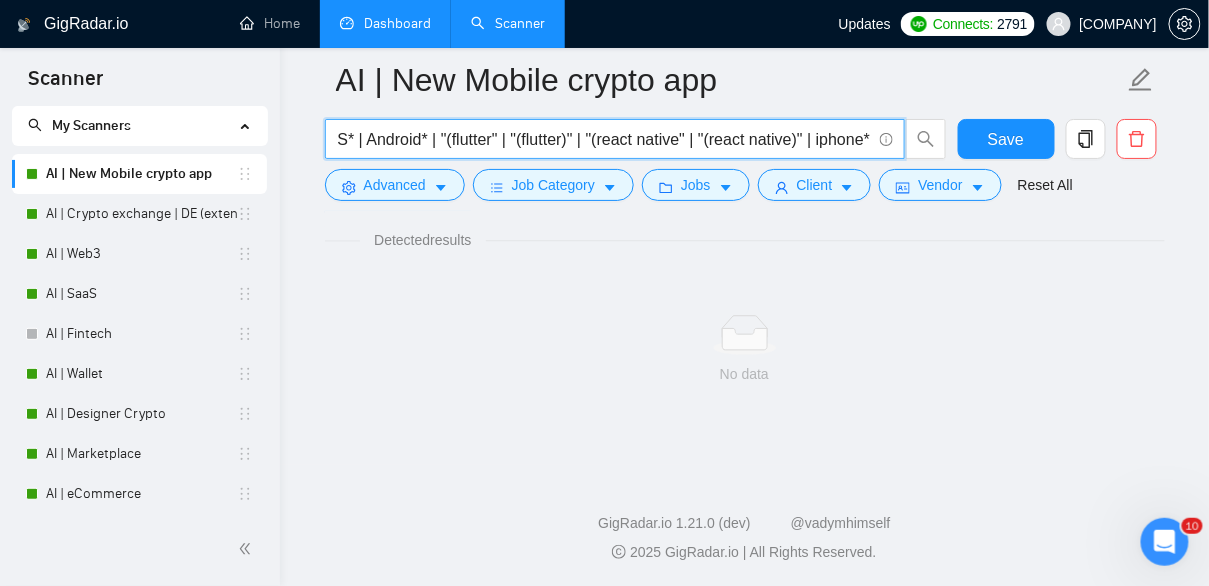 click on "(Mobile* | native* | hybrid* | cross-platofrm* | crossplatform* | "cross platform") (app* | develop*) | "React Native" | Flutter* | Swift* | Kotlin* | iOS* | Android* | "(flutter" | "(flutter)" | "(react native" | "(react native)" | iphone*" at bounding box center (604, 139) 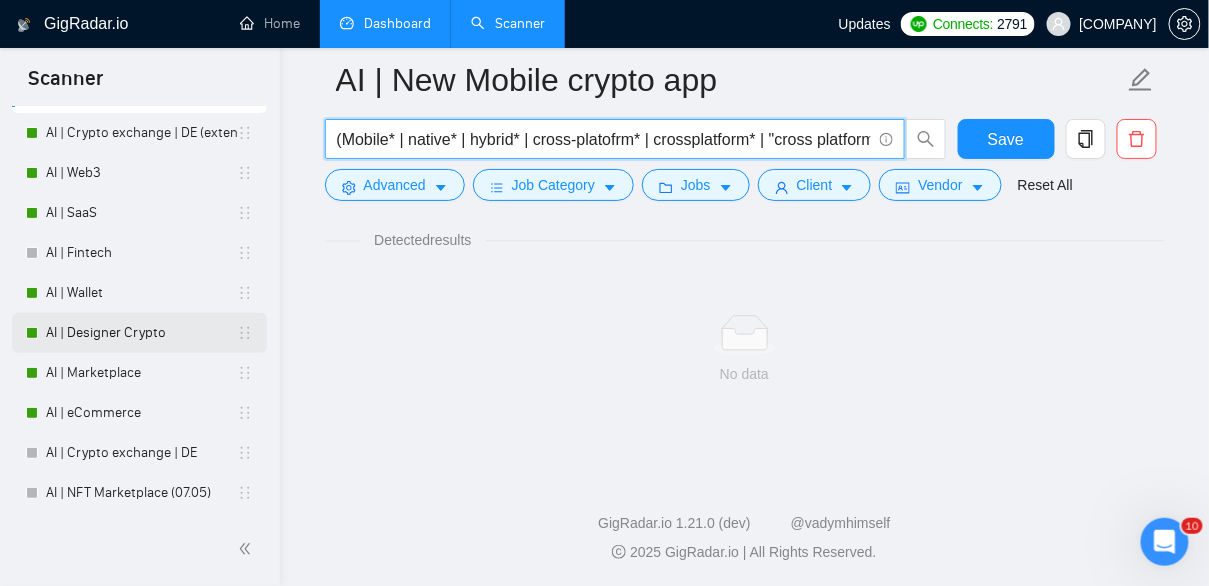 scroll, scrollTop: 0, scrollLeft: 0, axis: both 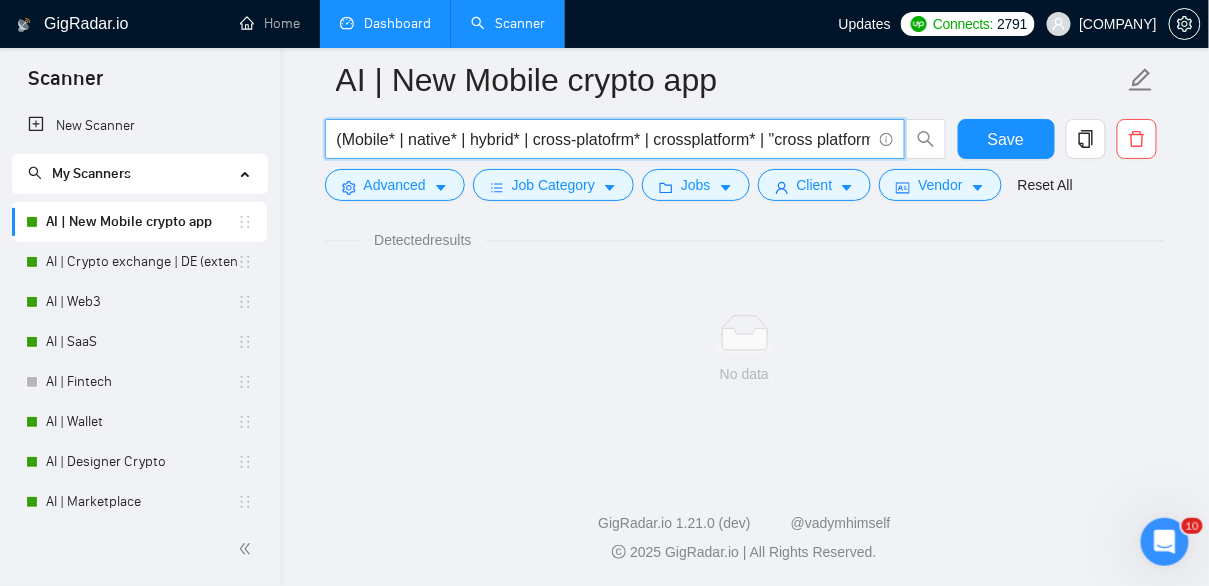 click on "Dashboard" at bounding box center [385, 23] 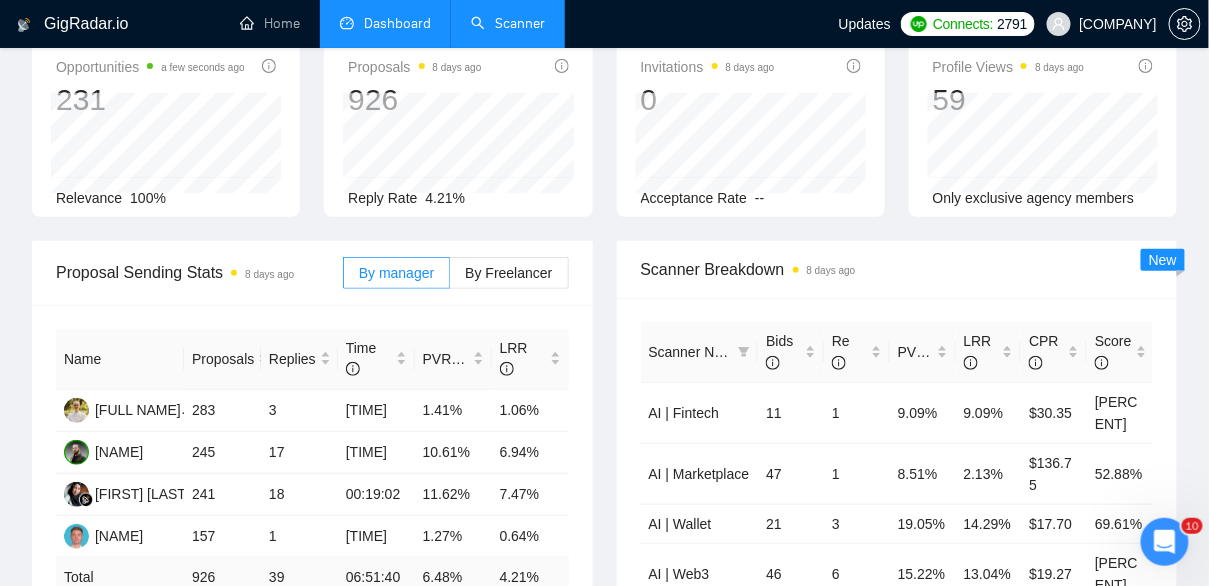 type on "2025-07-02" 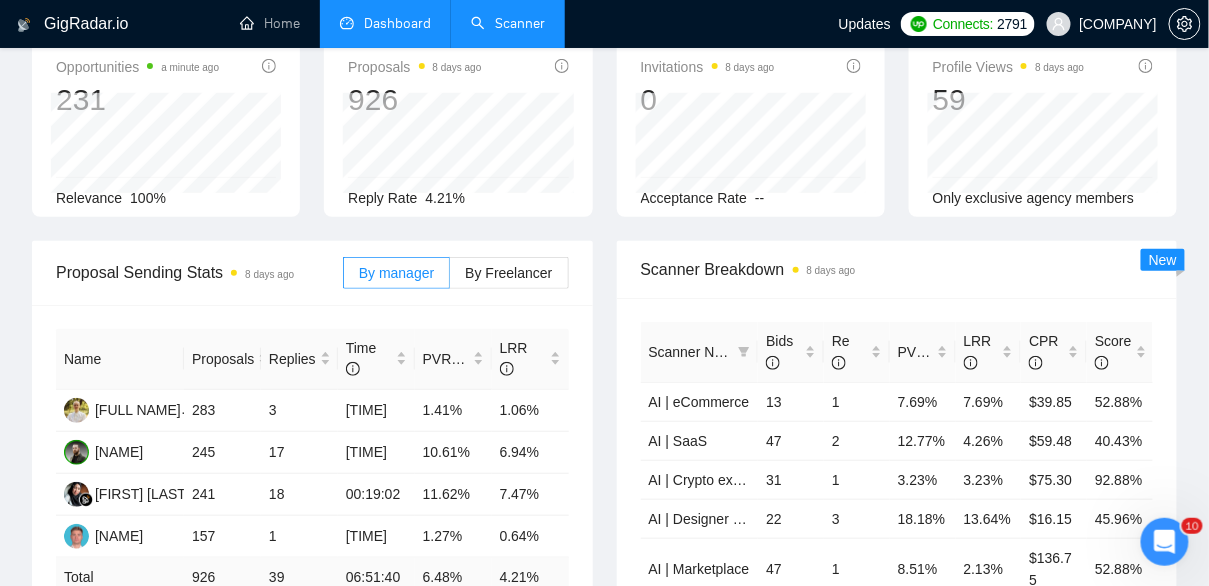 scroll, scrollTop: 0, scrollLeft: 0, axis: both 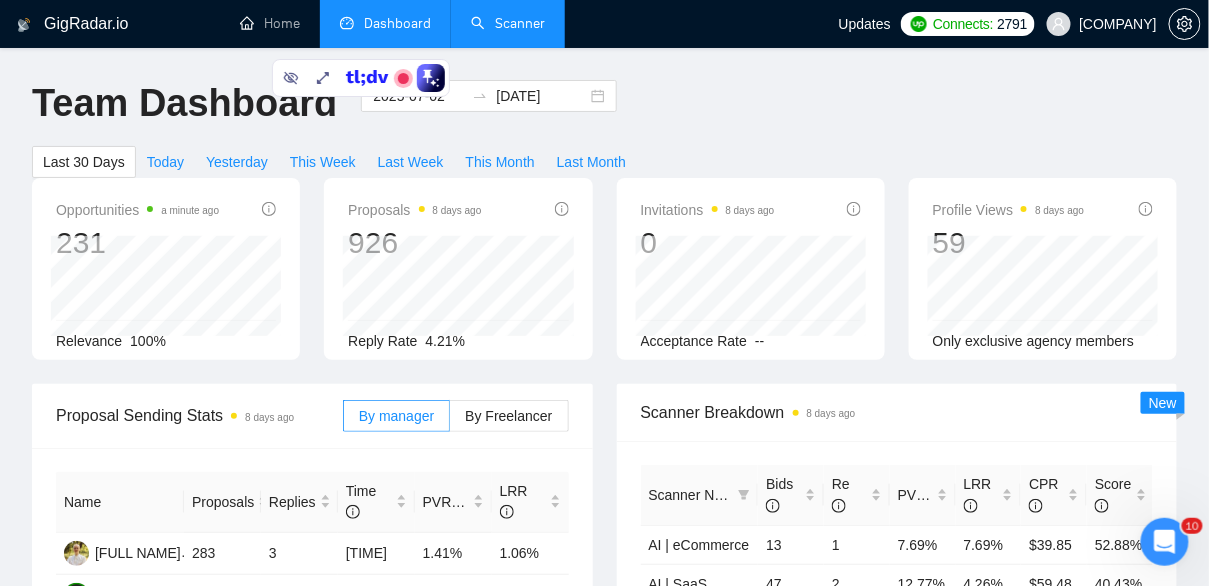 click on "Scanner" at bounding box center (508, 23) 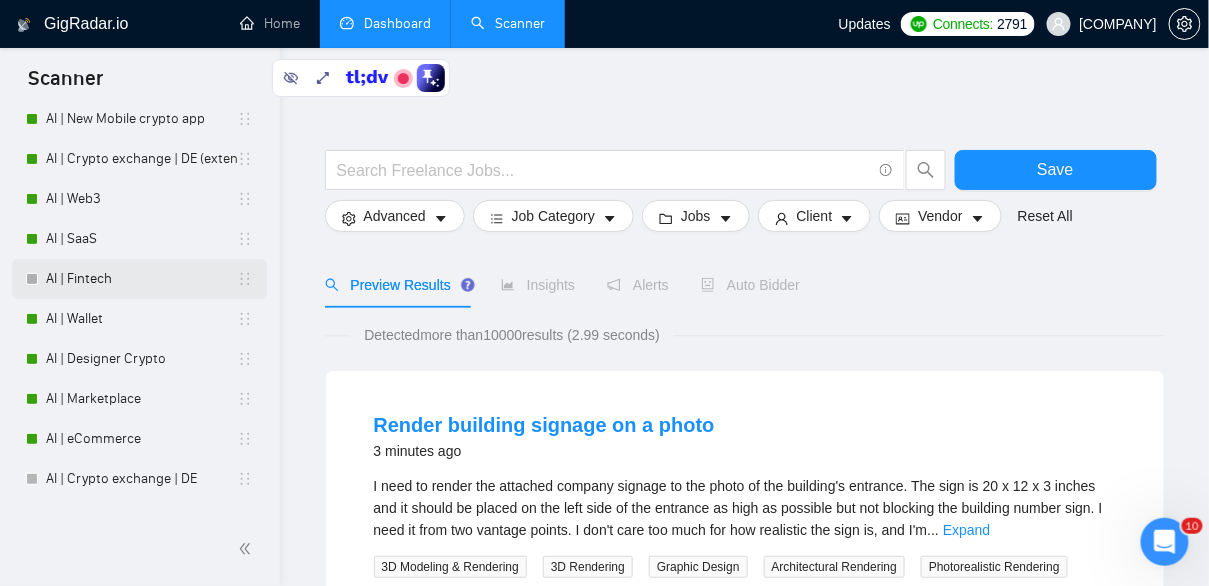 scroll, scrollTop: 100, scrollLeft: 0, axis: vertical 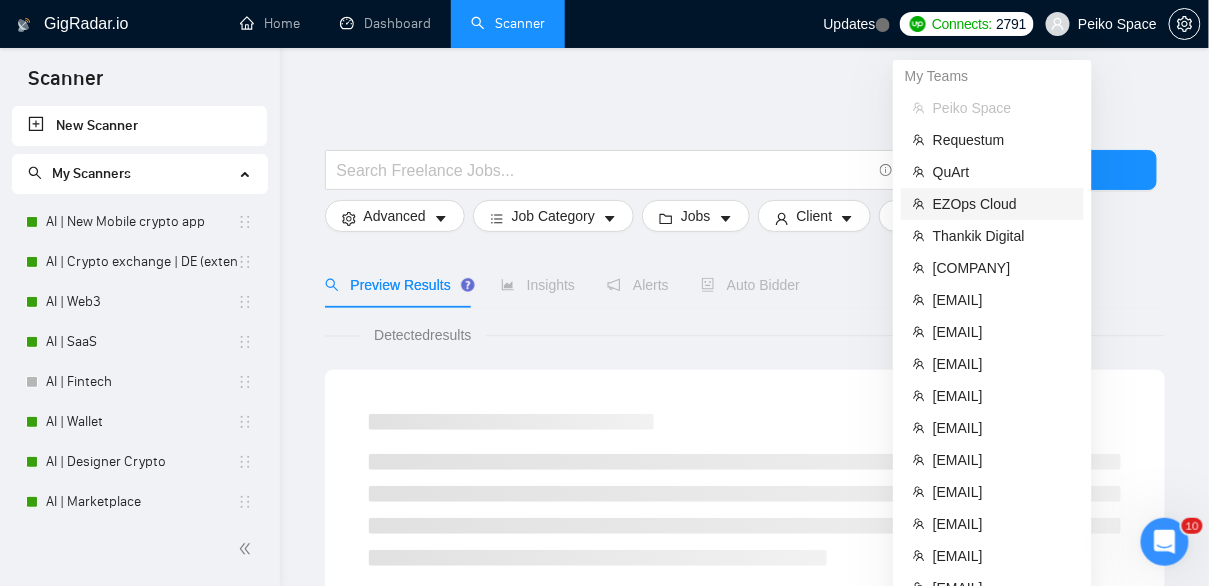 click on "EZOps Cloud" at bounding box center (1002, 204) 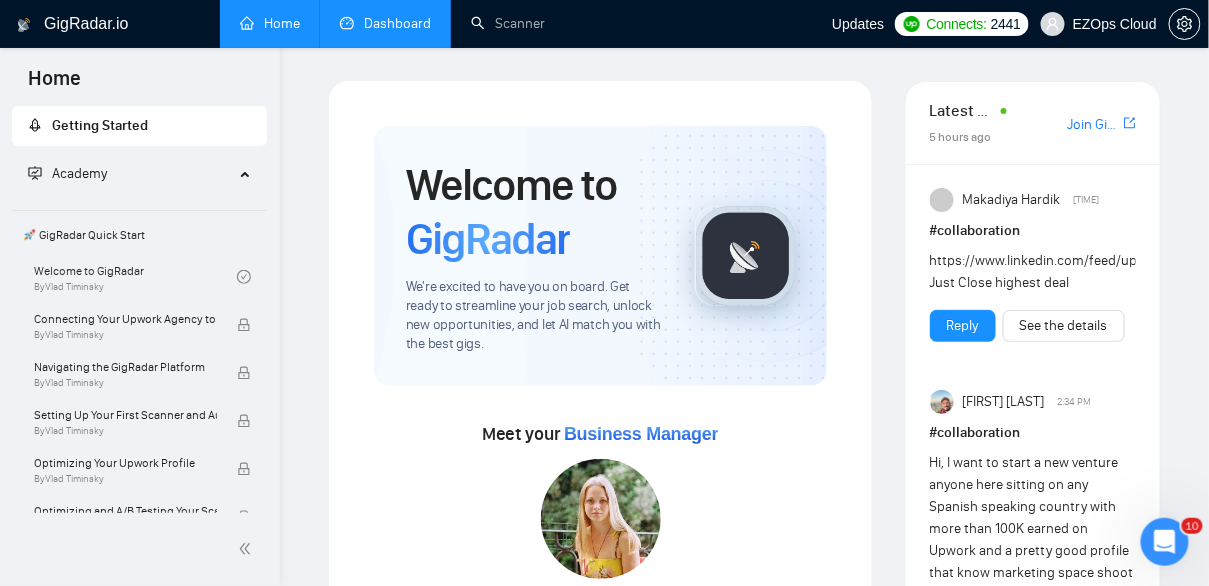 click on "Dashboard" at bounding box center (385, 23) 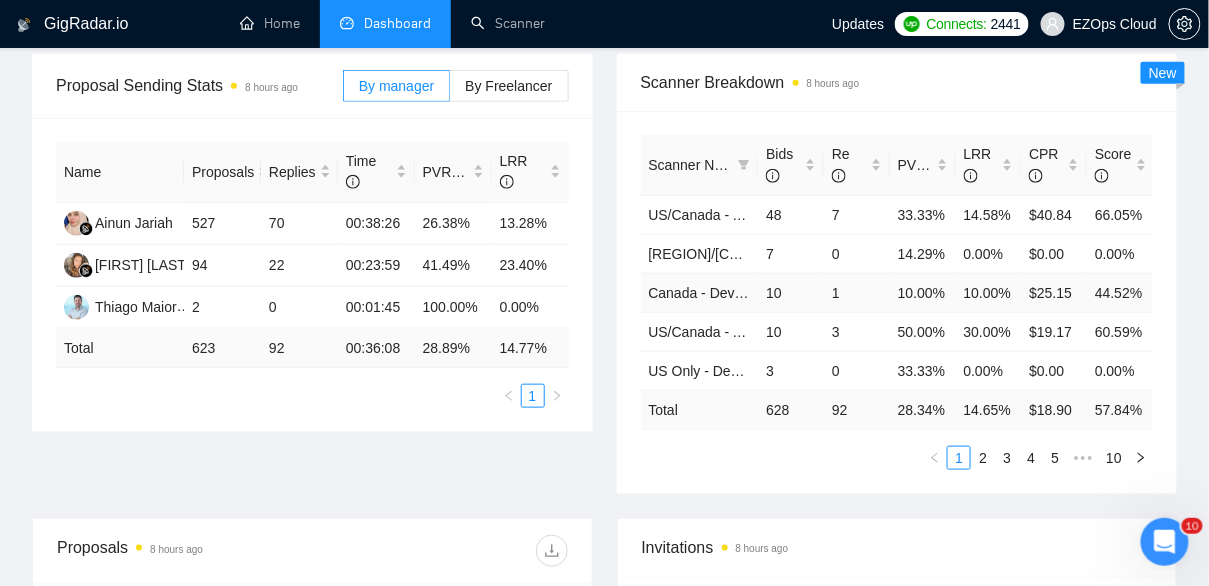 scroll, scrollTop: 334, scrollLeft: 0, axis: vertical 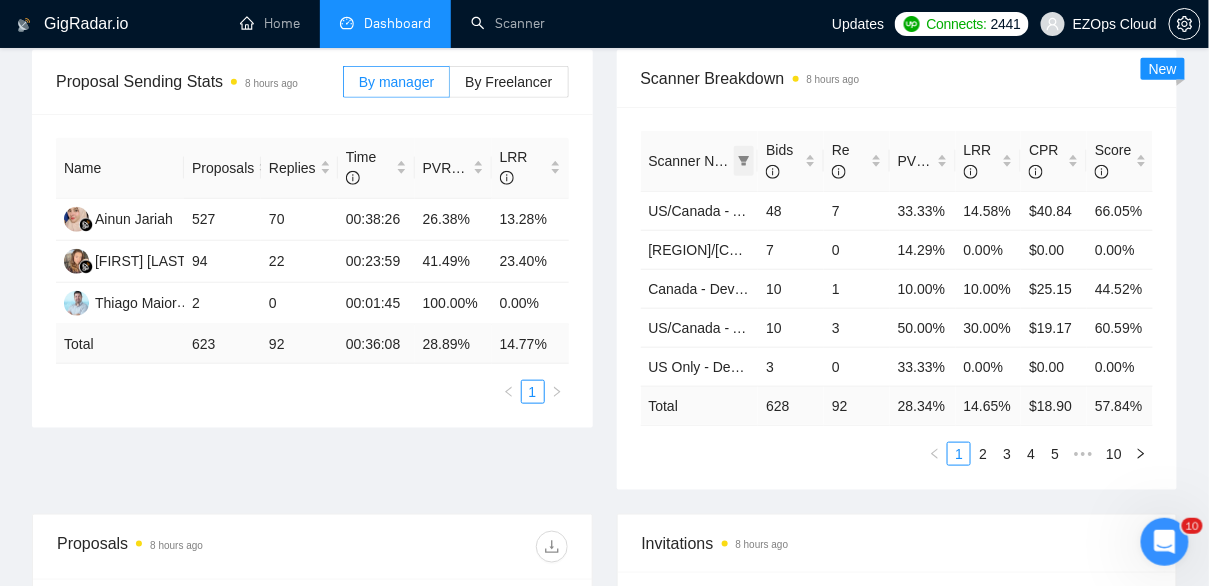 click at bounding box center [744, 161] 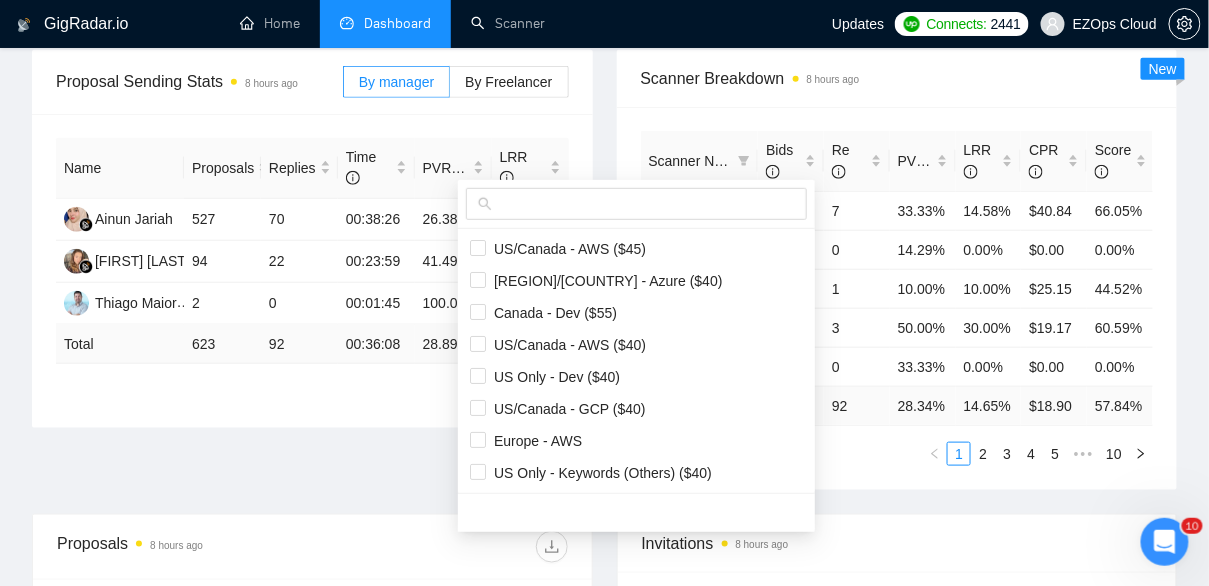 click on "Scanner Name Bids   Re   PVR   LRR   CPR   Score   US/Canada - AWS ($45) 48 7 33.33% 14.58% $40.84 66.05% US/Canada - Azure ($40) 7 0 14.29% 0.00% $0.00 0.00% Canada - Dev ($55) 10 1 10.00% 10.00% $25.15 44.52% US/Canada - AWS ($40) 10 3 50.00% 30.00% $19.17 60.59% US Only - Dev ($40) 3 0 33.33% 0.00% $0.00 0.00% Total 628 92 28.34 % 14.65 % $ 18.90 57.84 % 1 2 3 4 5 ••• 10" at bounding box center (897, 298) 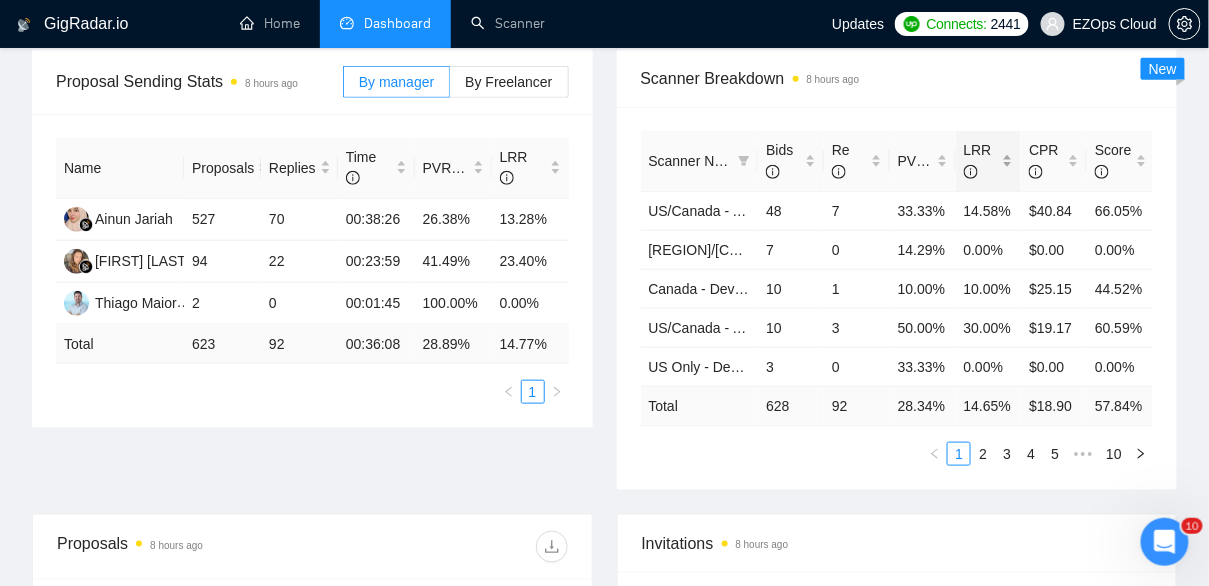 click on "LRR" at bounding box center (989, 161) 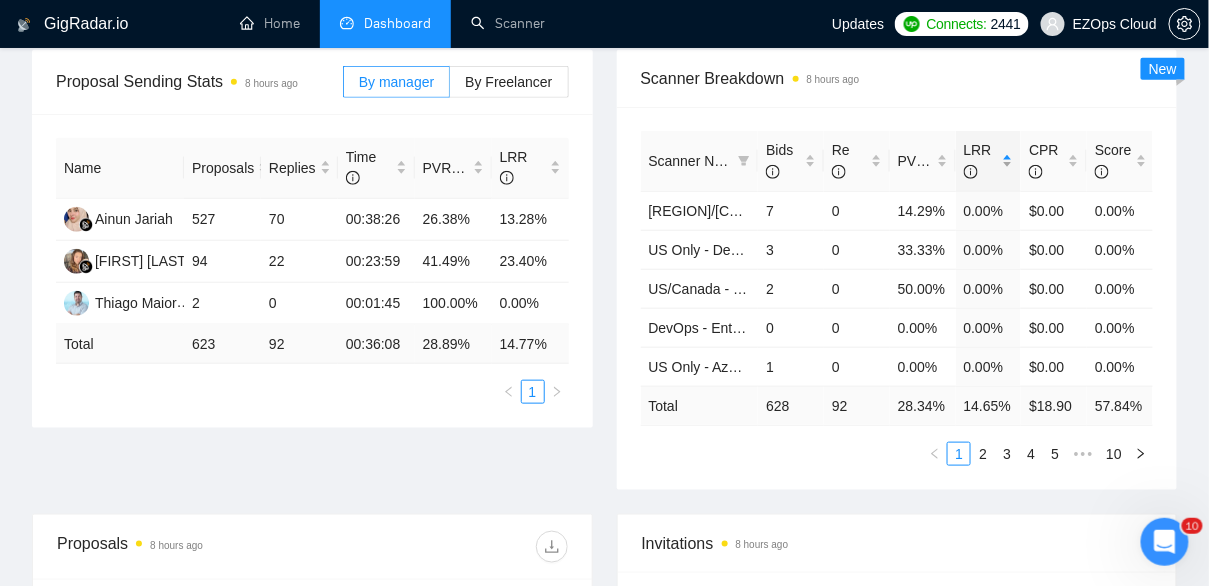 click on "LRR" at bounding box center (989, 161) 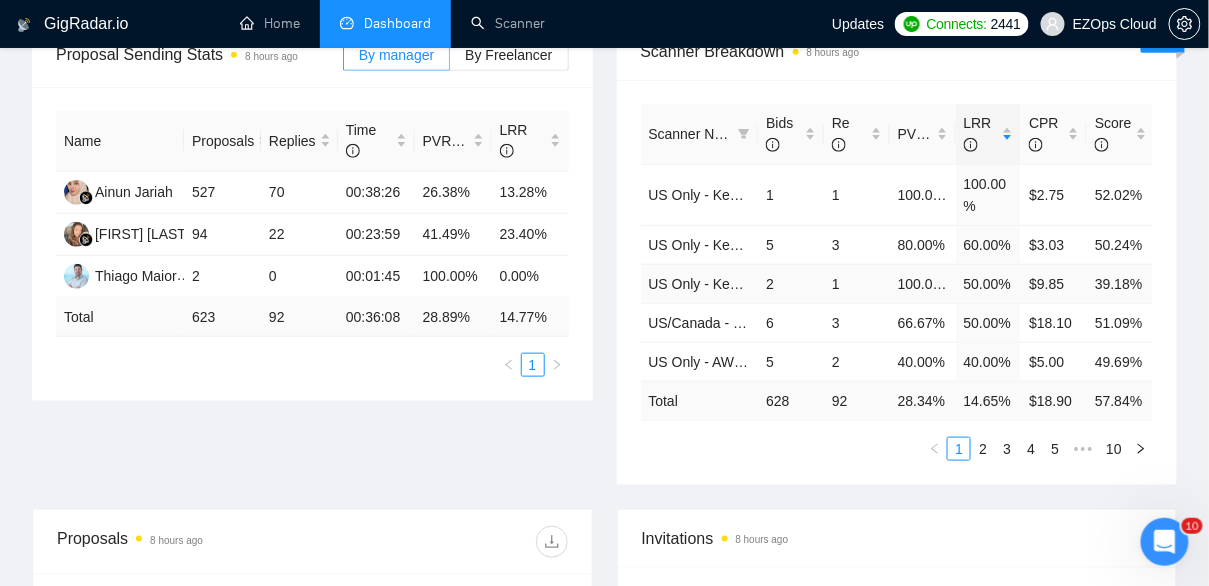 scroll, scrollTop: 372, scrollLeft: 0, axis: vertical 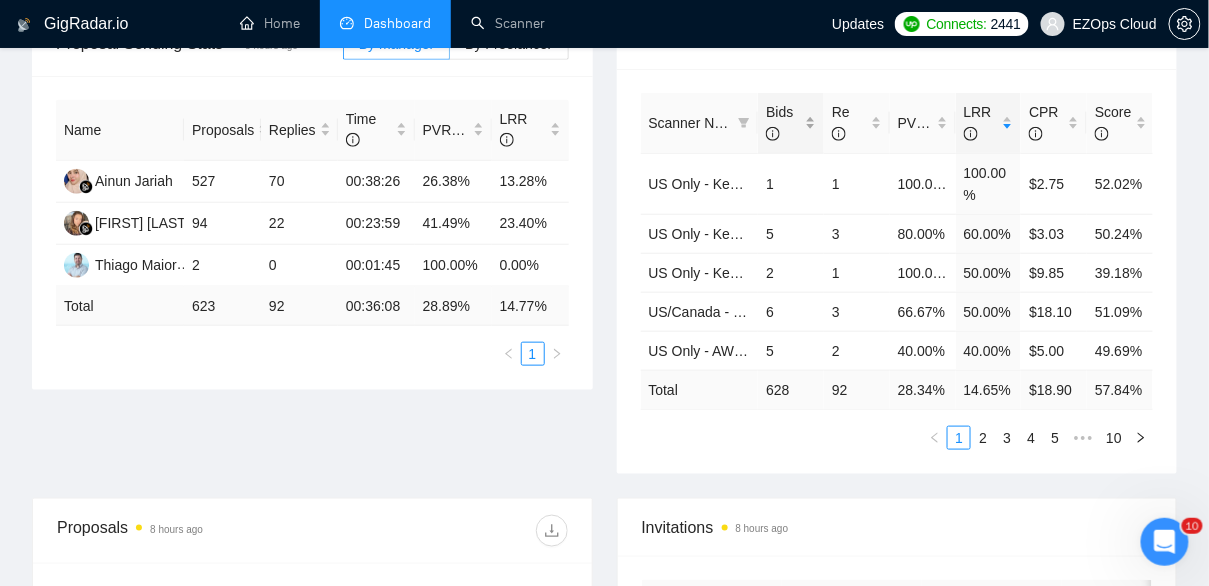 click on "Bids" at bounding box center (791, 123) 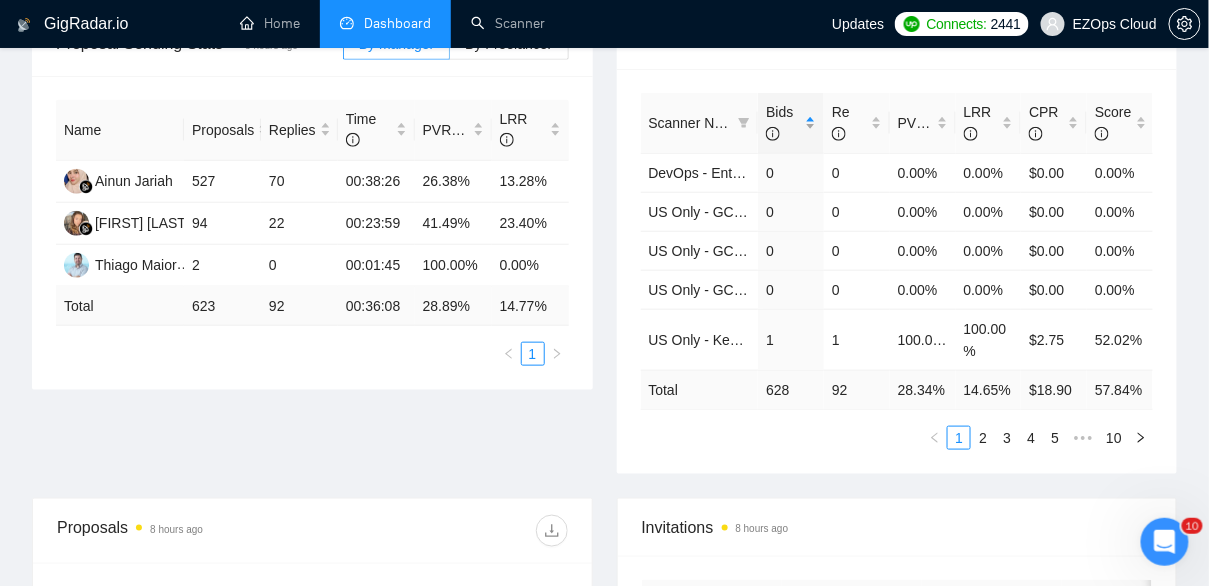 click on "Bids" at bounding box center [791, 123] 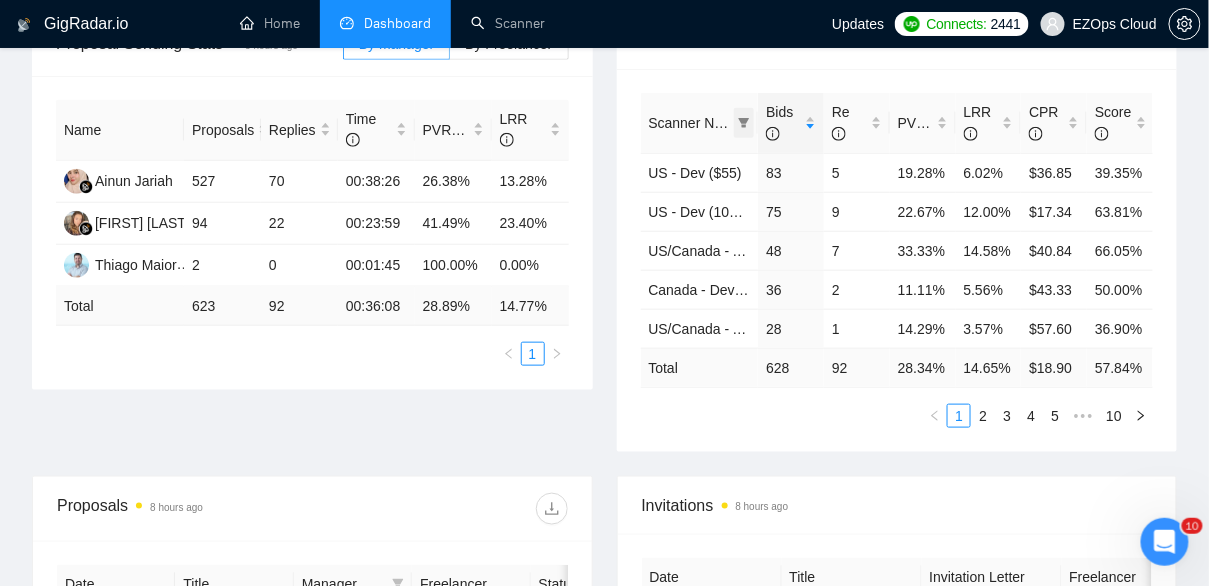click 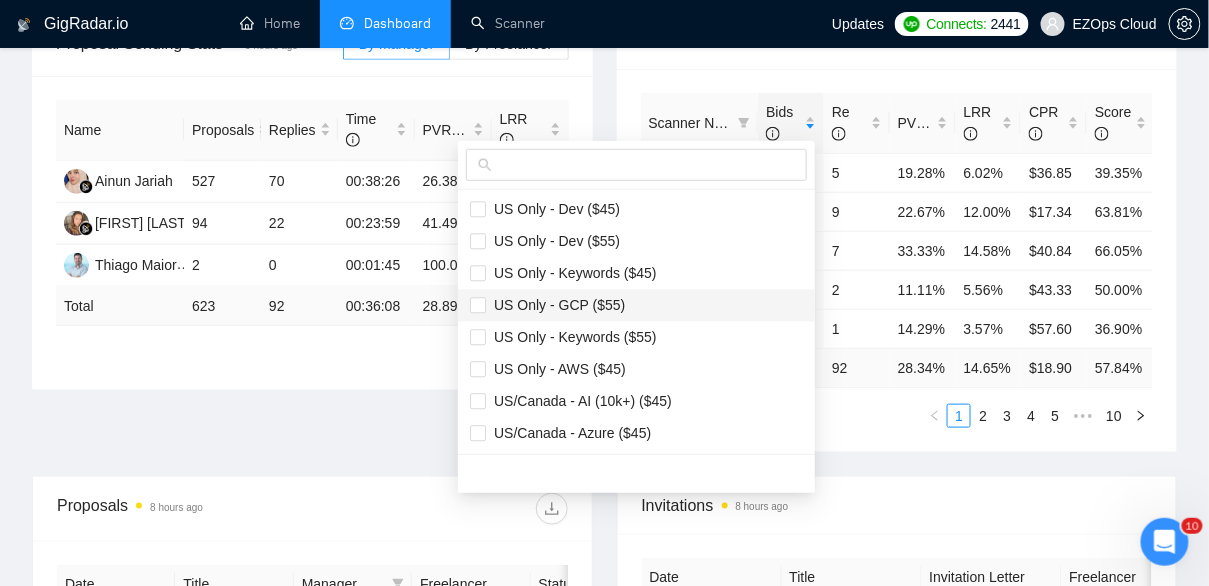 scroll, scrollTop: 1332, scrollLeft: 0, axis: vertical 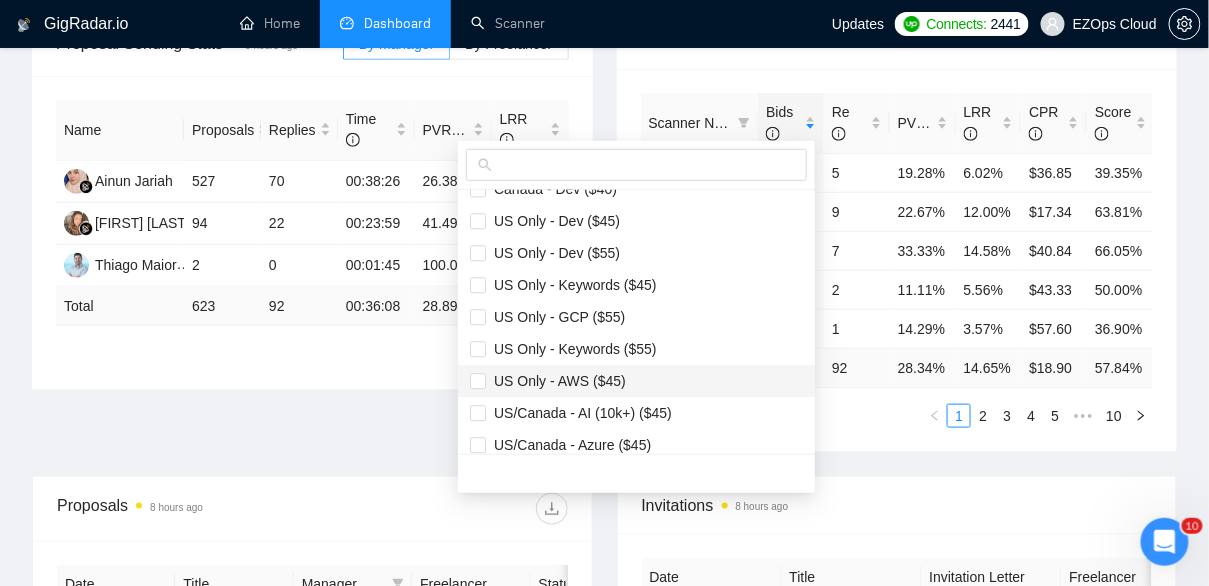 click on "US Only - AWS ($45)" at bounding box center [556, 382] 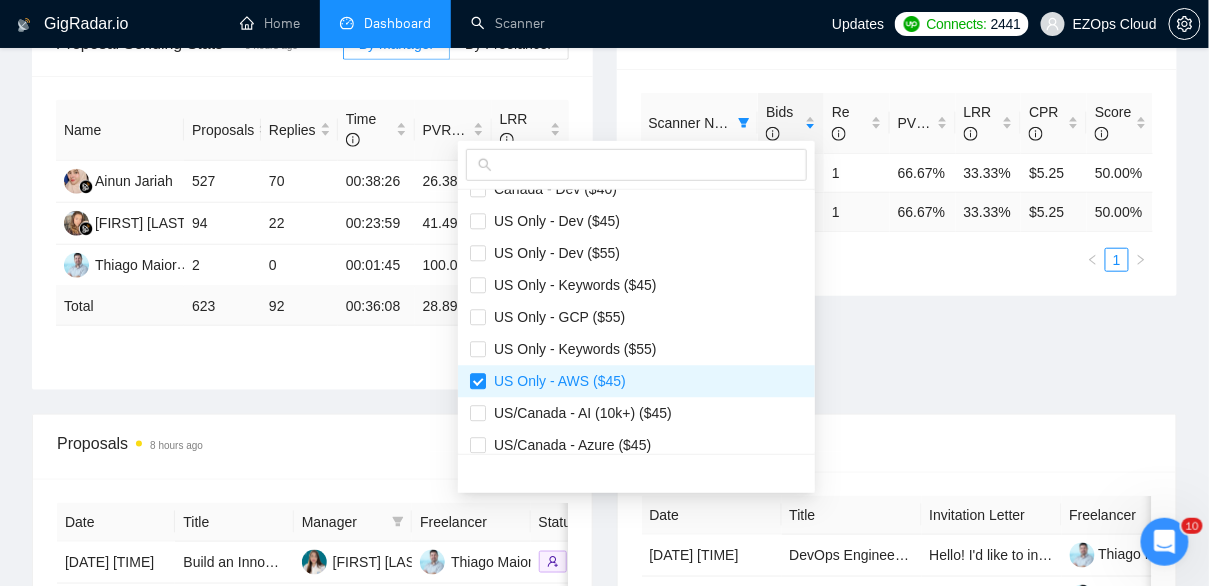 click on "Team Dashboard 2025-07-02 2025-08-01 Last 30 Days Today Yesterday This Week Last Week This Month Last Month Opportunities a few seconds ago 645   Relevance 100% Proposals 8 hours ago 623   Reply Rate 14.77% Invitations 8 hours ago 0   Acceptance Rate -- Profile Views 8 hours ago 144   Only exclusive agency members Proposal Sending Stats 8 hours ago By manager By Freelancer Name Proposals Replies Time   PVR   LRR   Ainun Jariah 527 70 00:38:26 26.38% 13.28% Natali Konstatinova 94 22 00:23:59 41.49% 23.40% Thiago Maior 2 0 00:01:45 100.00% 0.00% Total 623 92 00:36:08 28.89 % 14.77 % 1 Scanner Breakdown 8 hours ago Scanner Name Bids   Re   PVR   LRR   CPR   Score   US Only - AWS ($45) 3 1 66.67% 33.33% $5.25 50.00% Total 3 1 66.67 % 33.33 % $ 5.25 50.00 % 1 New Proposals 8 hours ago Date Title Manager Freelancer Status               01 Aug, 2025 16:26 Build an Innovation Bench | AWS Pro-Certified Cloud Engineers (Bench + Project Work) Thaiane Araujo Thiago Maior 01 Aug, 2025 15:06 Ainun Jariah 1 2 3 4 5 1" at bounding box center (604, 389) 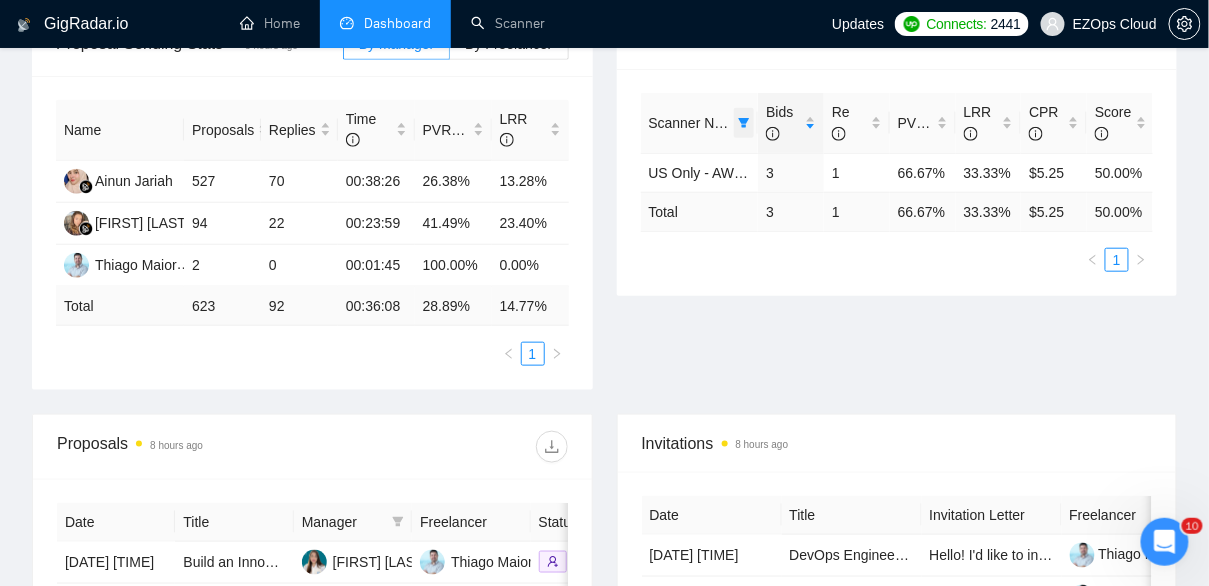 click 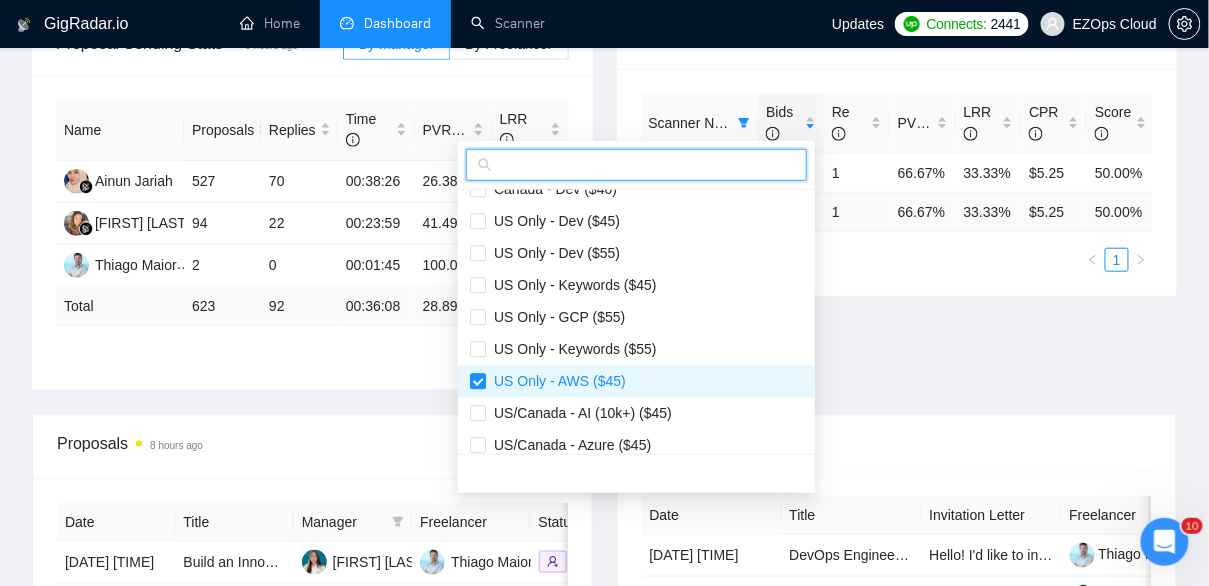 click at bounding box center (645, 165) 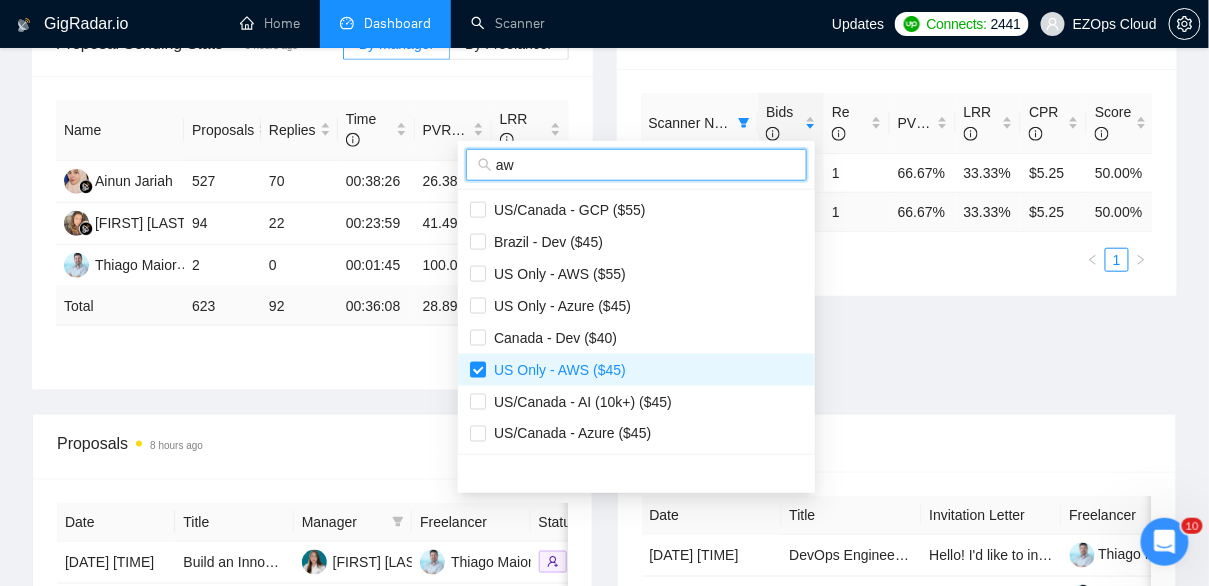 scroll, scrollTop: 0, scrollLeft: 0, axis: both 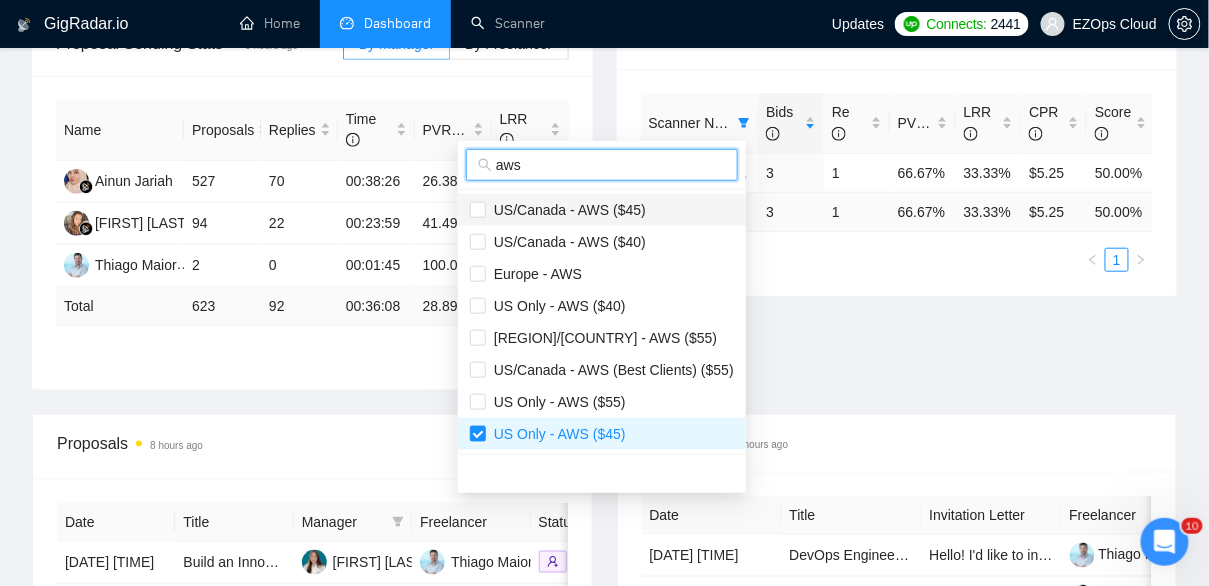 type on "aws" 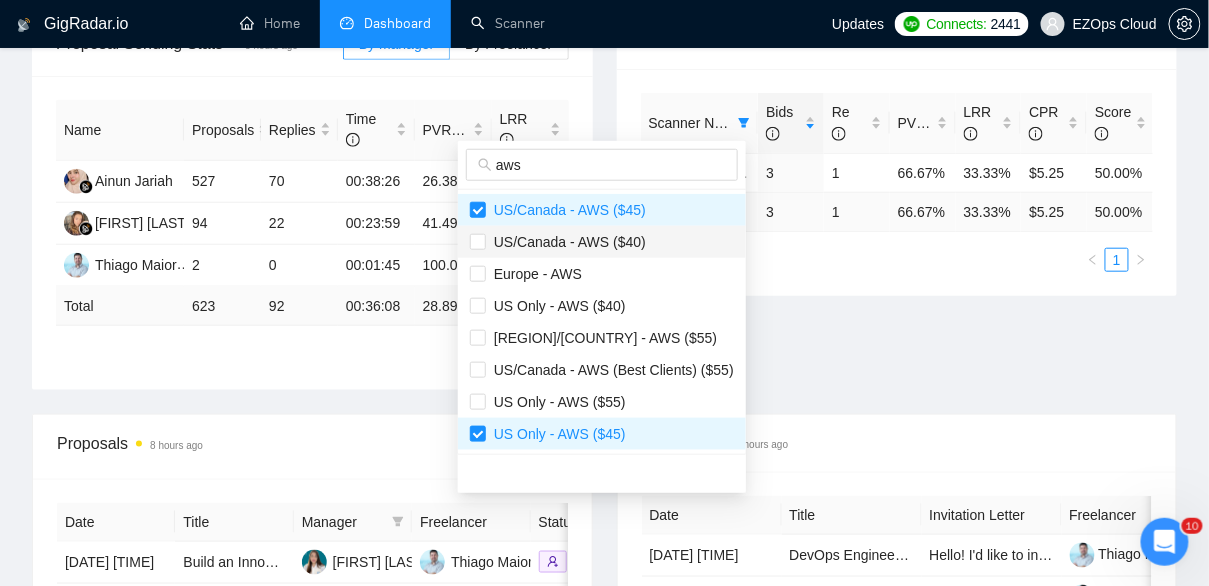 click on "US/Canada - AWS ($40)" at bounding box center (566, 242) 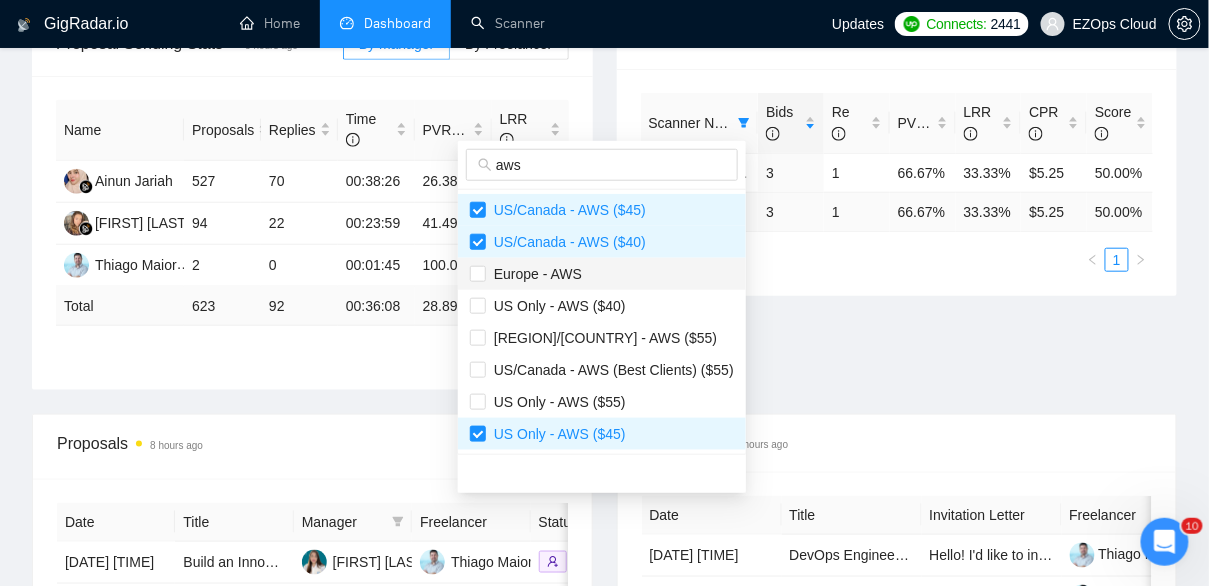click on "Europe - AWS" at bounding box center [534, 274] 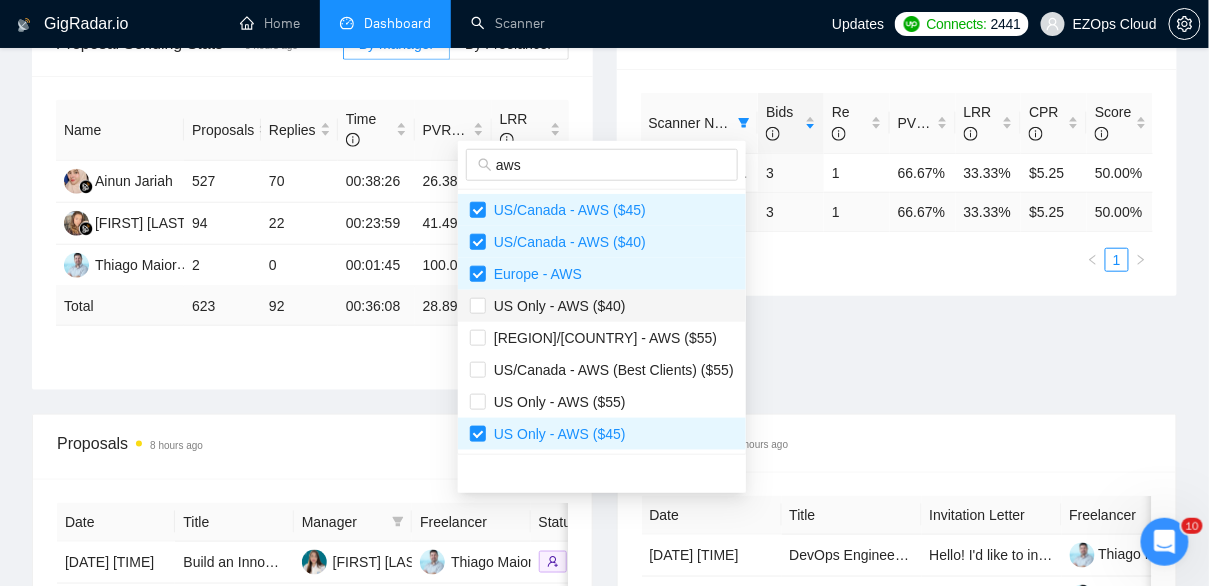 click on "US Only - AWS ($40)" at bounding box center [556, 306] 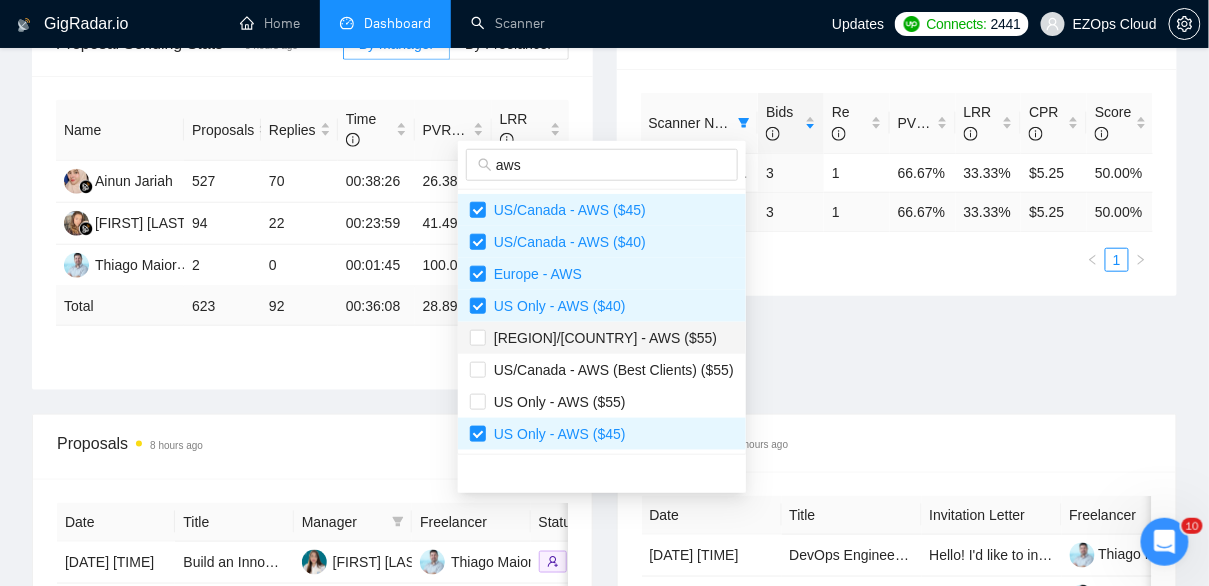 click on "US/Canada - AWS ($55)" at bounding box center [601, 338] 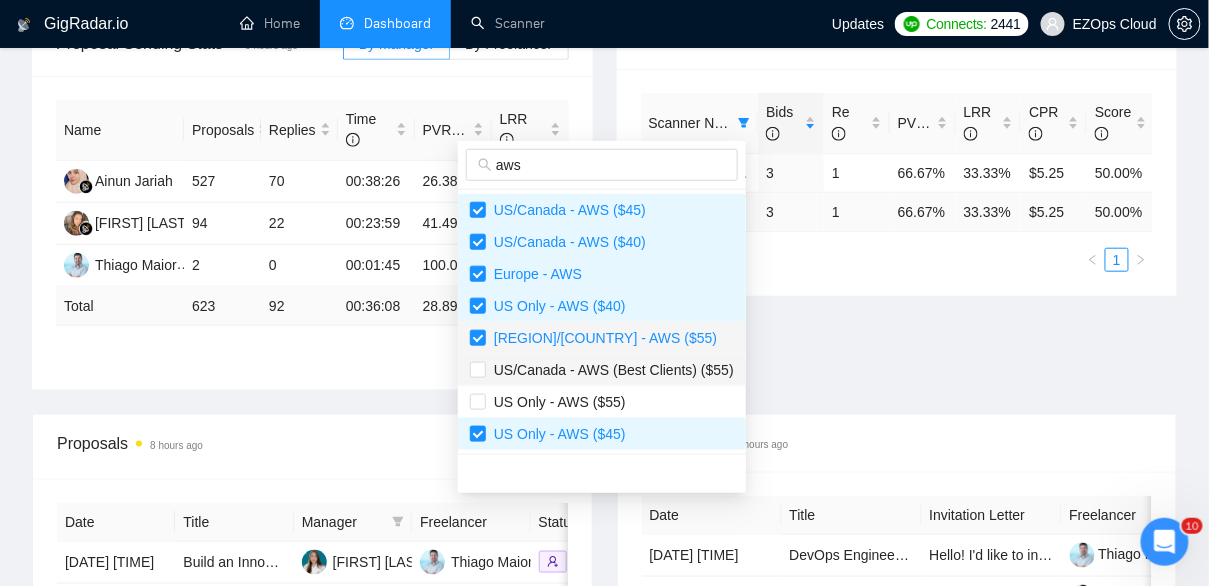 click on "US/Canada - AWS (Best Clients) ($55)" at bounding box center (610, 370) 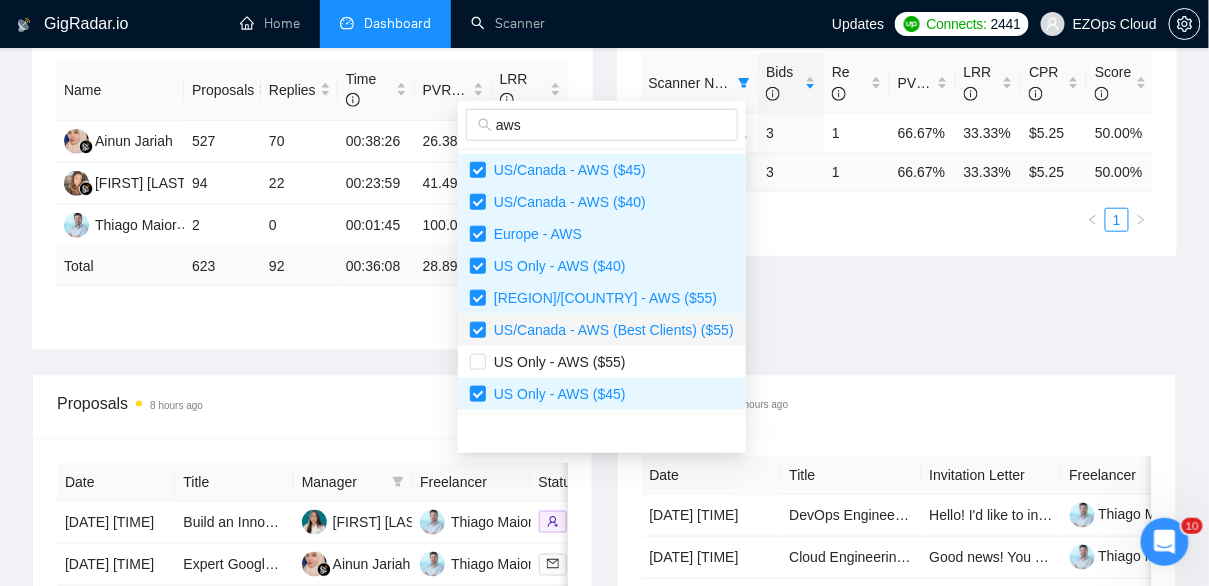 scroll, scrollTop: 412, scrollLeft: 0, axis: vertical 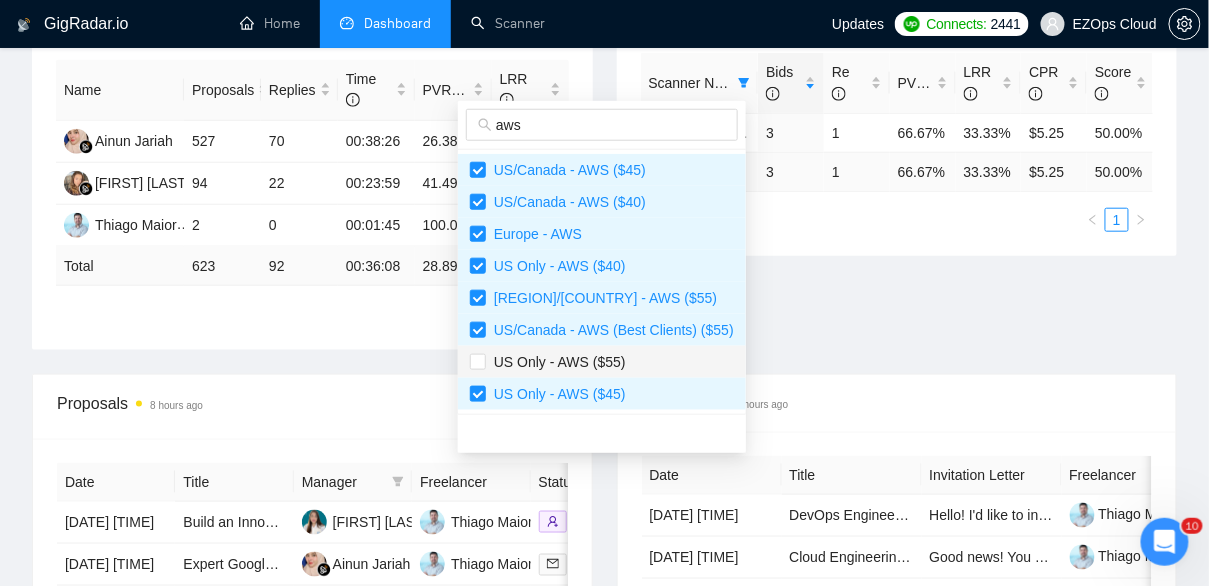 click on "US Only - AWS ($55)" at bounding box center [556, 362] 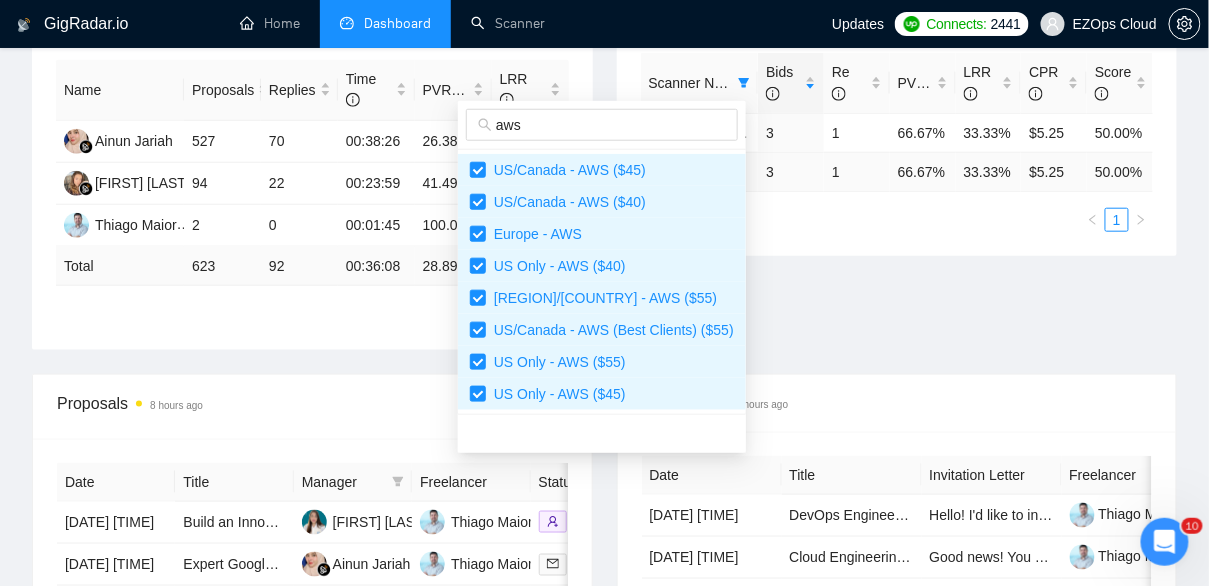 type 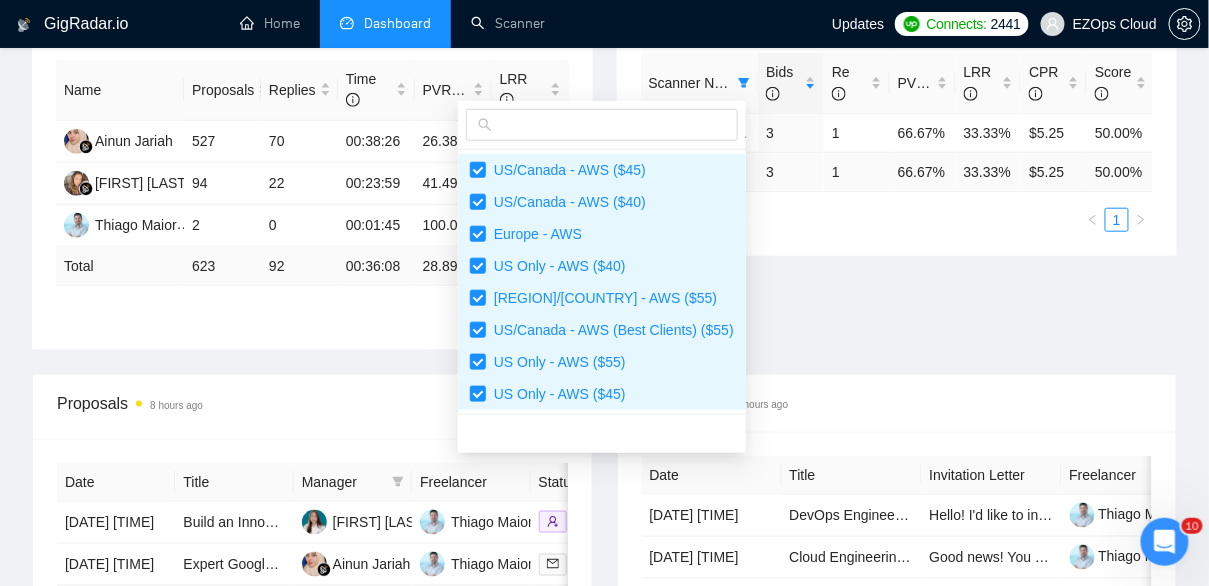 click on "Proposal Sending Stats 8 hours ago By manager By Freelancer Name Proposals Replies Time   PVR   LRR   Ainun Jariah 527 70 00:38:26 26.38% 13.28% Natali Konstatinova 94 22 00:23:59 41.49% 23.40% Thiago Maior 2 0 00:01:45 100.00% 0.00% Total 623 92 00:36:08 28.89 % 14.77 % 1 Scanner Breakdown 8 hours ago Scanner Name Bids   Re   PVR   LRR   CPR   Score   US Only - AWS ($45) 3 1 66.67% 33.33% $5.25 50.00% Total 3 1 66.67 % 33.33 % $ 5.25 50.00 % 1 New" at bounding box center [604, 173] 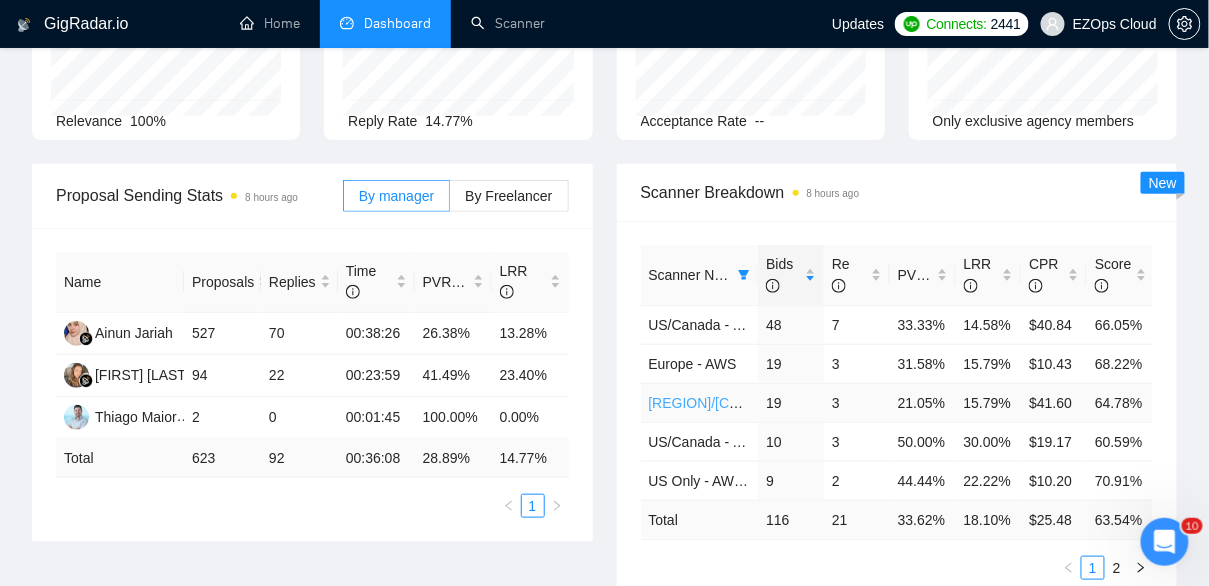 scroll, scrollTop: 0, scrollLeft: 0, axis: both 